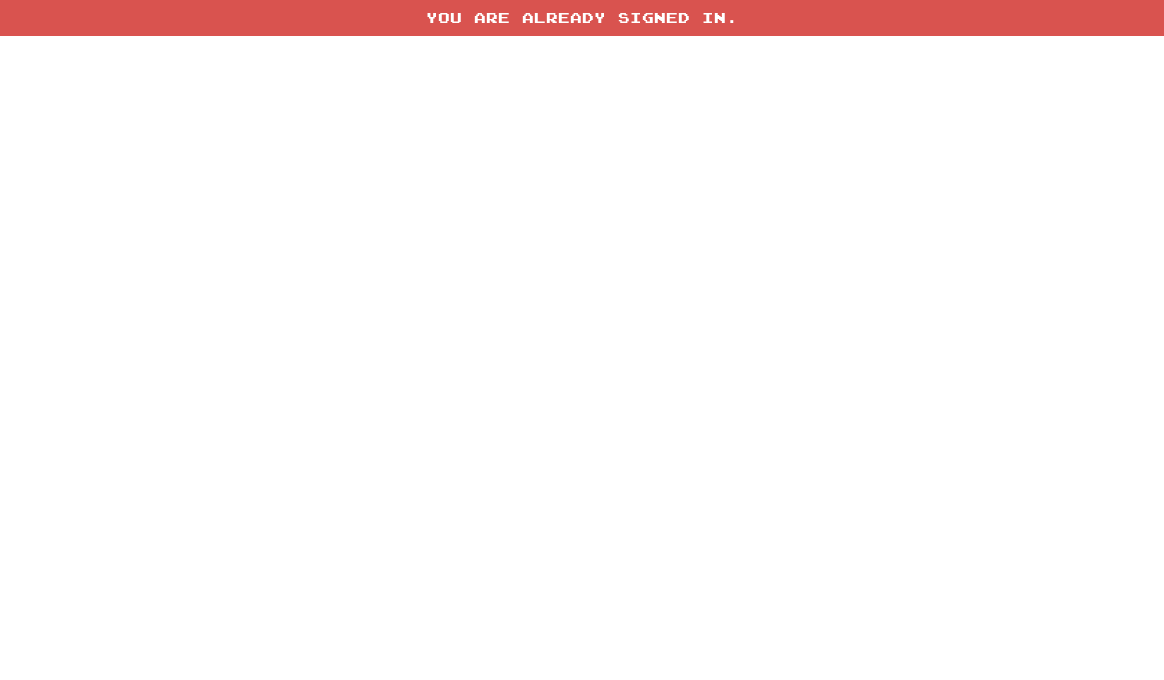 scroll, scrollTop: 0, scrollLeft: 0, axis: both 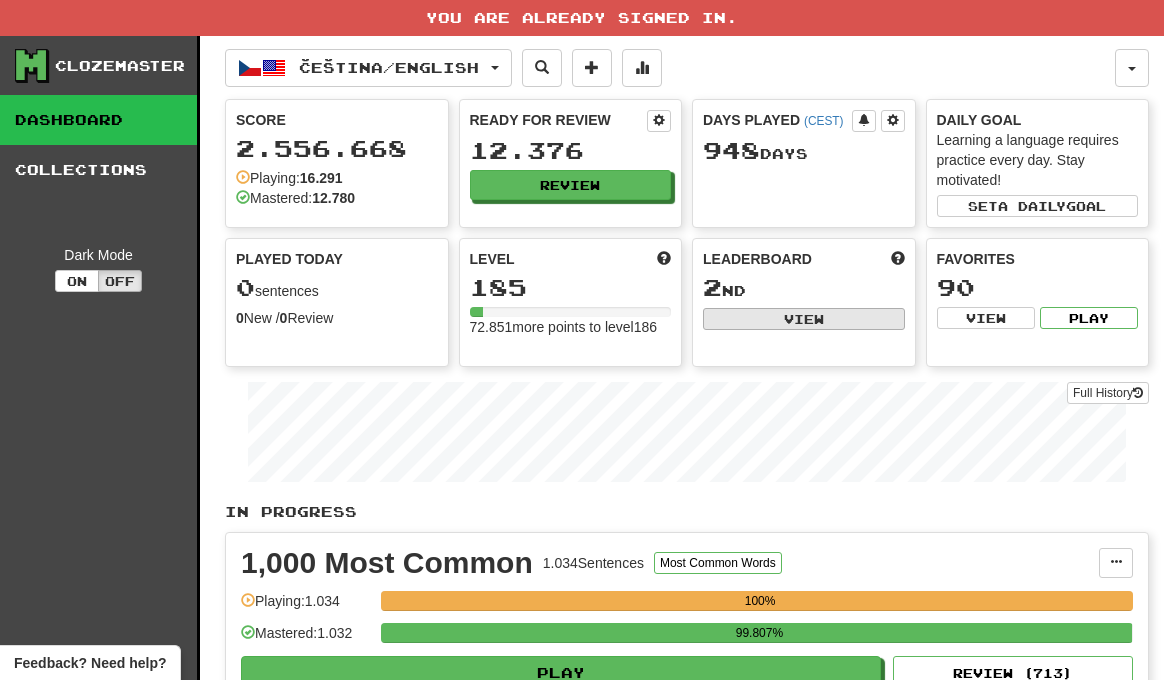 click on "View" at bounding box center (804, 319) 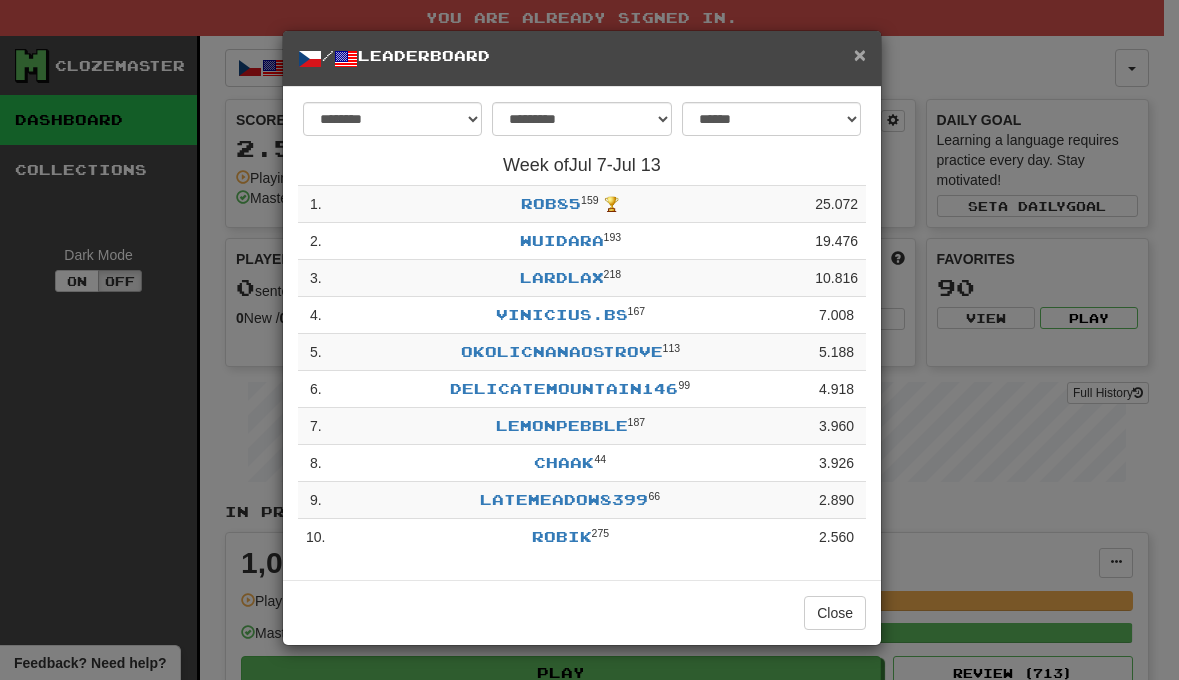 click on "×" at bounding box center (860, 54) 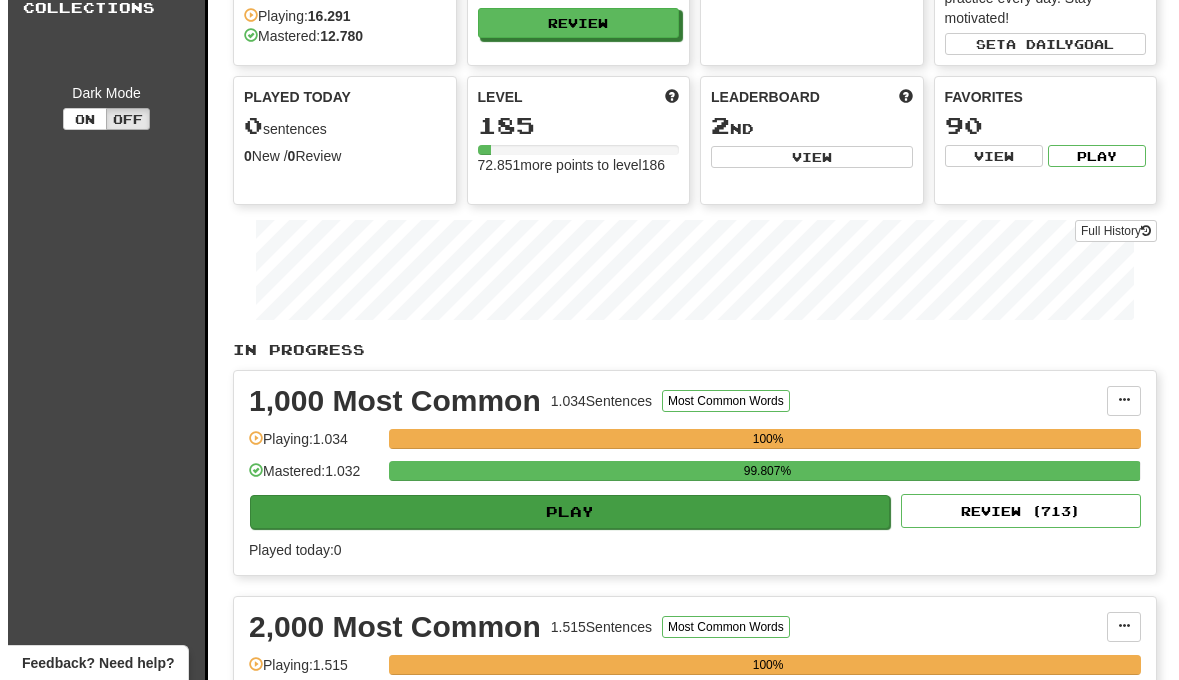 scroll, scrollTop: 166, scrollLeft: 0, axis: vertical 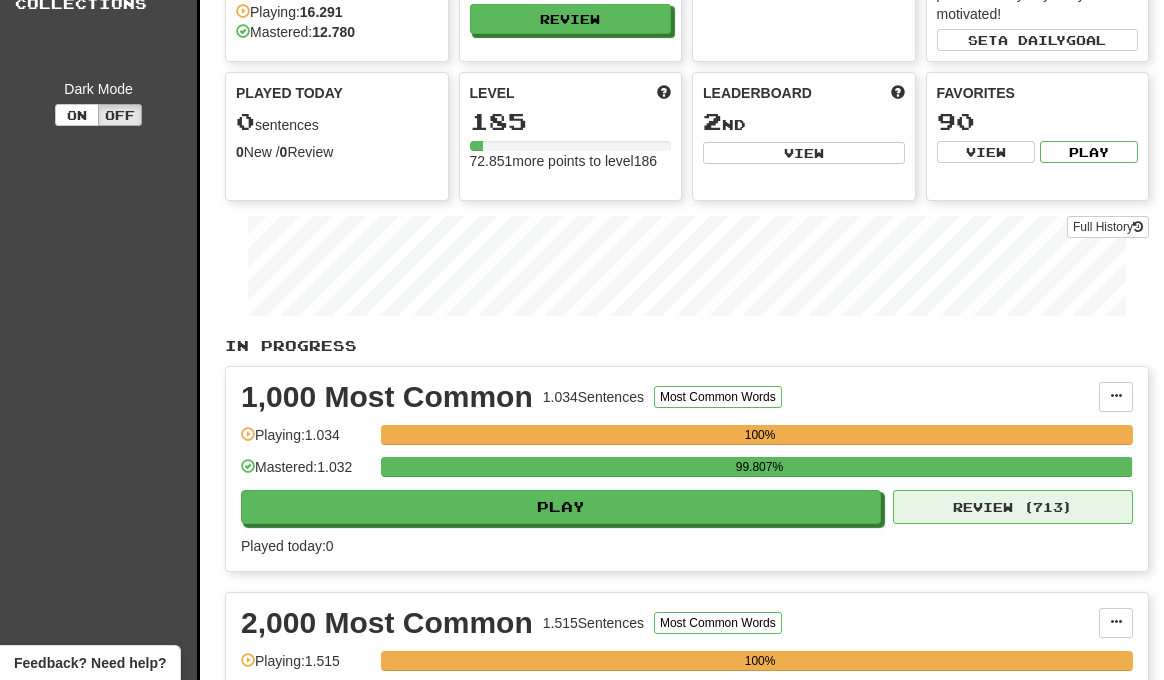 click on "Review ( 713 )" at bounding box center [1013, 507] 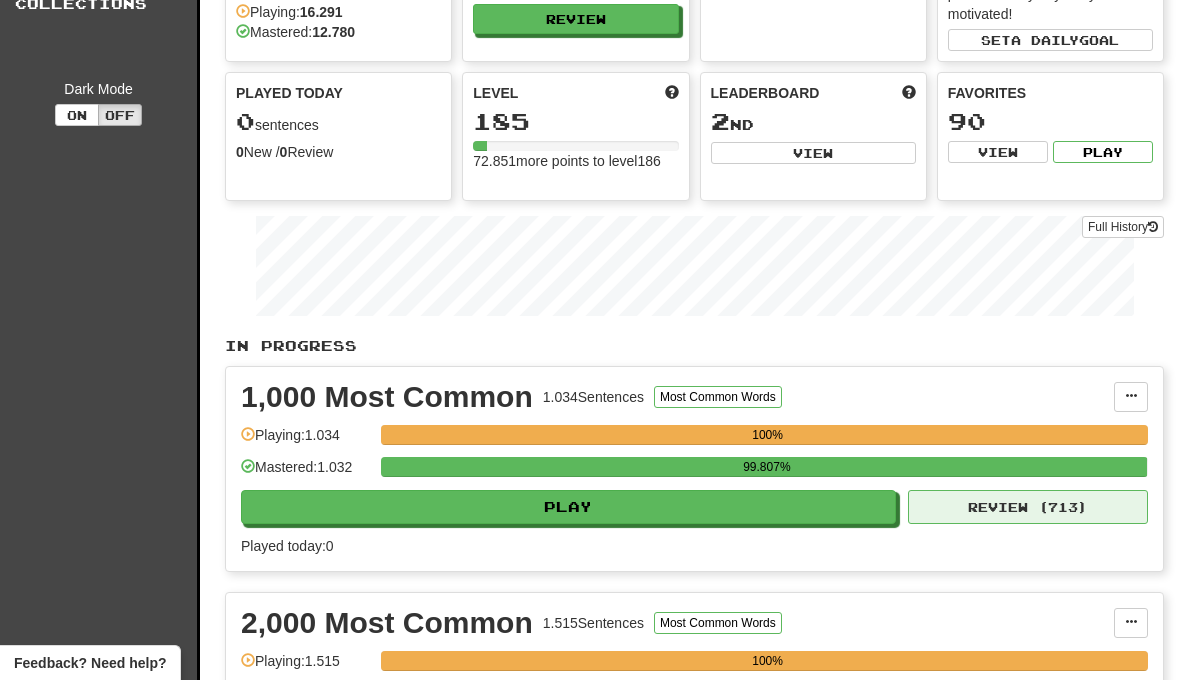 select on "**" 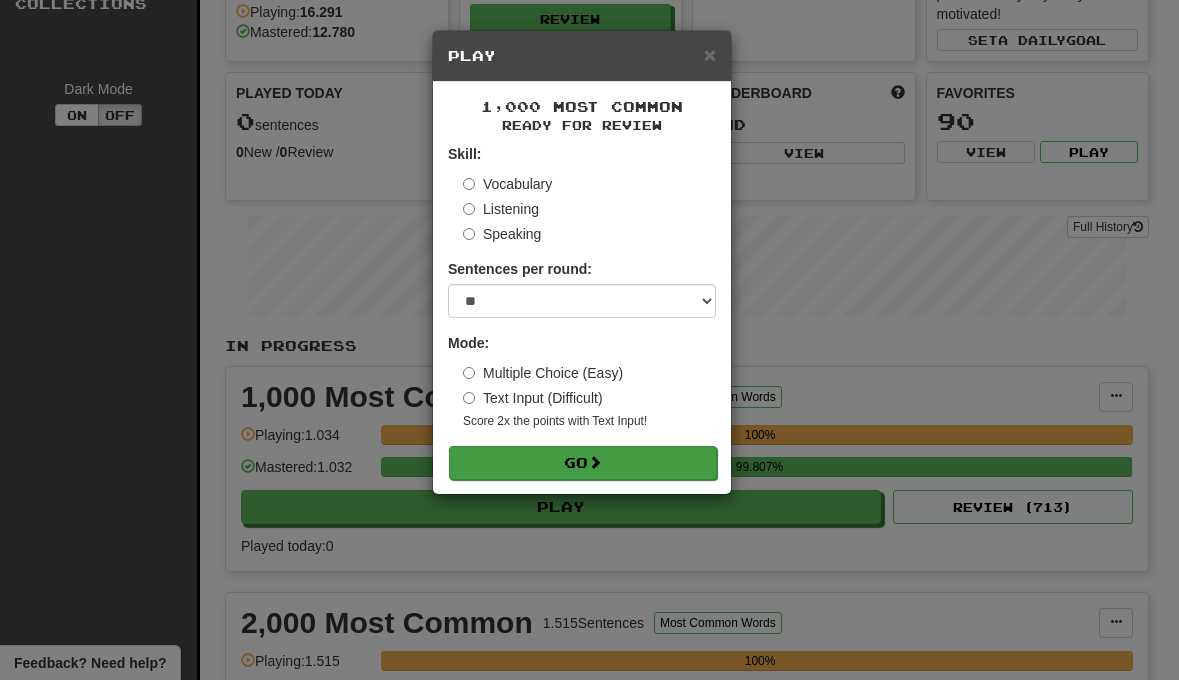 click on "Go" at bounding box center (583, 463) 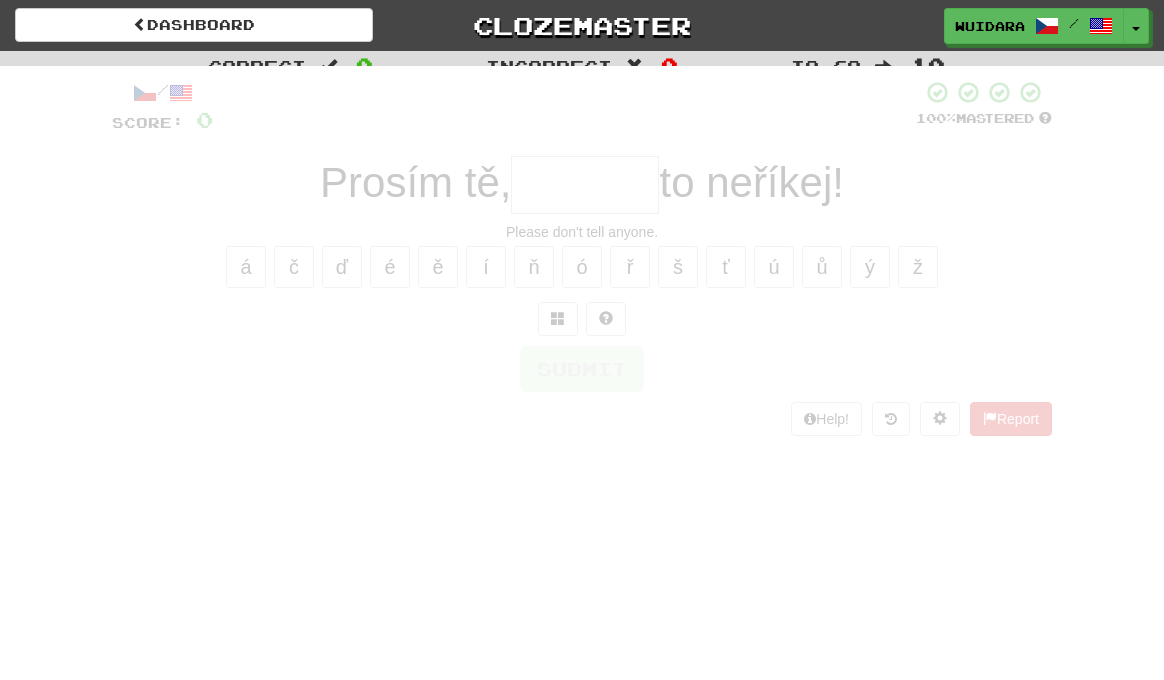 scroll, scrollTop: 0, scrollLeft: 0, axis: both 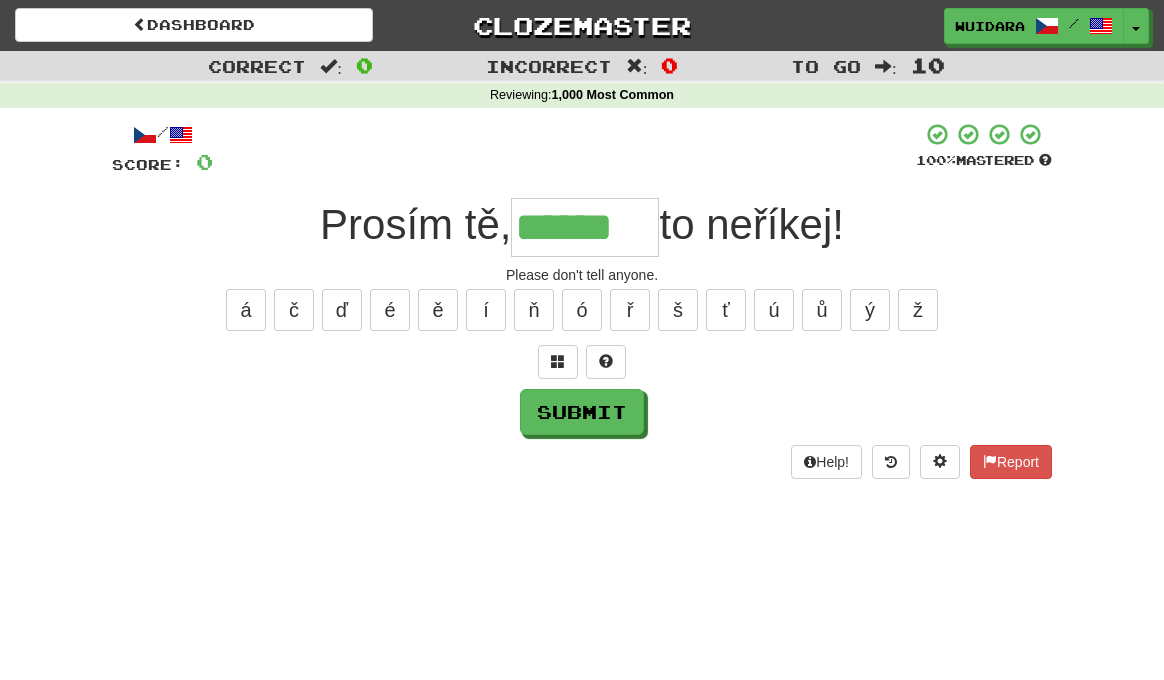 type on "******" 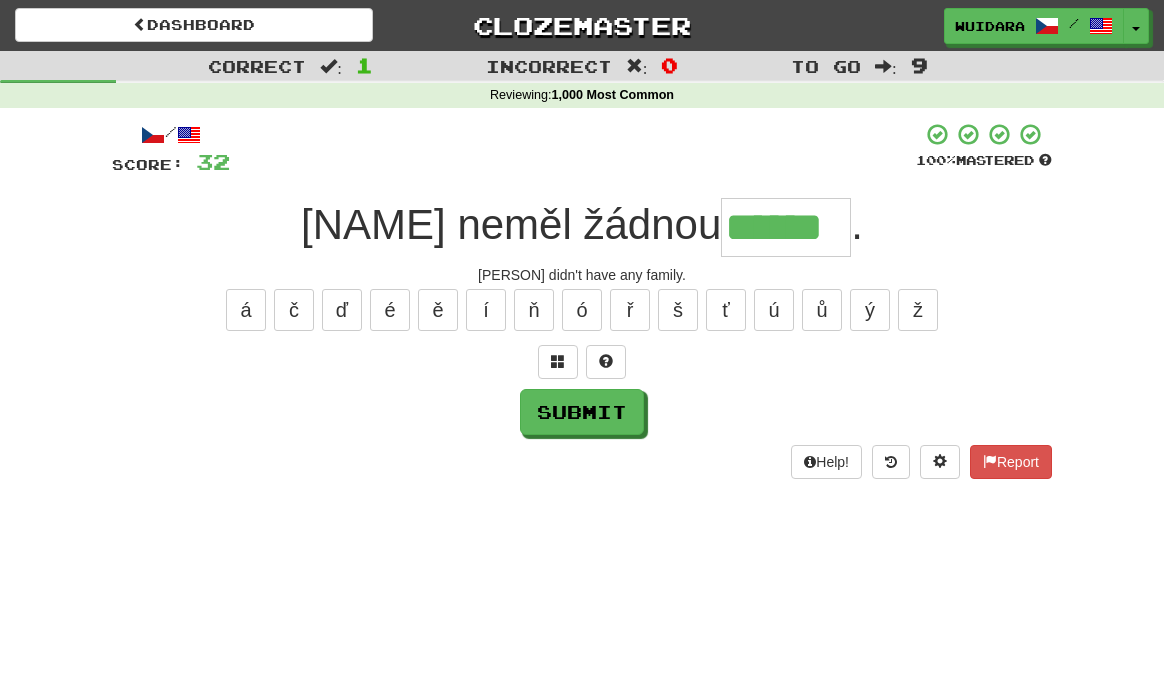 type on "******" 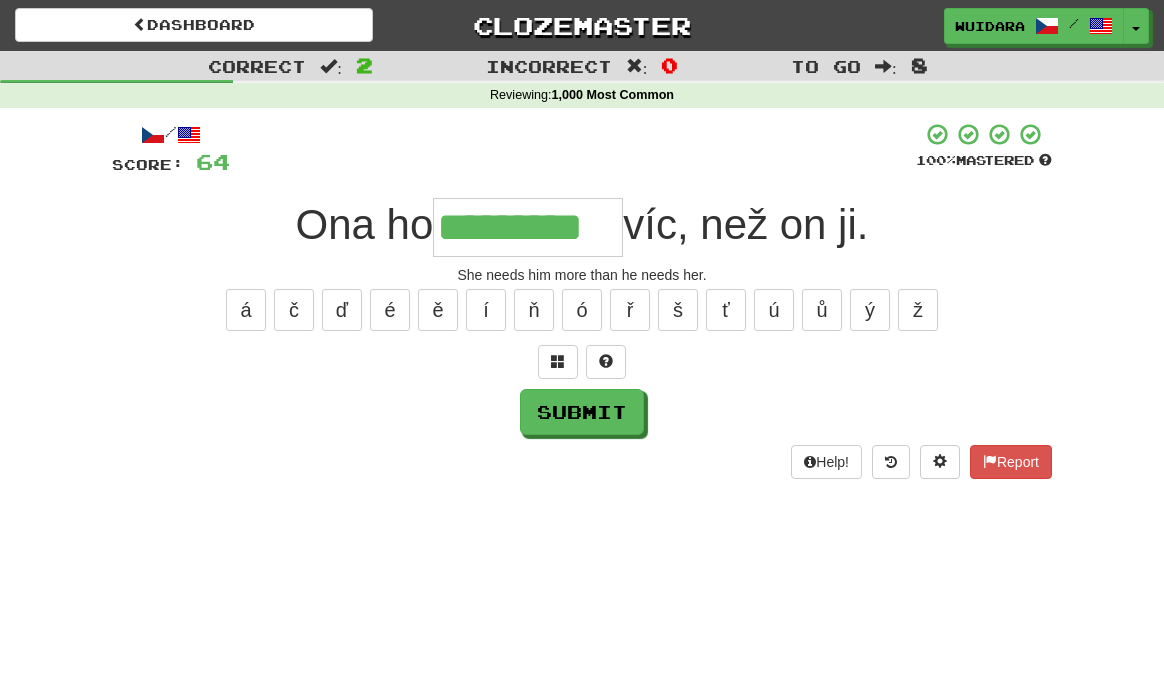 type on "*********" 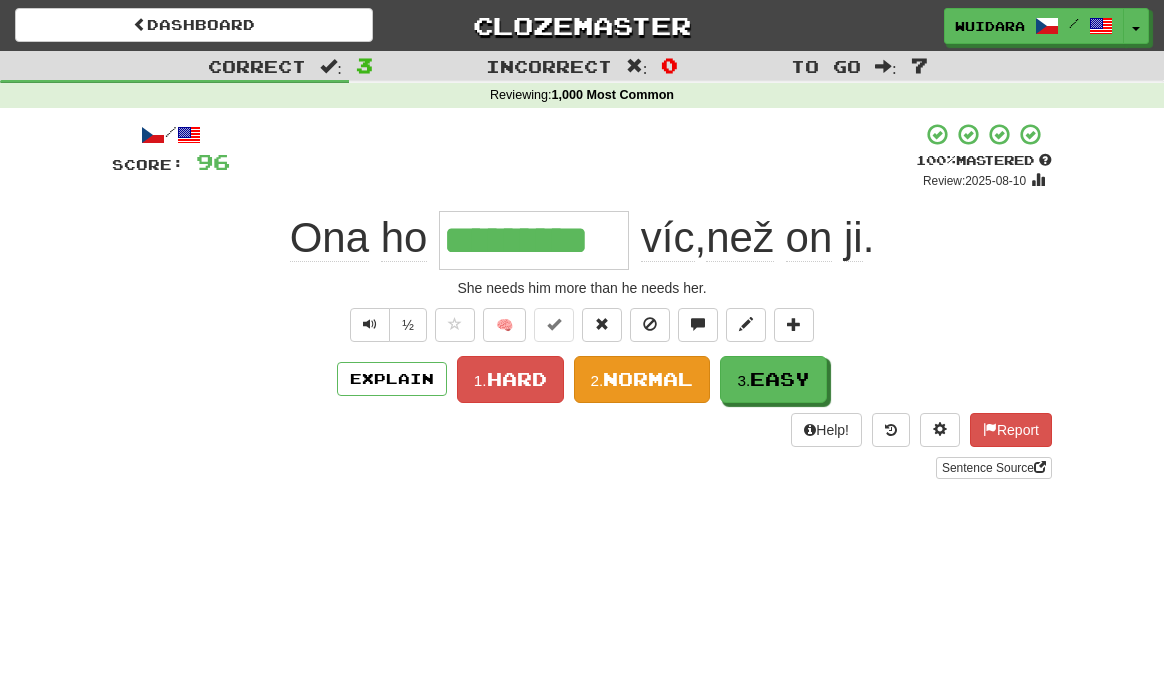 click on "Normal" at bounding box center [648, 379] 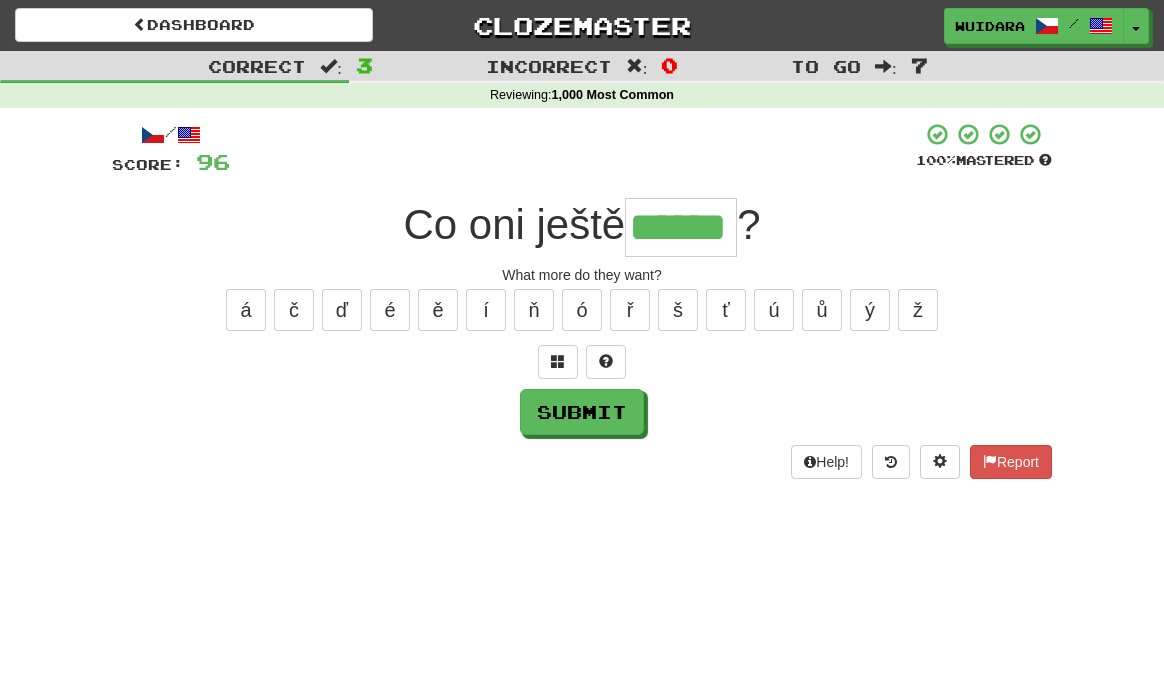 type on "******" 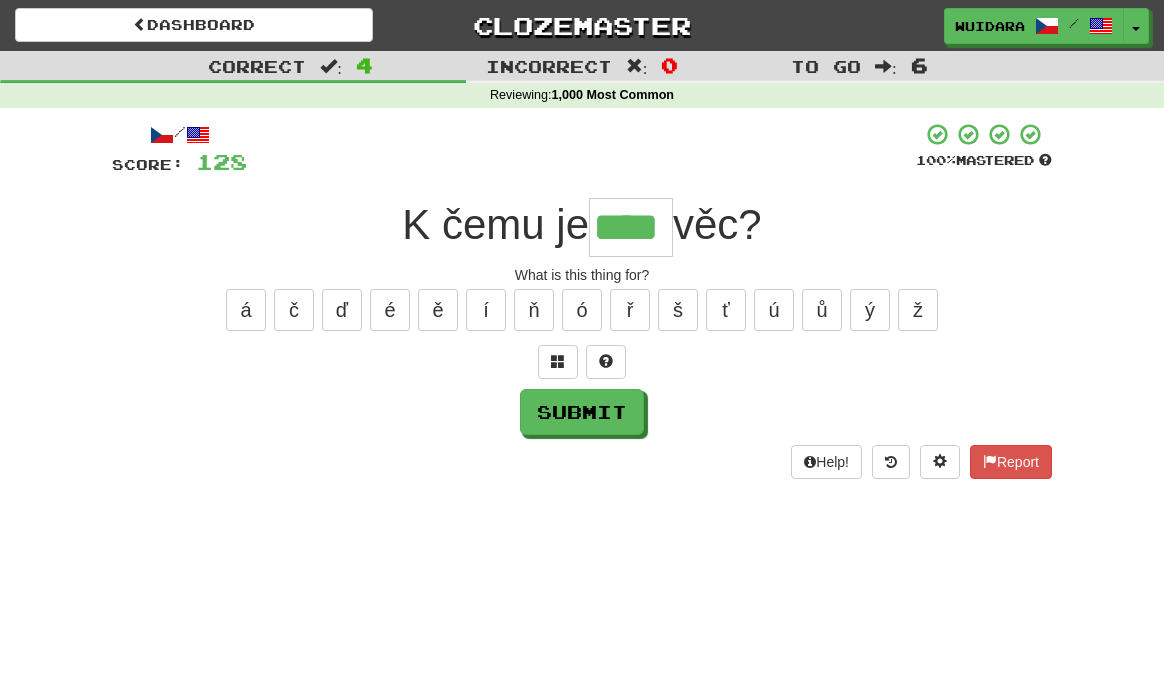type on "****" 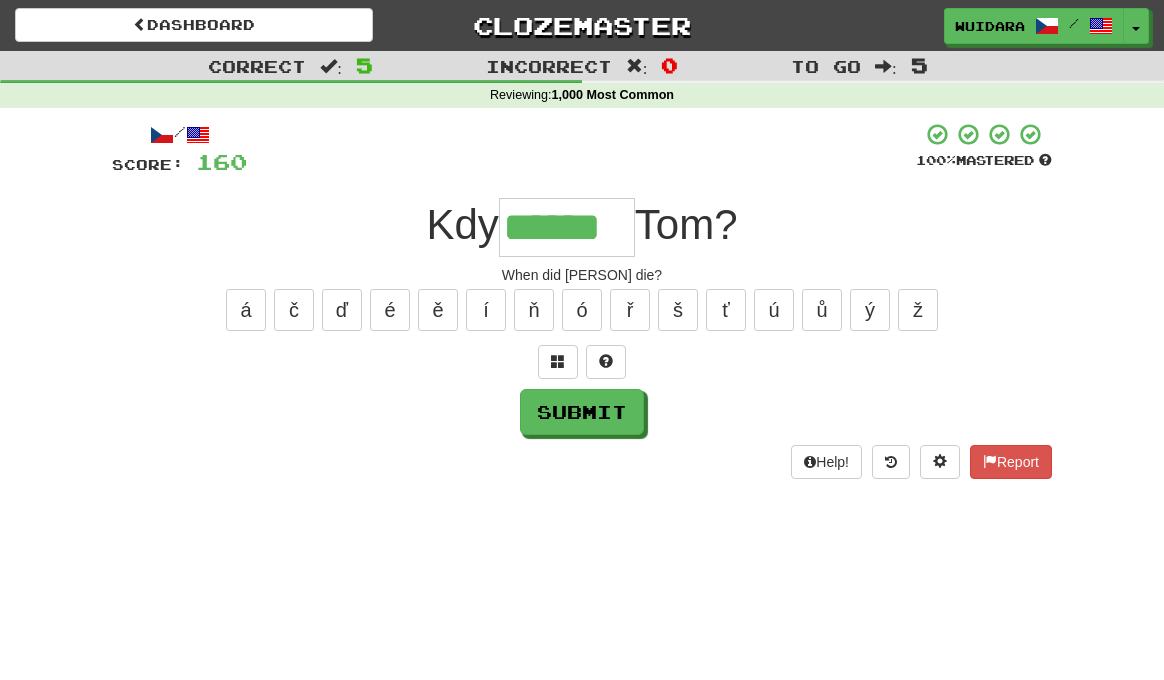 type on "******" 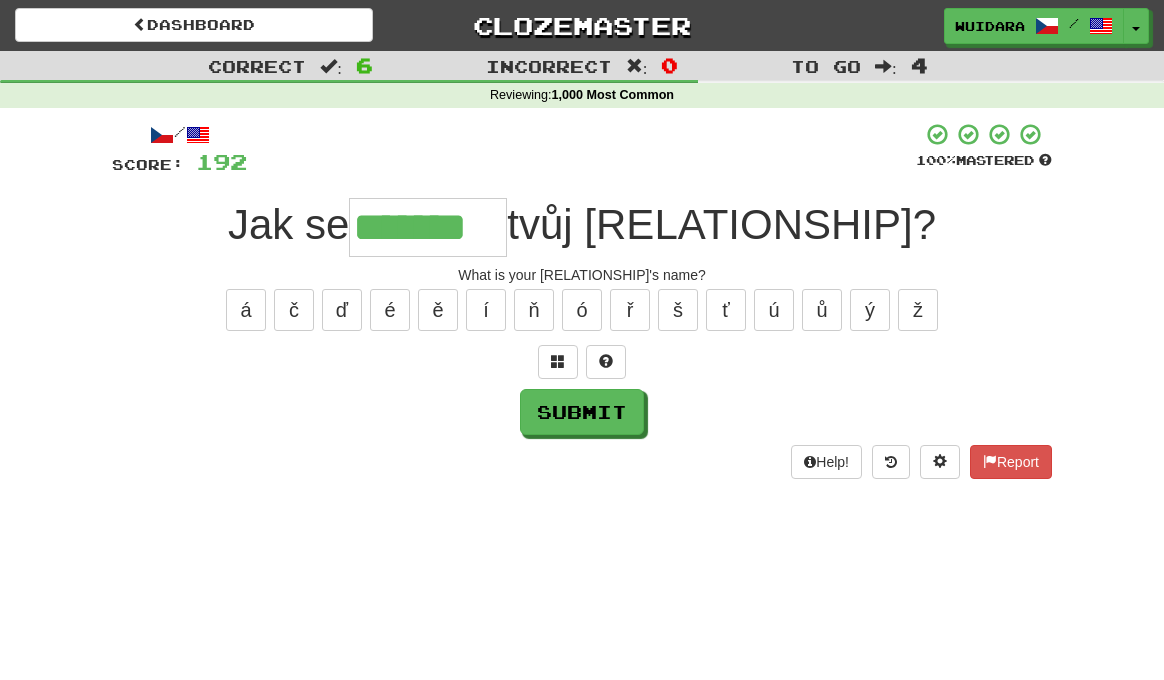 type on "*******" 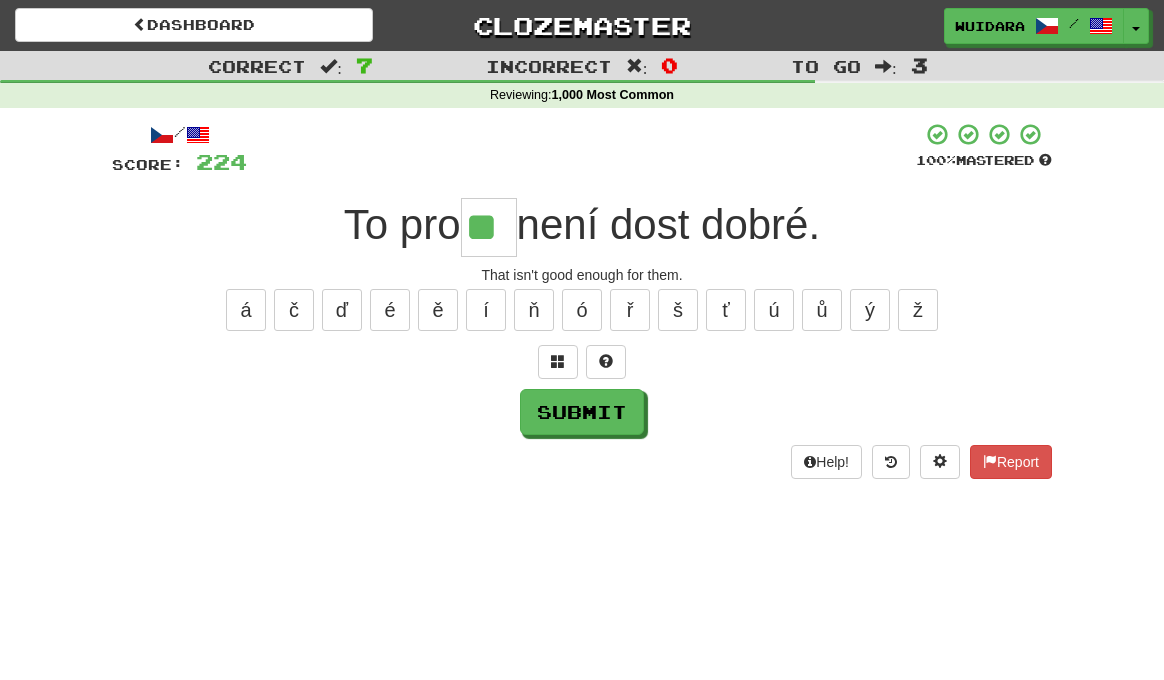 type on "**" 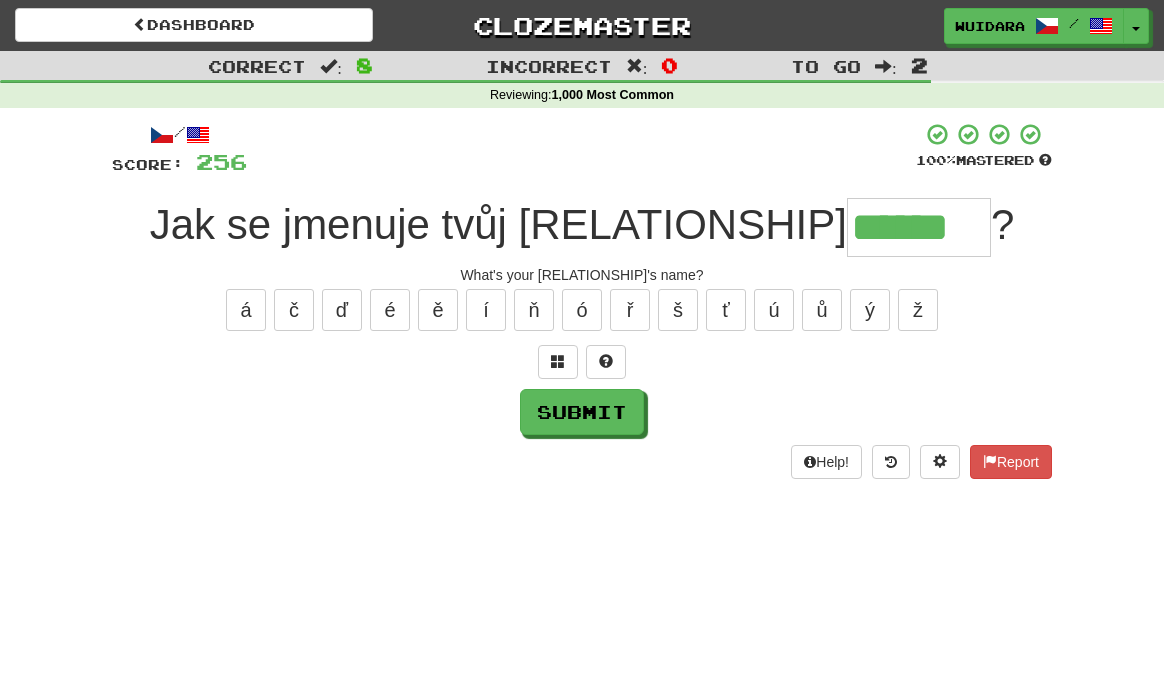 type on "******" 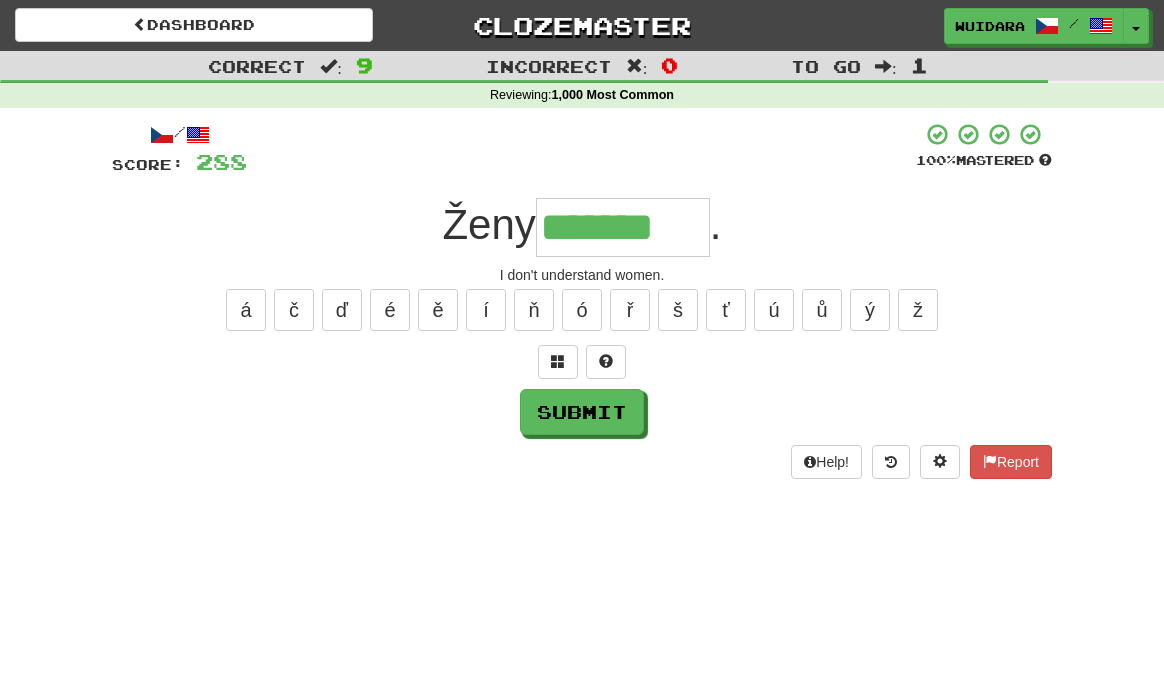 type on "*******" 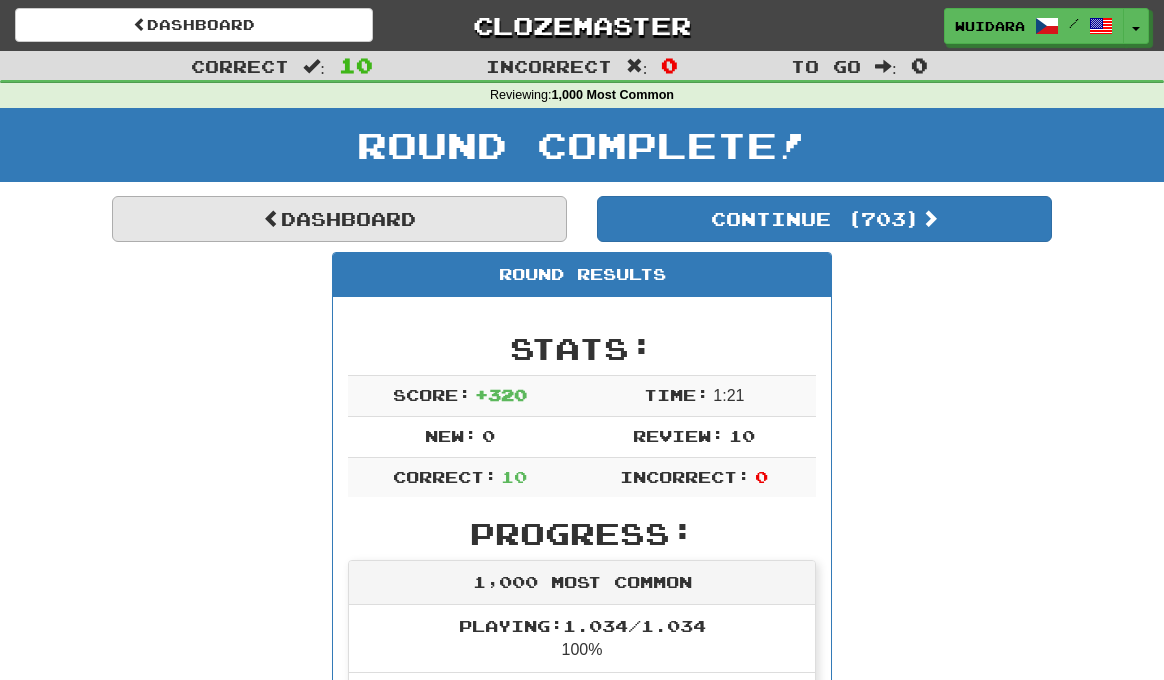click on "Dashboard" at bounding box center (339, 219) 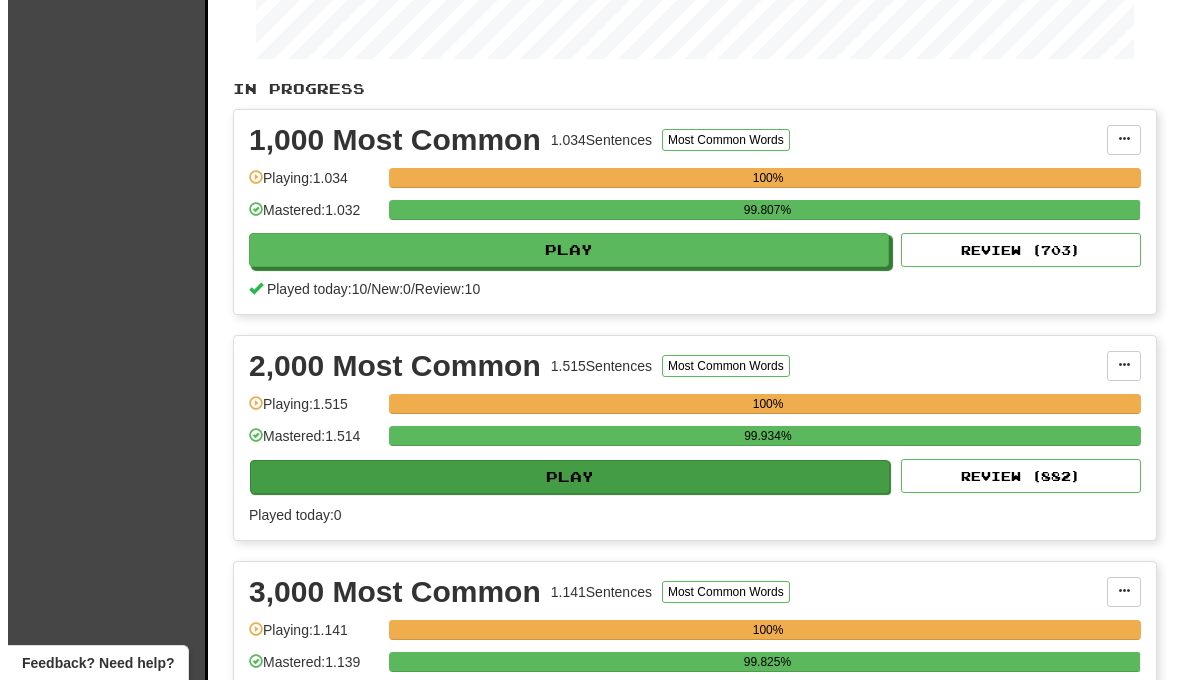 scroll, scrollTop: 408, scrollLeft: 0, axis: vertical 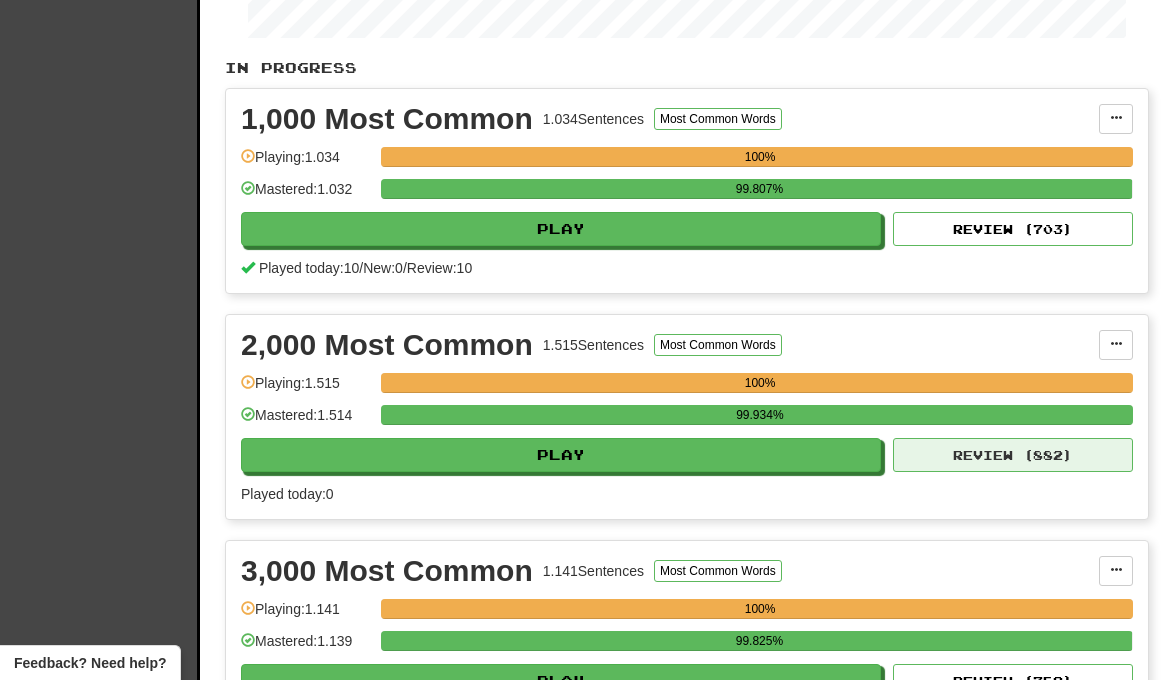 click on "Review ( 882 )" at bounding box center [1013, 455] 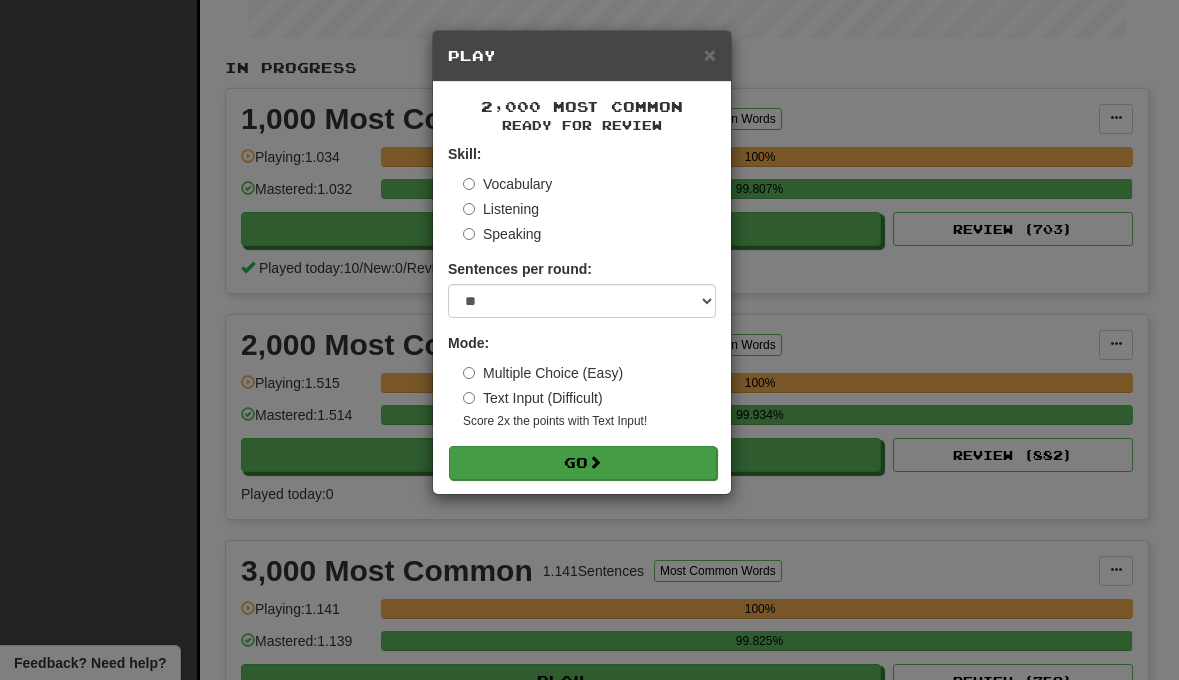 click on "Go" at bounding box center [583, 463] 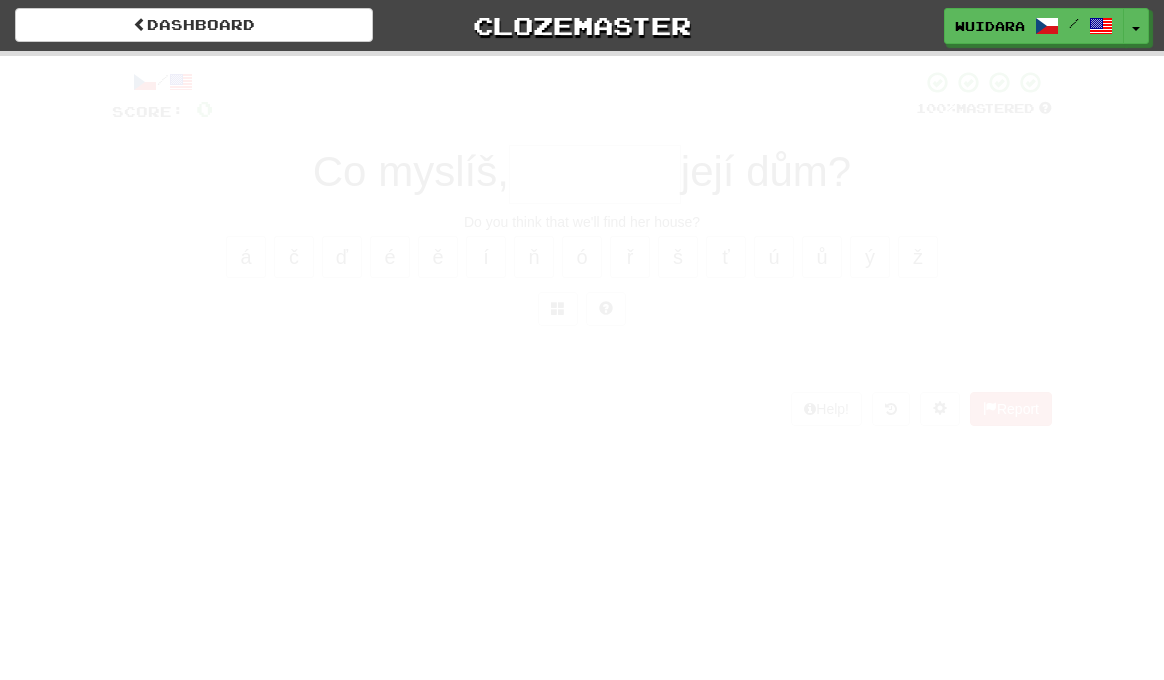 scroll, scrollTop: 0, scrollLeft: 0, axis: both 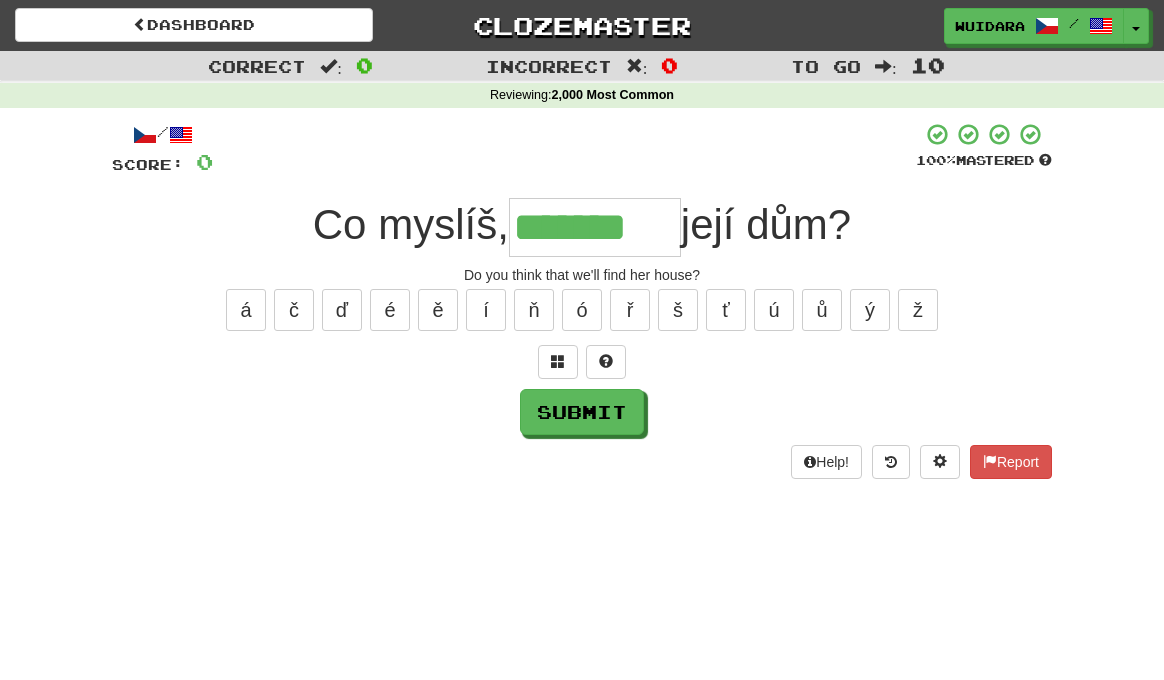 type on "*******" 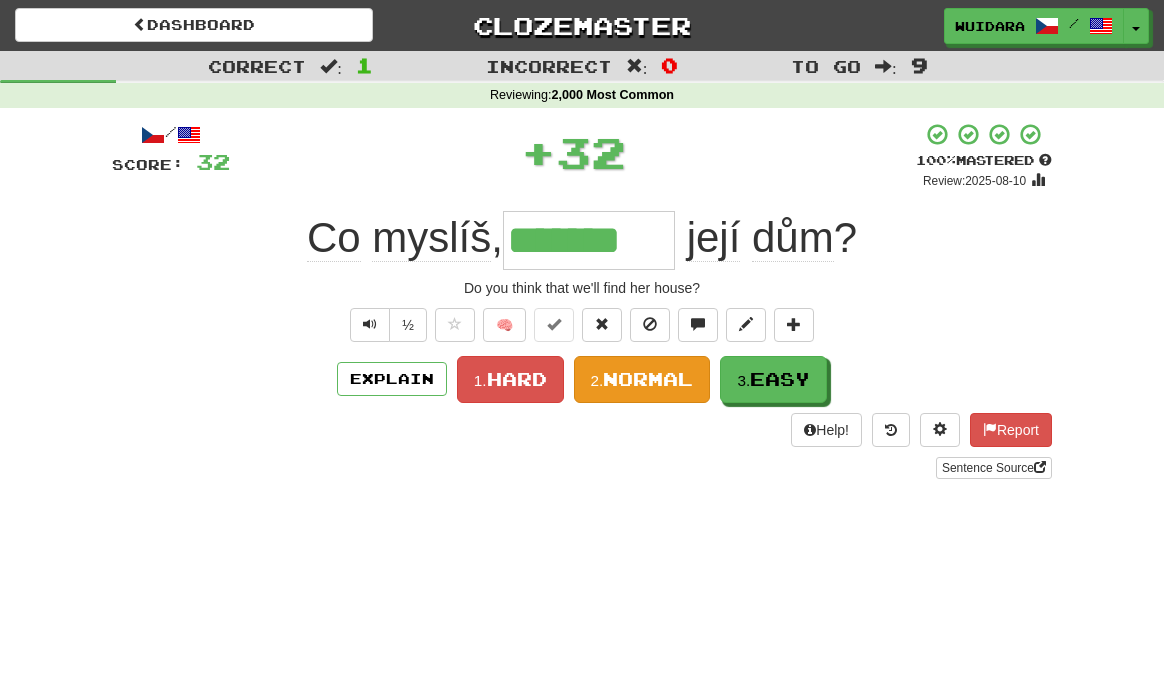 click on "Normal" at bounding box center [648, 379] 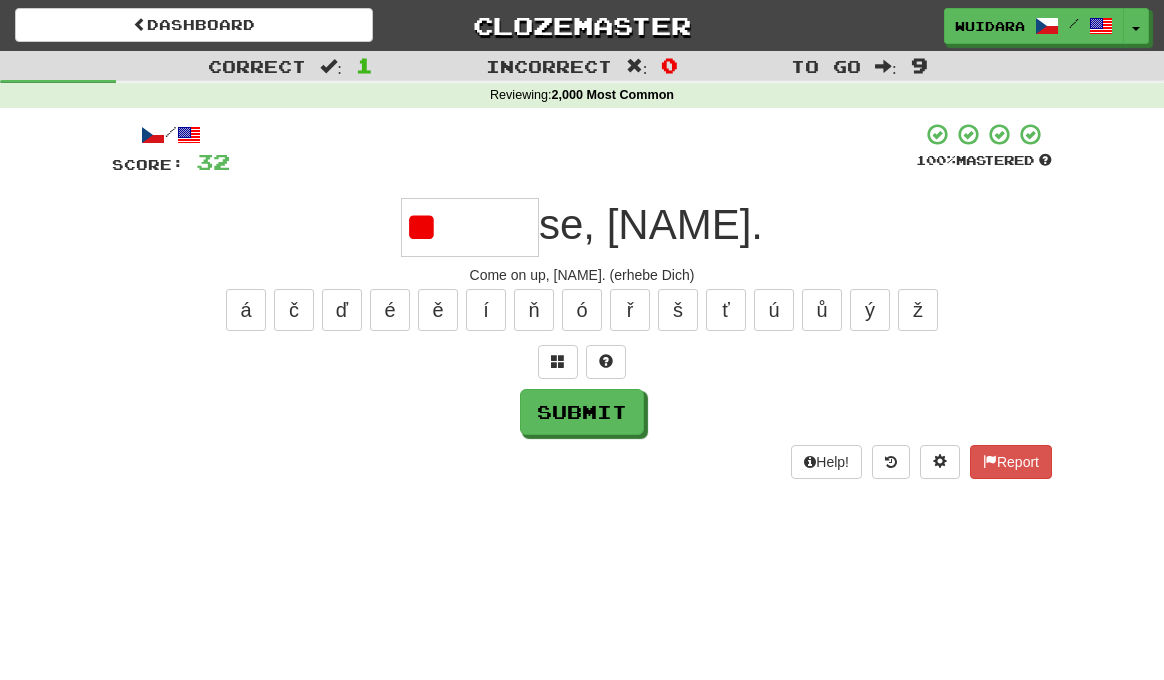 type on "*" 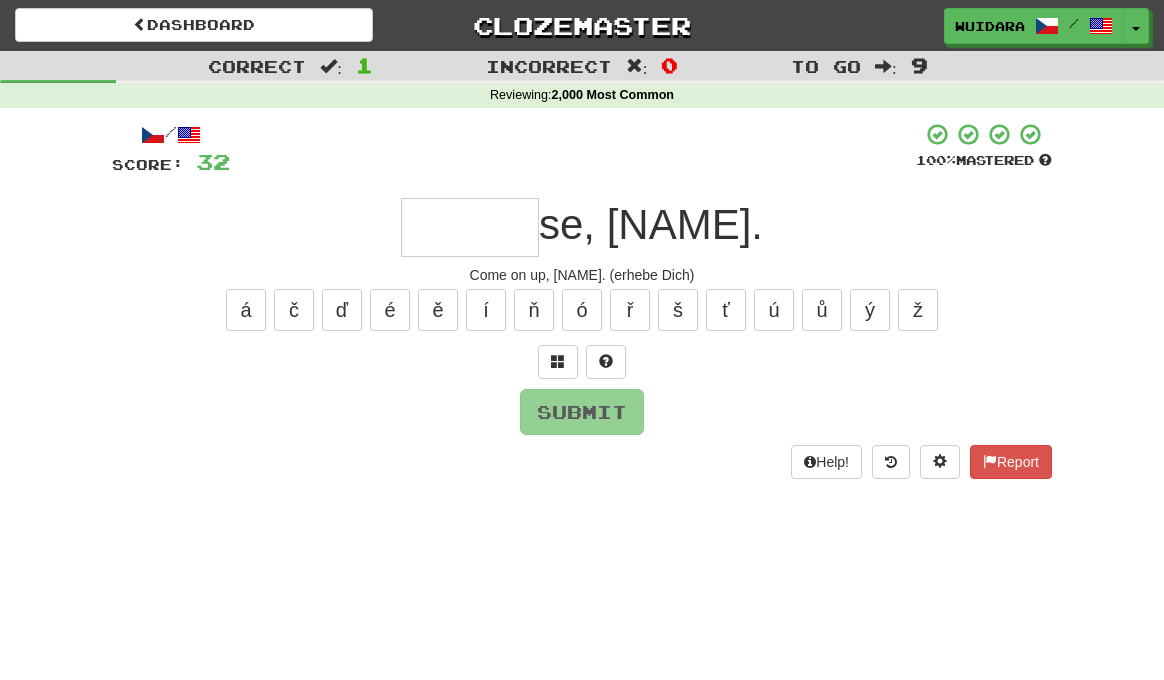 type on "*" 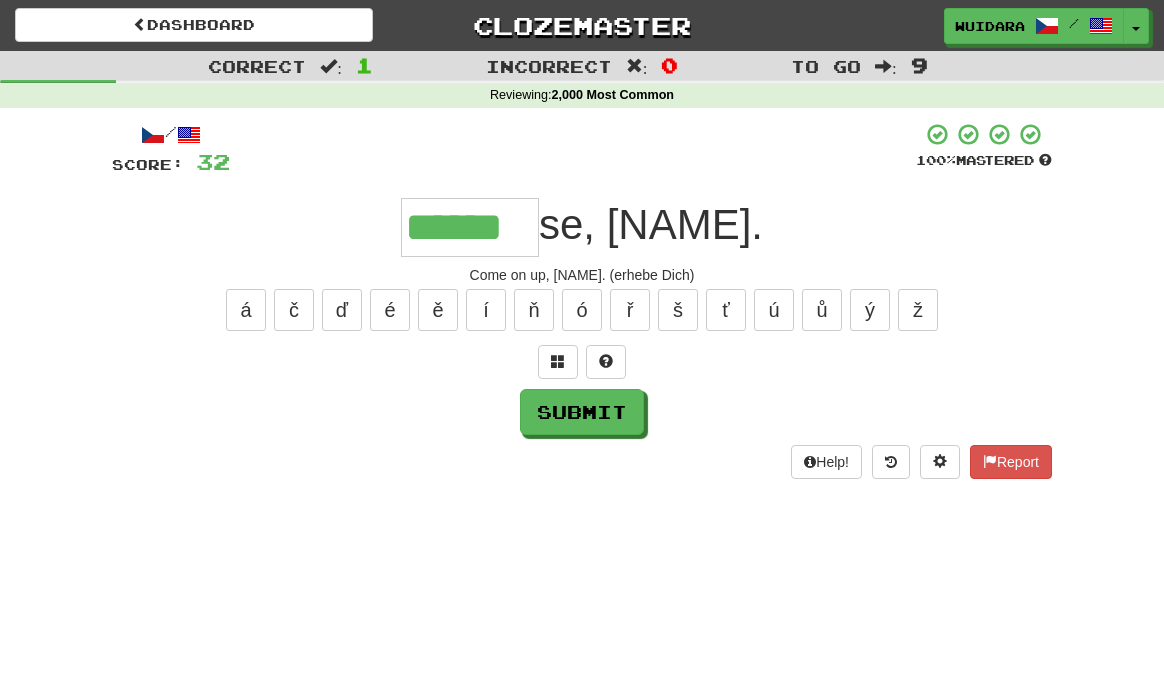 type on "******" 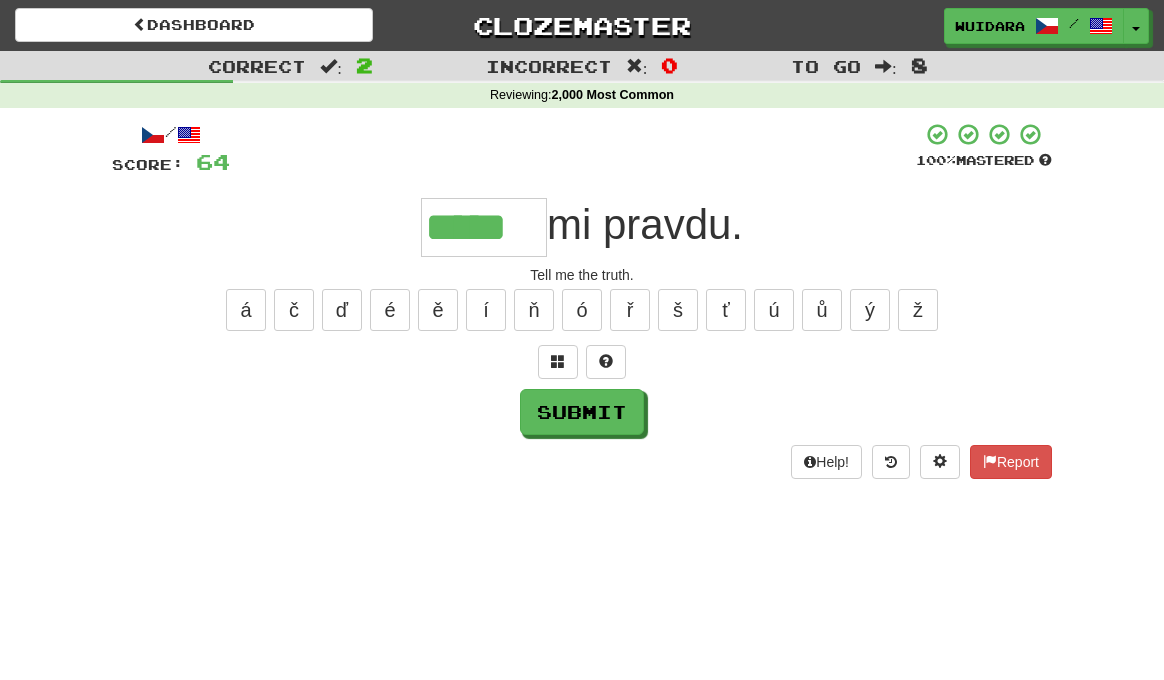 type on "*****" 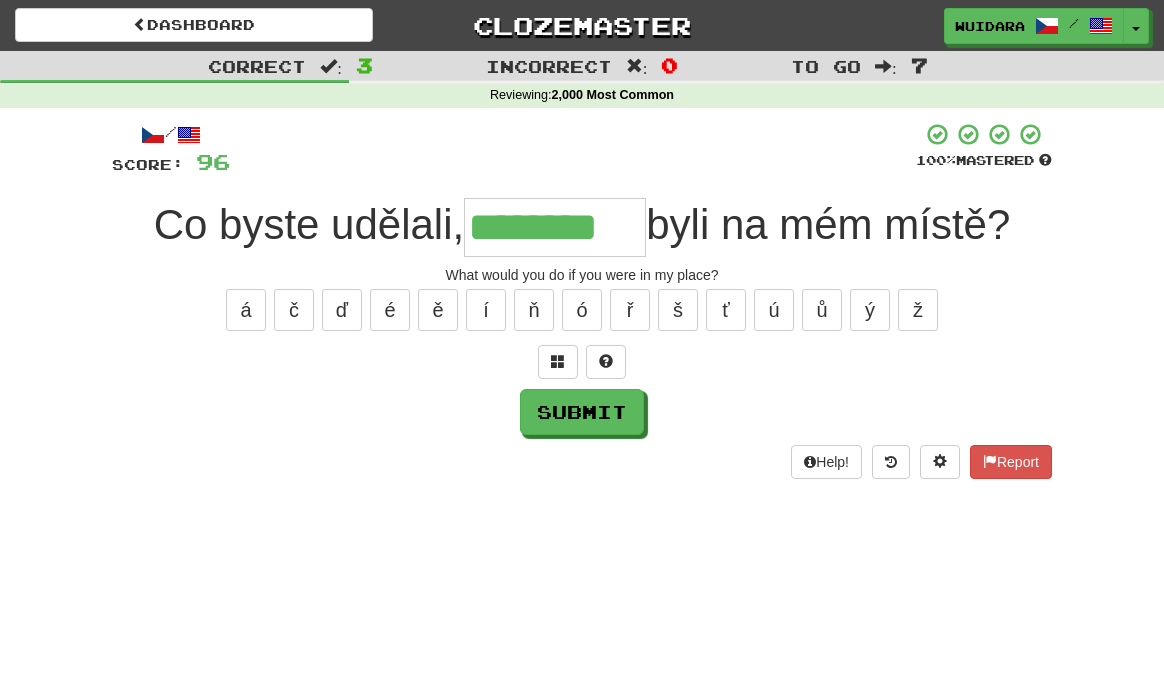 type on "********" 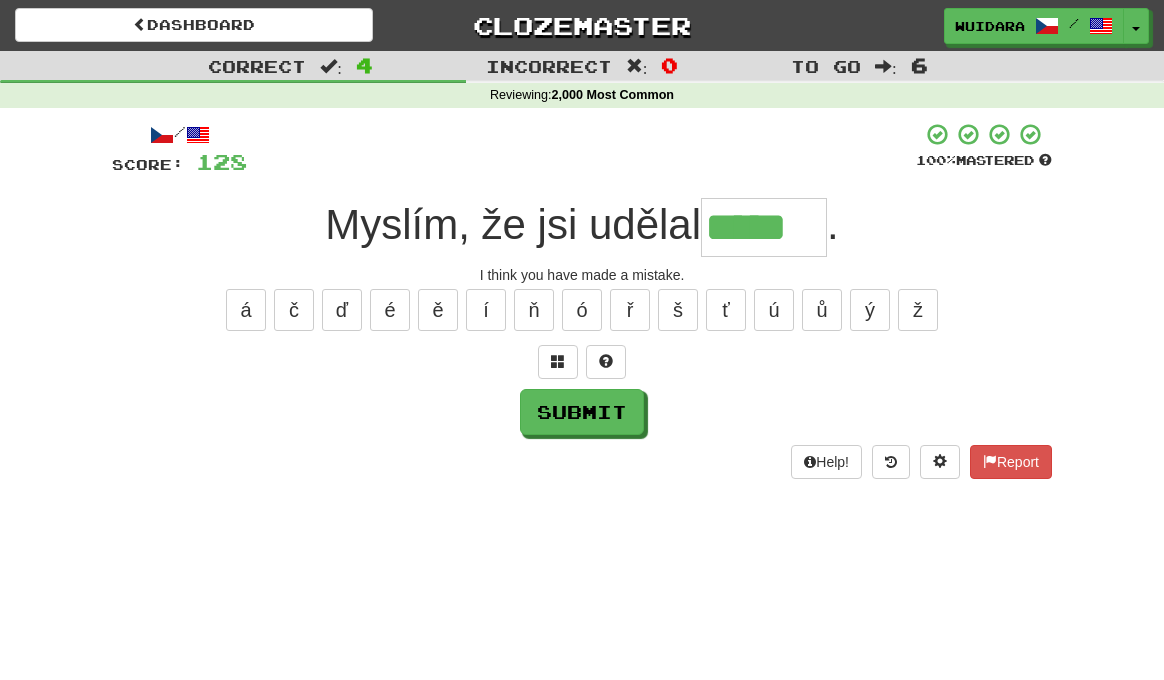 type on "*****" 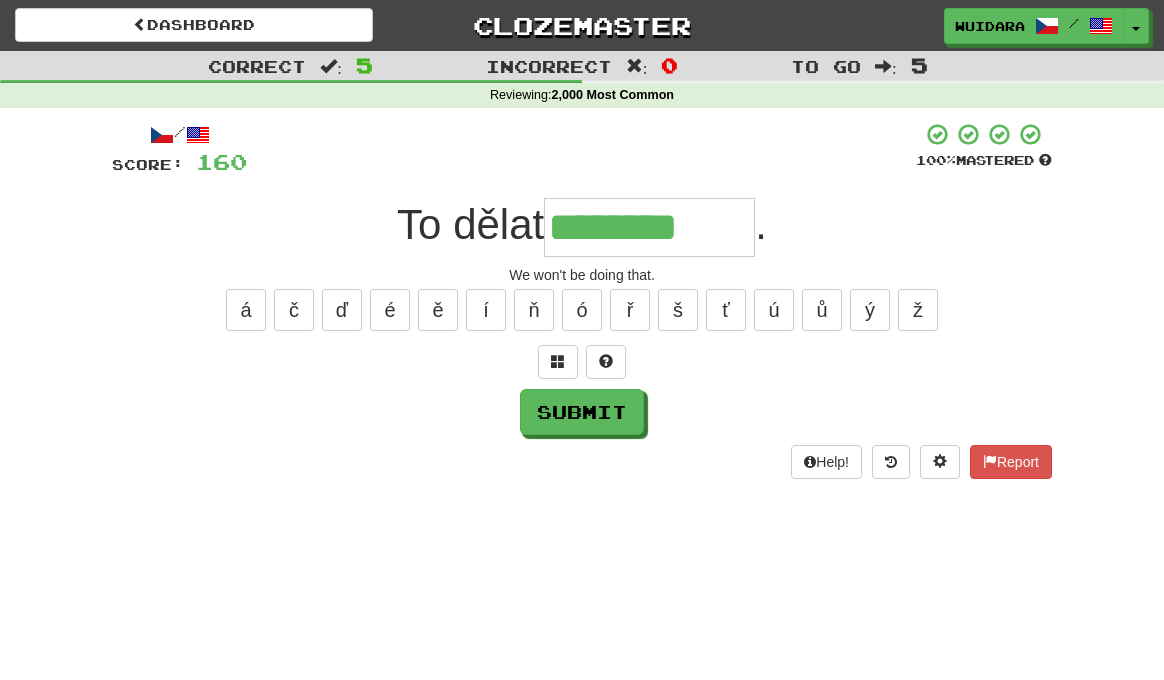 type on "********" 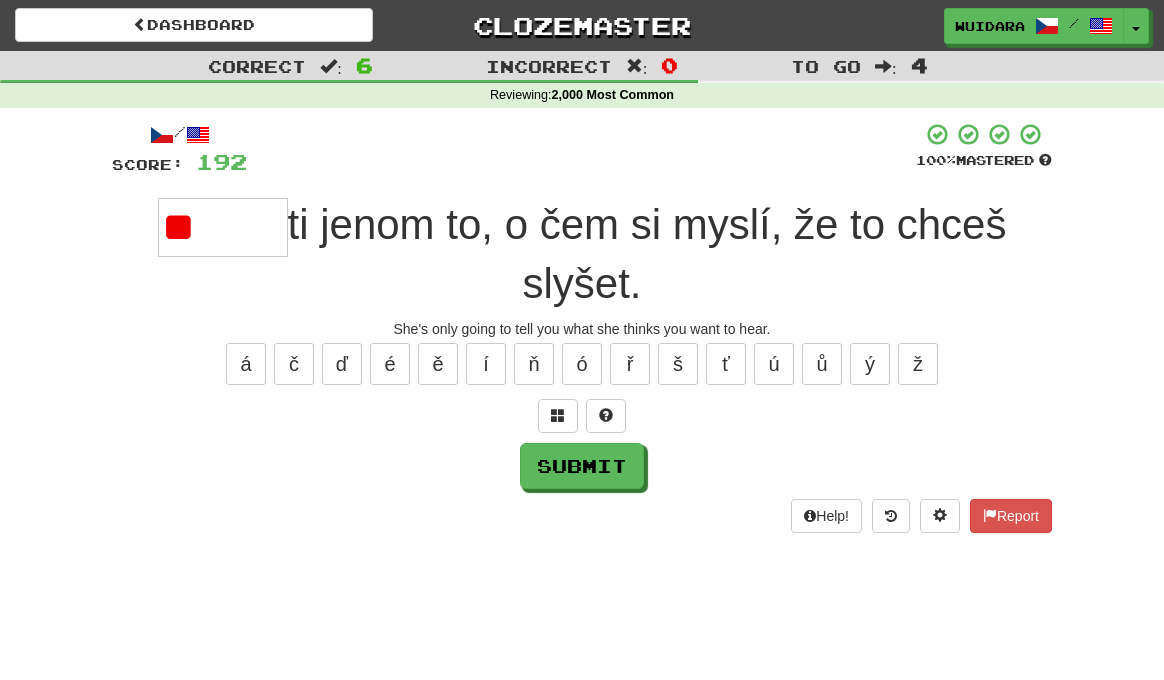 type on "*" 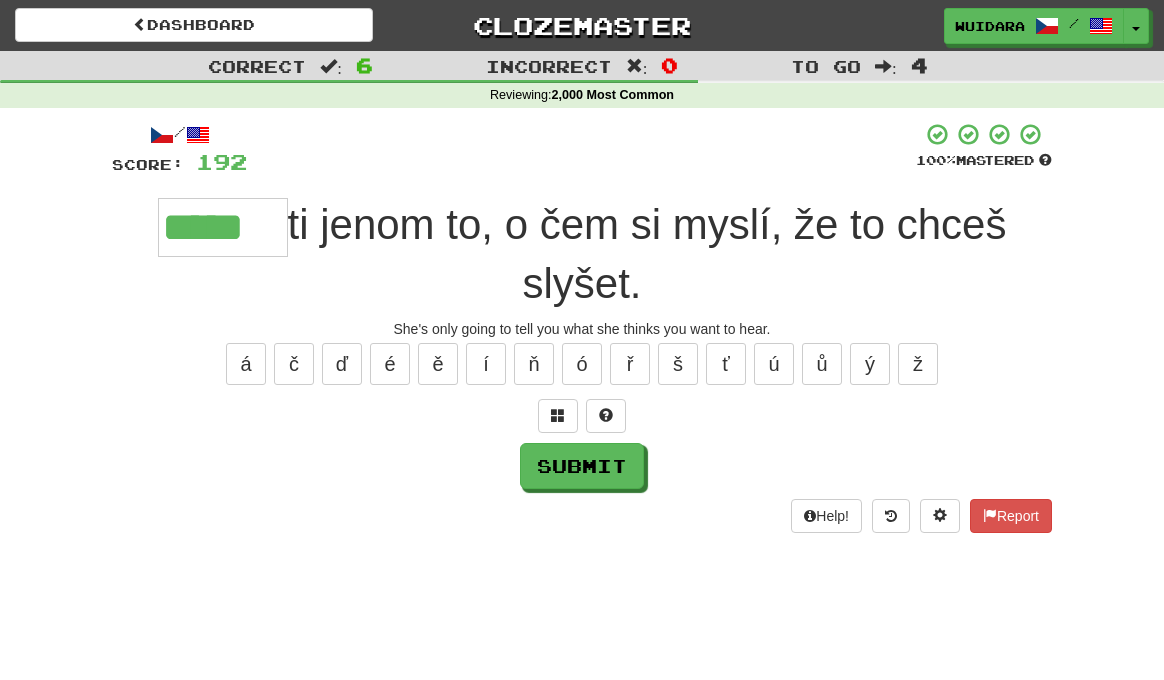 type on "*****" 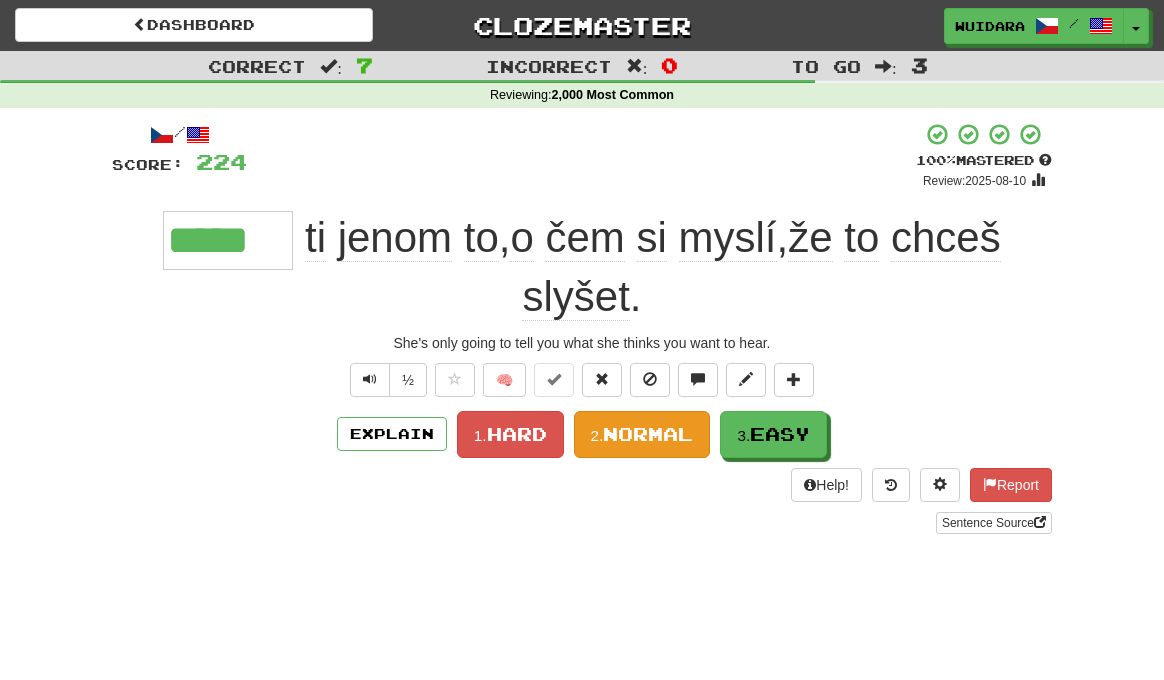 click on "Normal" at bounding box center (648, 434) 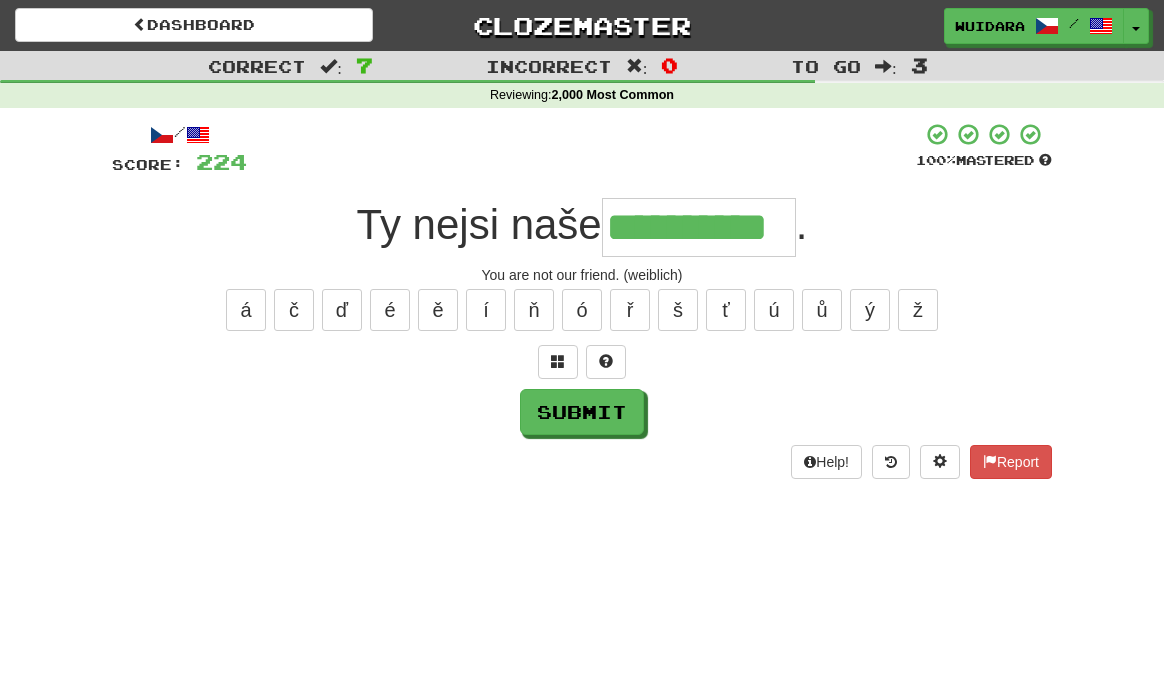 type on "**********" 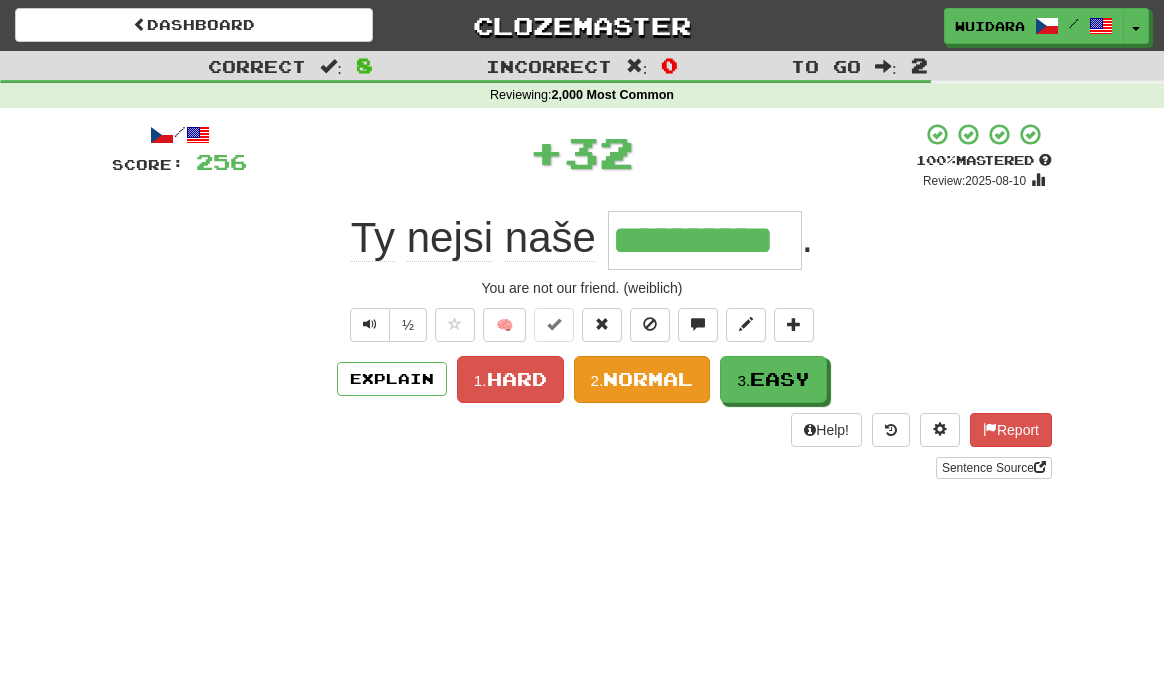 click on "Normal" at bounding box center (648, 379) 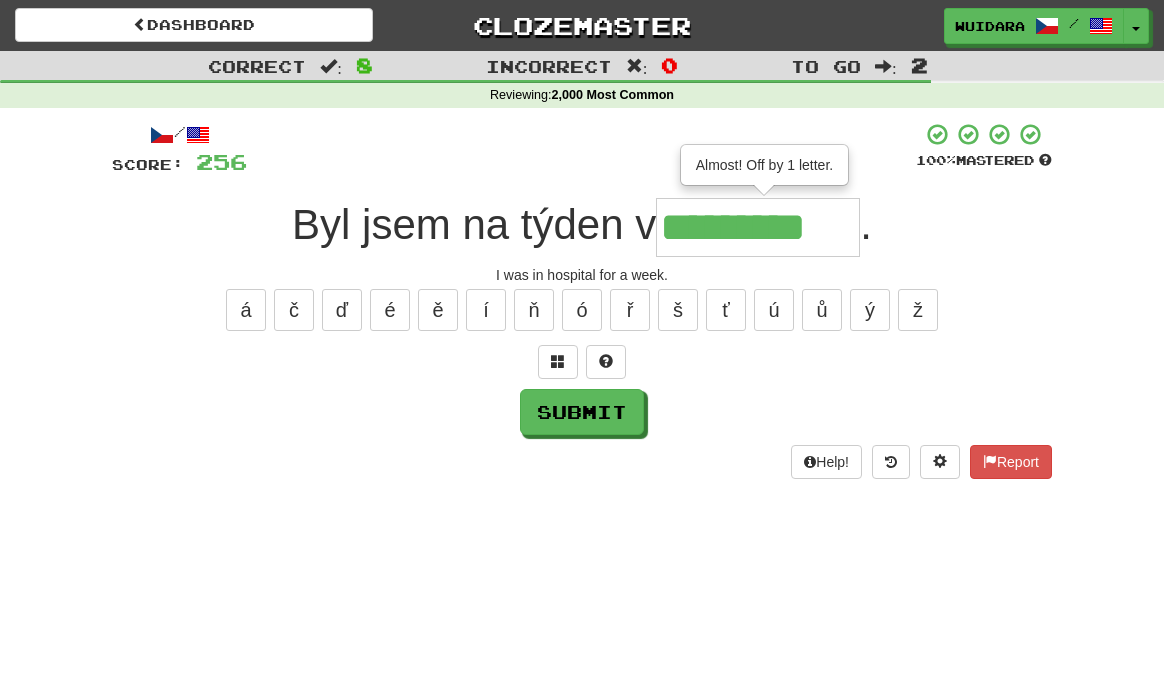 type on "*********" 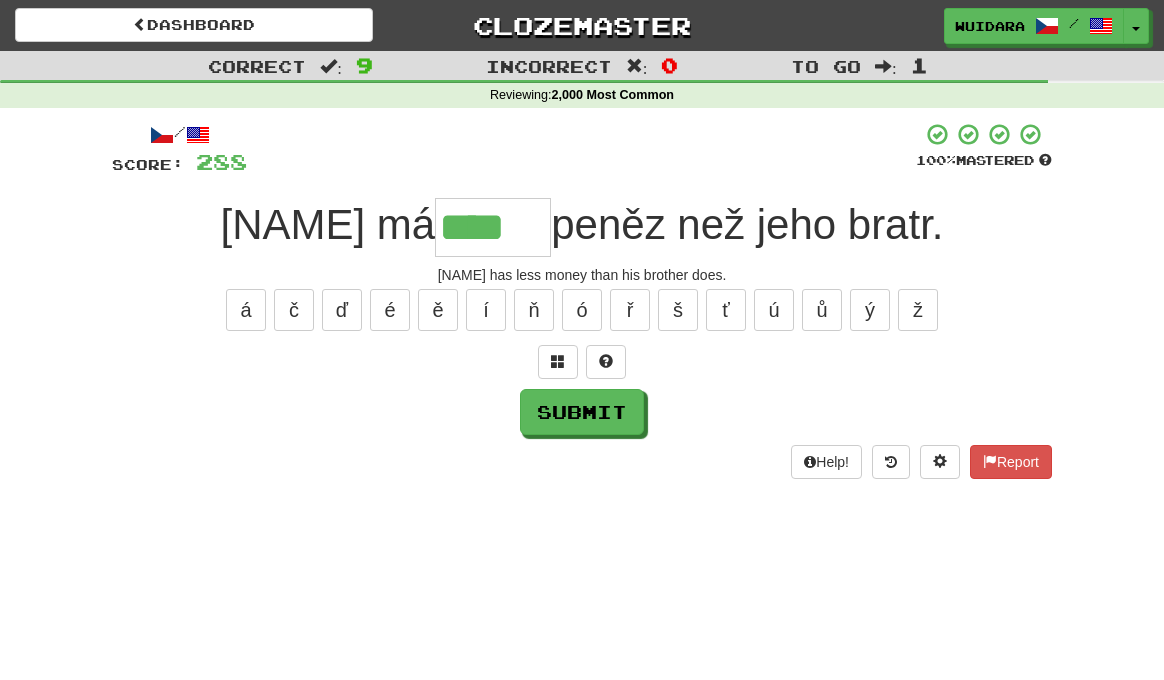 type on "****" 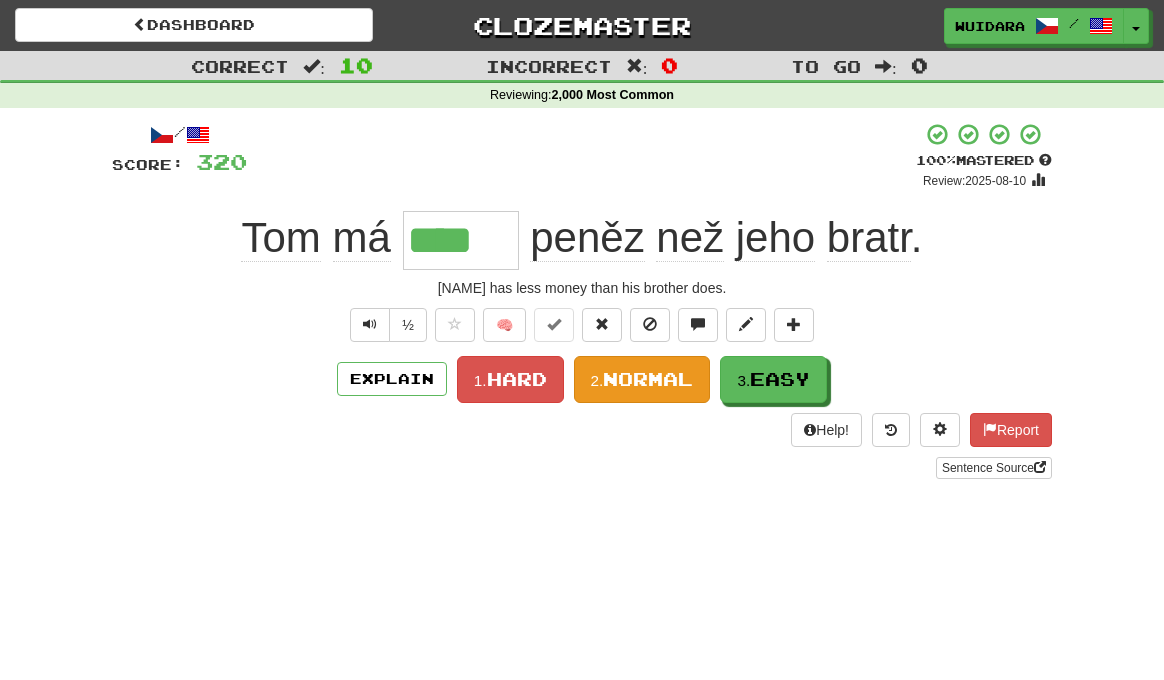 click on "Normal" at bounding box center [648, 379] 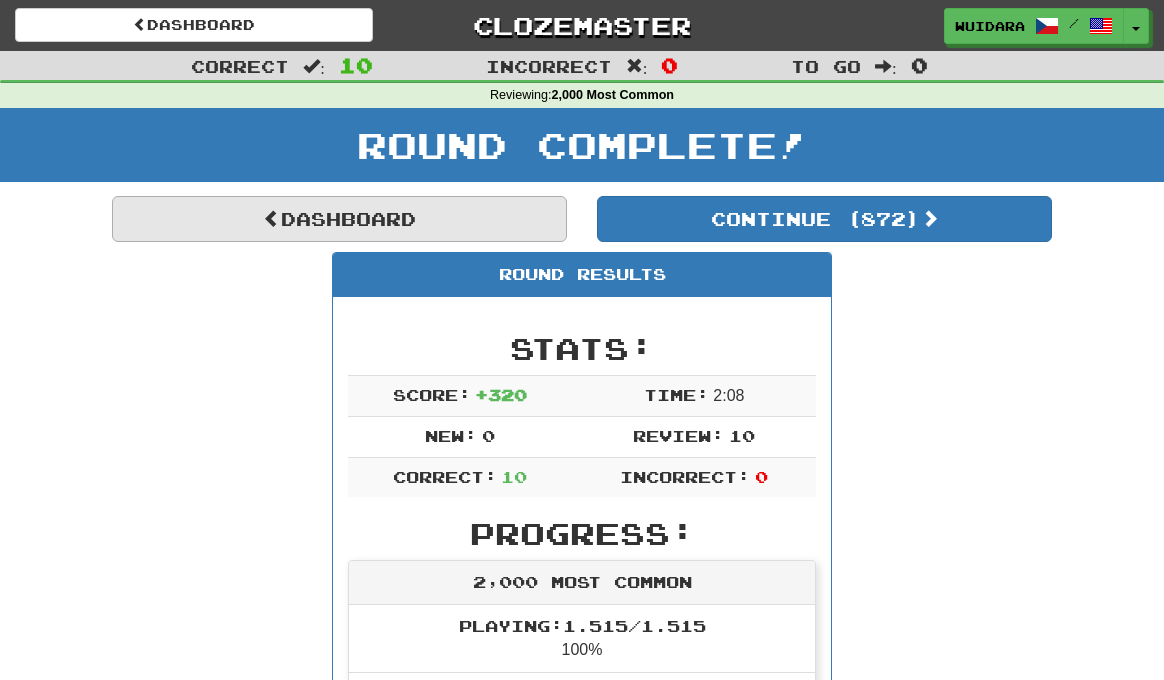 click at bounding box center (272, 218) 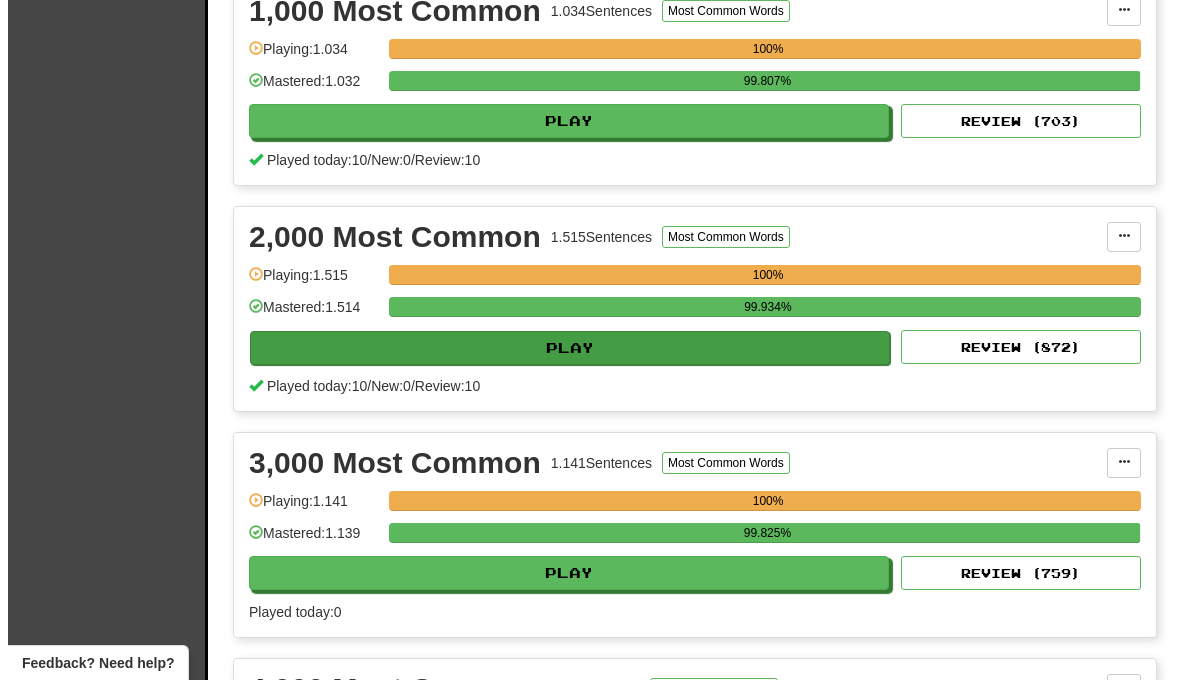 scroll, scrollTop: 591, scrollLeft: 0, axis: vertical 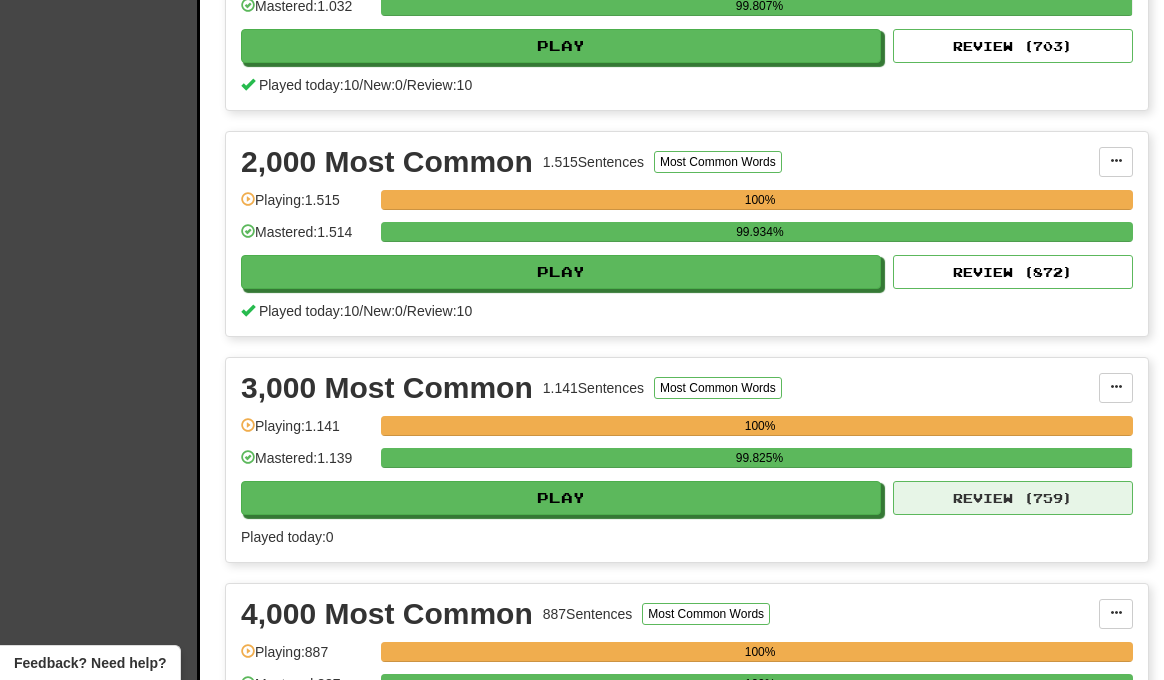 click on "Review ( 759 )" at bounding box center (1013, 498) 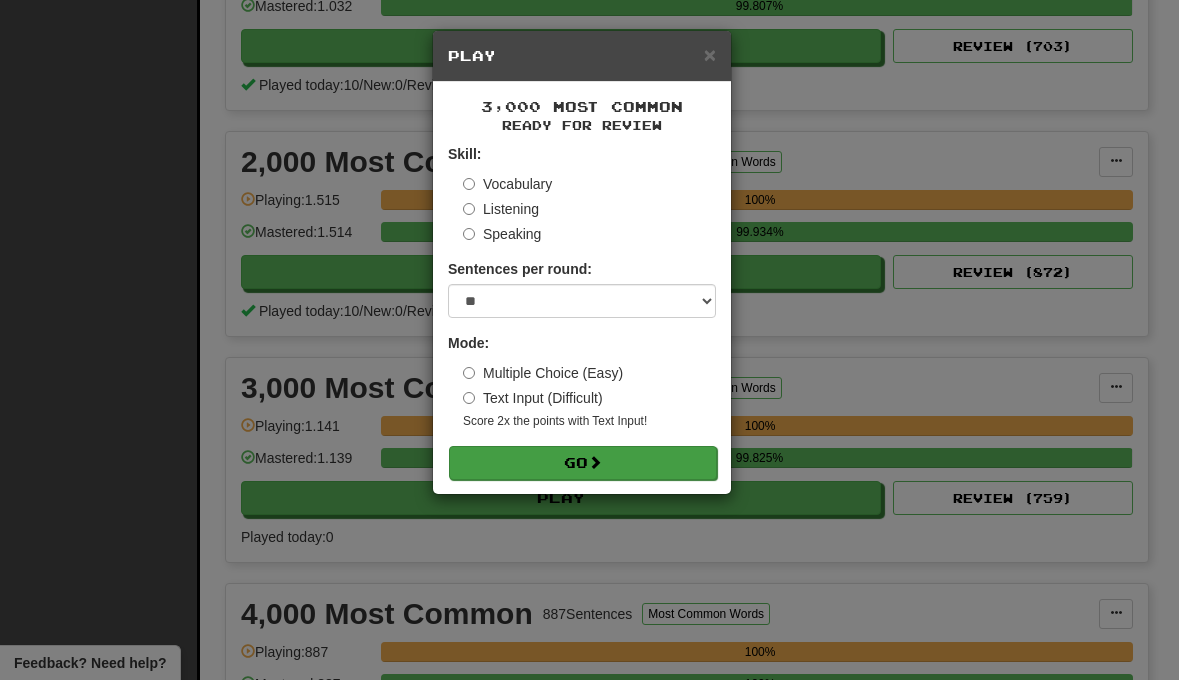 click on "Go" at bounding box center [583, 463] 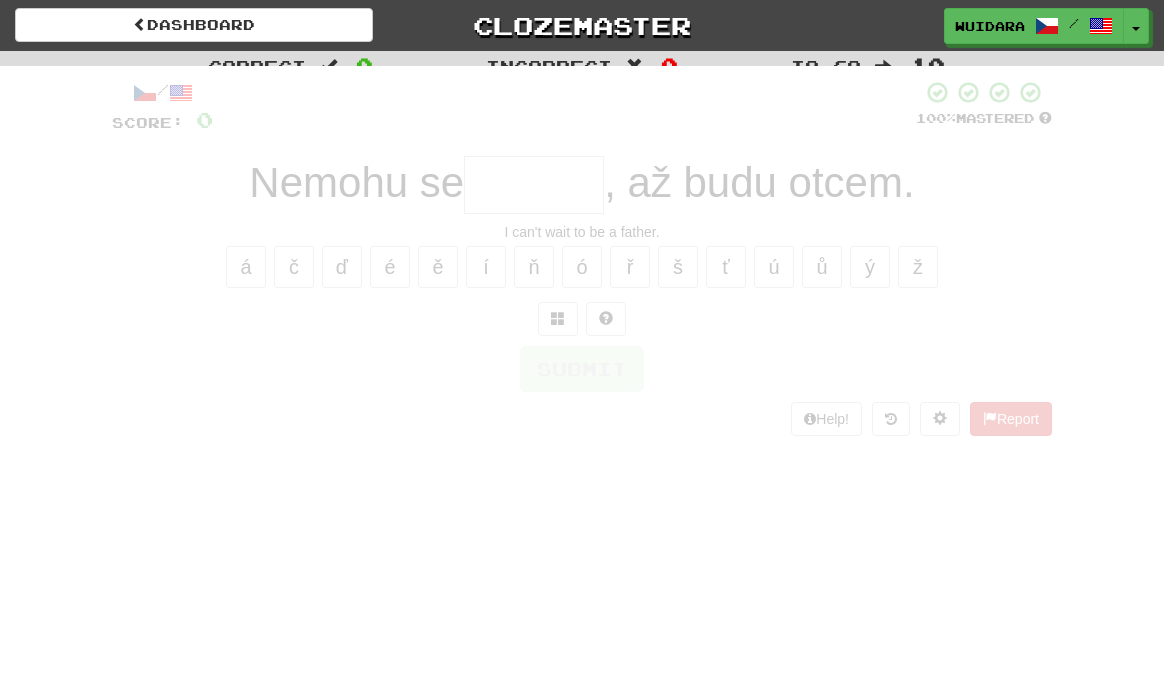 scroll, scrollTop: 0, scrollLeft: 0, axis: both 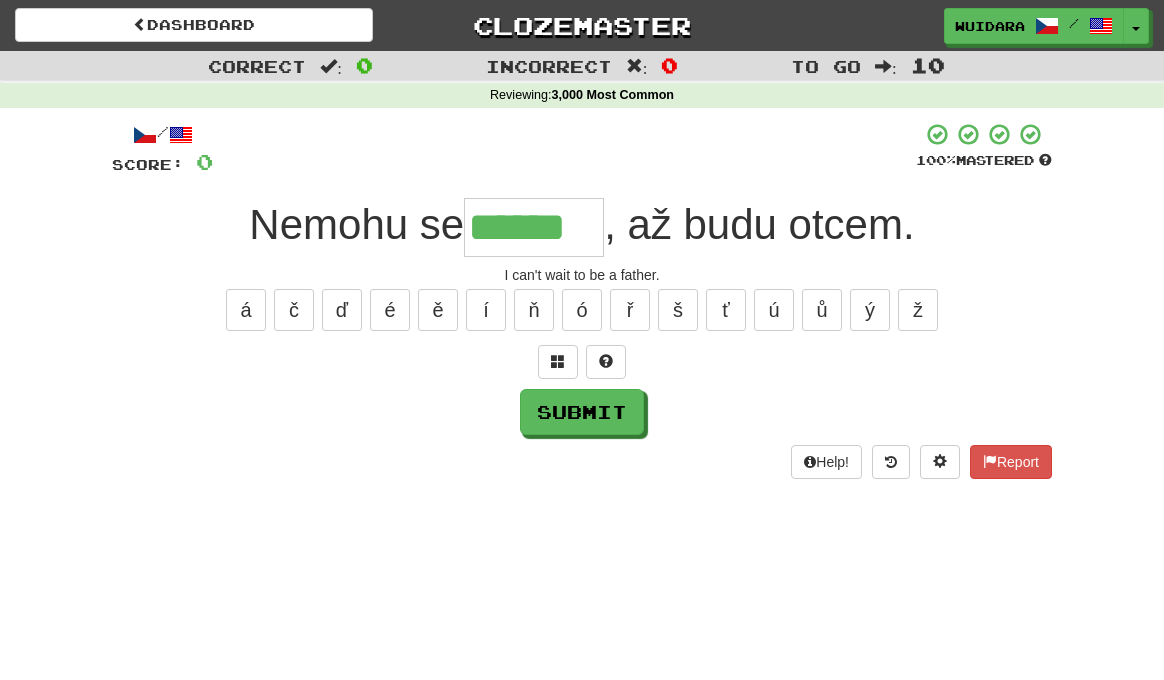 type on "******" 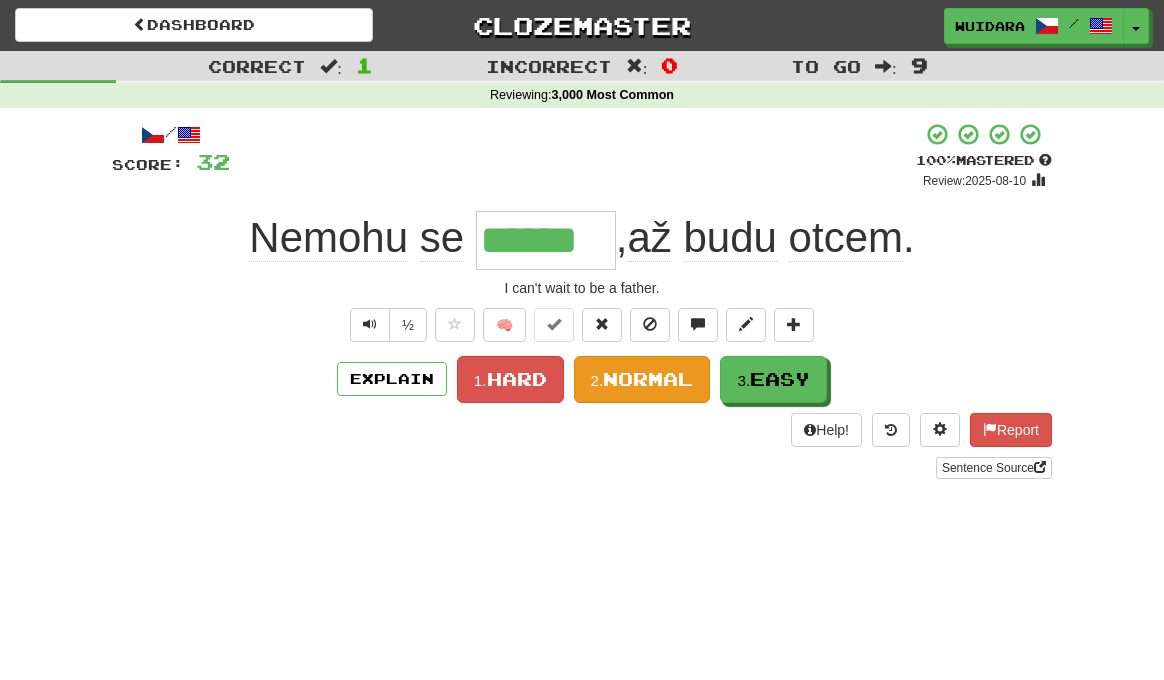 click on "Normal" at bounding box center [648, 379] 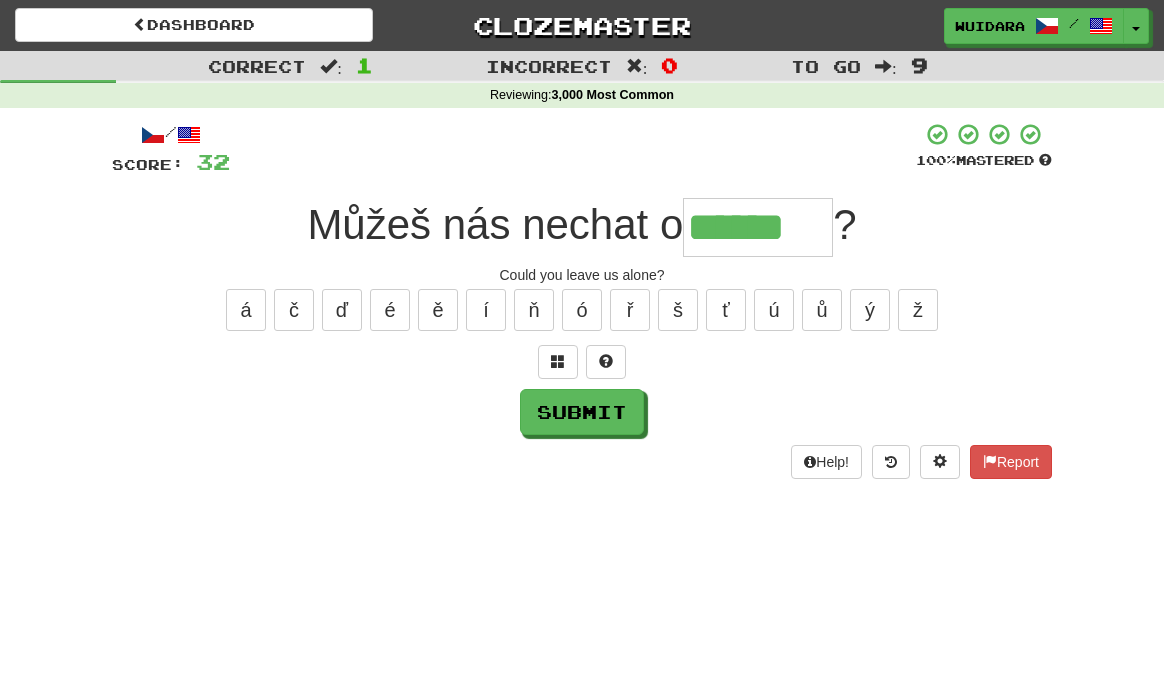 type on "******" 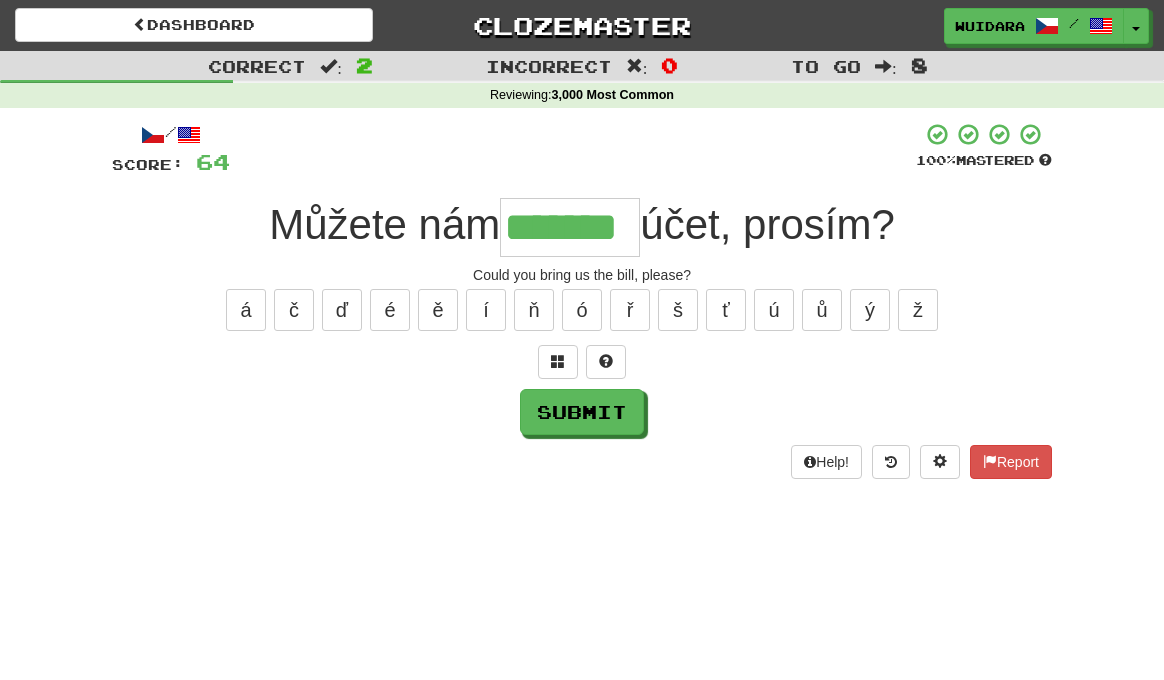 type on "*******" 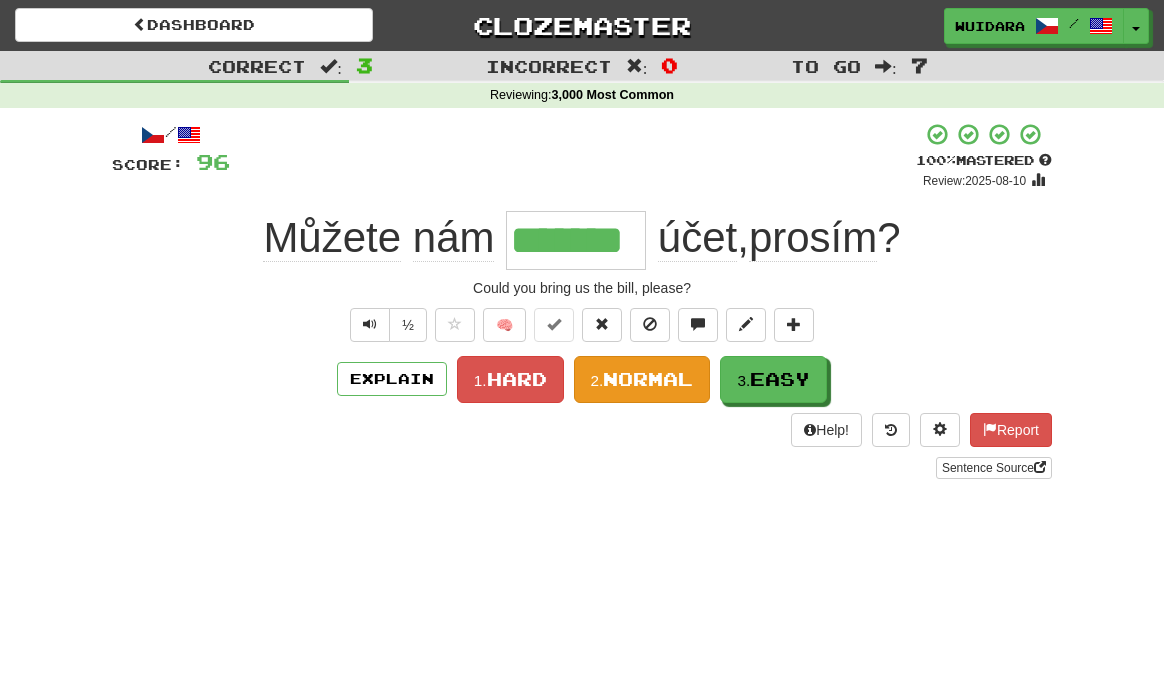 click on "Normal" at bounding box center [648, 379] 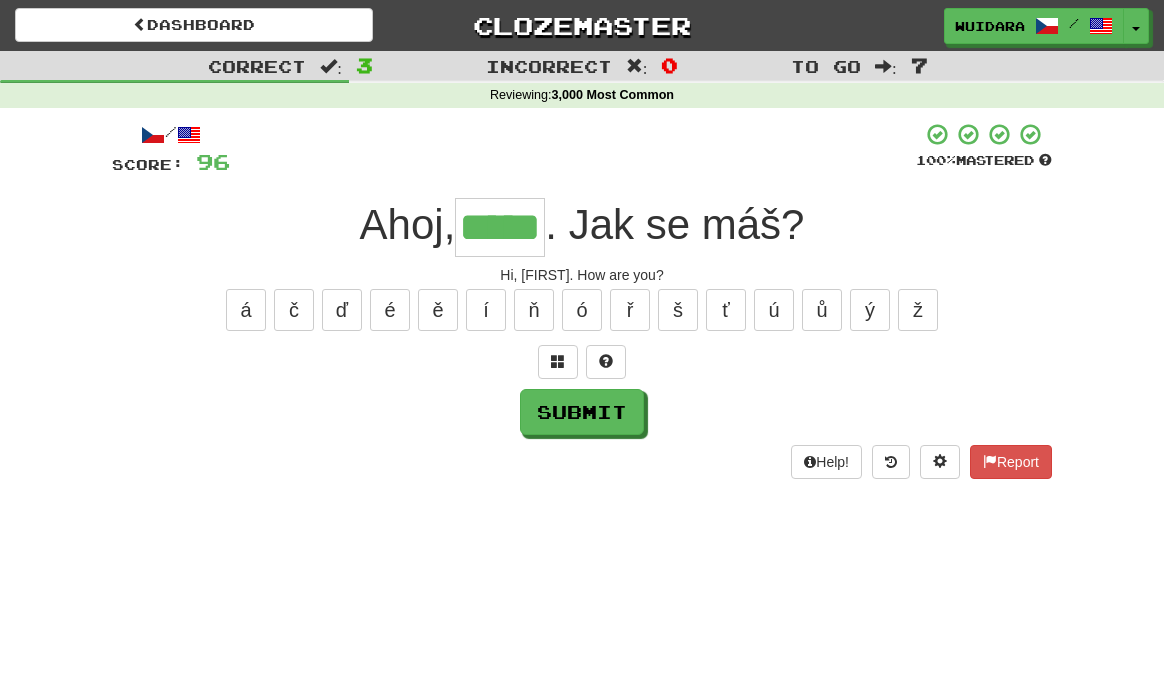 type on "*****" 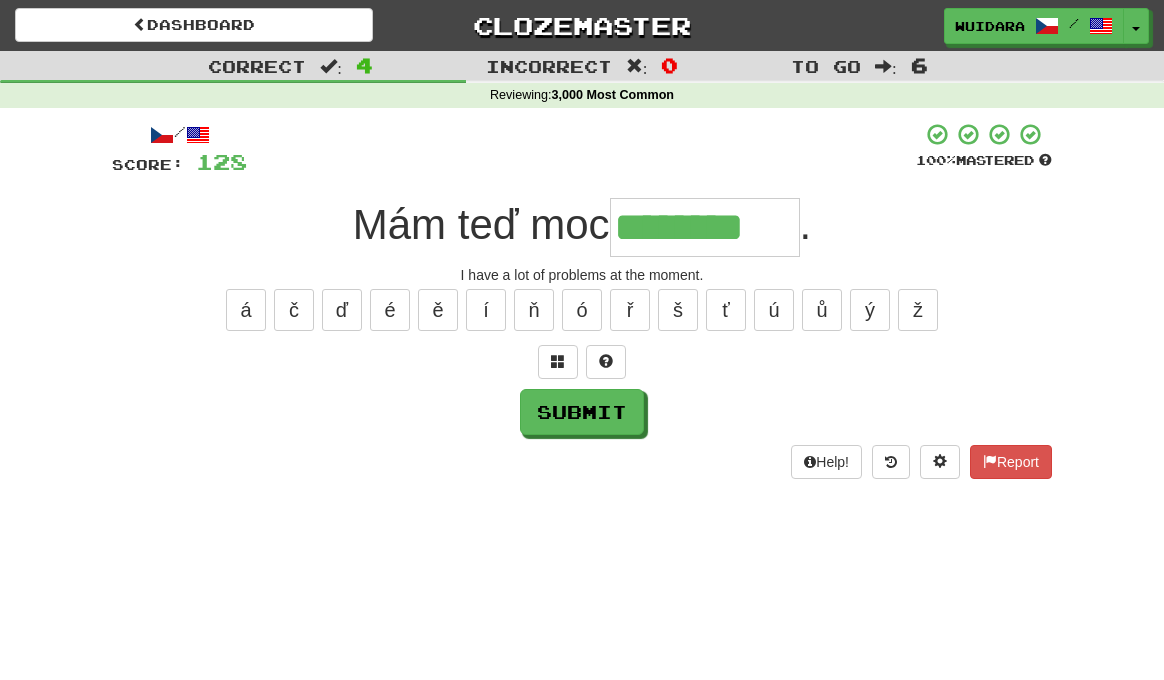 type on "********" 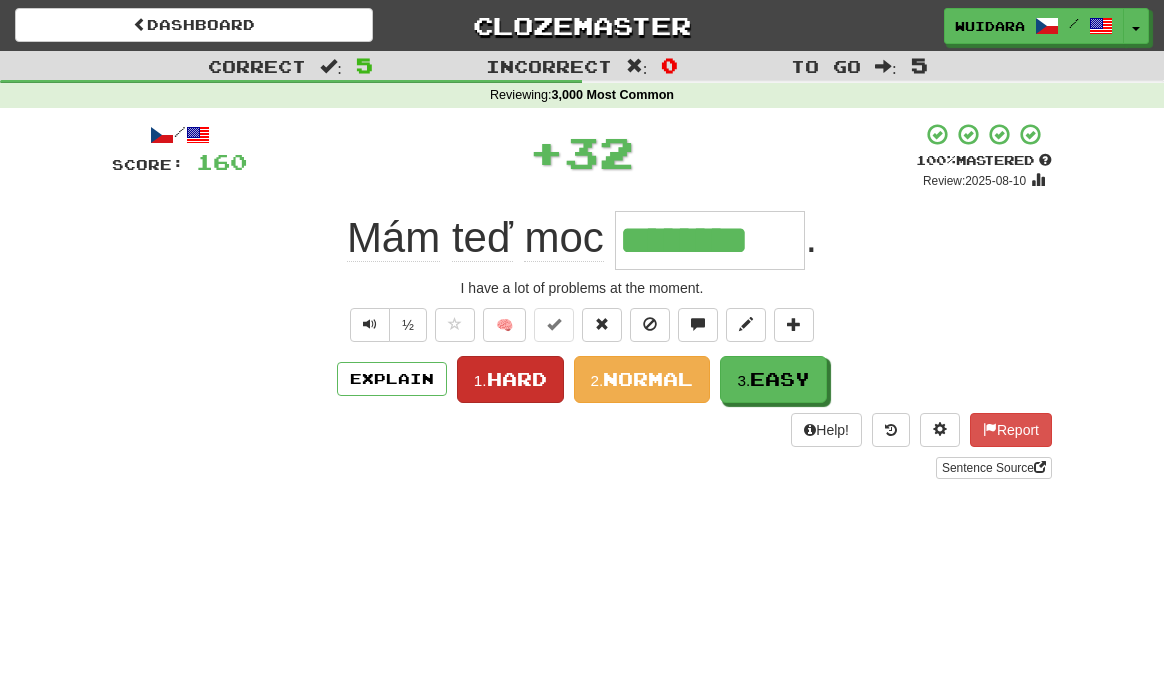 click on "Hard" at bounding box center (517, 379) 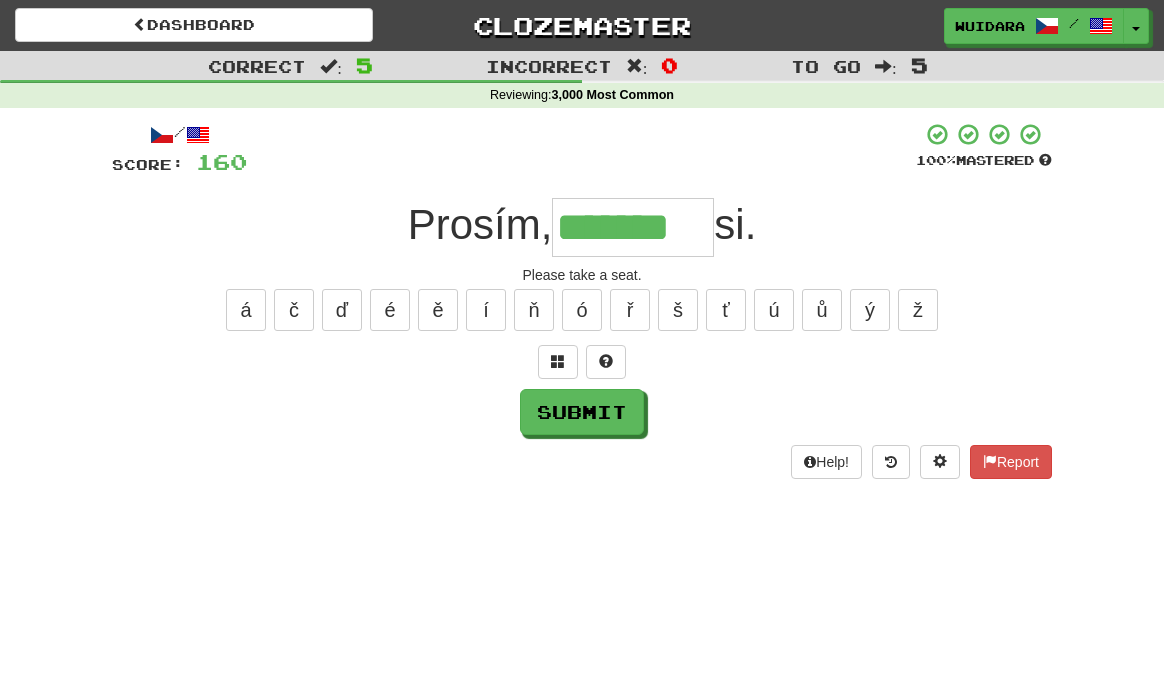 type on "*******" 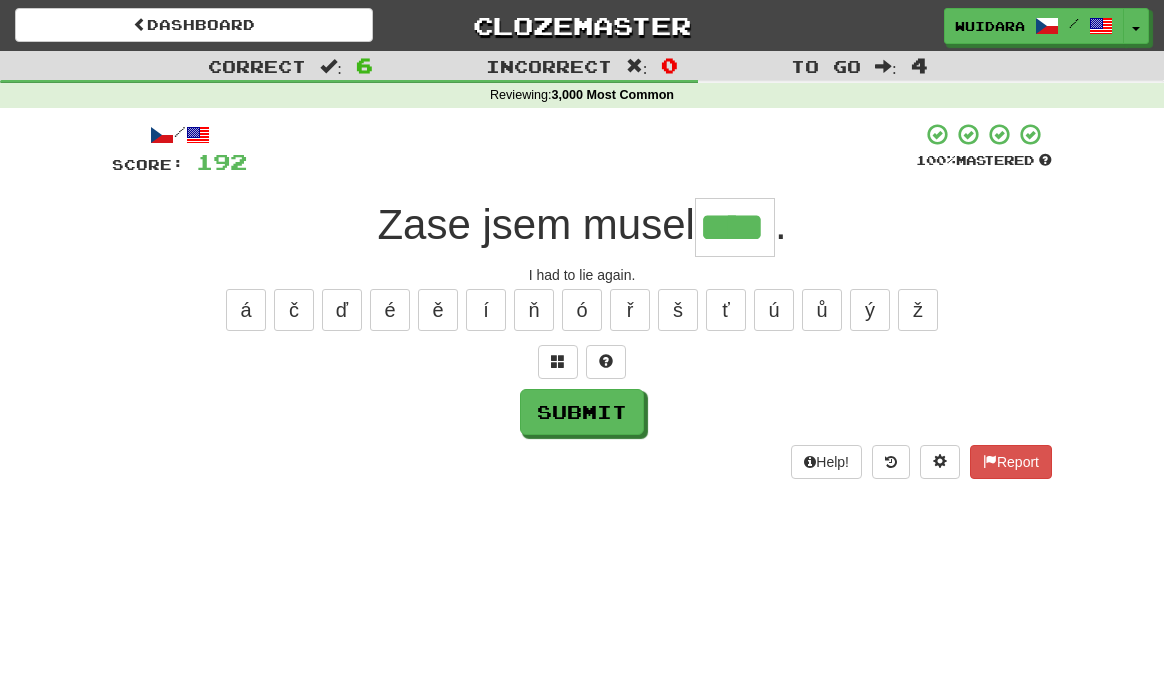 type on "****" 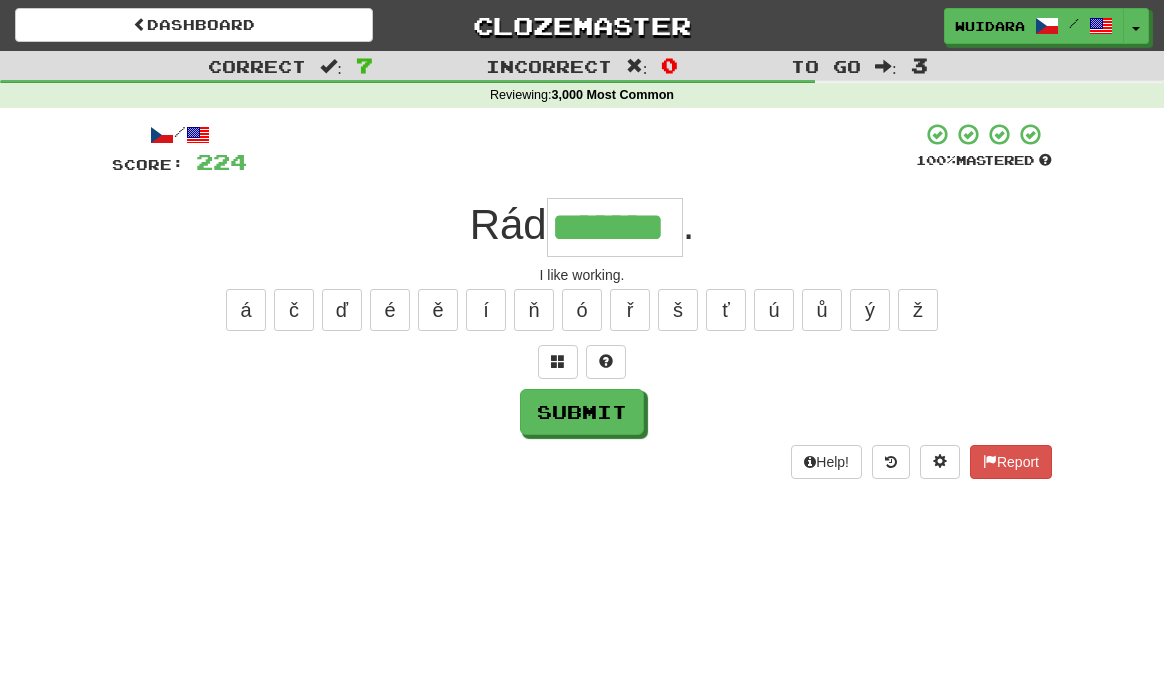 type on "*******" 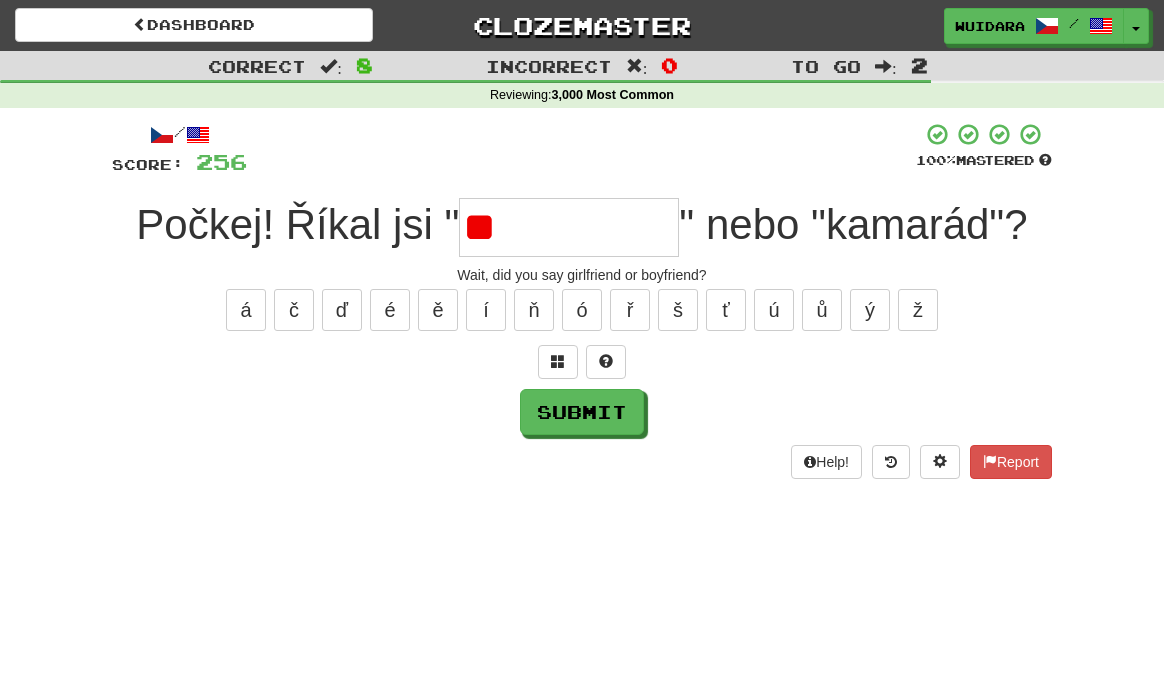 type on "*" 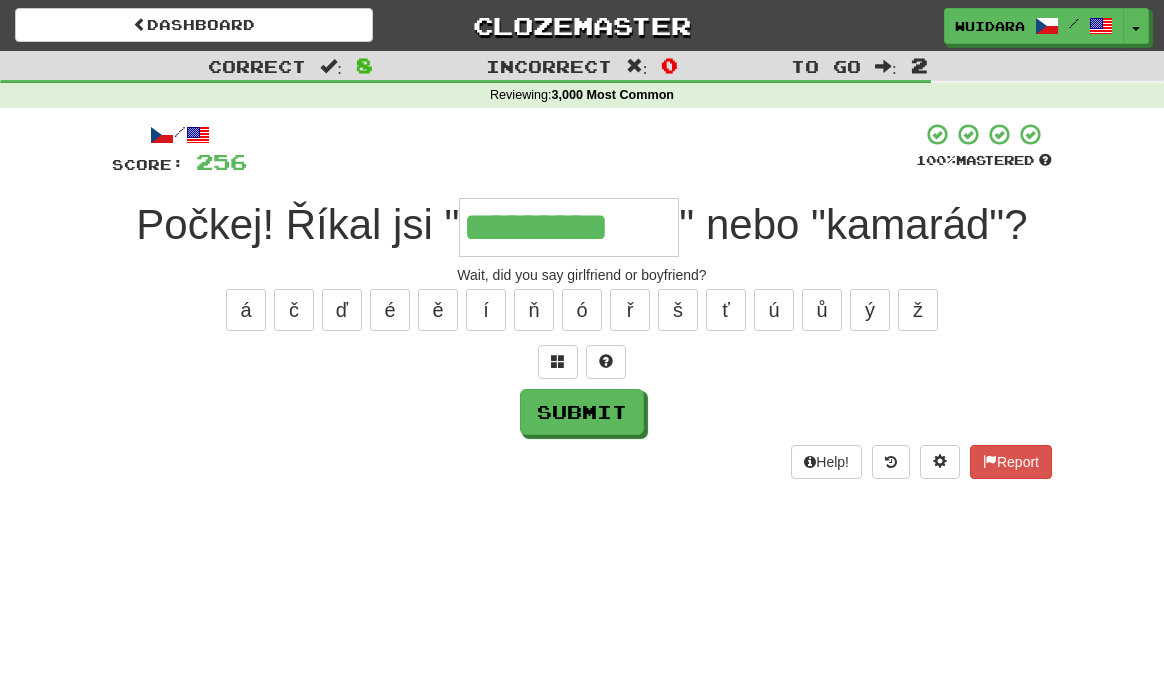 type on "*********" 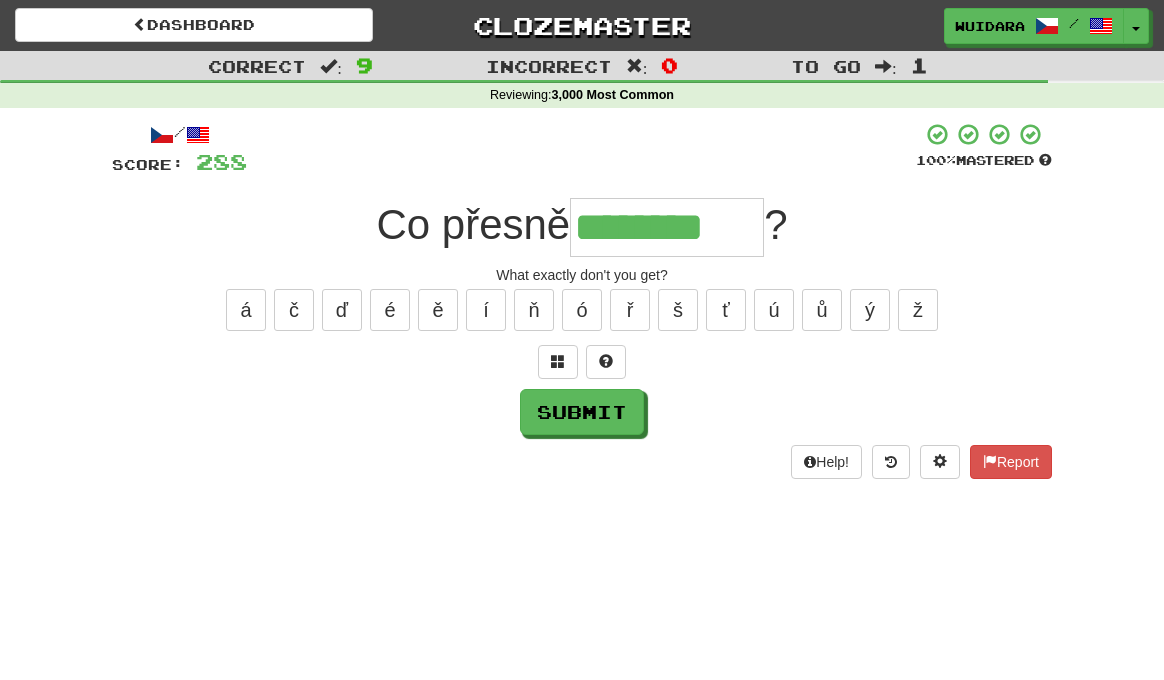 type on "********" 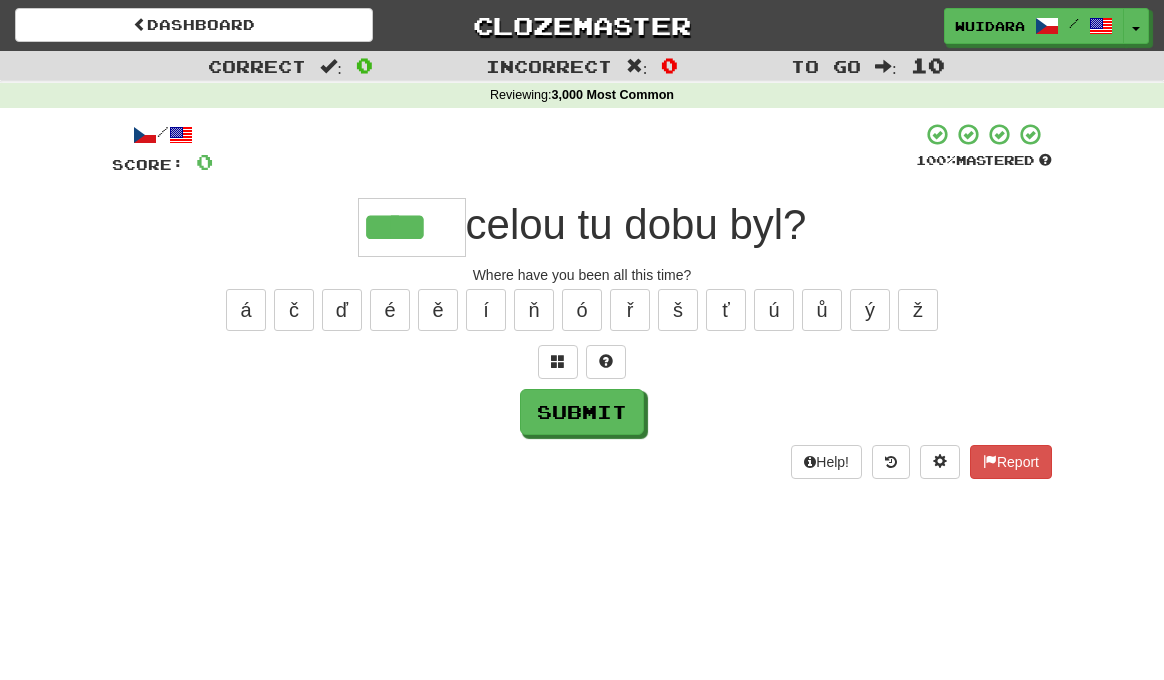 type on "****" 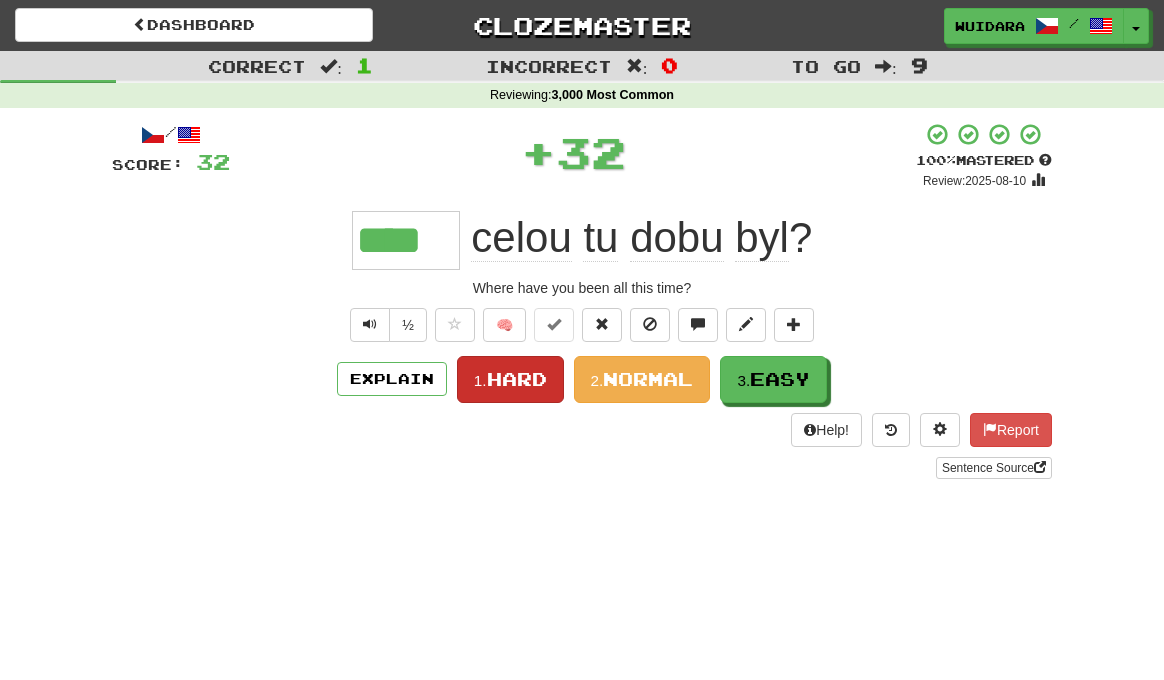 click on "Hard" at bounding box center [517, 379] 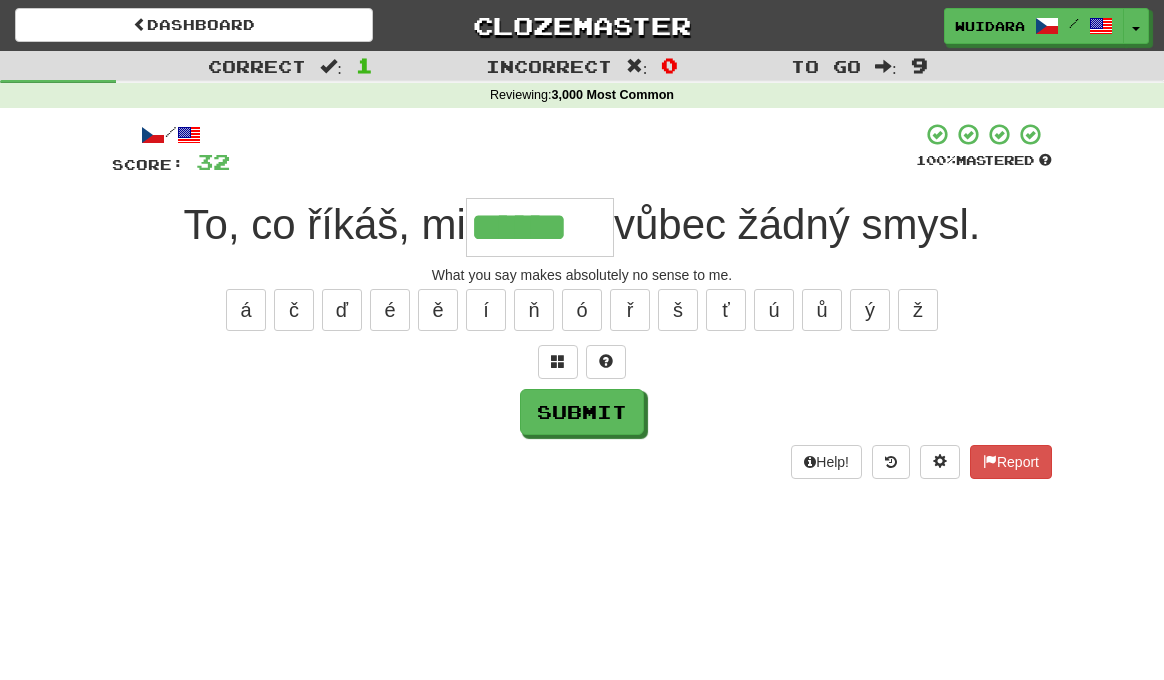 type on "******" 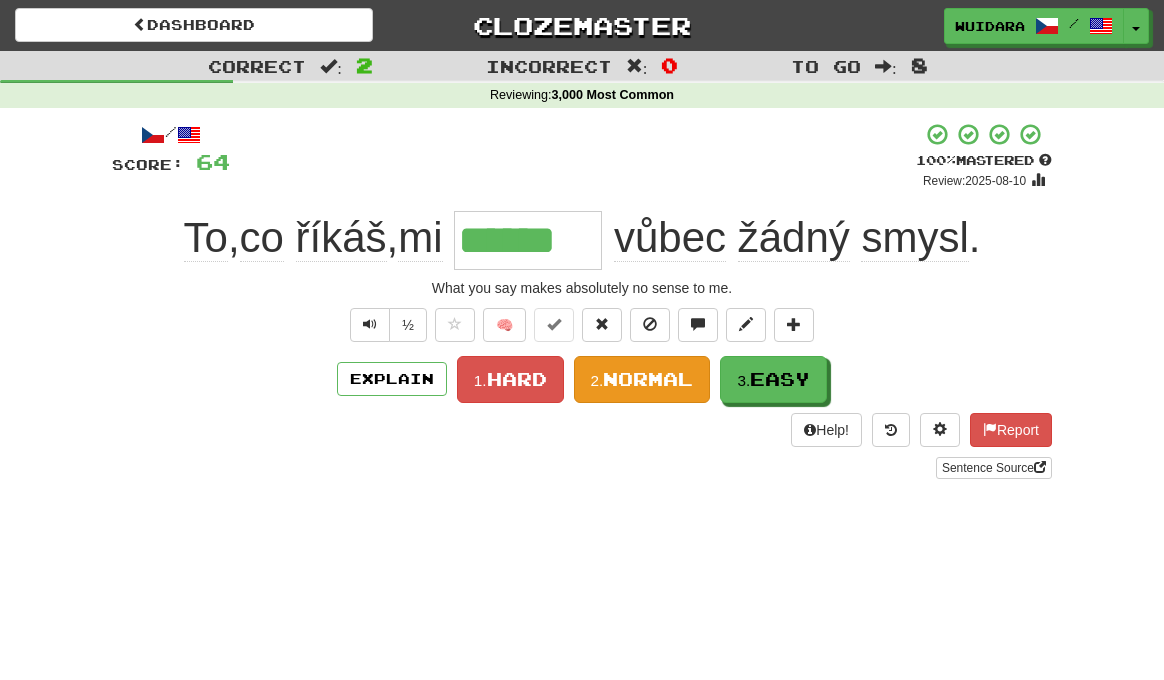 click on "2.  Normal" at bounding box center (642, 379) 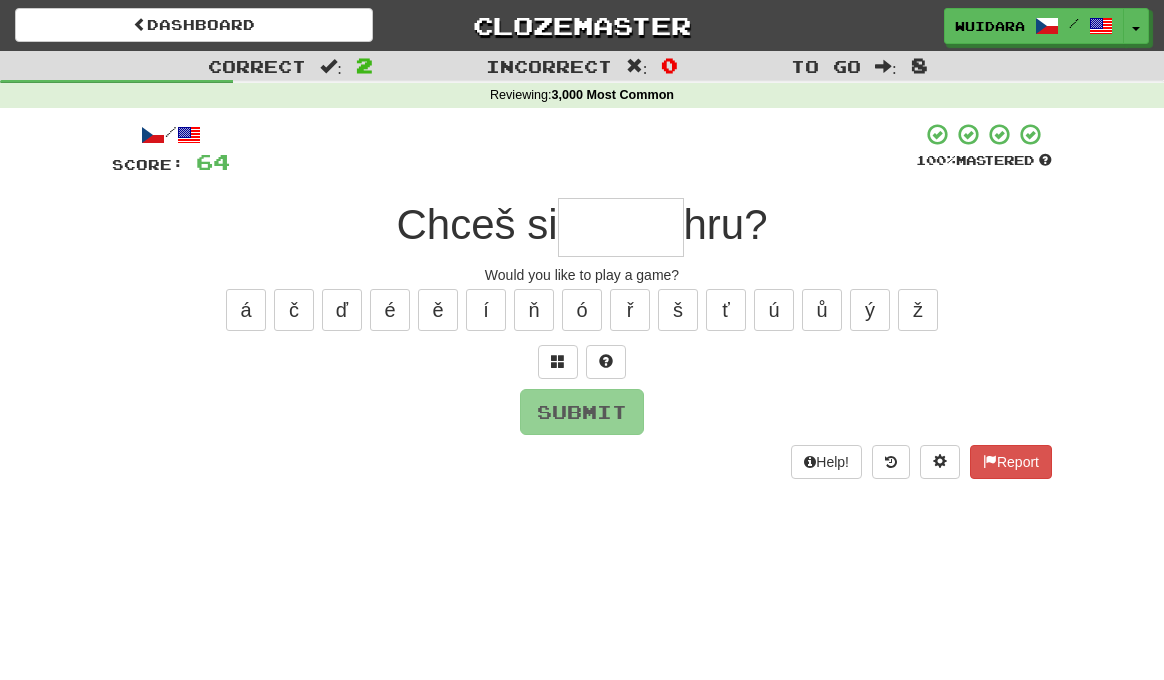 type on "*" 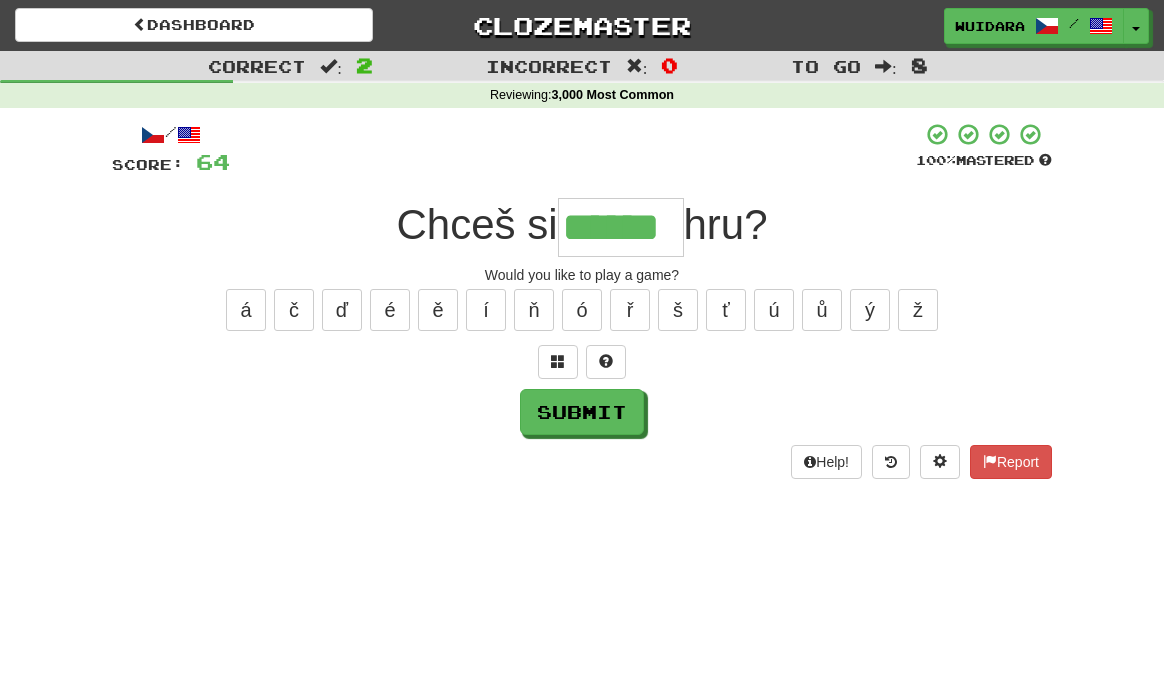 type on "******" 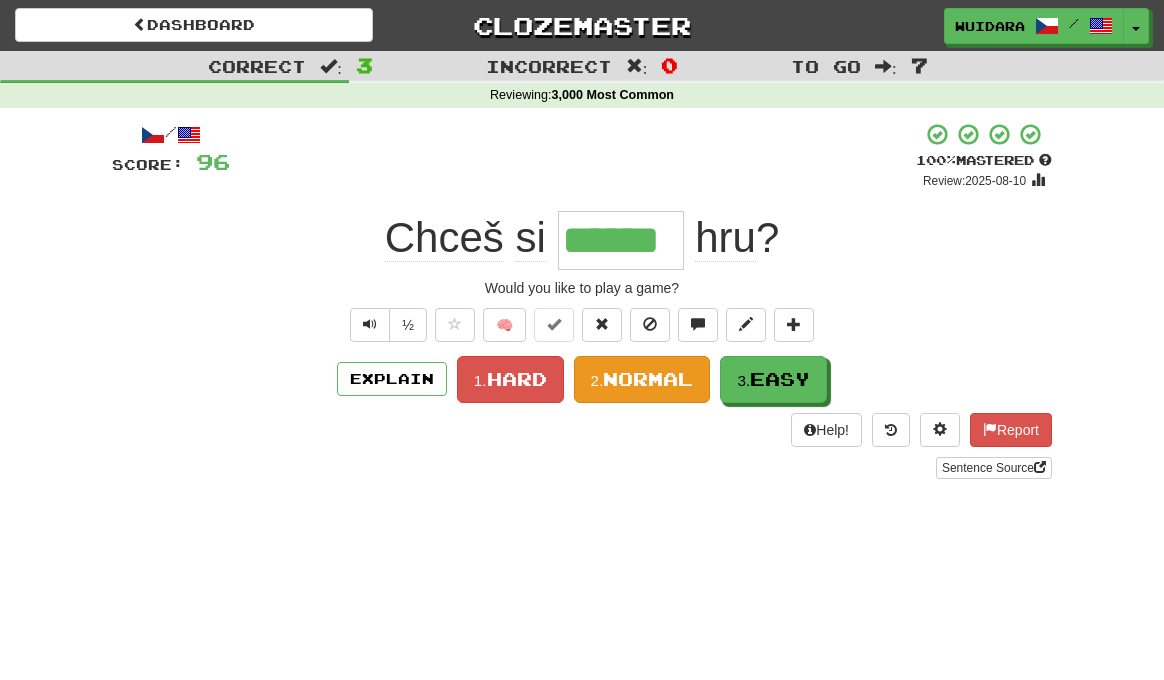 click on "Normal" at bounding box center (648, 379) 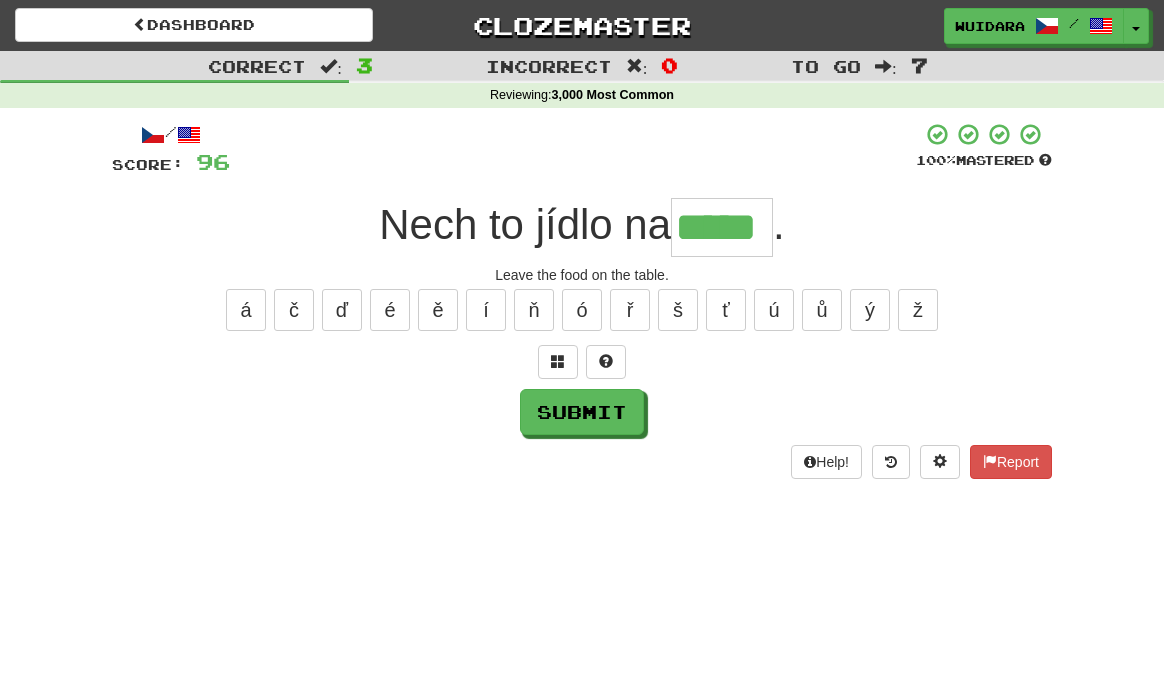 type on "*****" 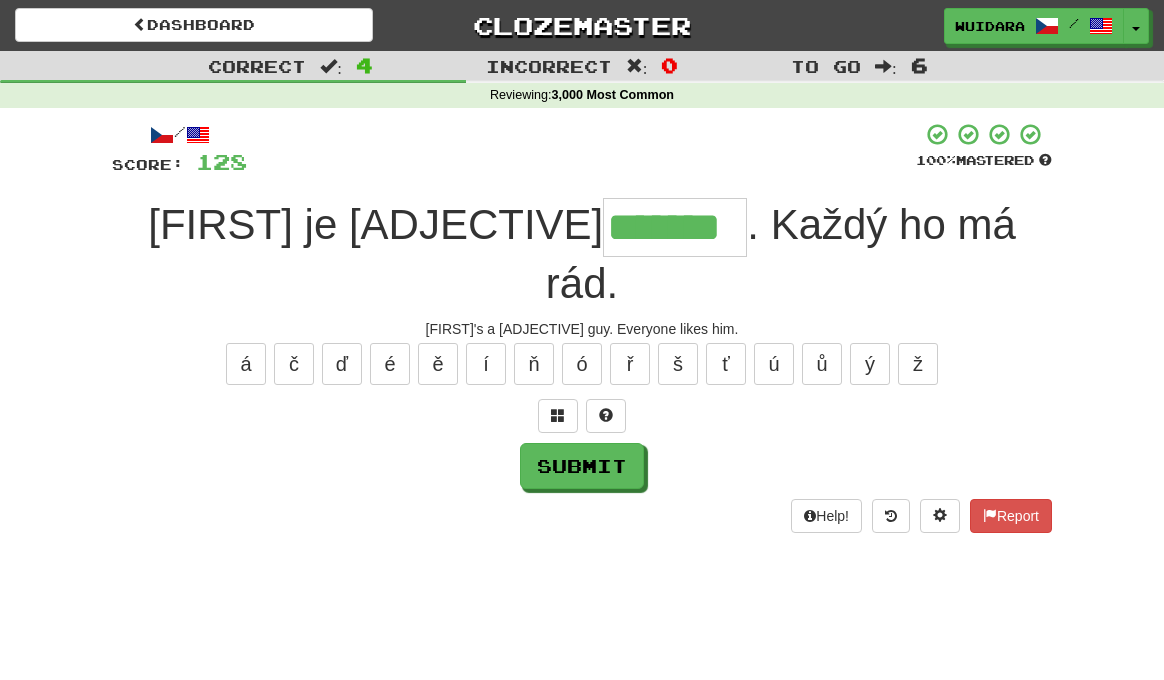 type on "*******" 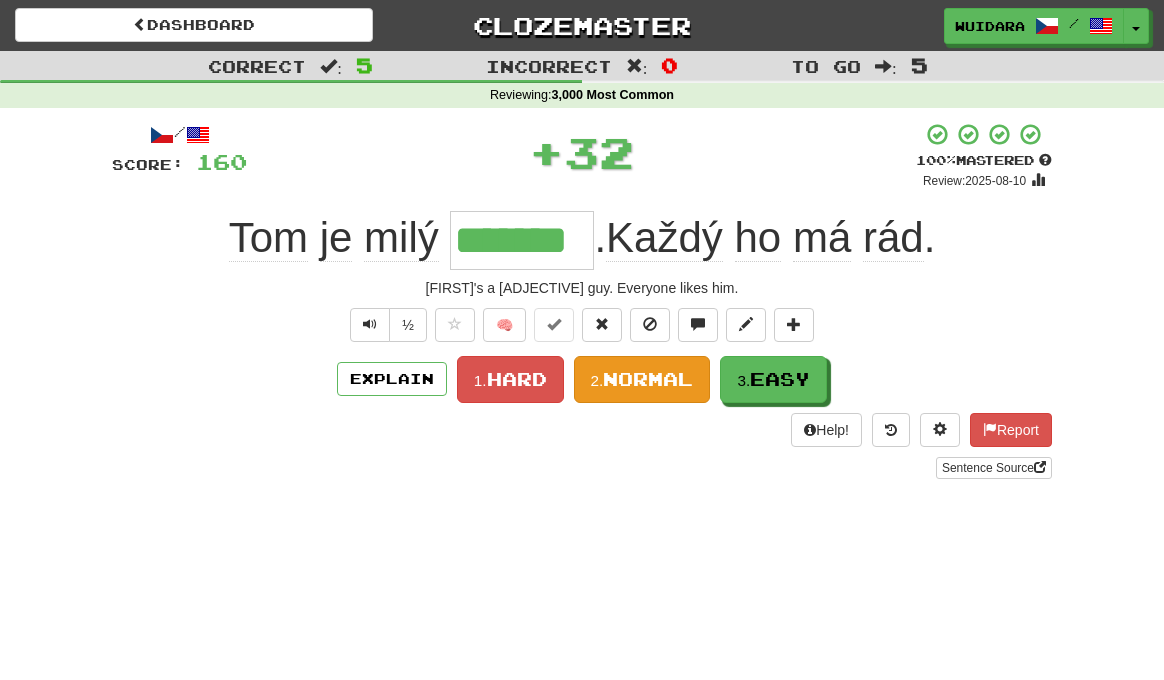 click on "2.  Normal" at bounding box center (642, 379) 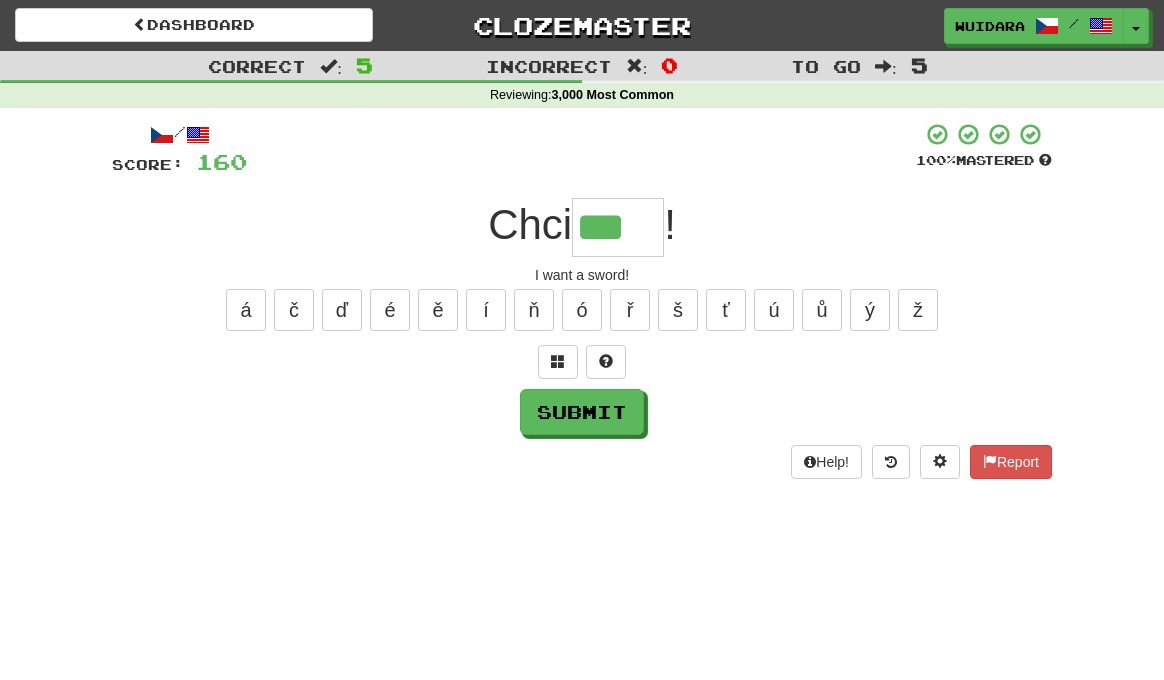 type on "***" 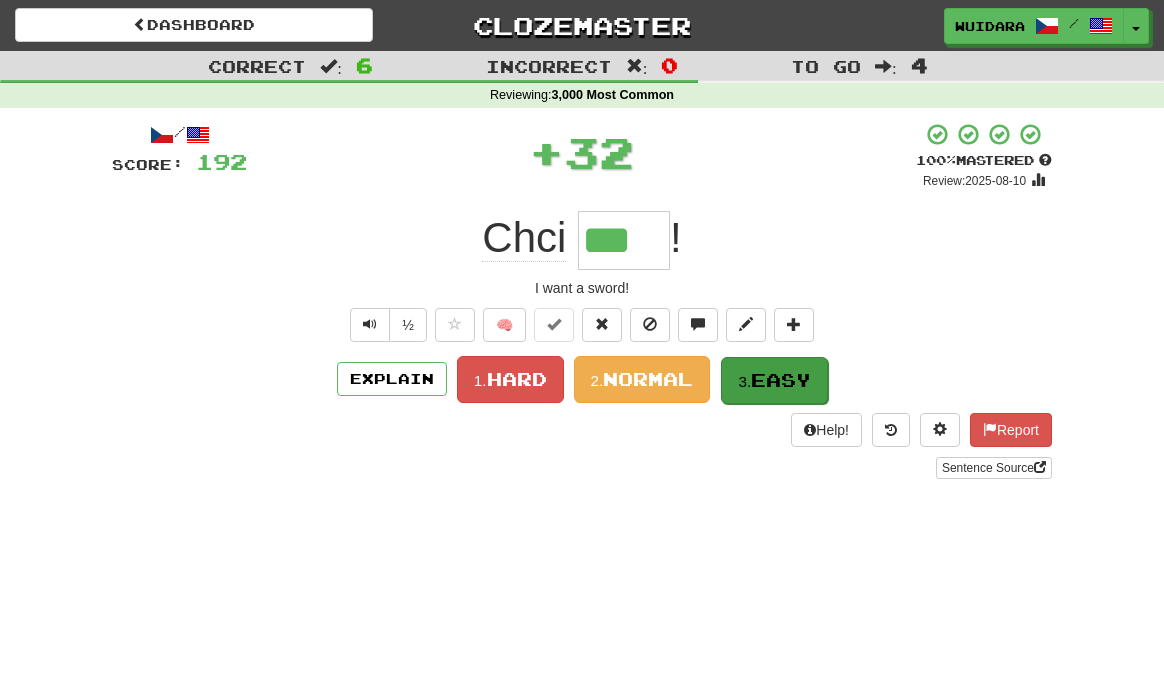 click on "Easy" at bounding box center (781, 380) 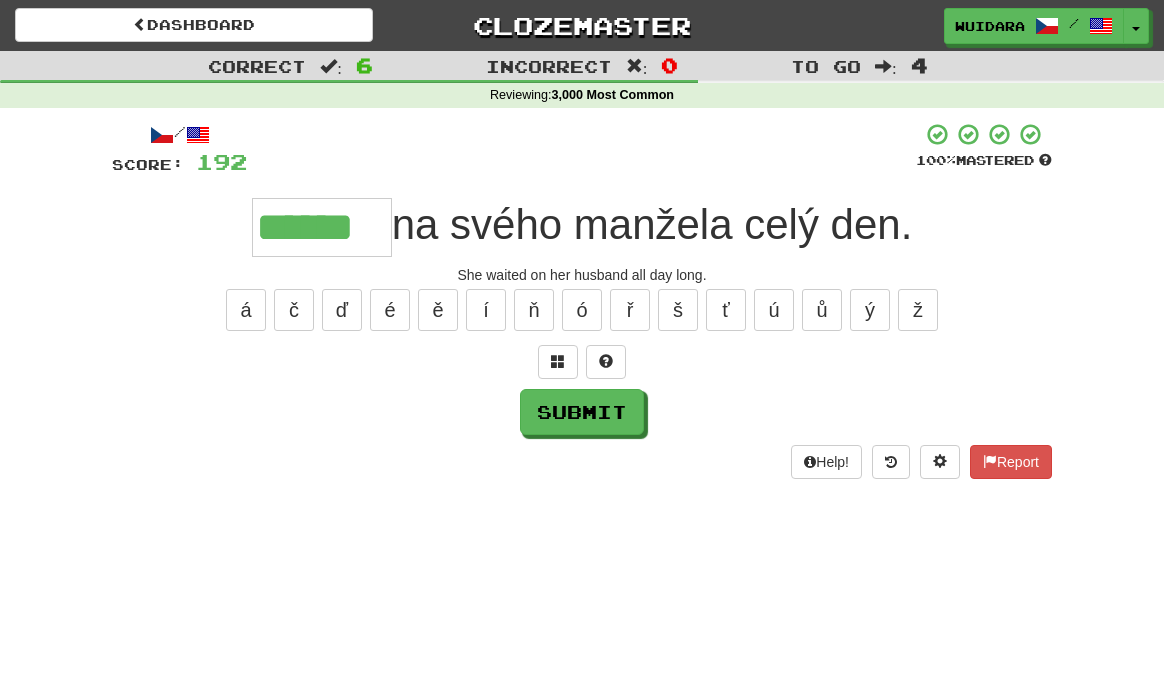 type on "******" 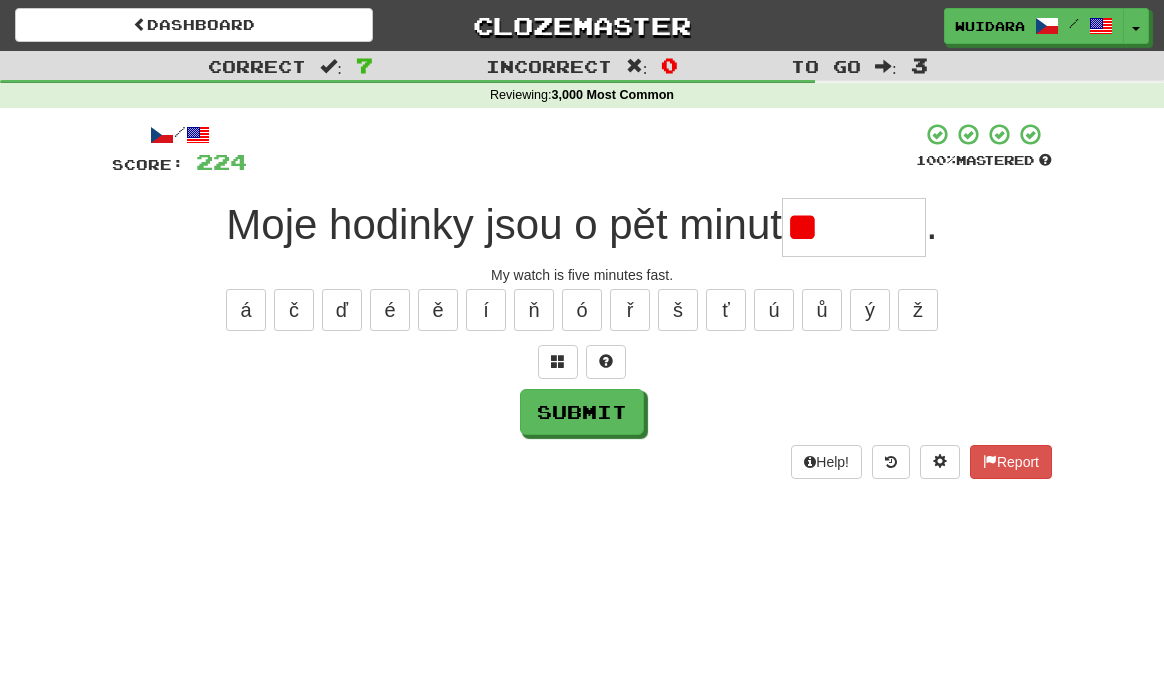 type on "*" 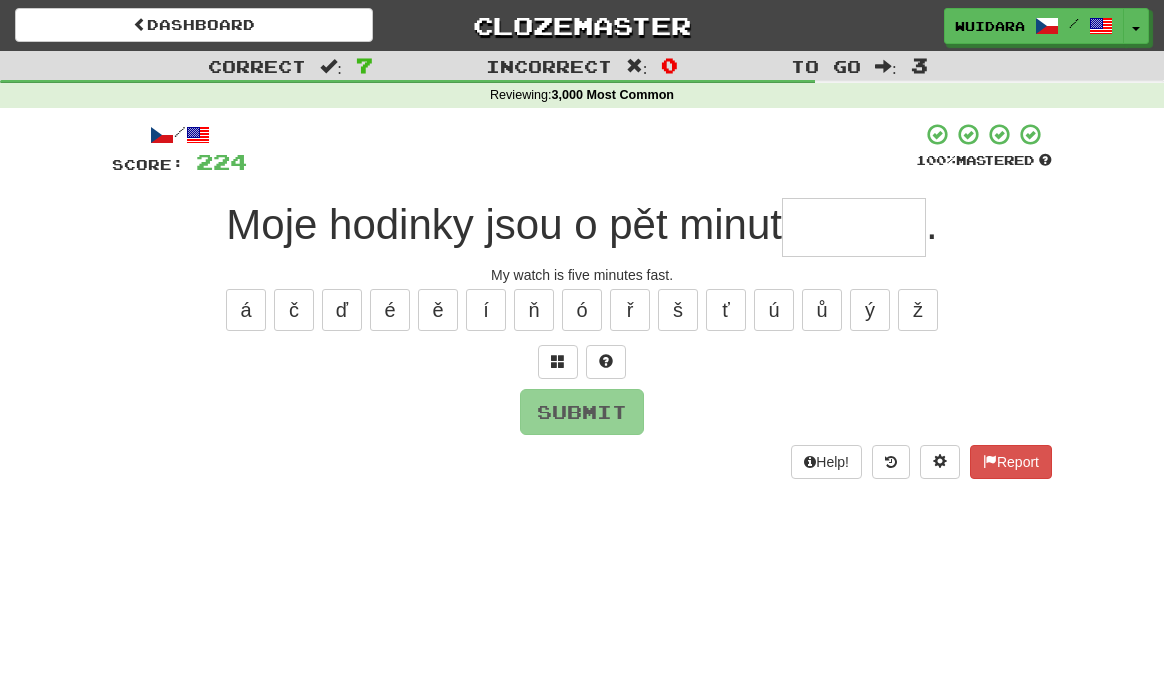 type on "*" 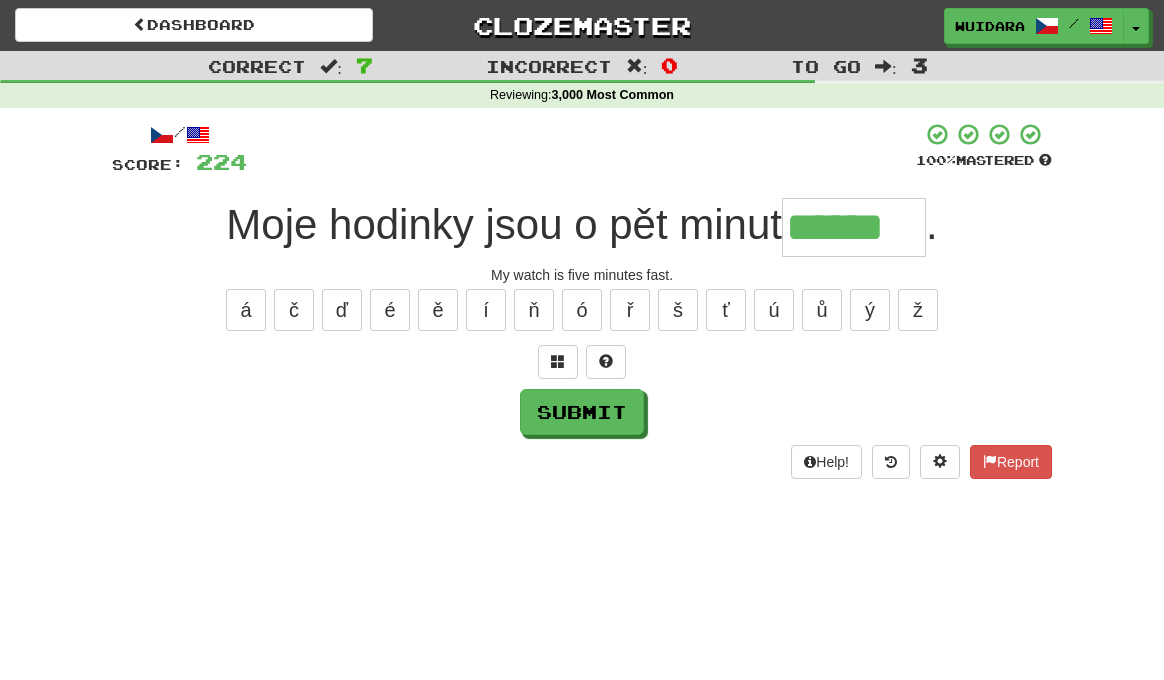 type on "******" 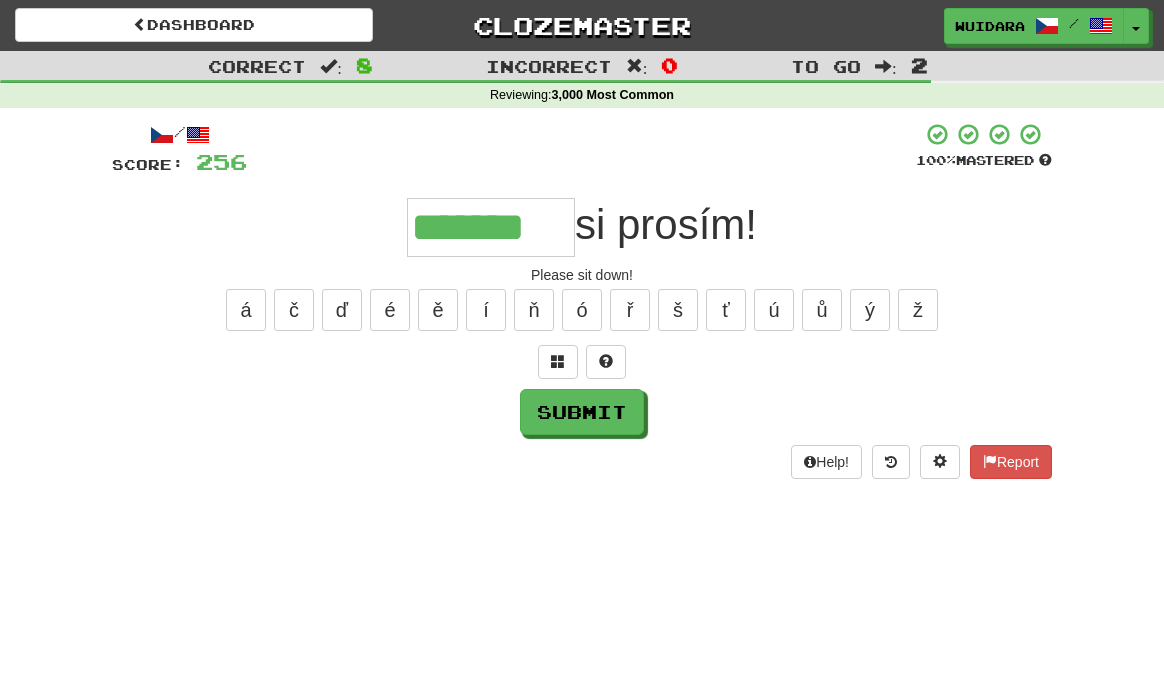 type on "*******" 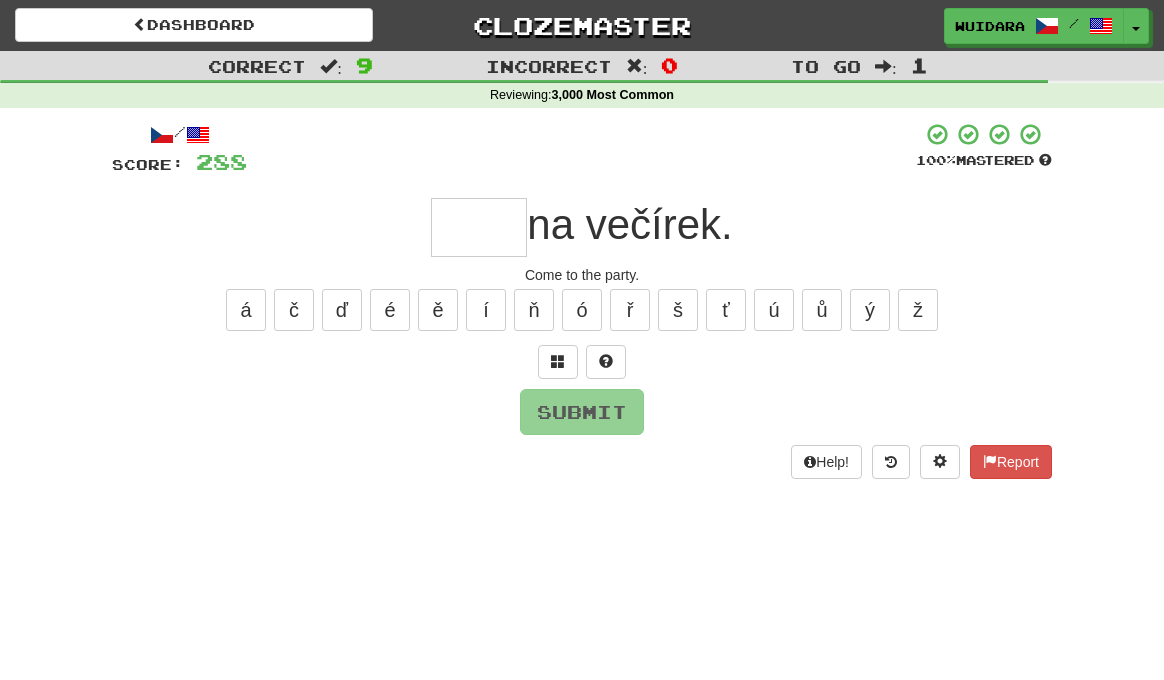 type on "*" 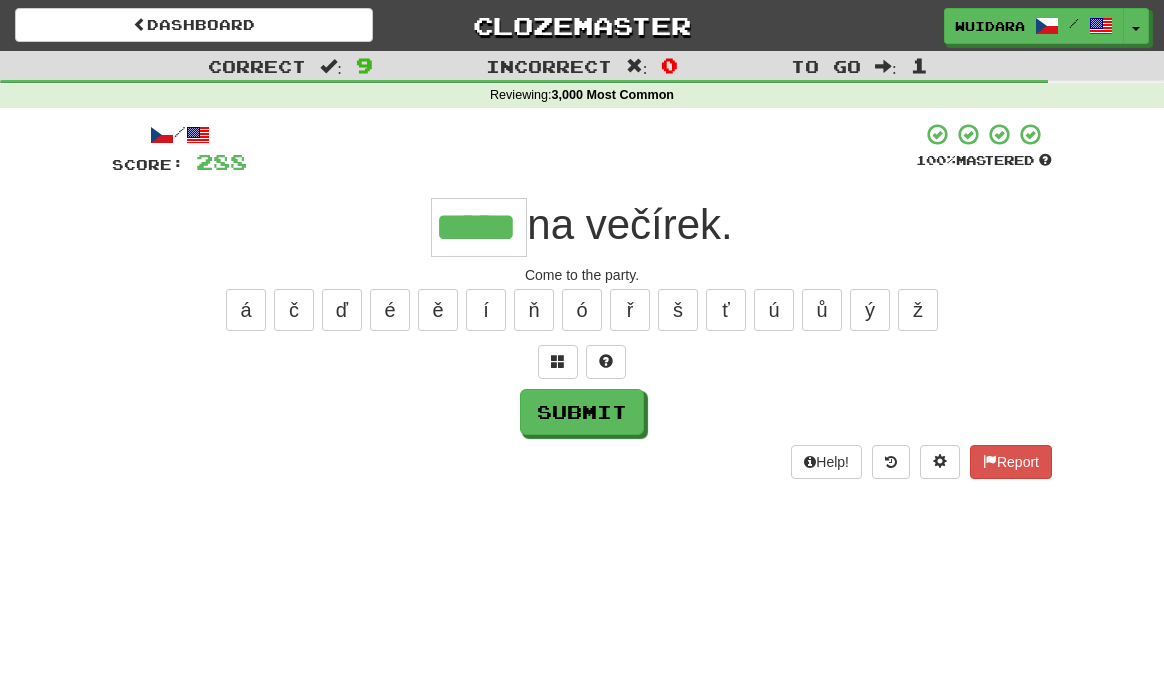 type on "*****" 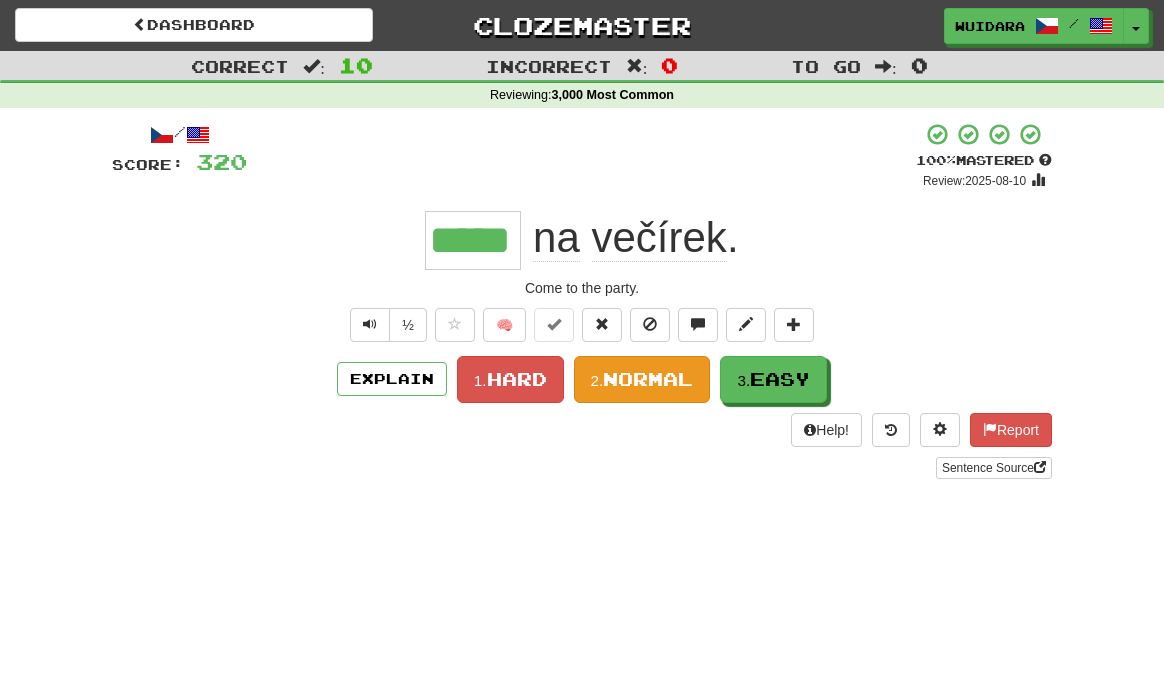 click on "Normal" at bounding box center (648, 379) 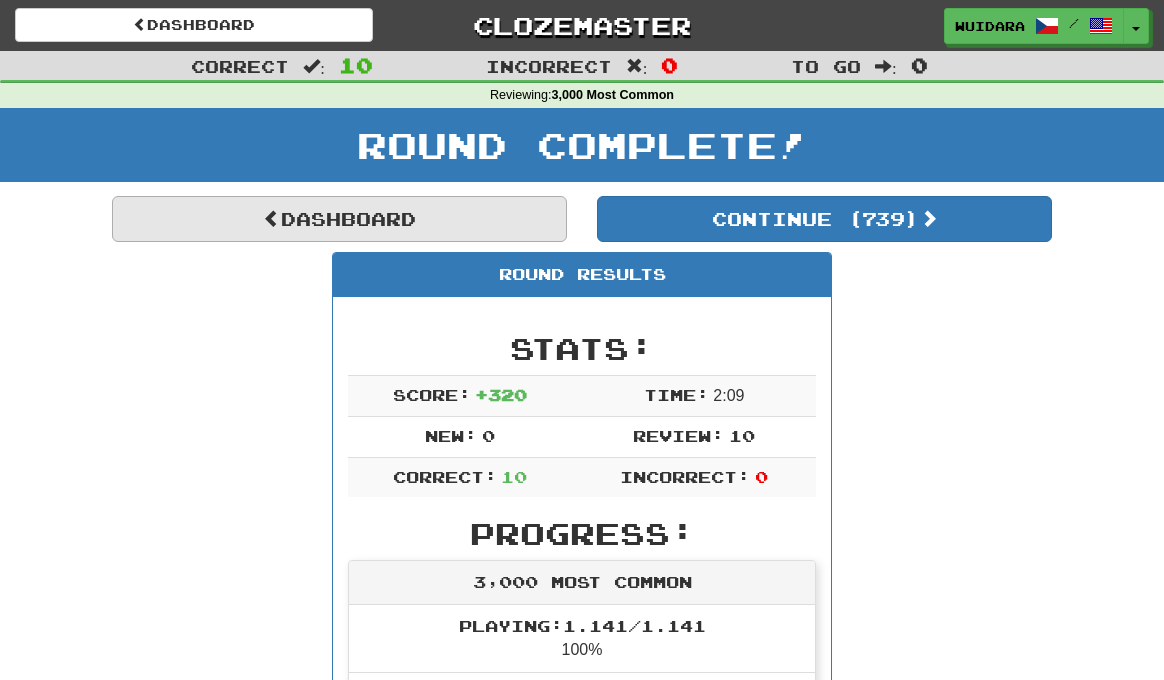 click on "Dashboard" at bounding box center (339, 219) 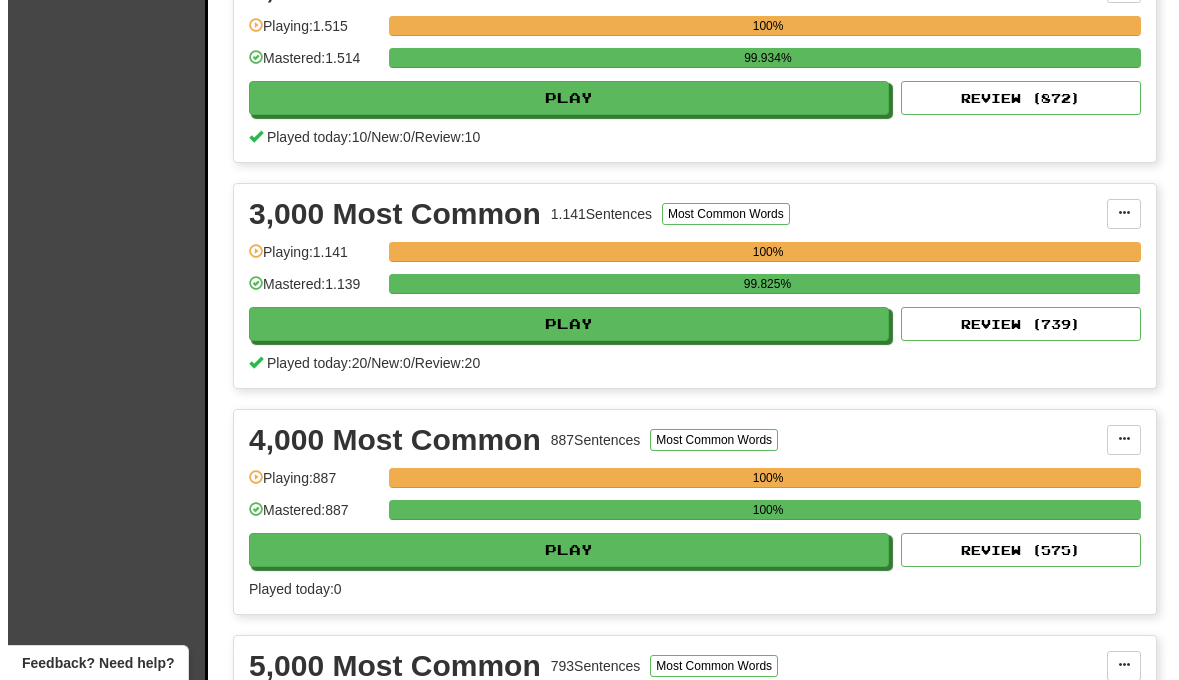 scroll, scrollTop: 769, scrollLeft: 0, axis: vertical 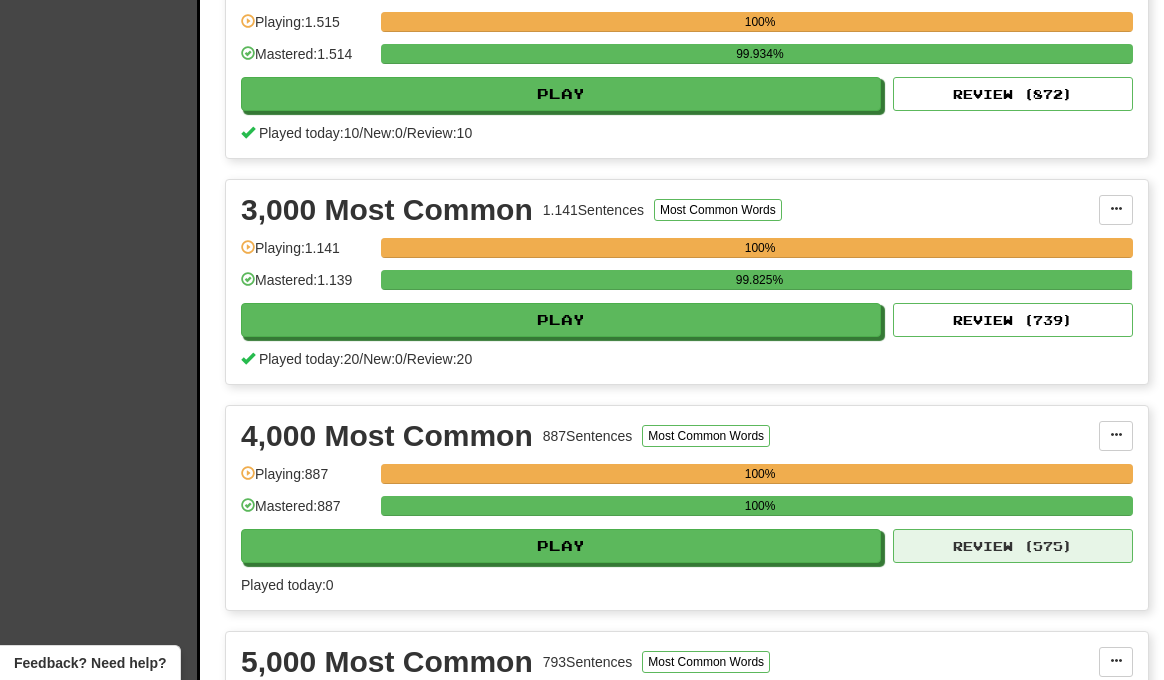 click on "Review ( 575 )" at bounding box center [1013, 546] 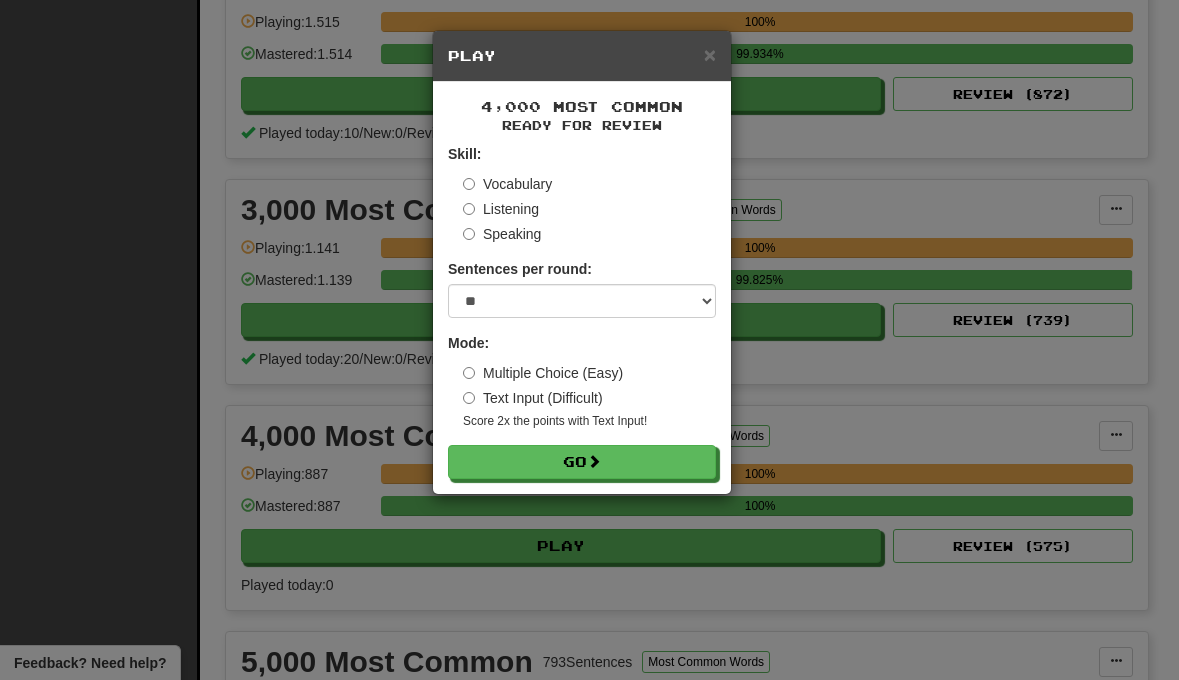 drag, startPoint x: 674, startPoint y: 458, endPoint x: 855, endPoint y: 462, distance: 181.04419 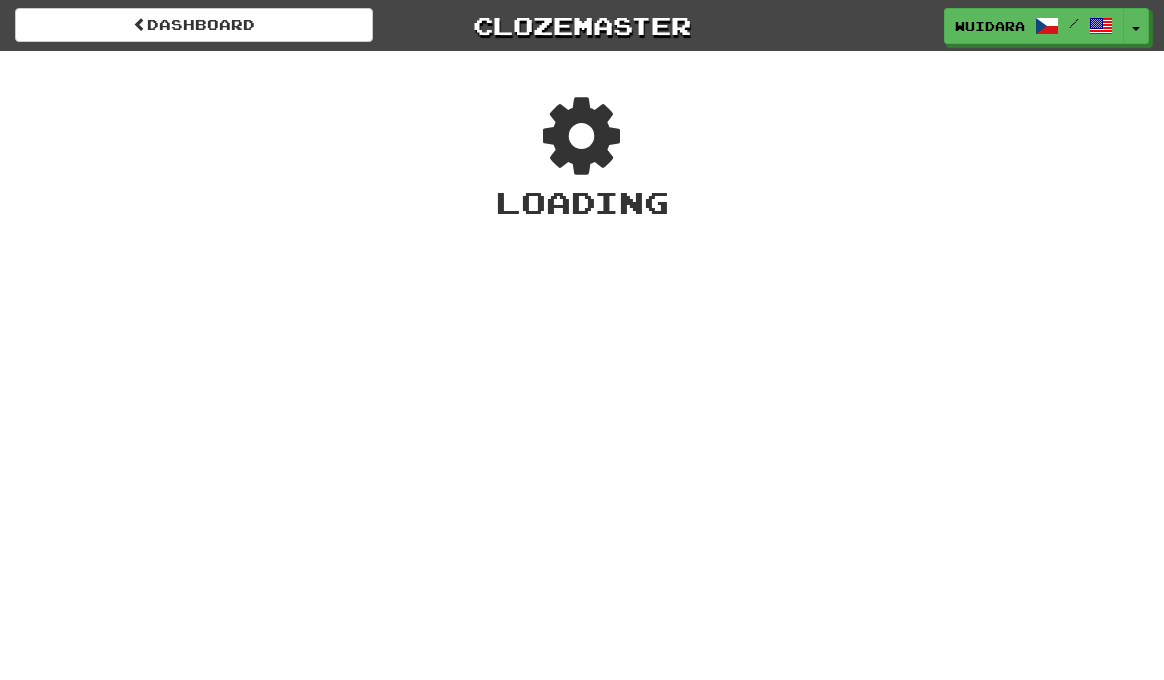 scroll, scrollTop: 0, scrollLeft: 0, axis: both 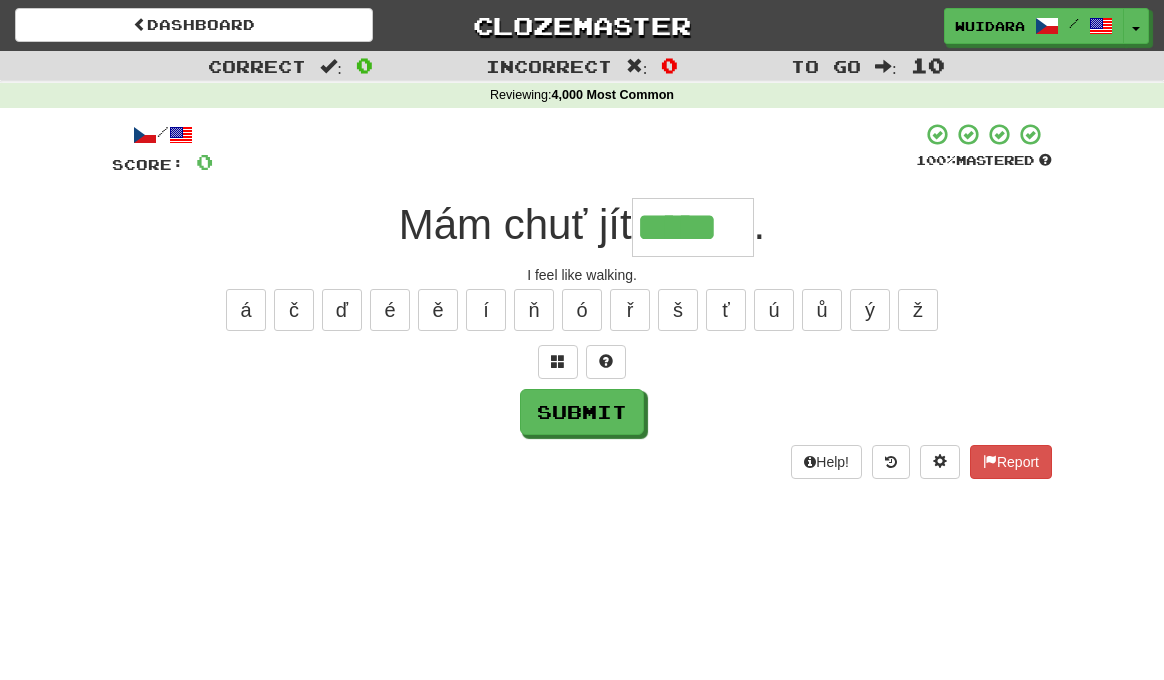 type on "*****" 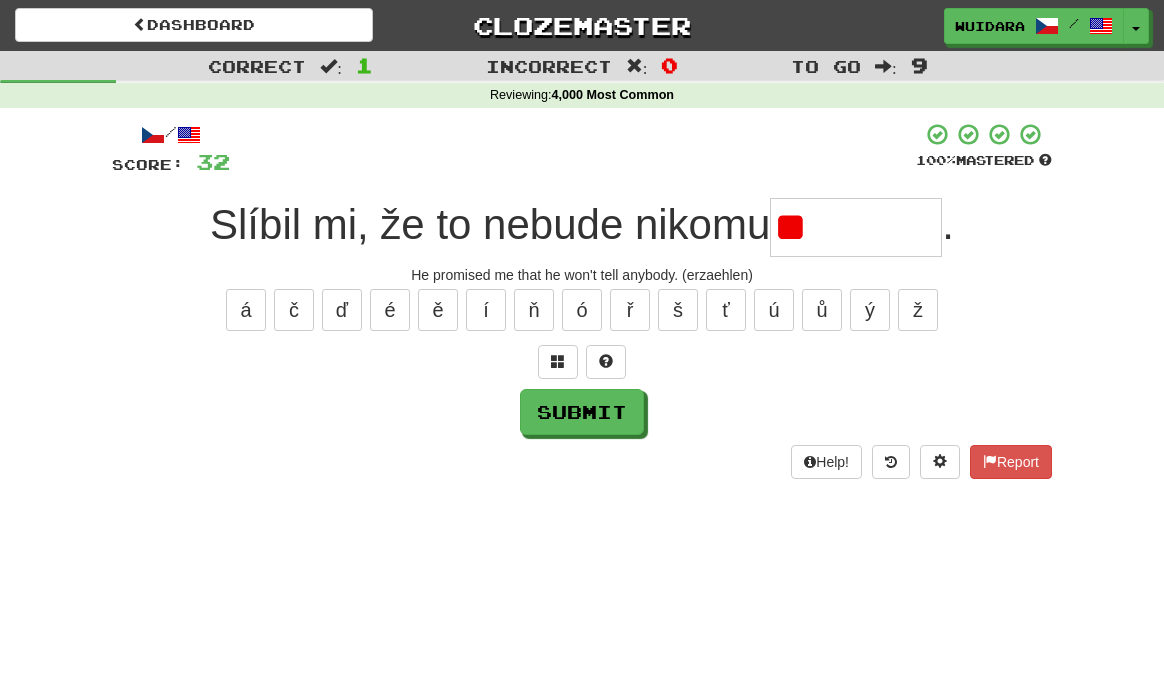 type on "*" 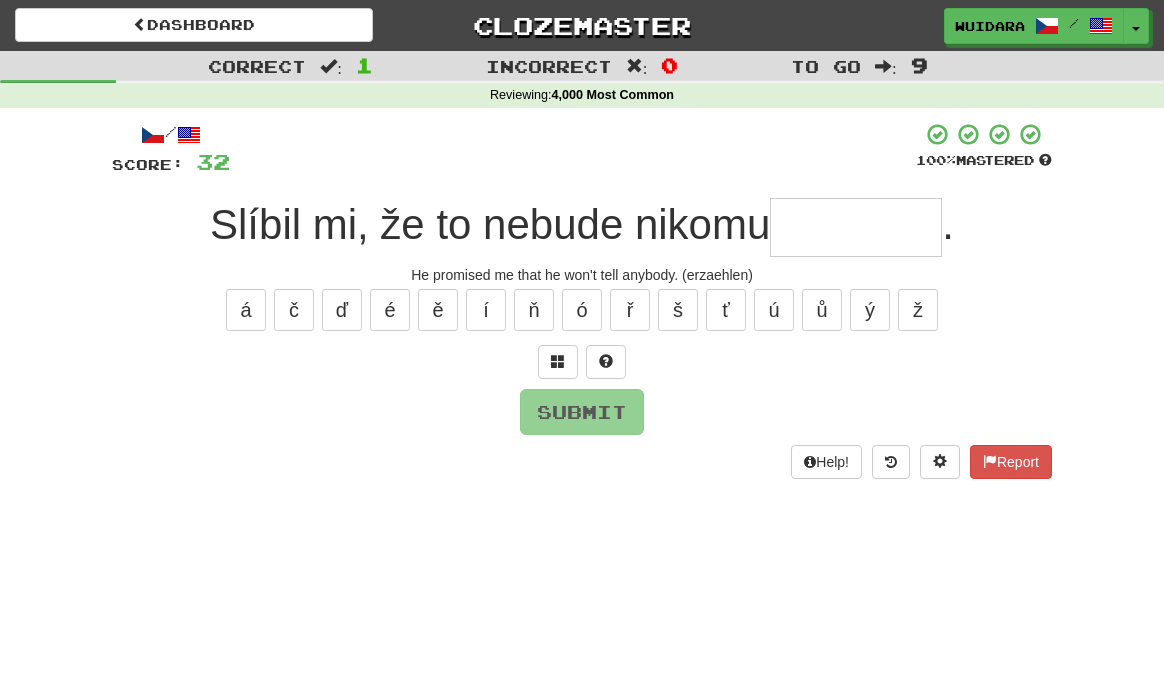 type on "*" 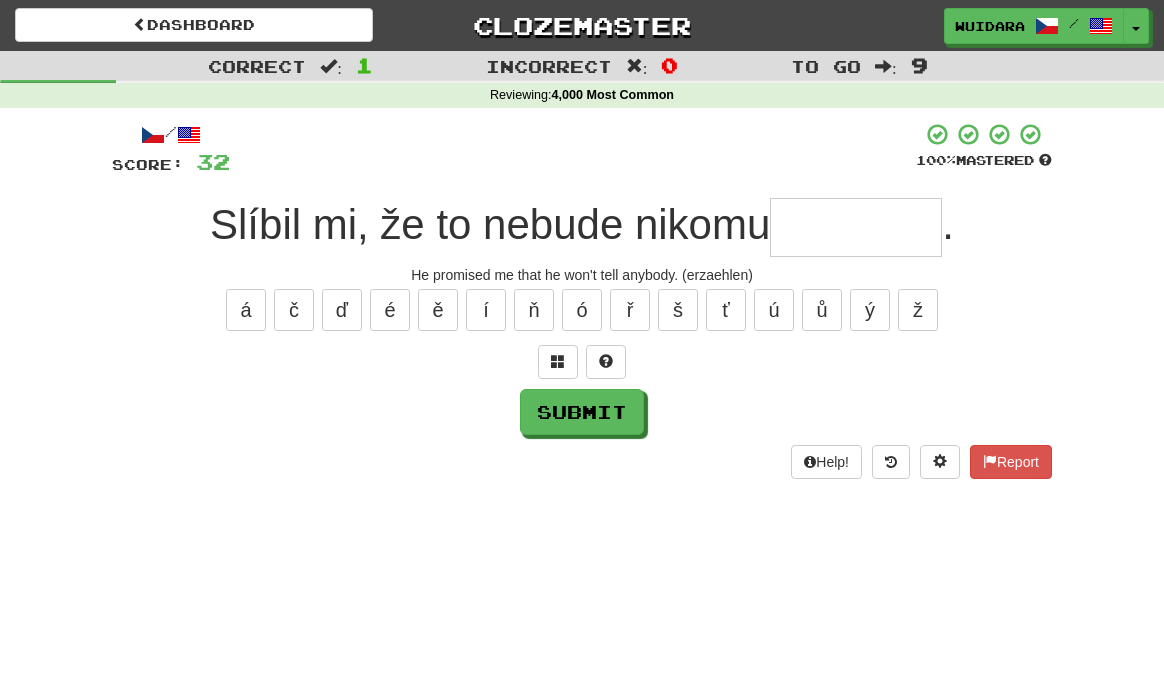type on "*" 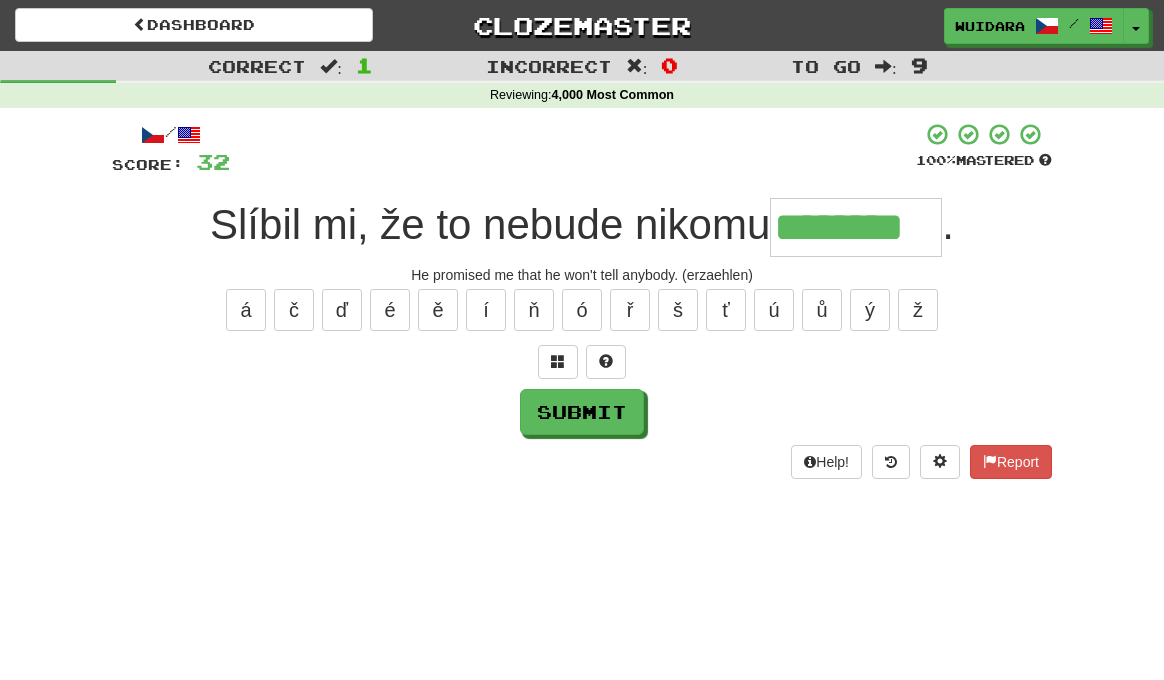 type on "********" 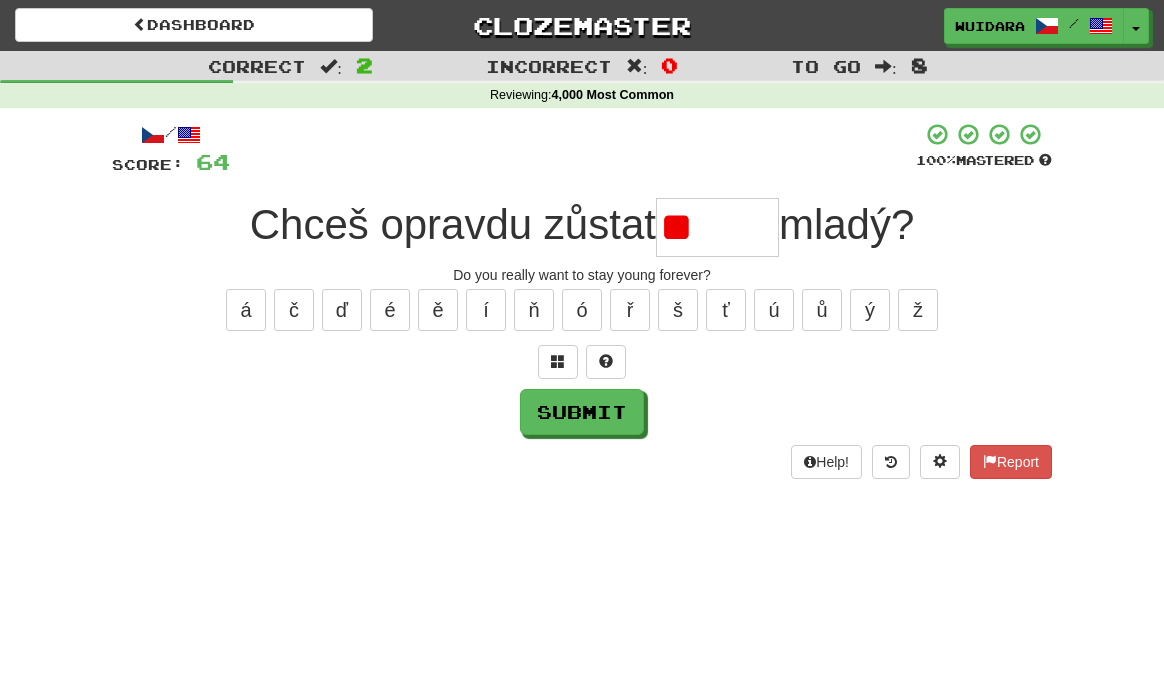 type on "*" 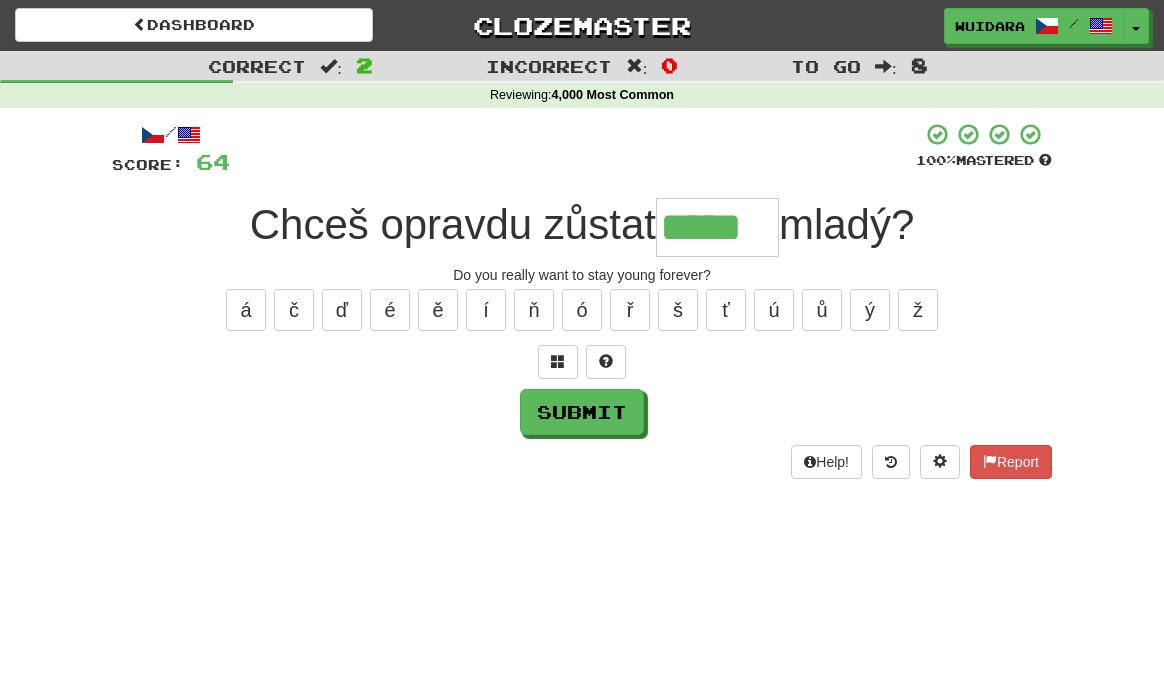 type on "*****" 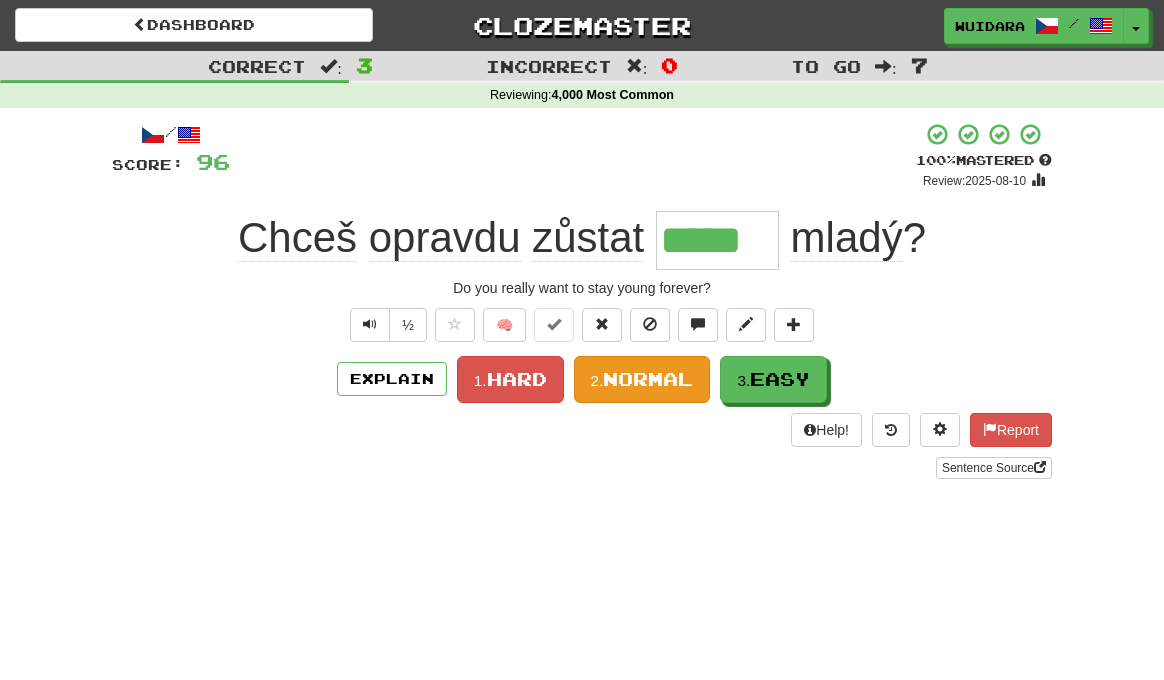 click on "Normal" at bounding box center [648, 379] 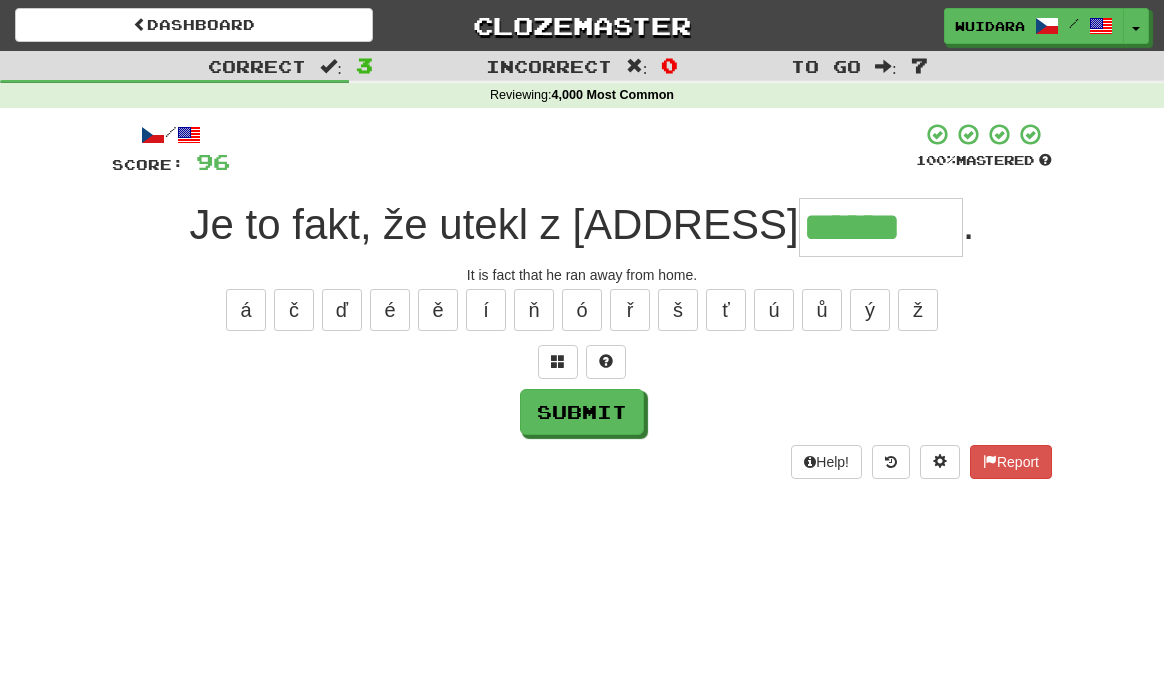 type on "******" 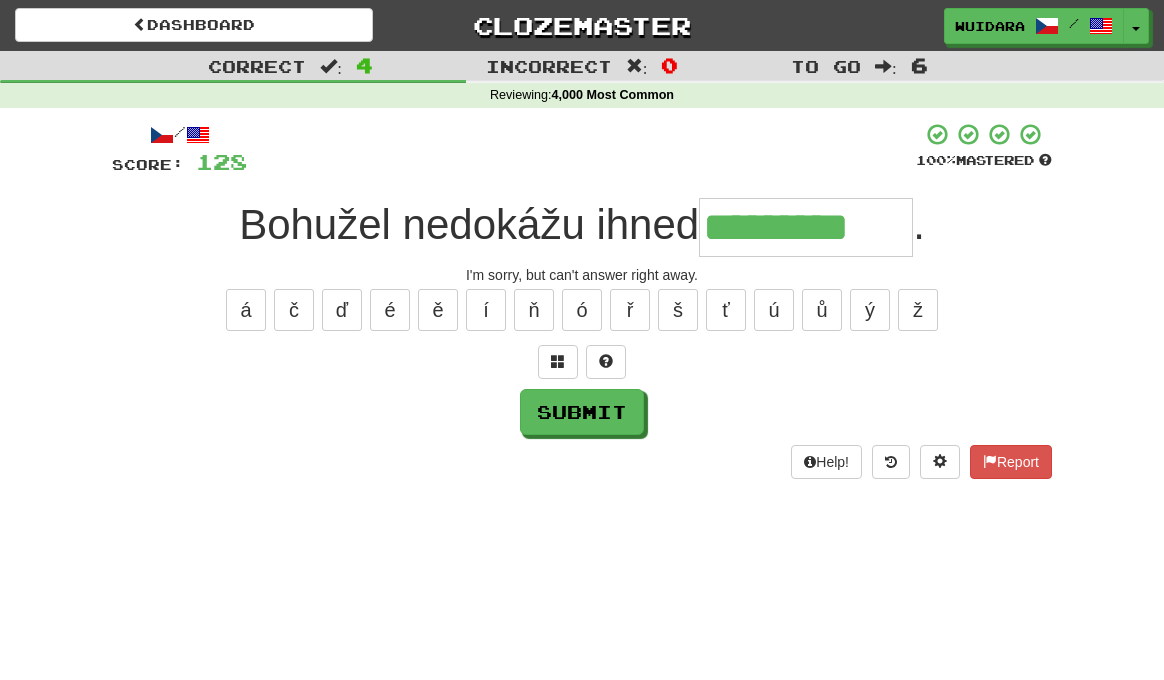 type on "*********" 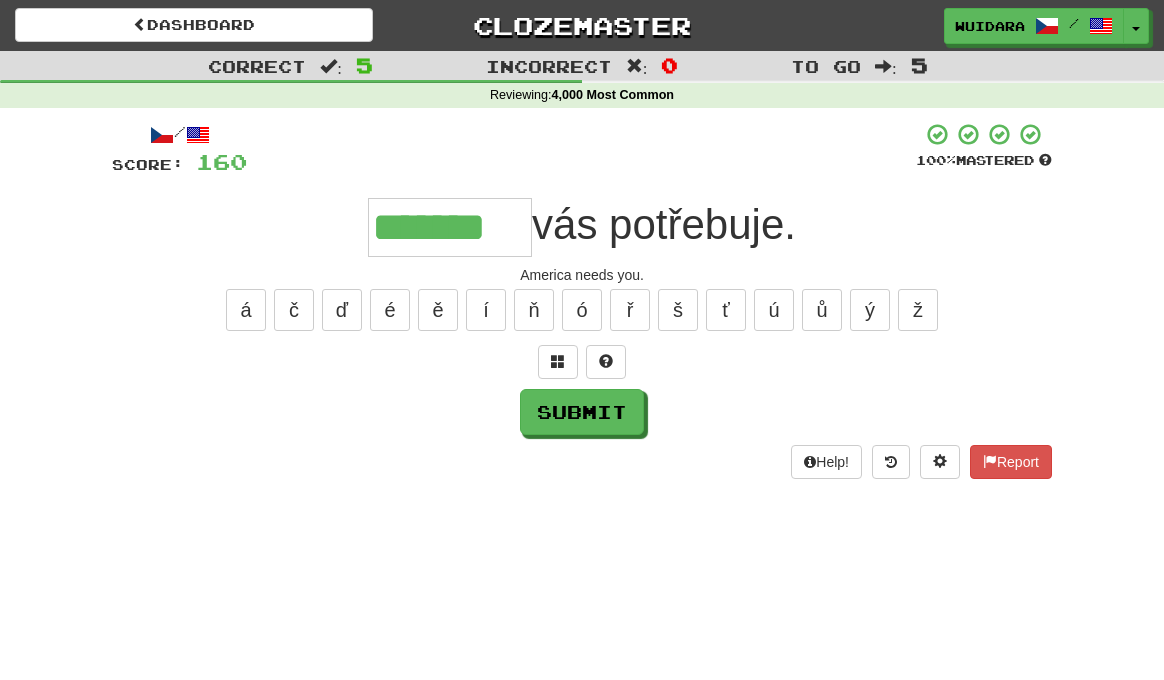 type on "*******" 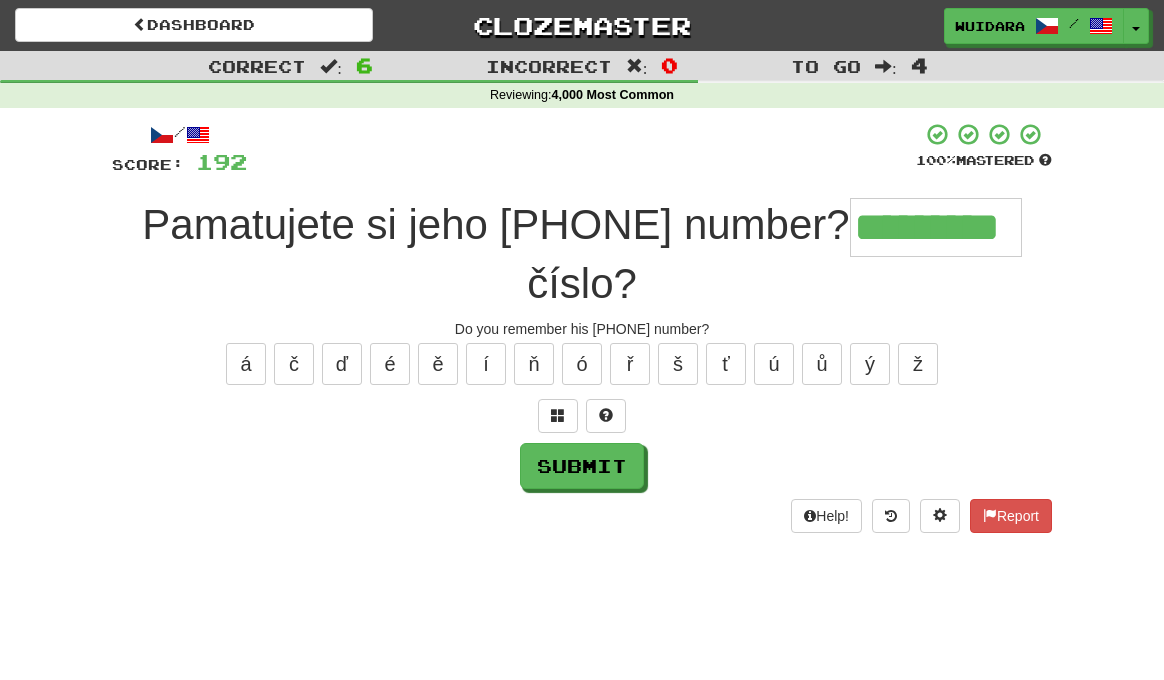 type on "*********" 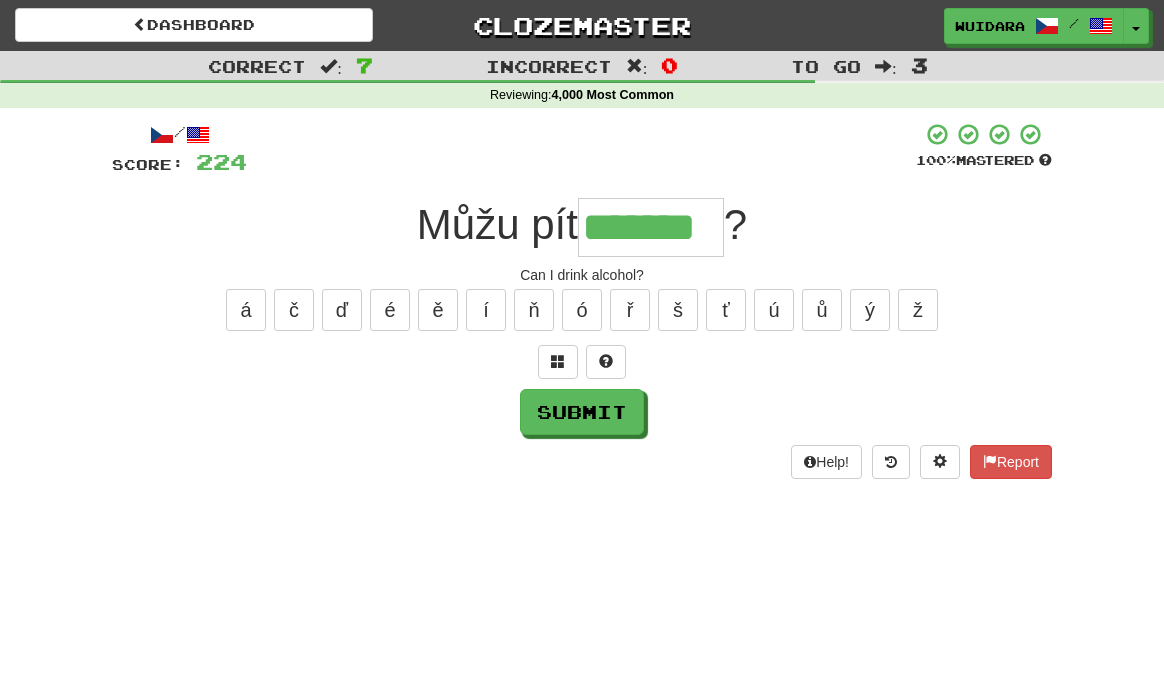 type on "*******" 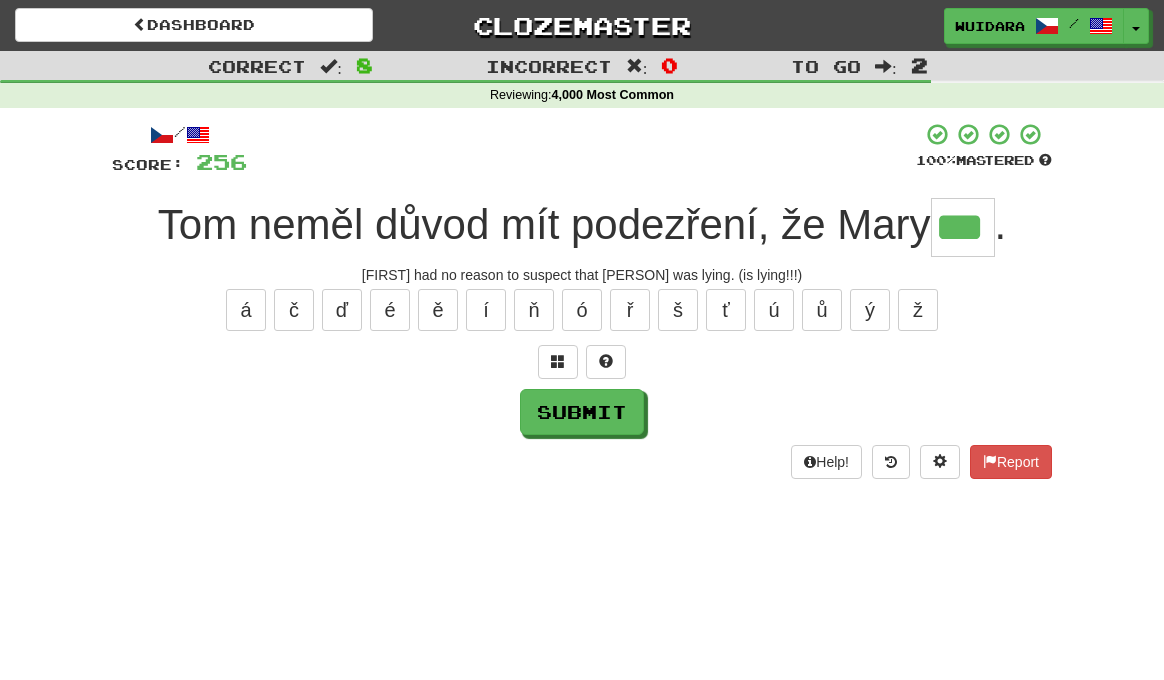type on "***" 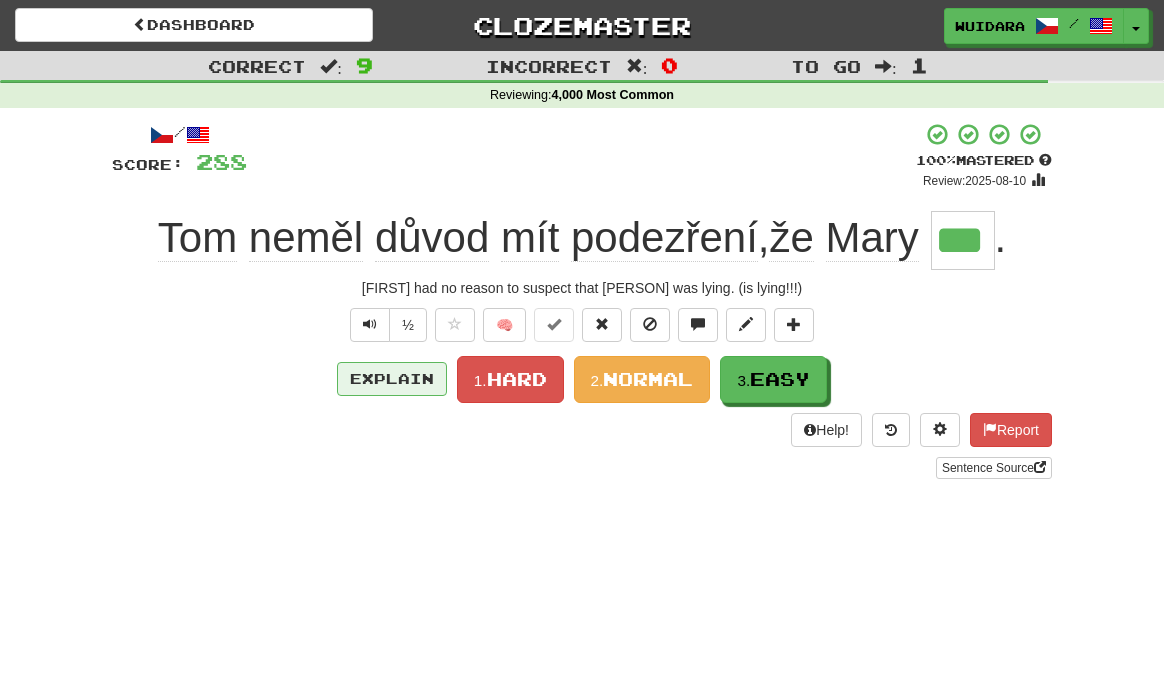 click on "Explain" at bounding box center (392, 379) 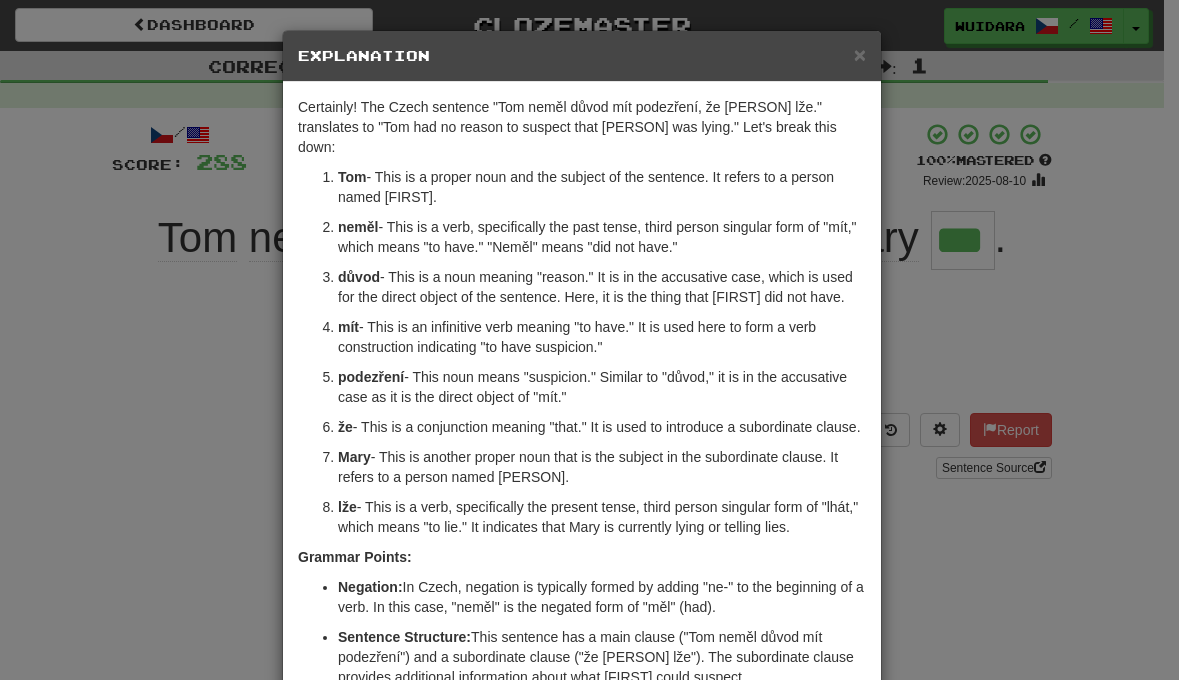 click on "× Explanation Certainly! The Czech sentence "Tom neměl důvod mít podezření, že Mary lže." translates to "Tom had no reason to suspect that Mary was lying." Let's break this down:
Tom  - This is a proper noun and the subject of the sentence. It refers to a person named Tom.
neměl  - This is a verb, specifically the past tense, third person singular form of "mít," which means "to have." "Neměl" means "did not have."
důvod  - This is a noun meaning "reason." It is in the accusative case, which is used for the direct object of the sentence. Here, it is the thing that Tom did not have.
mít  - This is an infinitive verb meaning "to have." It is used here to form a verb construction indicating "to have suspicion."
podezření  - This noun means "suspicion." Similar to "důvod," it is in the accusative case as it is the direct object of "mít."
že  - This is a conjunction meaning "that." It is used to introduce a subordinate clause.
Mary
lže" at bounding box center [589, 340] 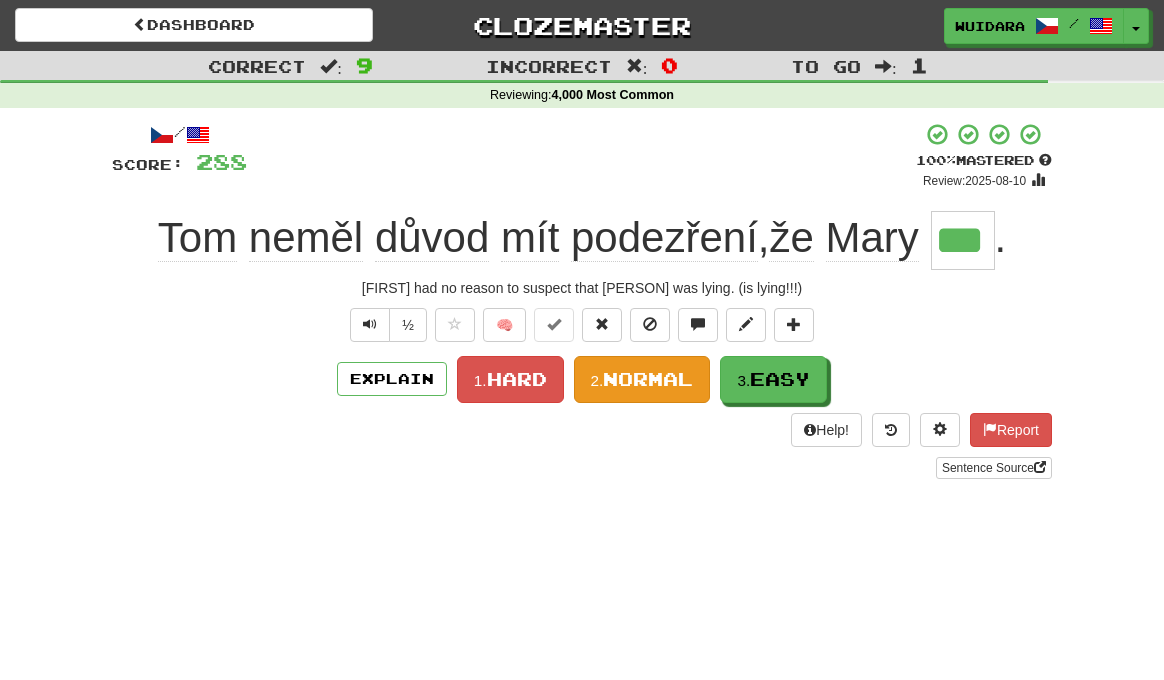 click on "Normal" at bounding box center [648, 379] 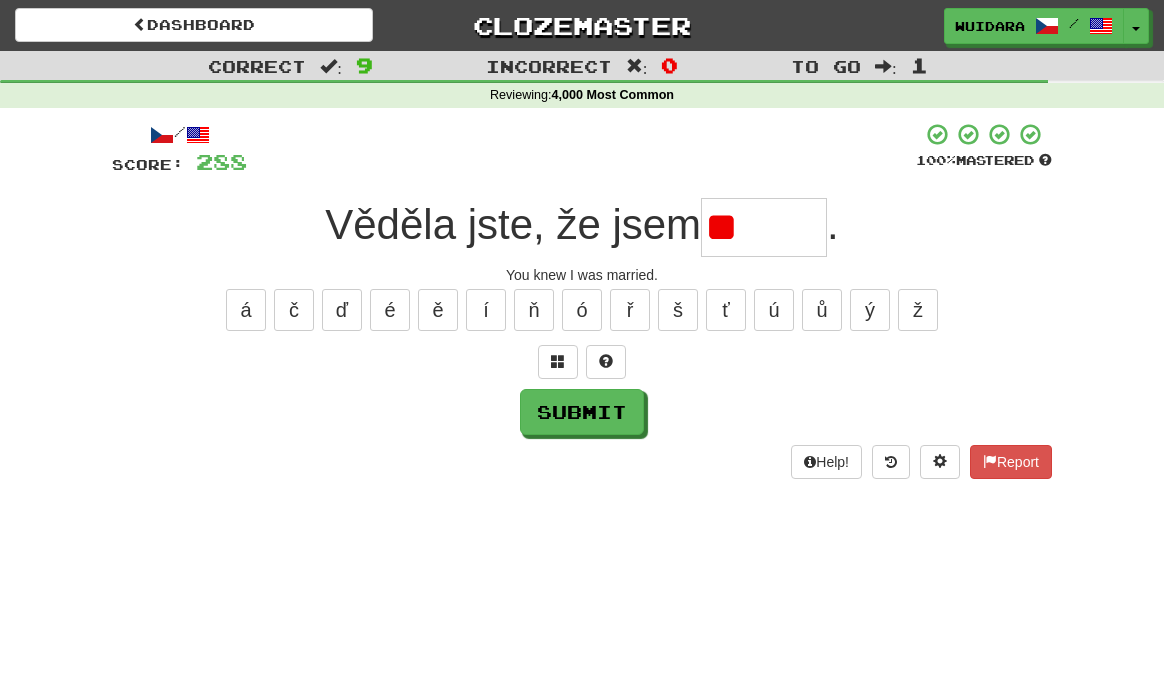 type on "*" 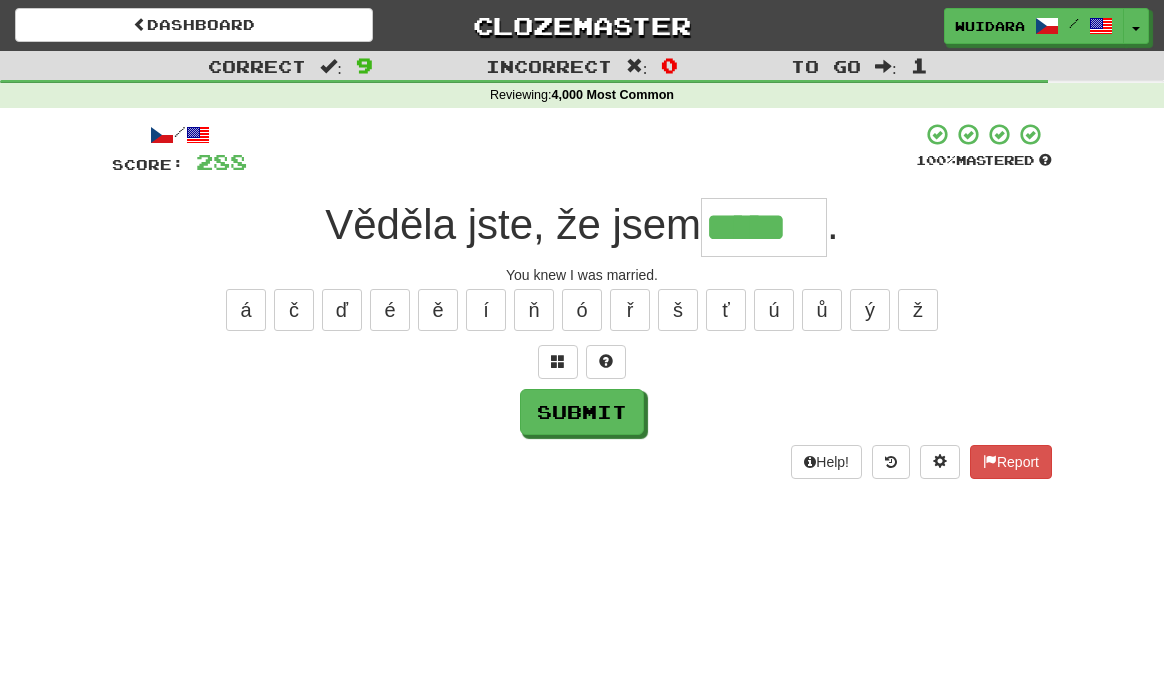 type on "*****" 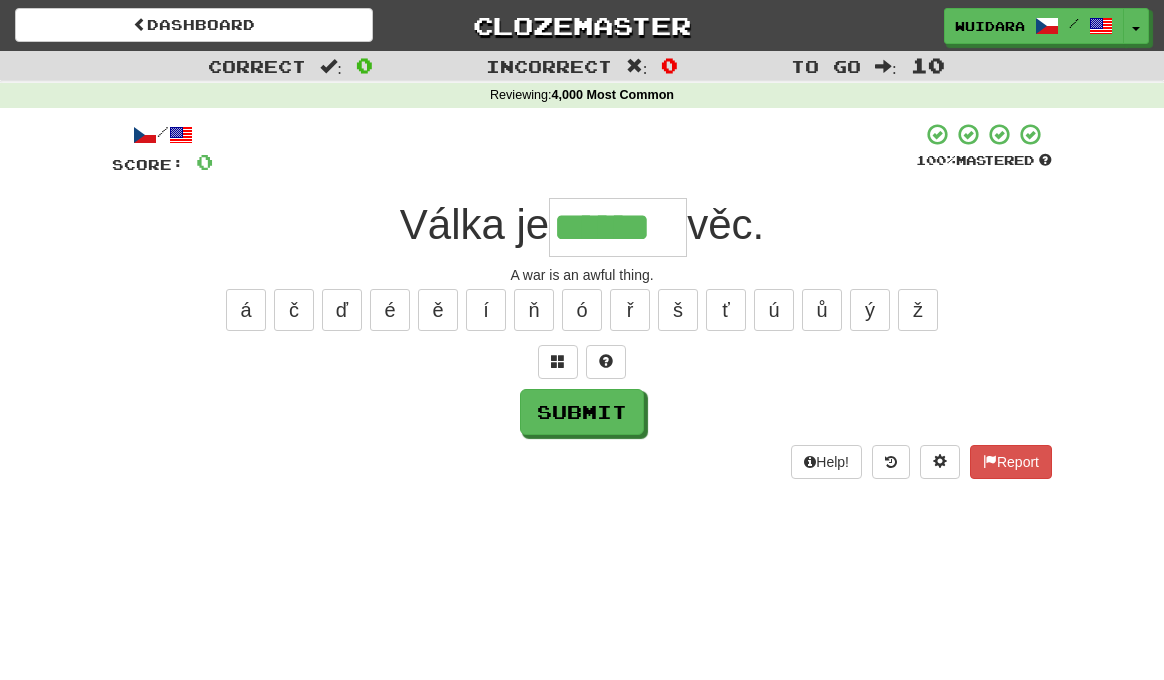 type on "******" 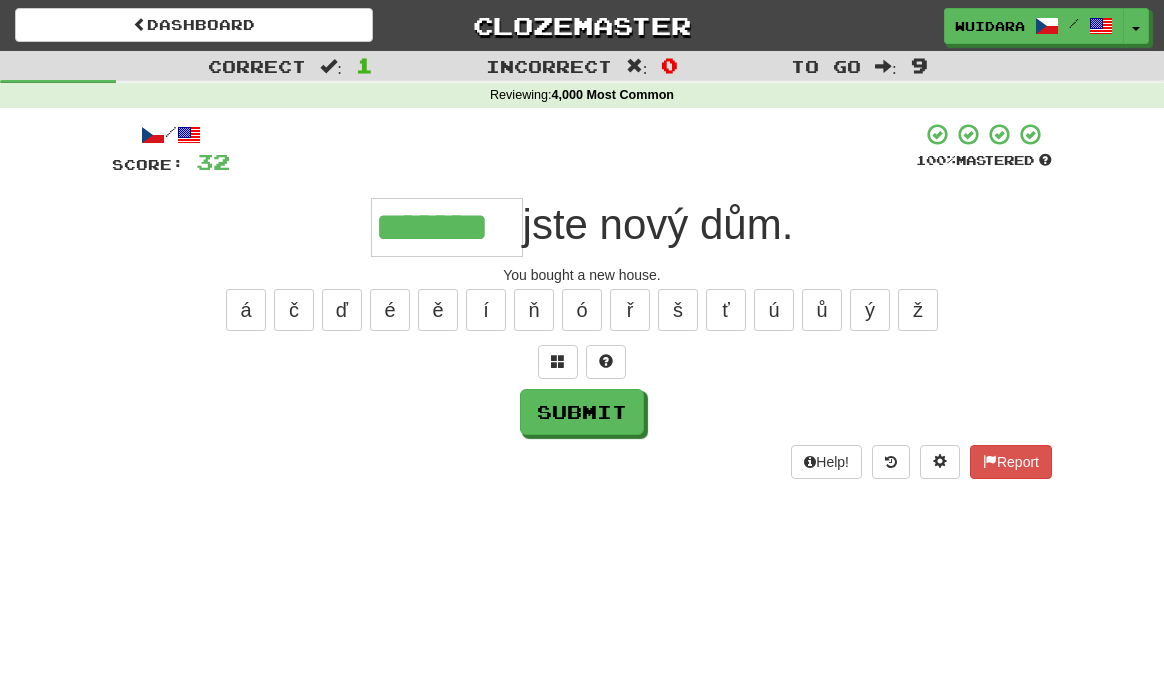 type on "*******" 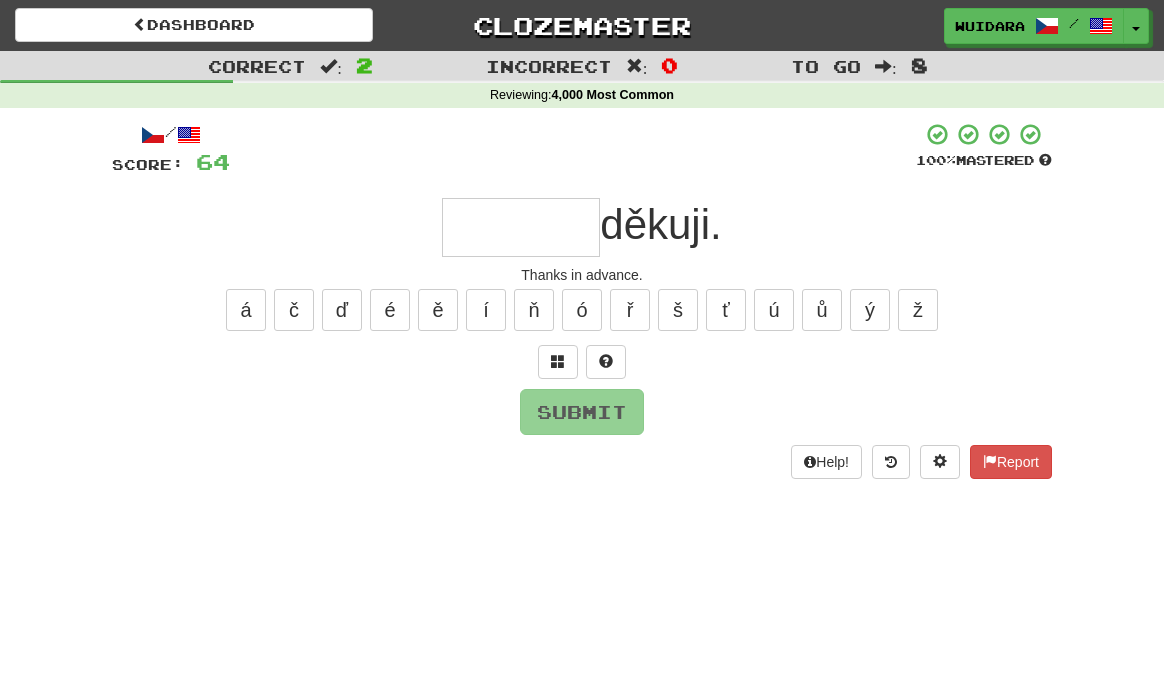 type on "*" 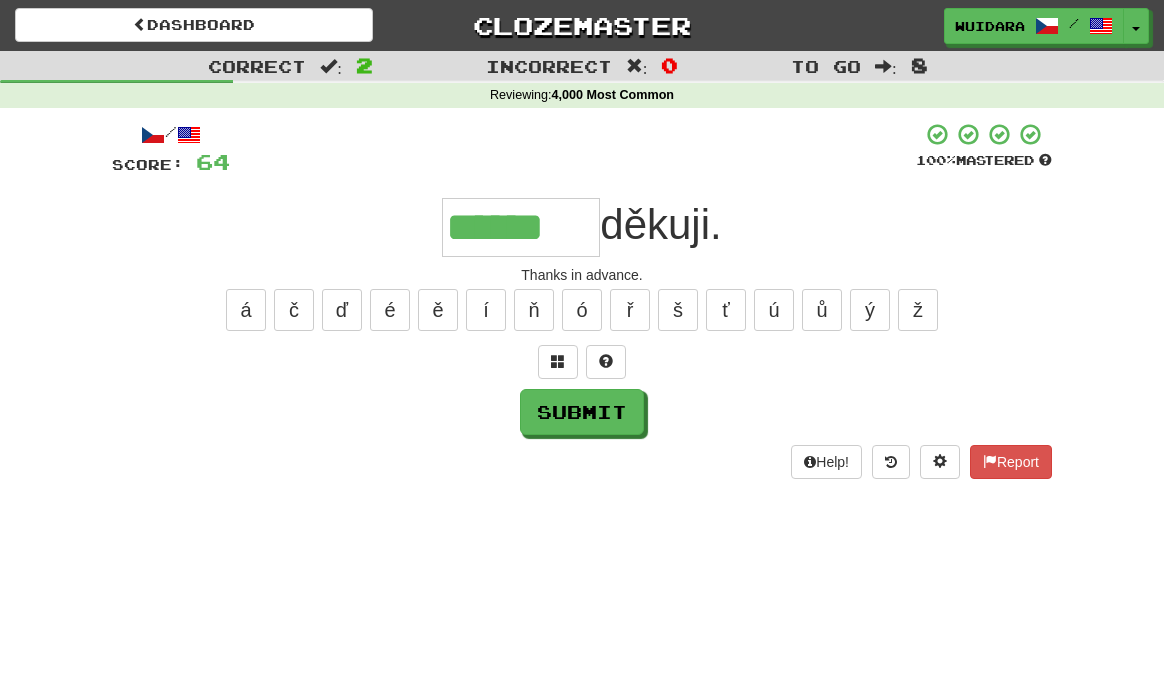 type on "******" 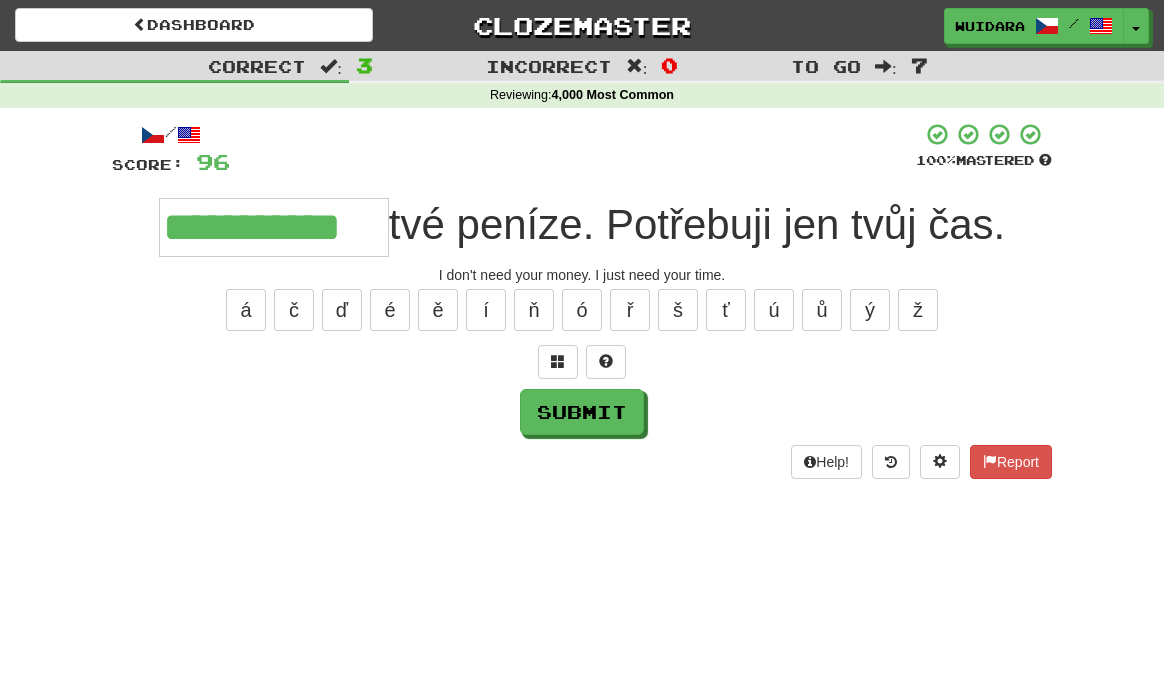 type on "**********" 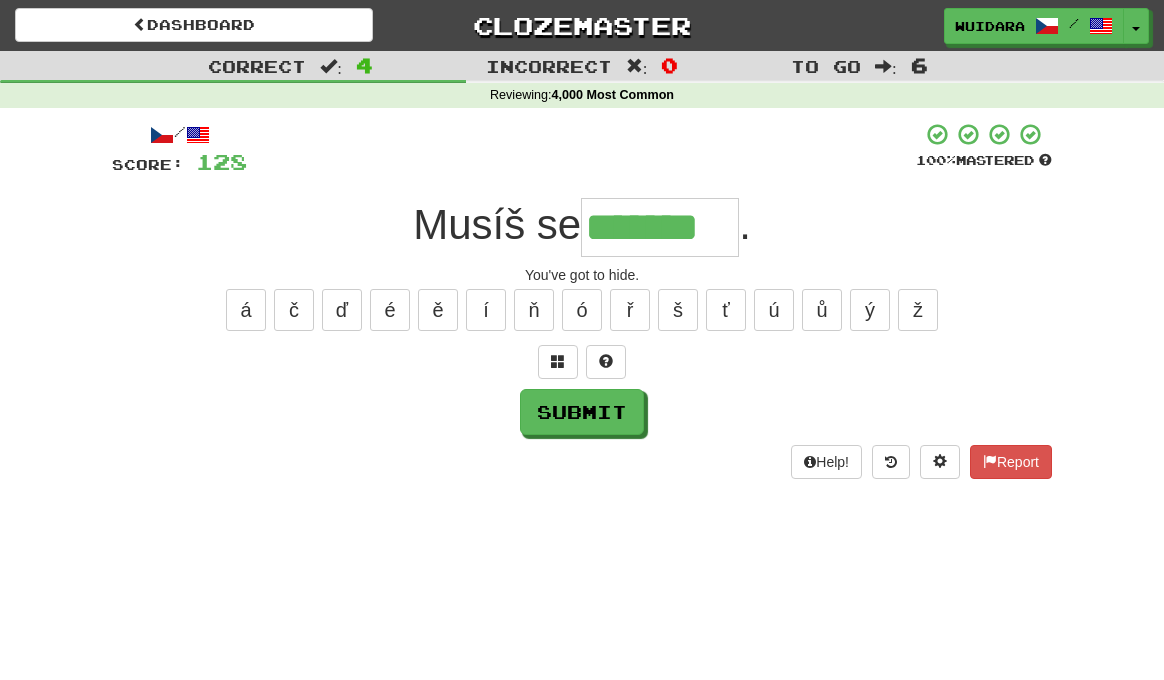 type on "*******" 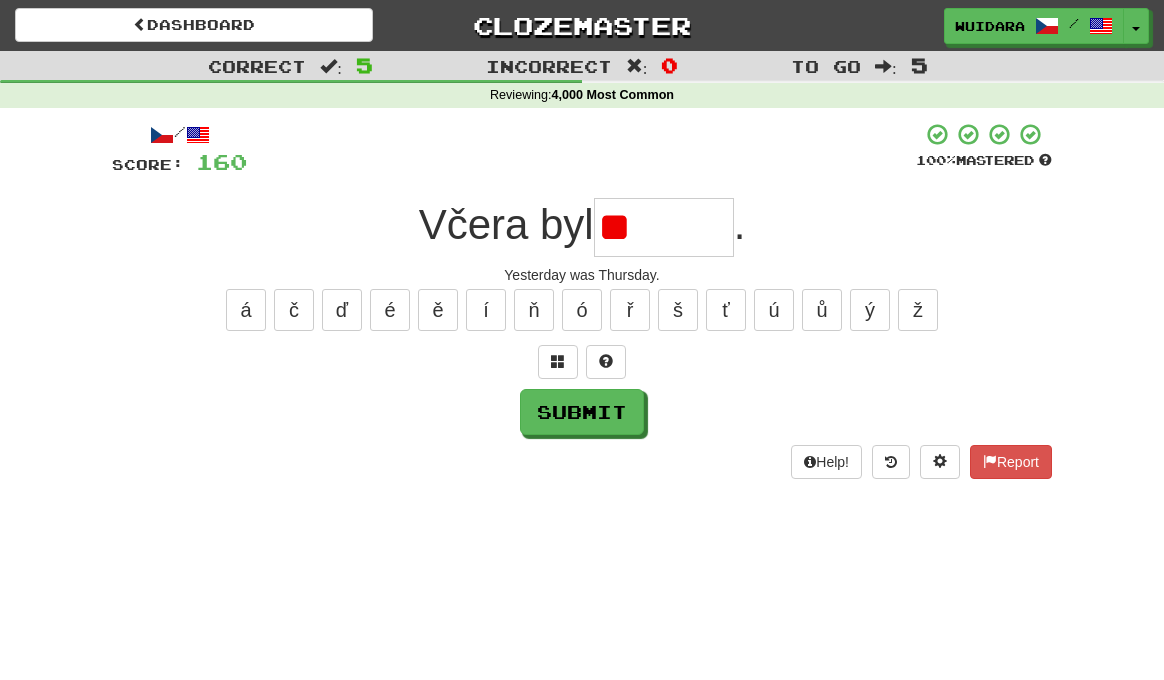 type on "*" 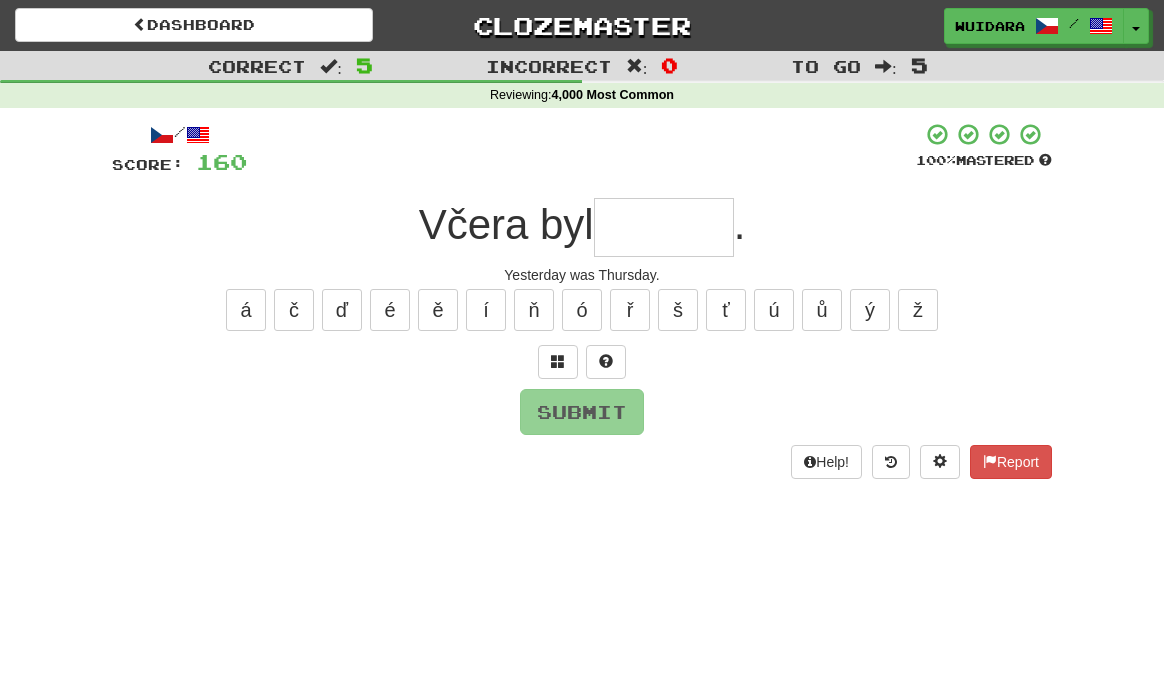 type on "*" 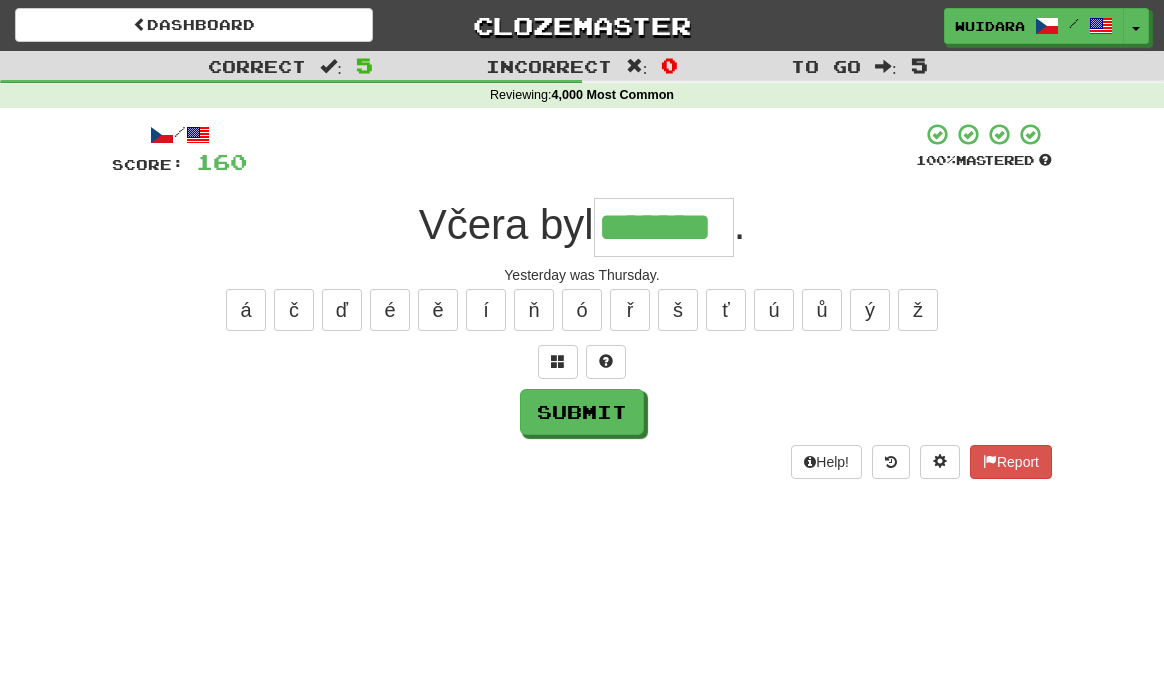 type on "*******" 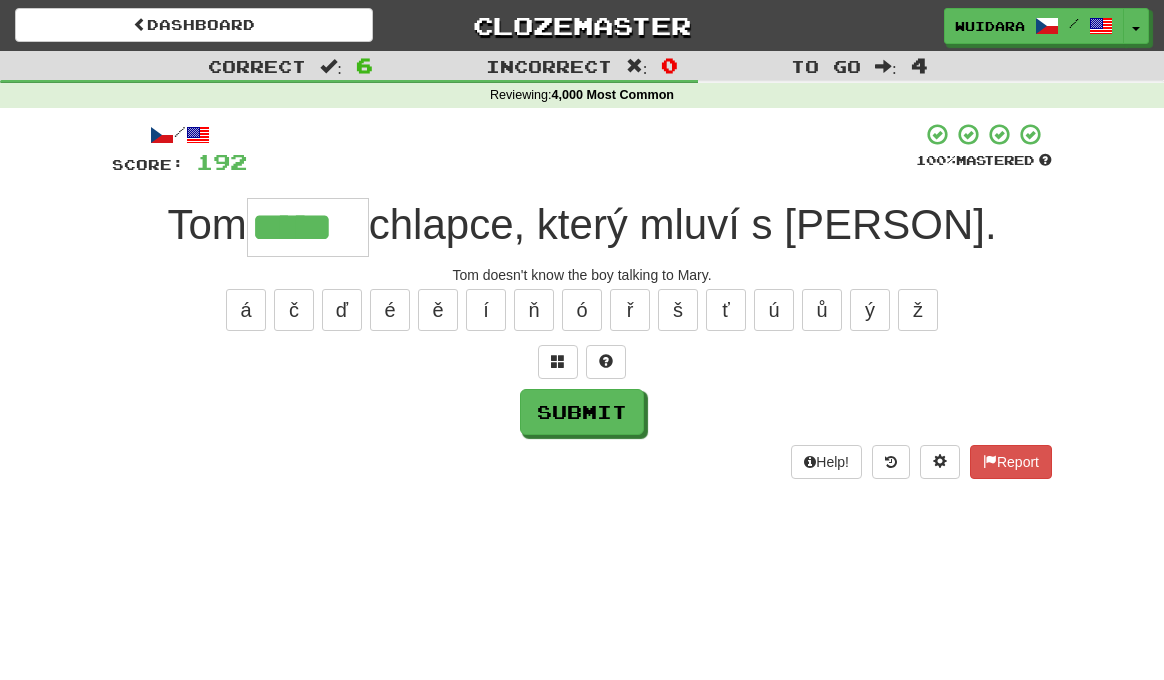 type on "*****" 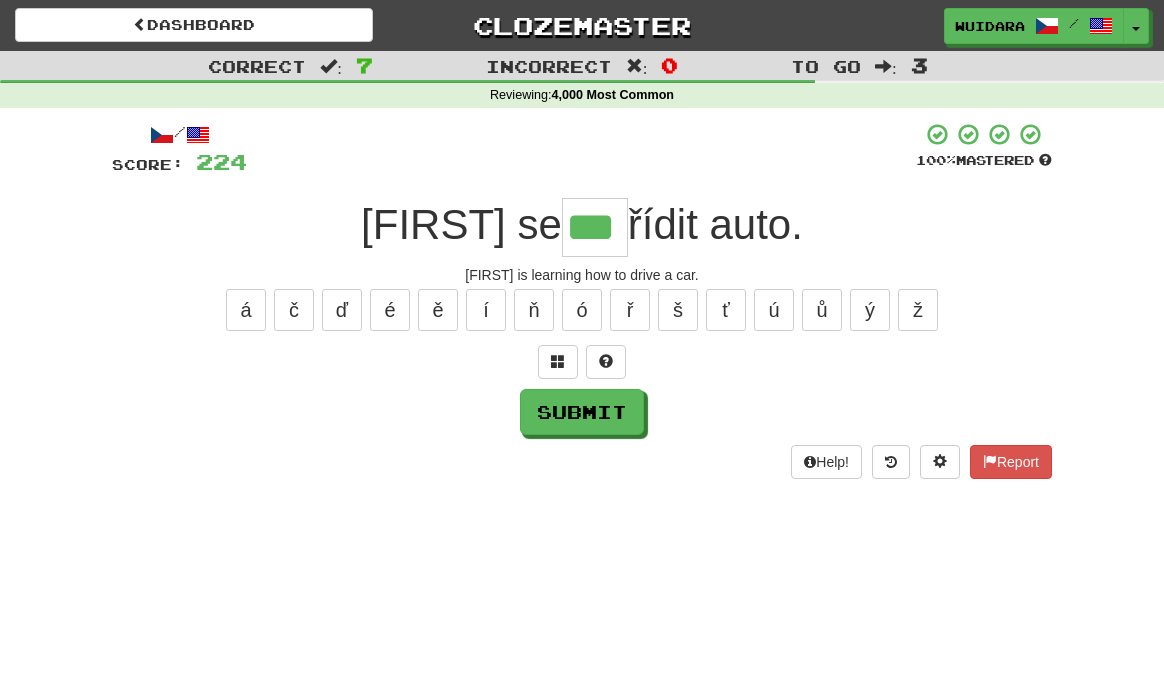 type on "***" 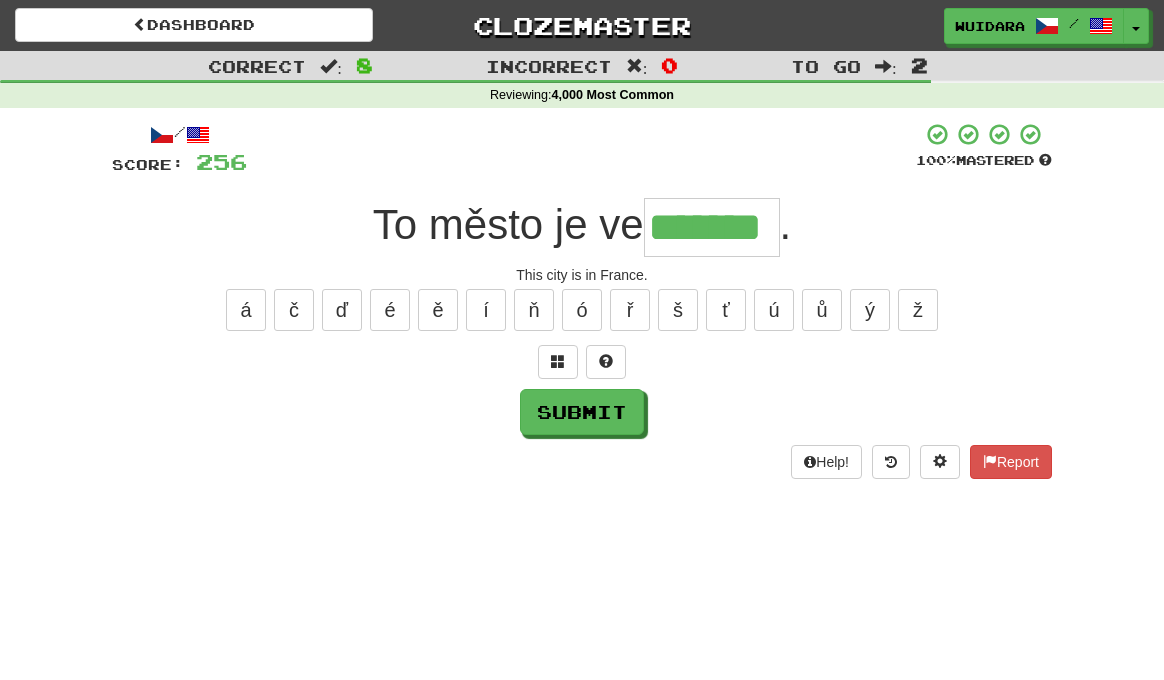 type on "*******" 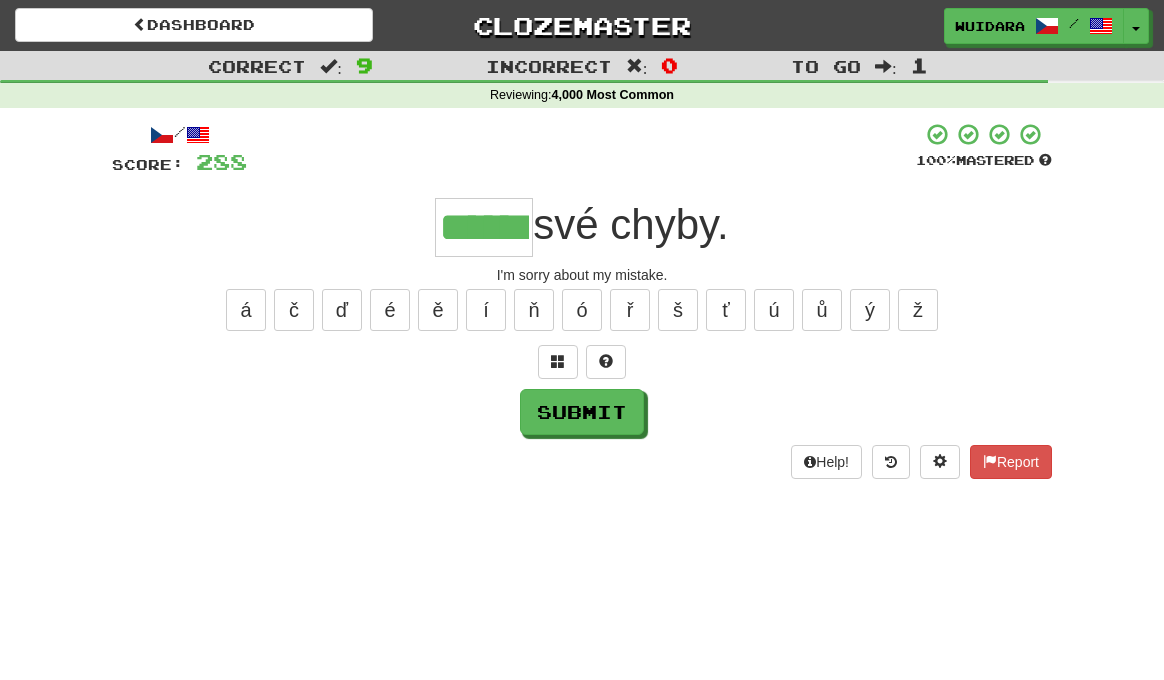 type on "******" 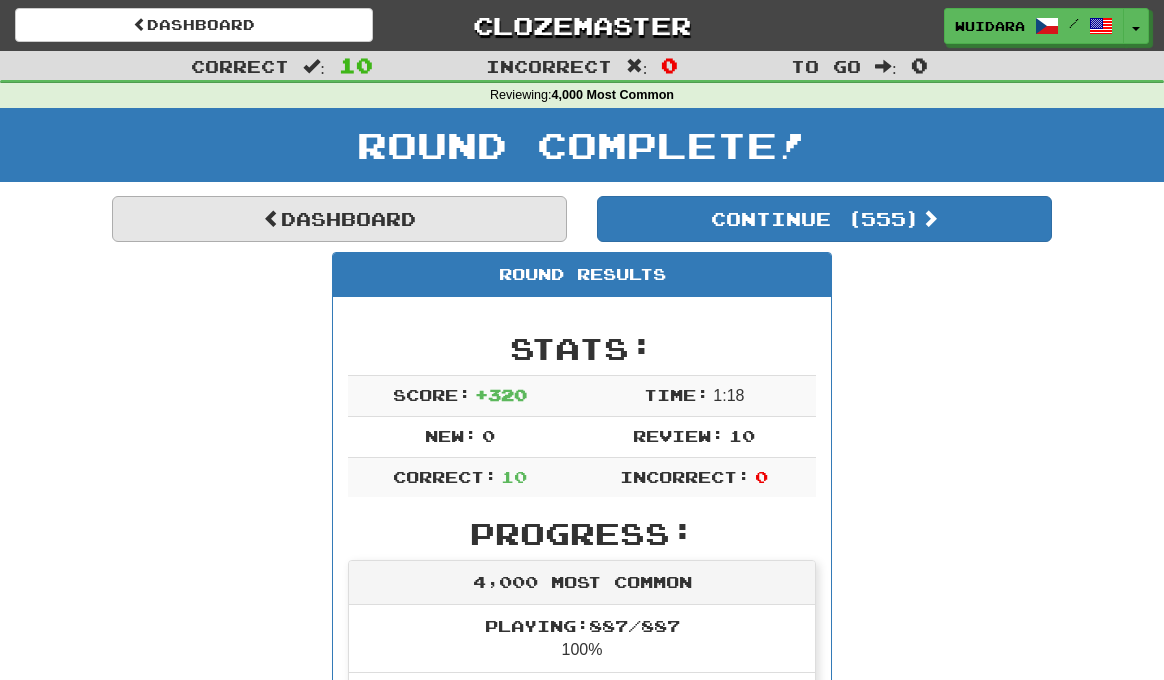 click on "Dashboard" at bounding box center [339, 219] 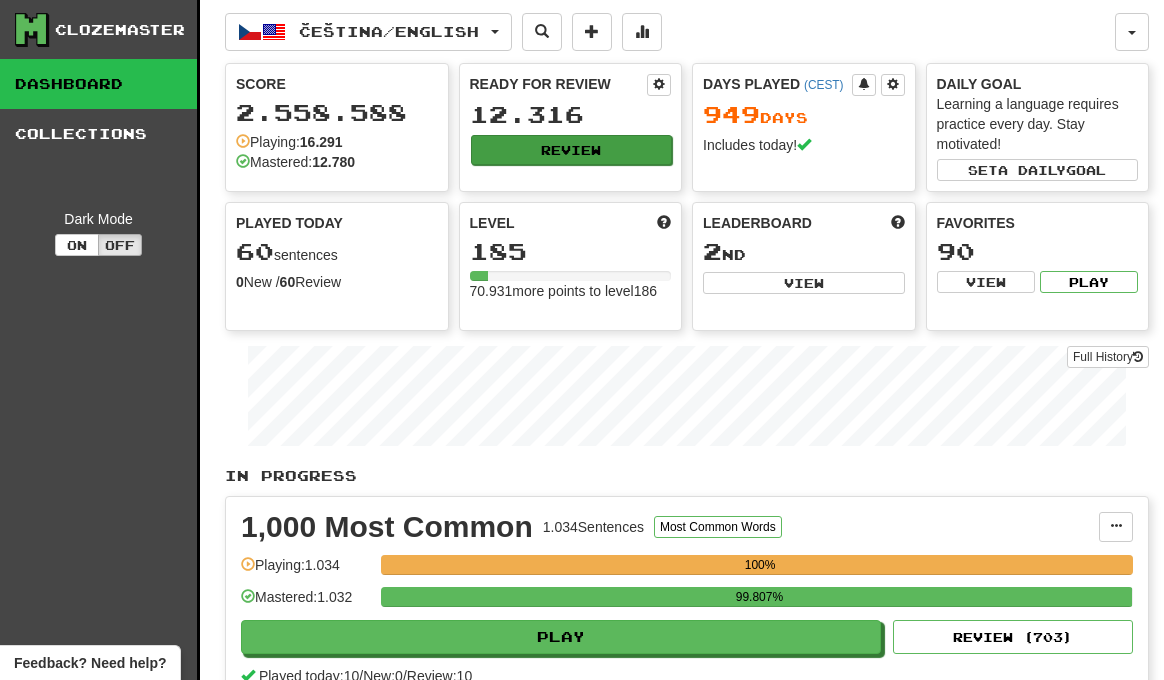 scroll, scrollTop: 0, scrollLeft: 0, axis: both 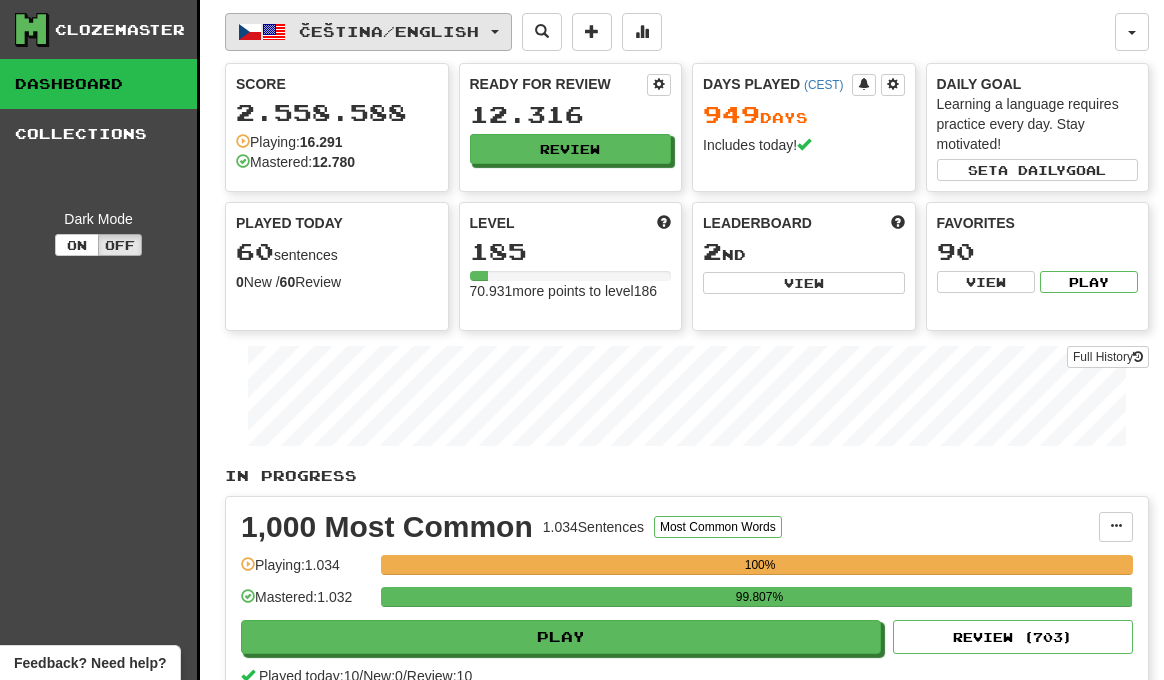 click on "Čeština  /  English" at bounding box center [389, 31] 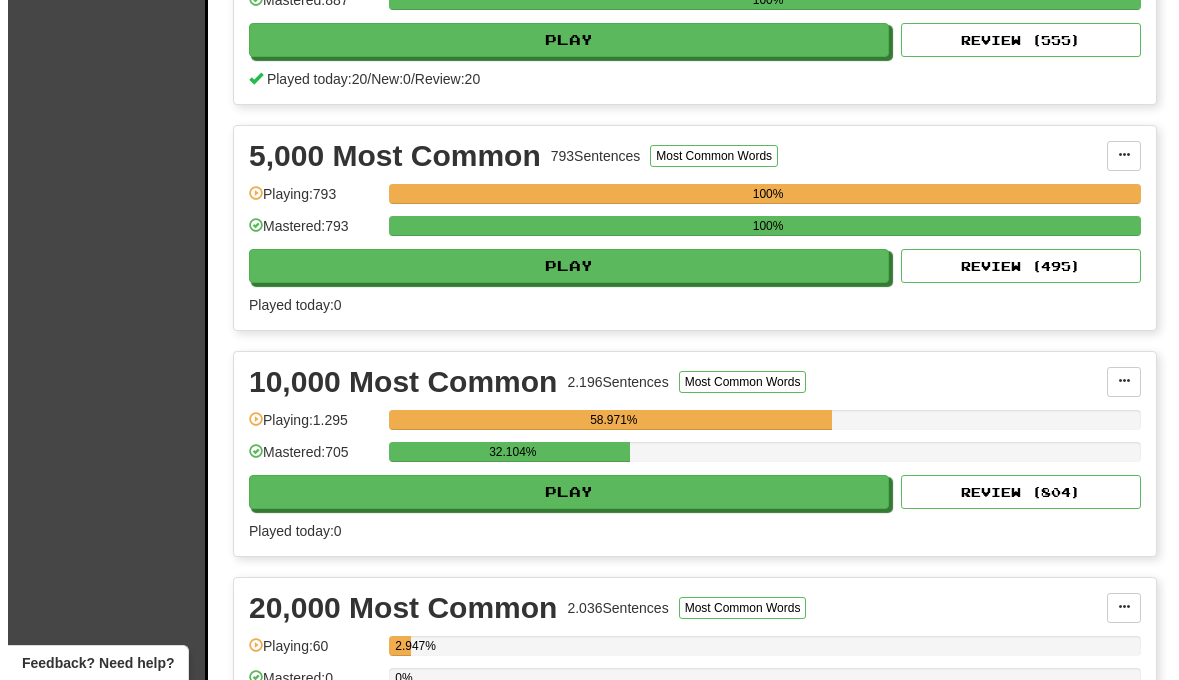 scroll, scrollTop: 1175, scrollLeft: 0, axis: vertical 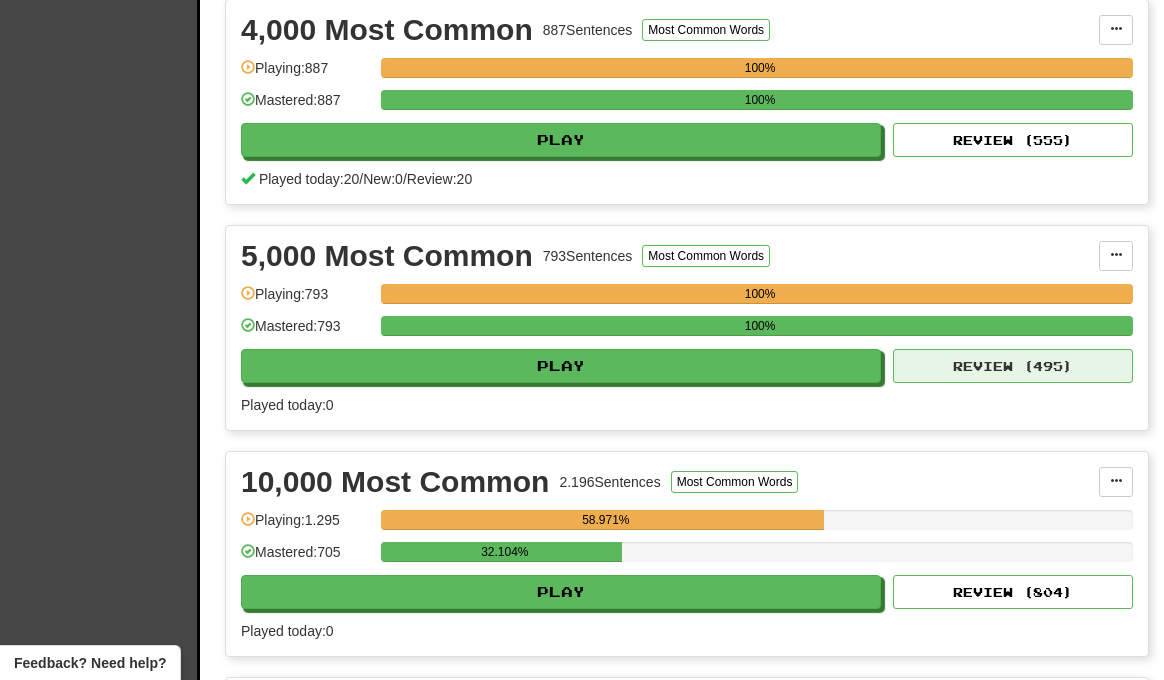 click on "Review ( 495 )" at bounding box center (1013, 366) 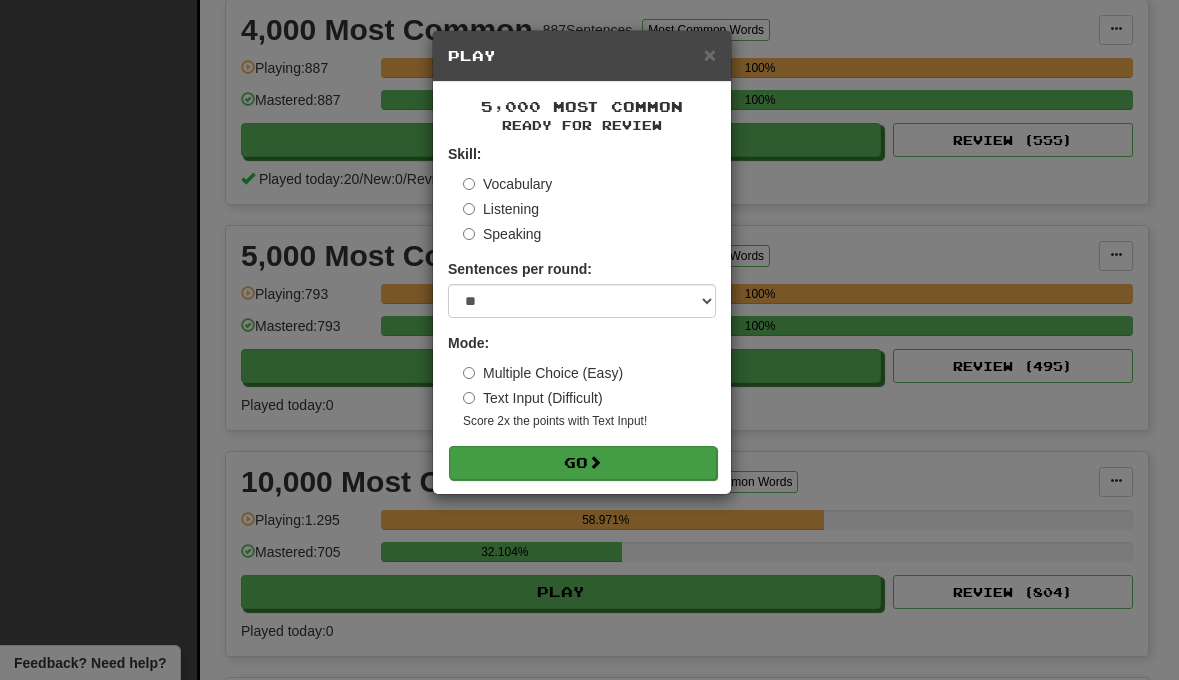 click on "Go" at bounding box center [583, 463] 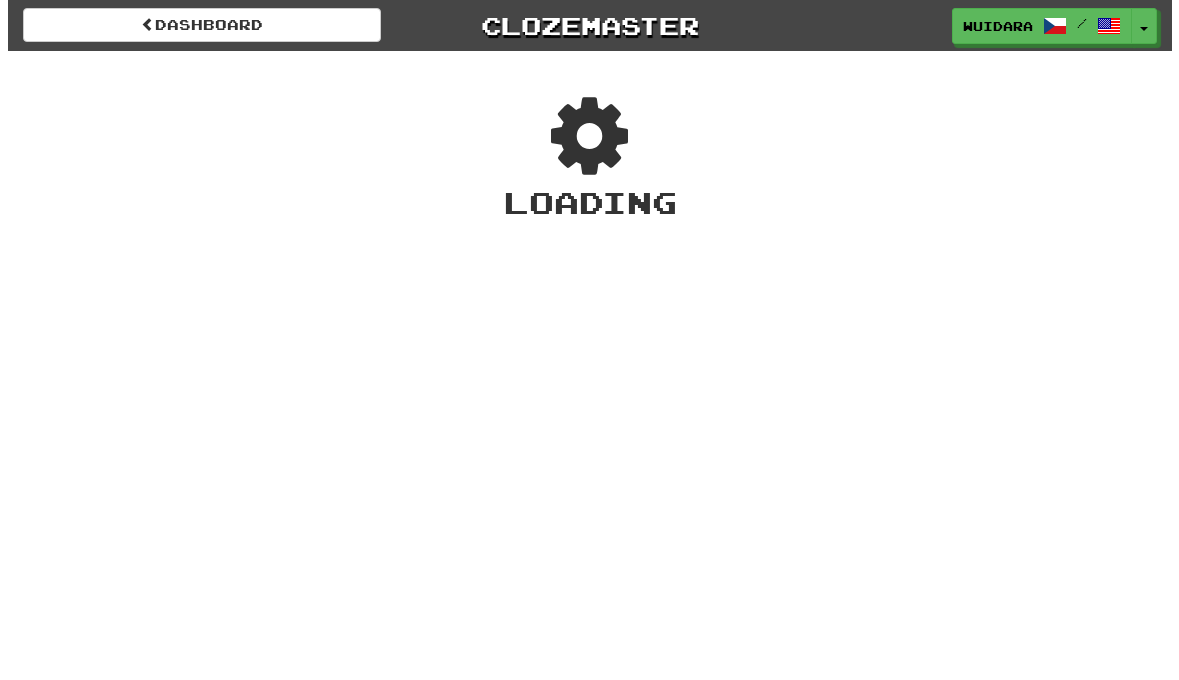scroll, scrollTop: 0, scrollLeft: 0, axis: both 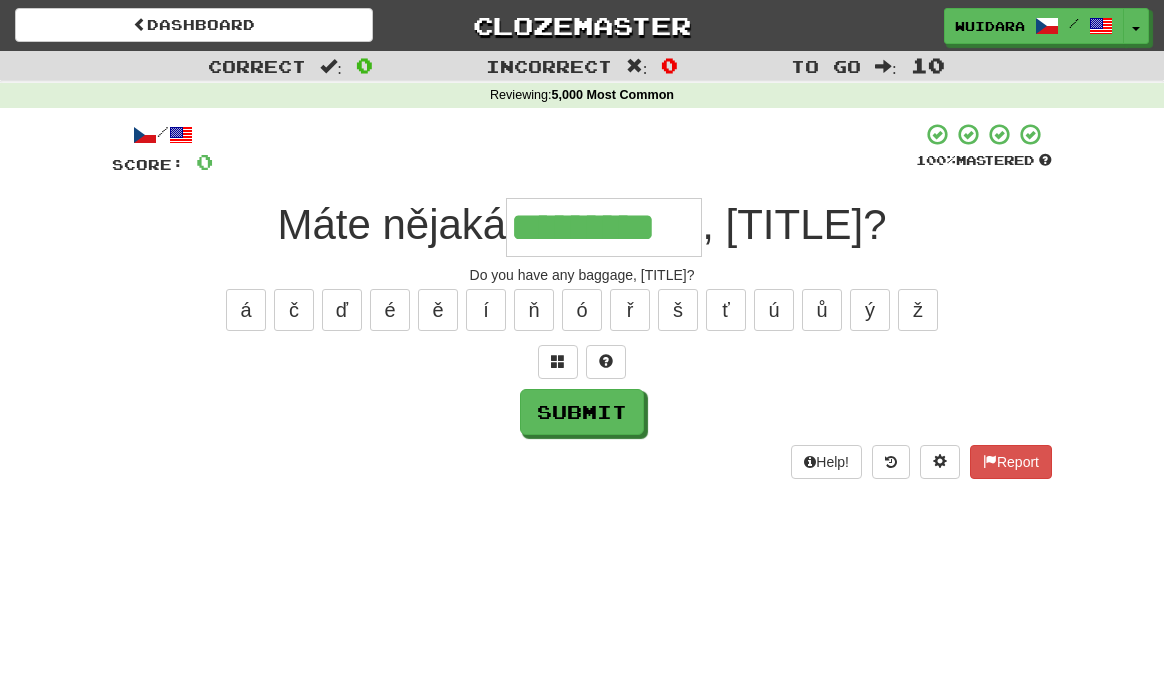 type on "*********" 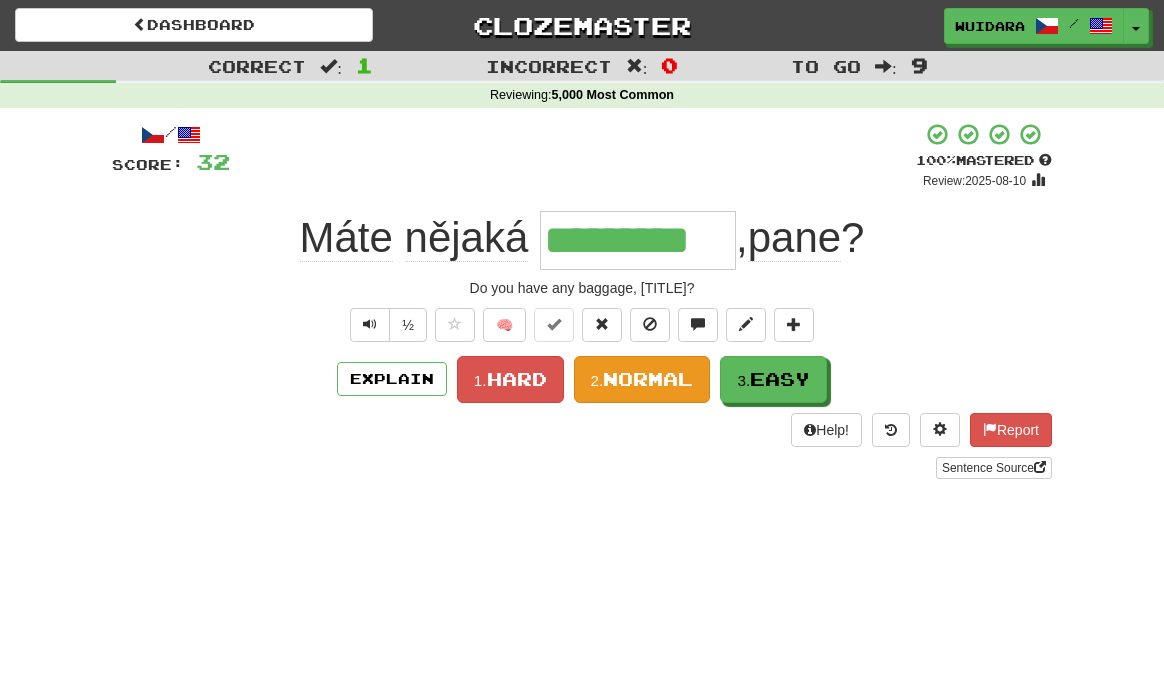 click on "2.  Normal" at bounding box center (642, 379) 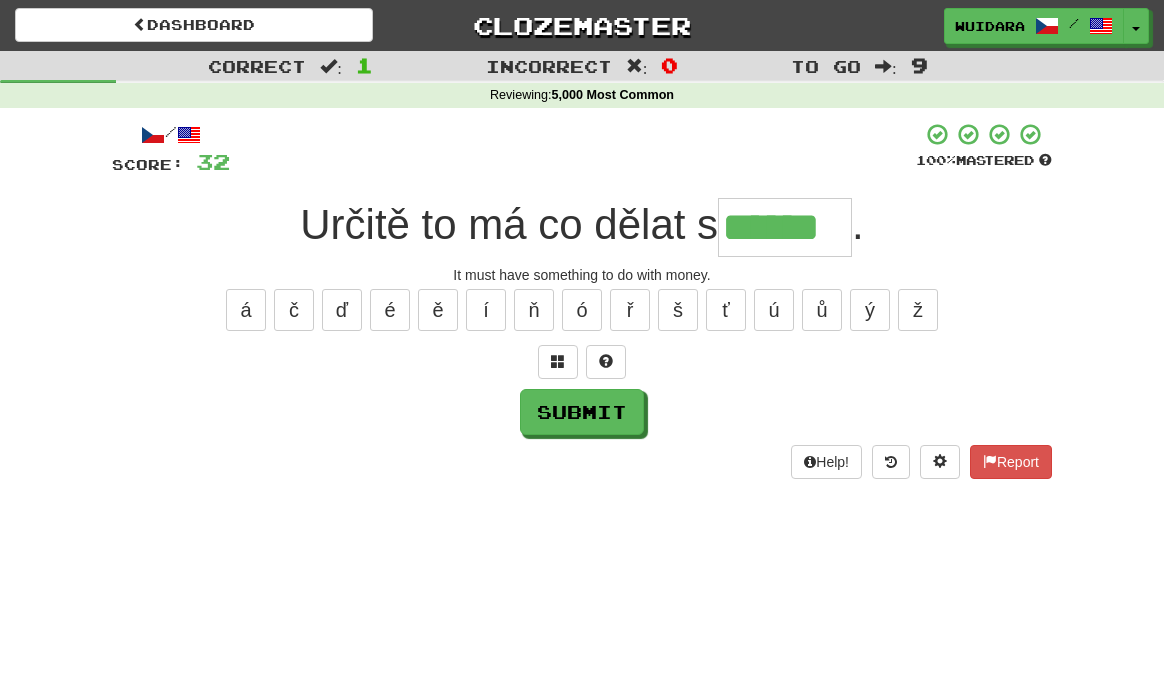 type on "******" 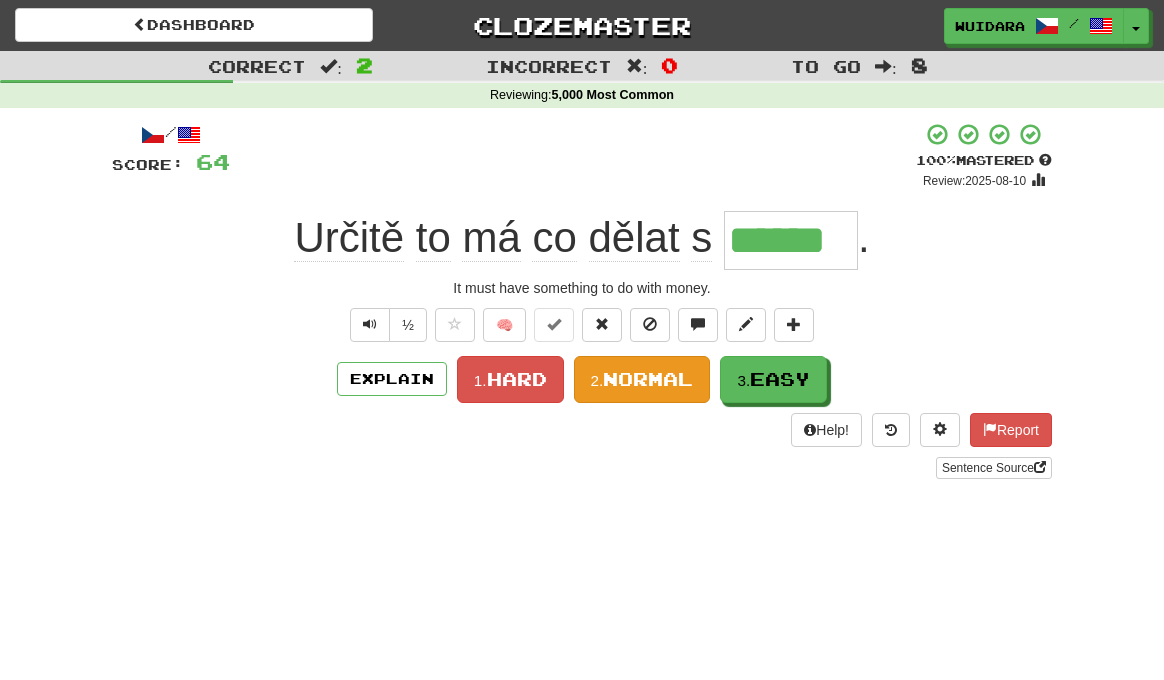 click on "Normal" at bounding box center (648, 379) 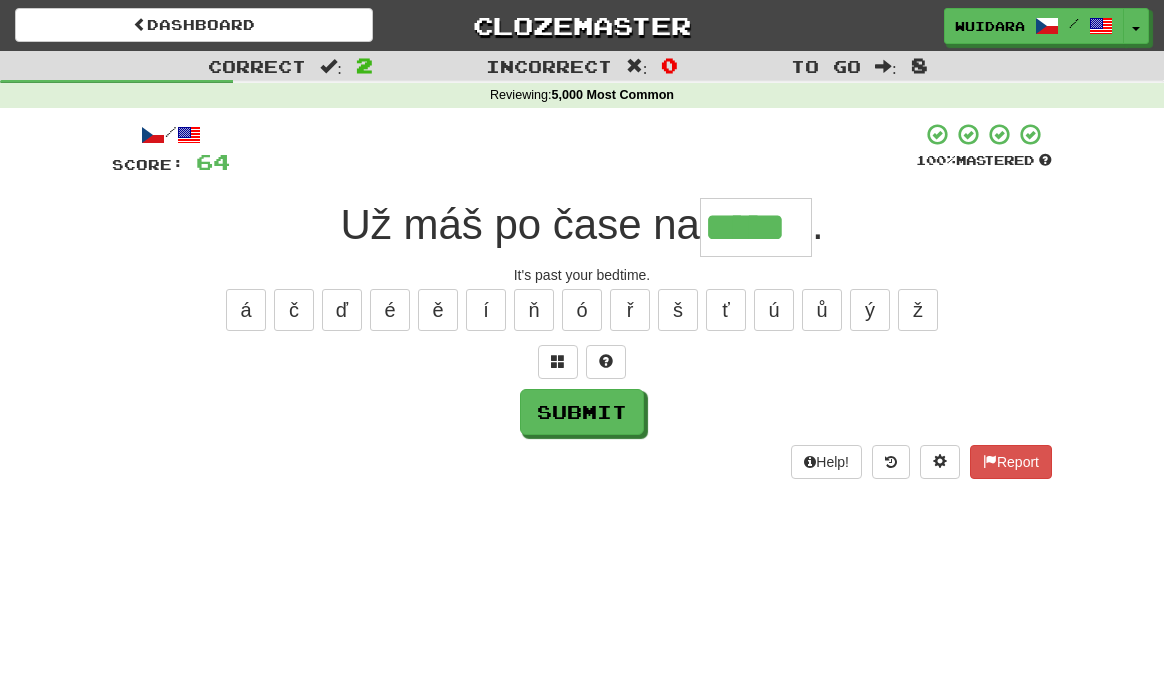 type on "*****" 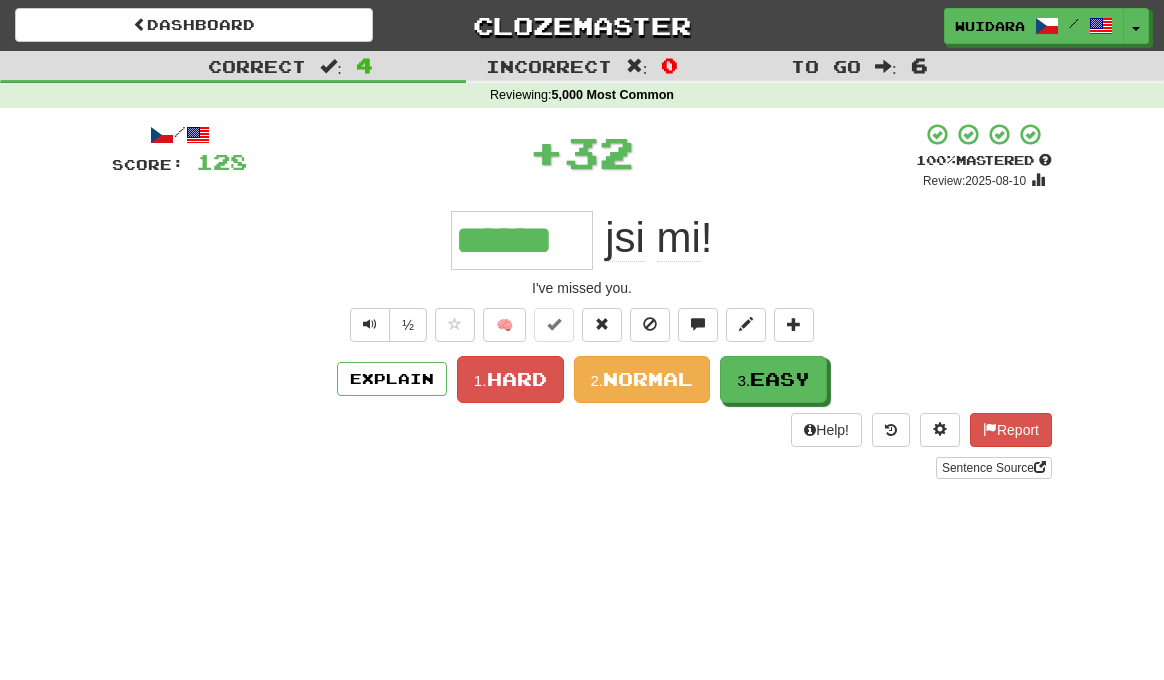 type on "******" 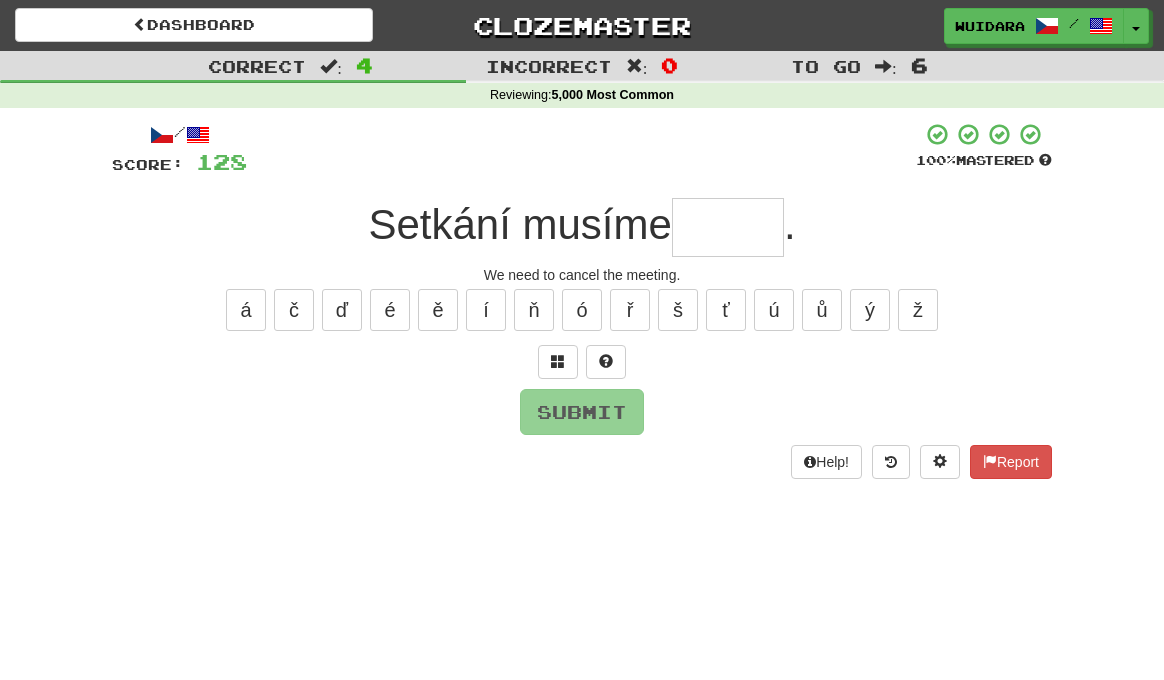 type on "*" 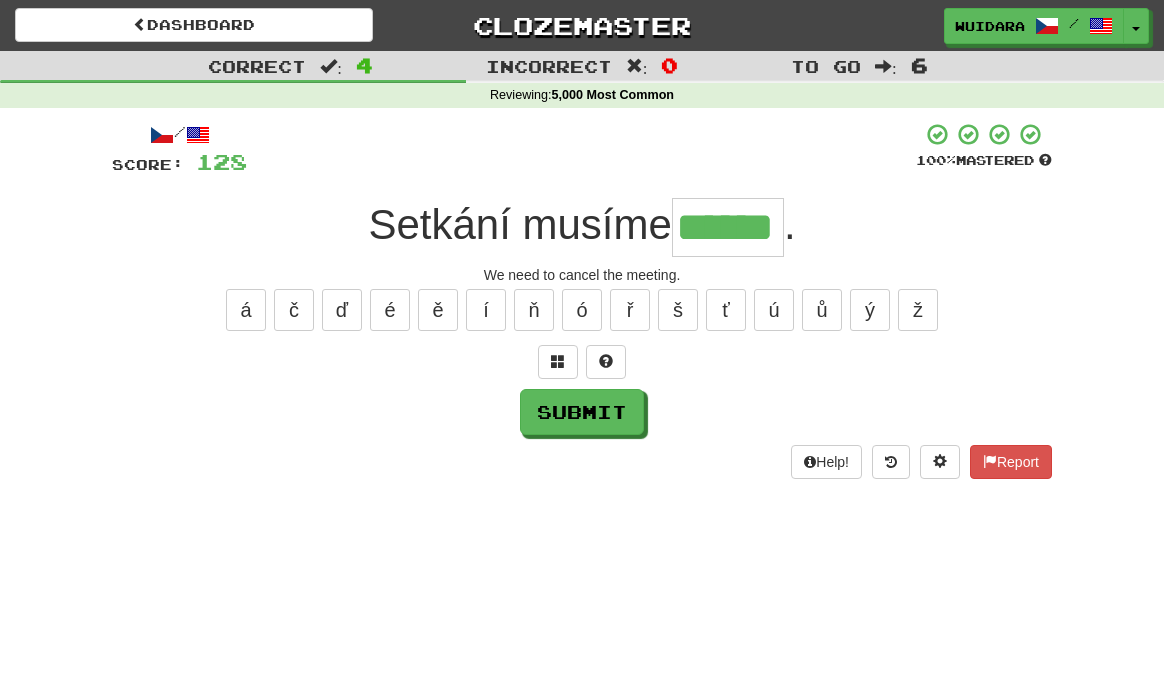 type on "******" 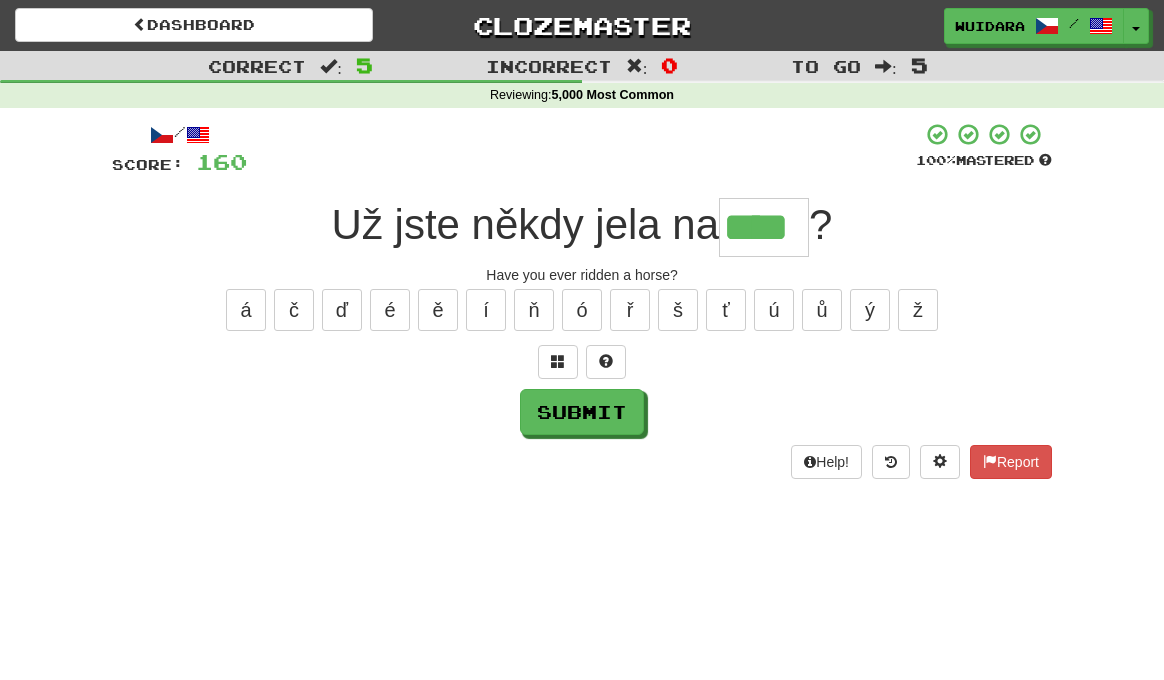 type on "****" 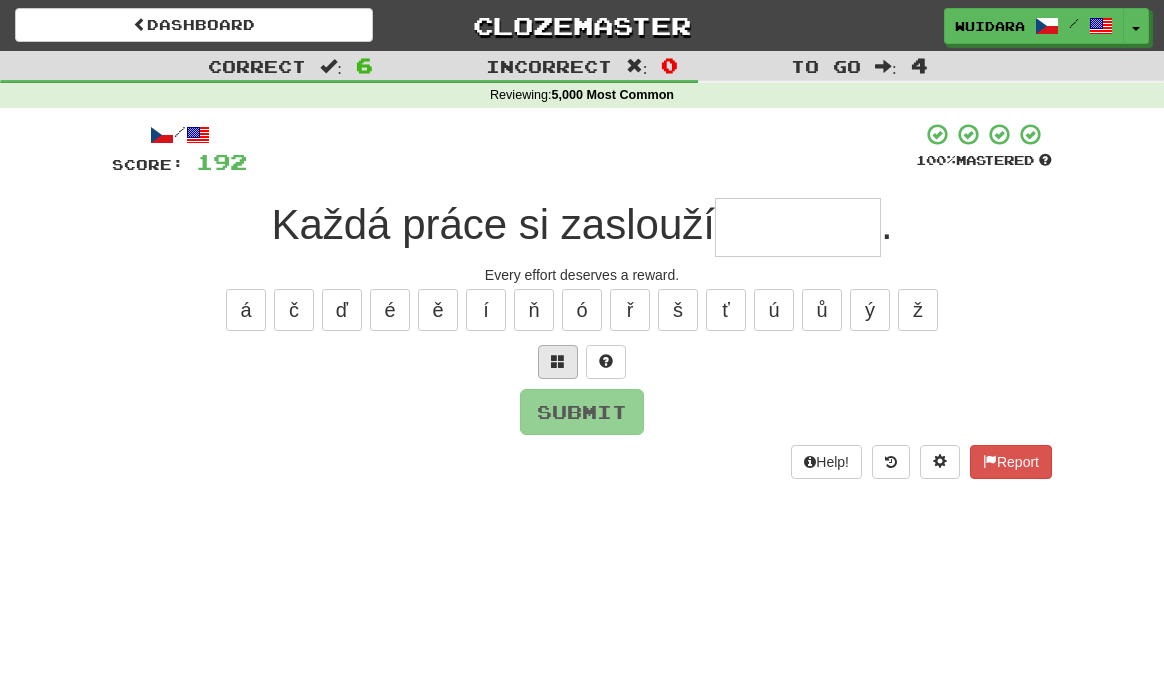 click at bounding box center [558, 361] 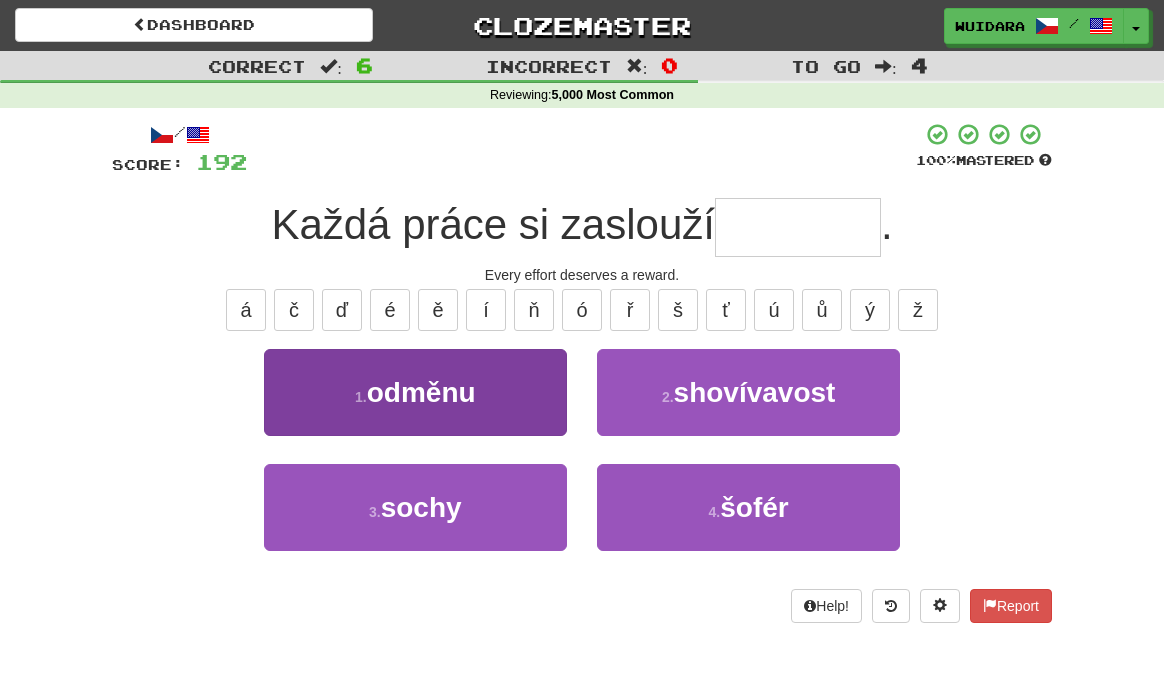 click on "1 .  odměnu" at bounding box center [415, 392] 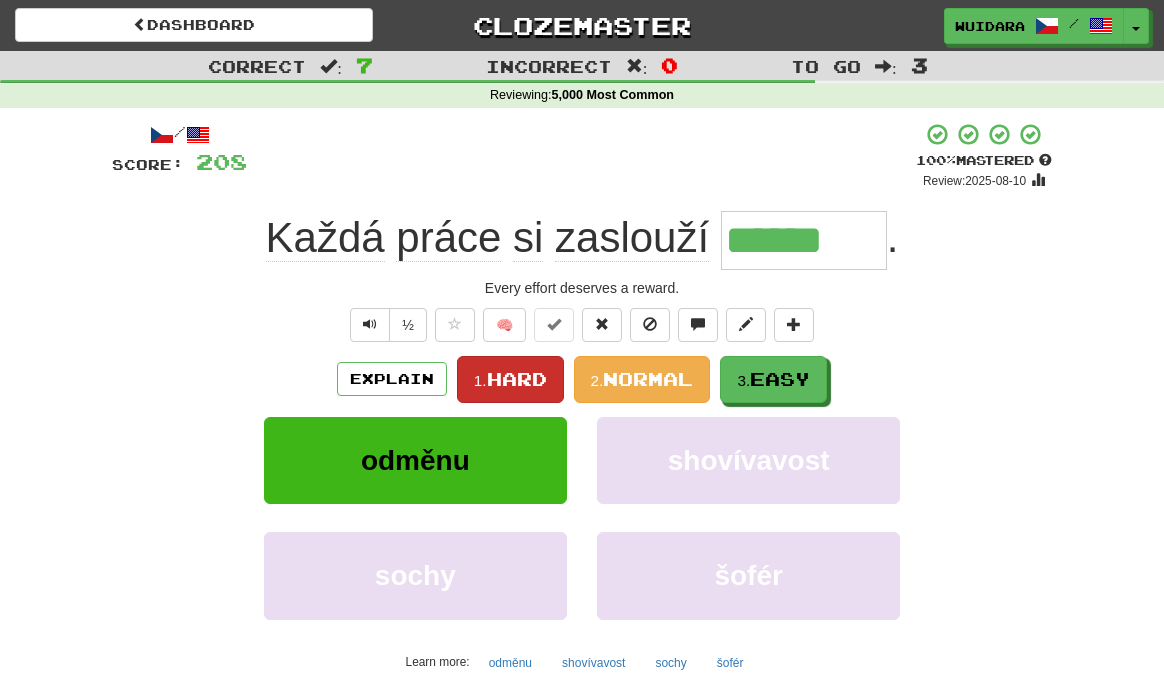 click on "Hard" at bounding box center [517, 379] 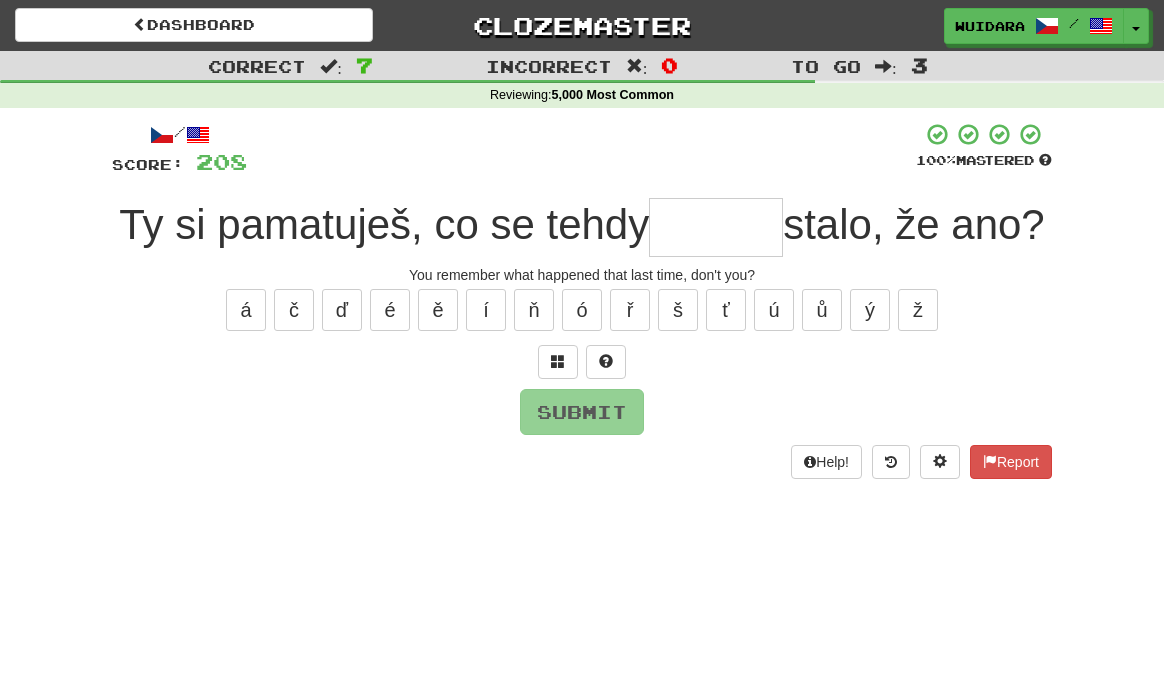 type on "*" 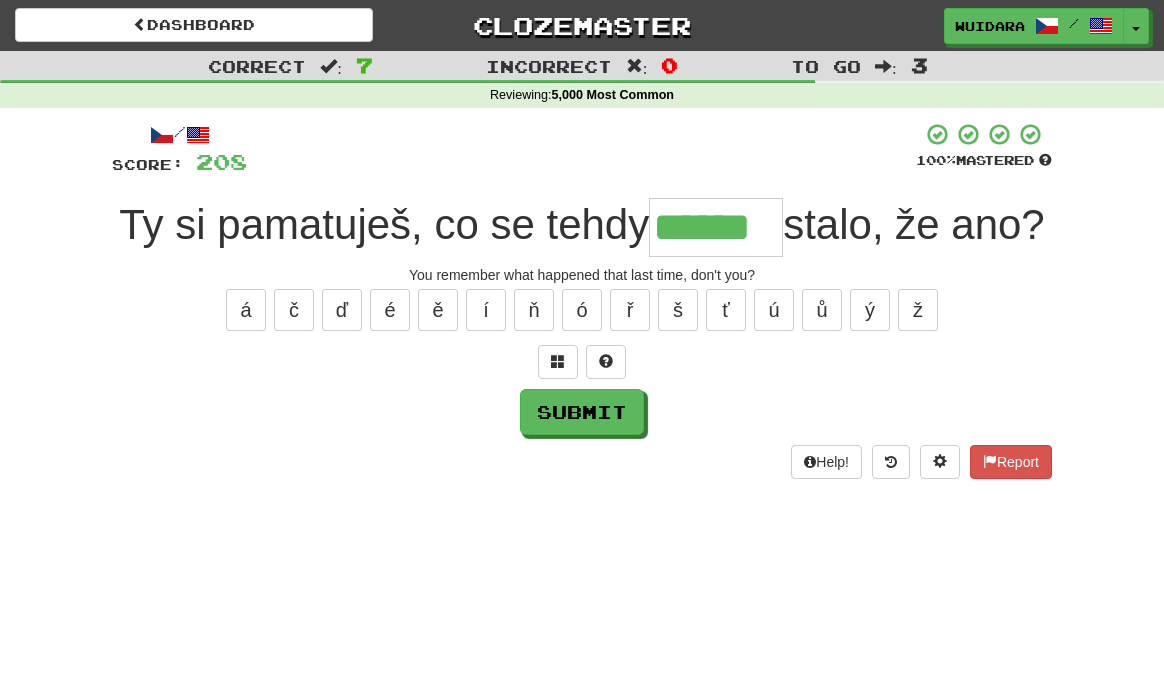 type on "******" 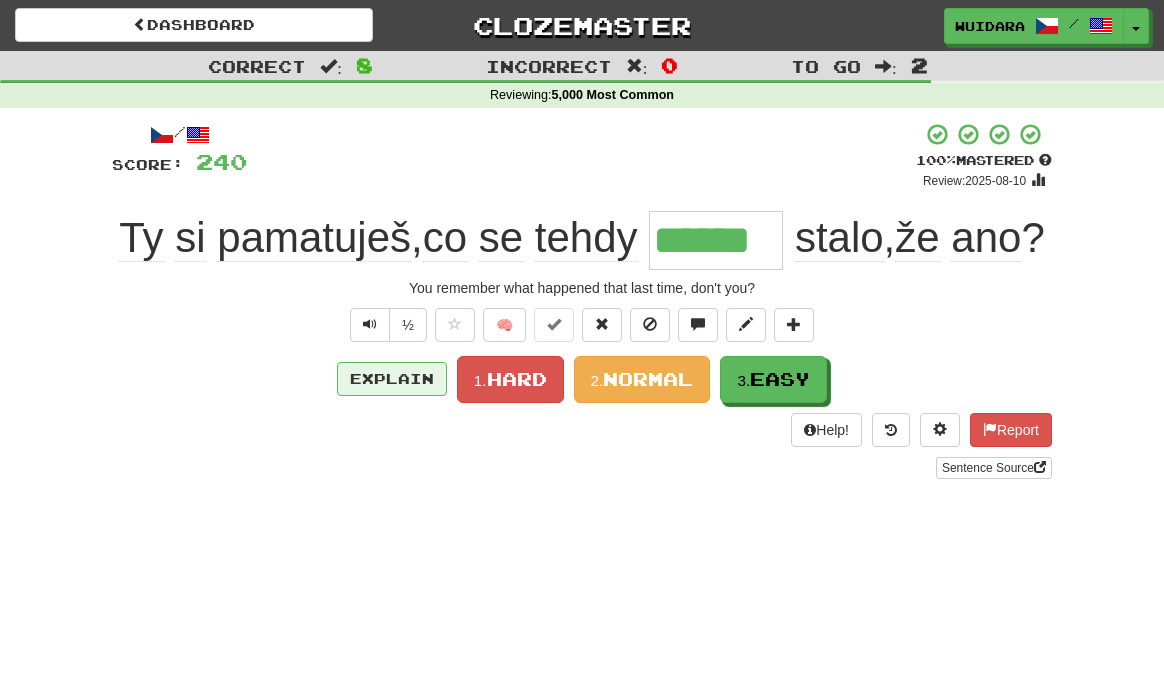 click on "Explain" at bounding box center (392, 379) 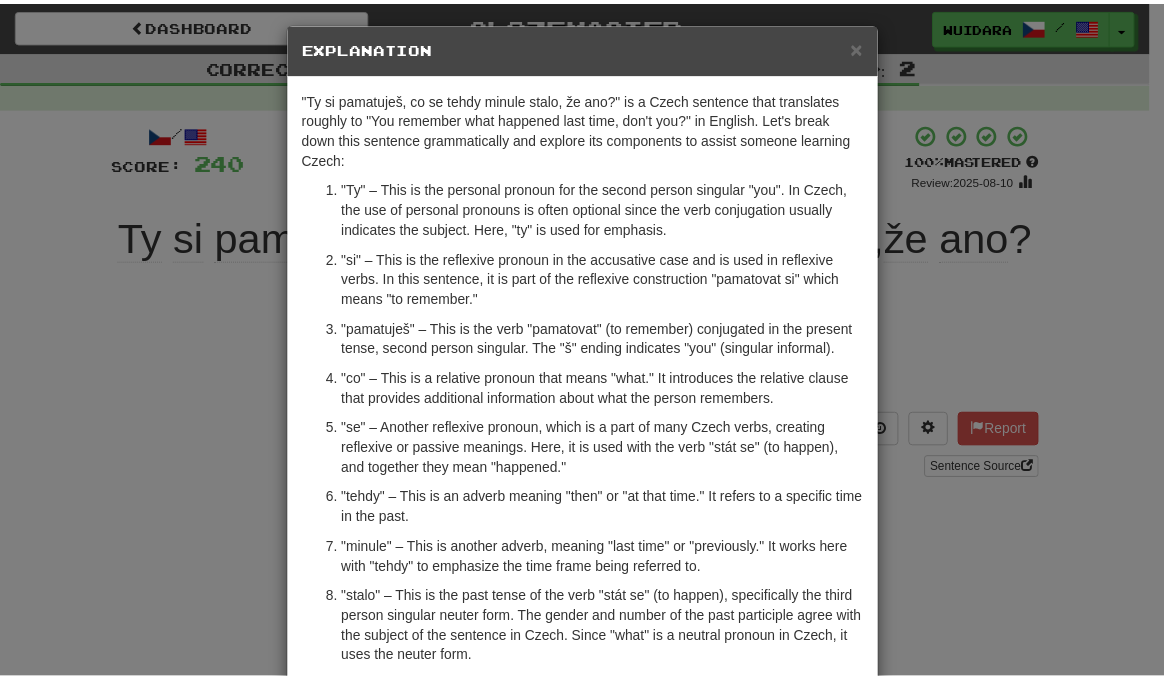 scroll, scrollTop: 12, scrollLeft: 0, axis: vertical 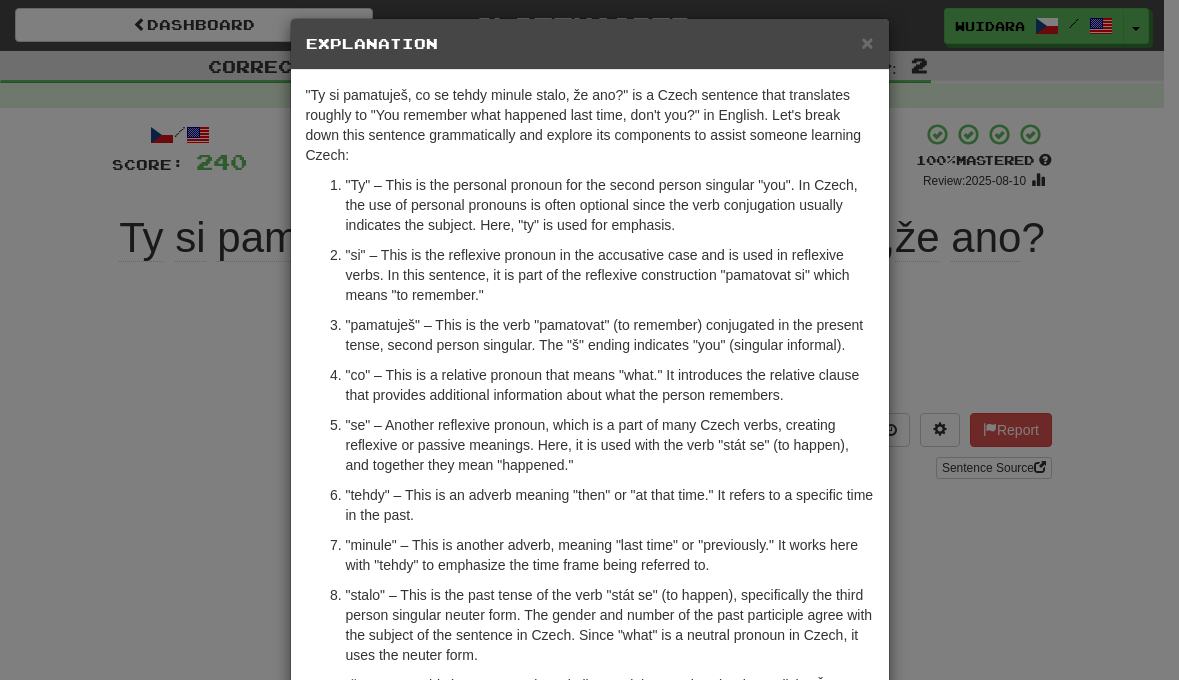 click on "× Explanation "Ty si pamatuješ, co se tehdy minule stalo, že ano?" is a Czech sentence that translates roughly to "You remember what happened last time, don't you?" in English. Let's break down this sentence grammatically and explore its components to assist someone learning Czech:
"Ty" – This is the personal pronoun for the second person singular "you". In Czech, the use of personal pronouns is often optional since the verb conjugation usually indicates the subject. Here, "ty" is used for emphasis.
"si" – This is the reflexive pronoun in the accusative case and is used in reflexive verbs. In this sentence, it is part of the reflexive construction "pamatovat si" which means "to remember."
"pamatuješ" – This is the verb "pamatovat" (to remember) conjugated in the present tense, second person singular. The "š" ending indicates "you" (singular informal).
"tehdy" – This is an adverb meaning "then" or "at that time." It refers to a specific time in the past." at bounding box center [589, 340] 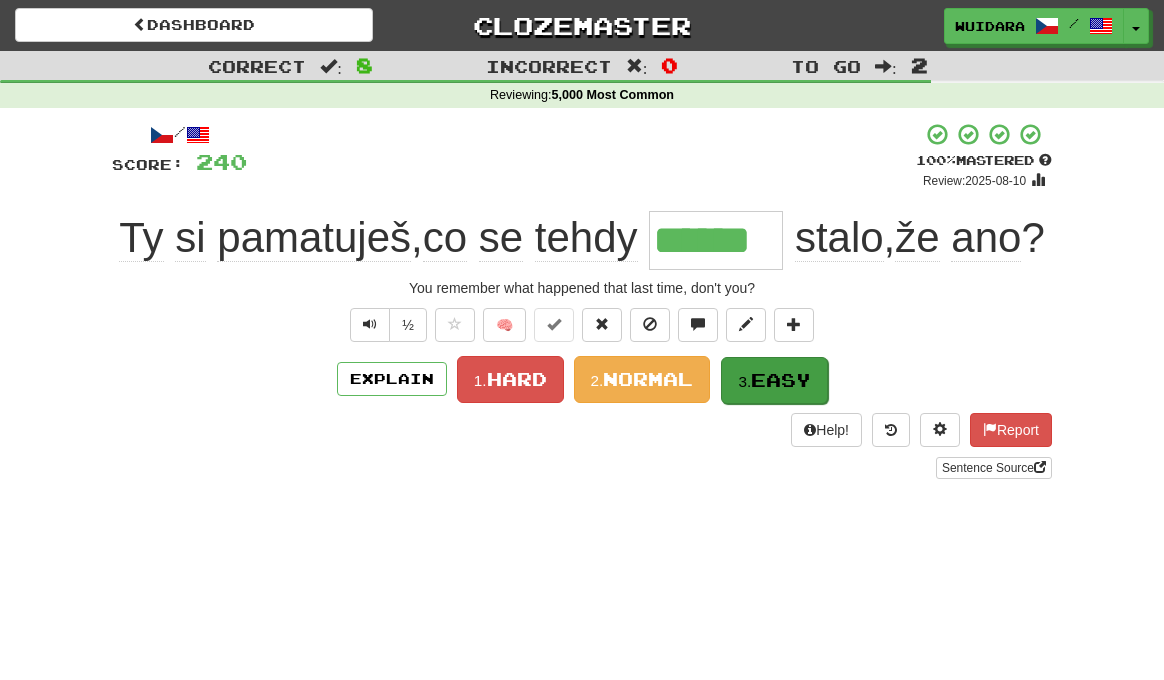 click on "Easy" at bounding box center (781, 380) 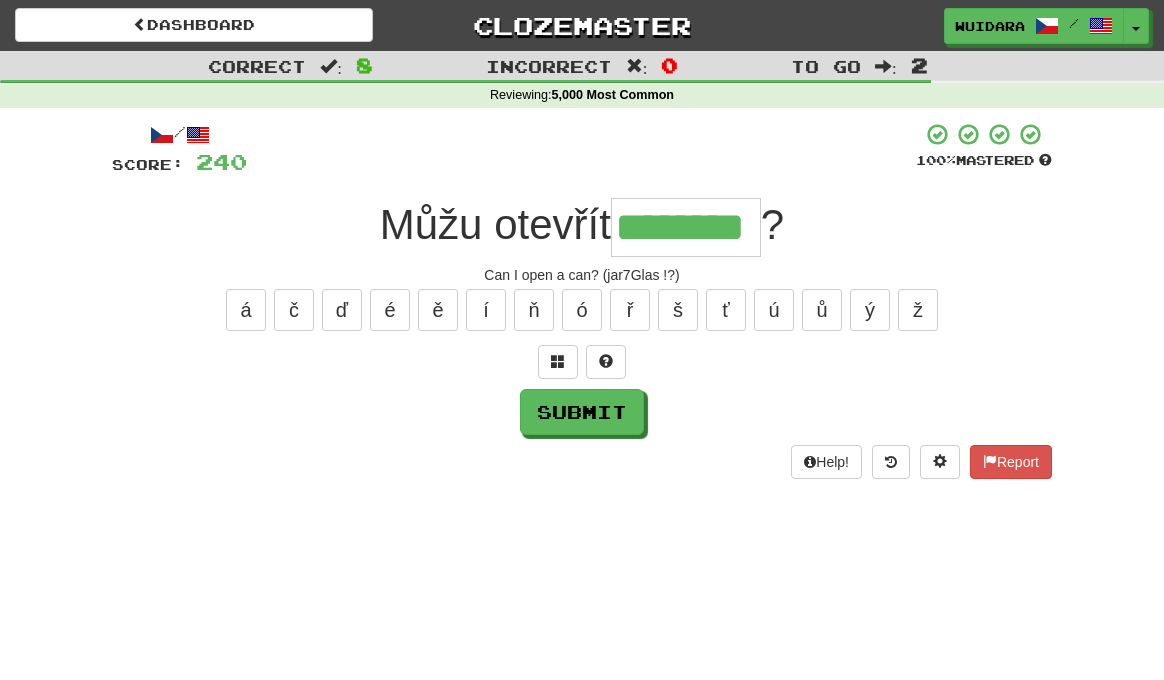 type on "********" 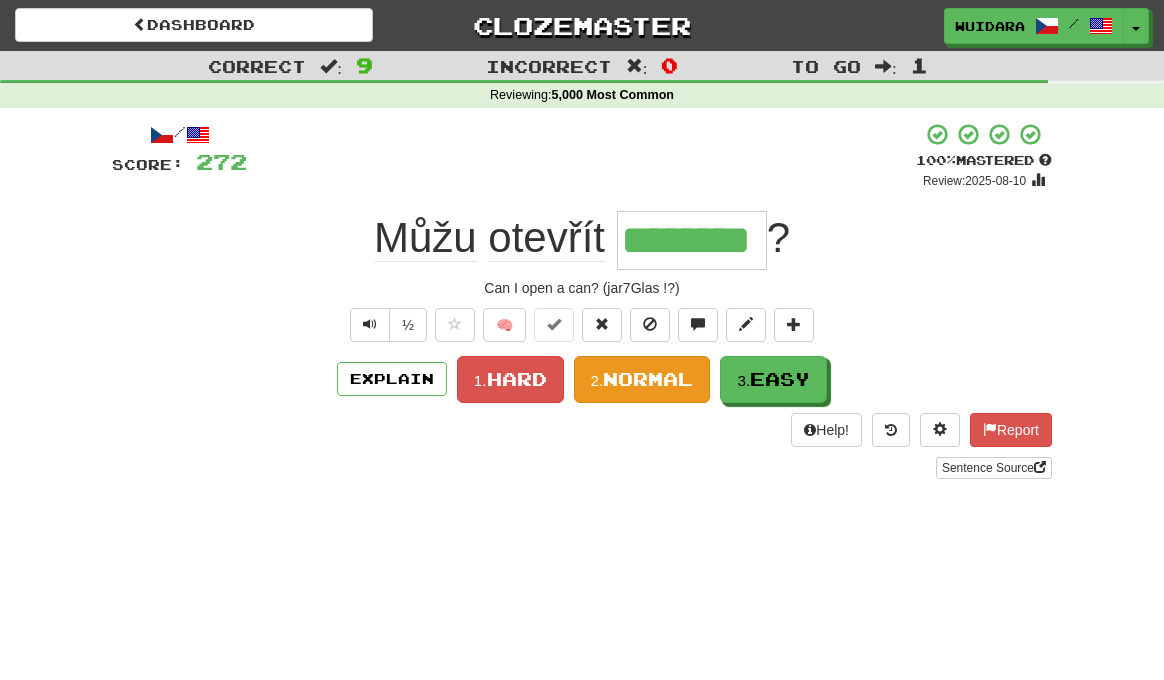 click on "Normal" at bounding box center (648, 379) 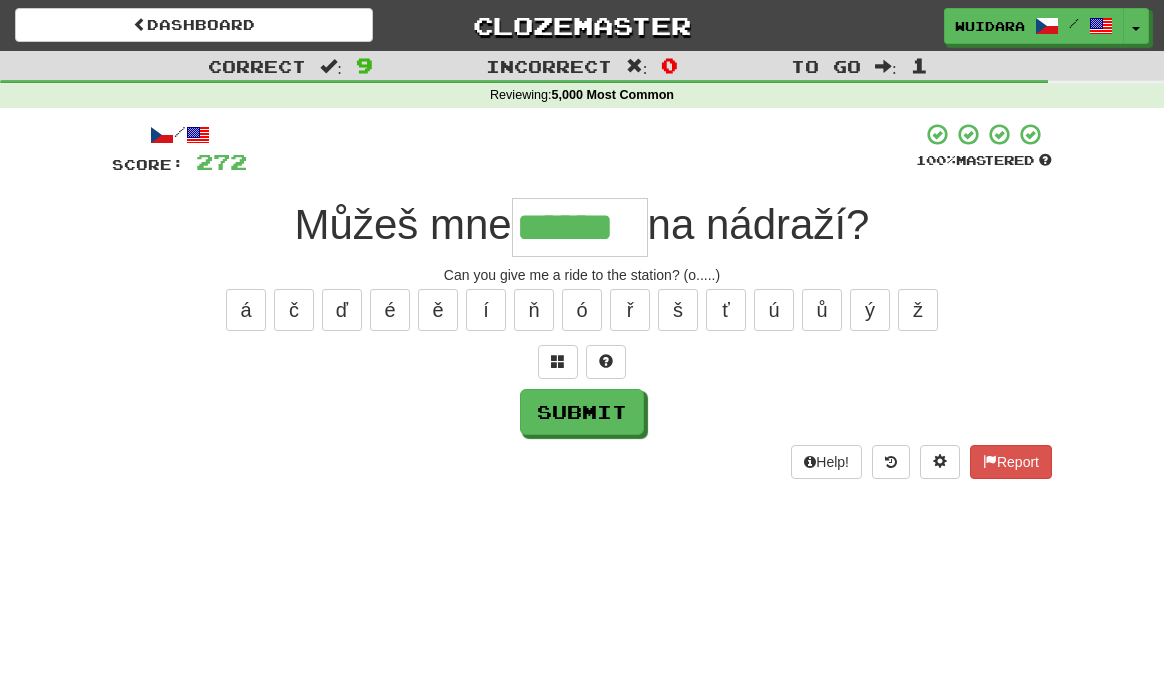 type on "******" 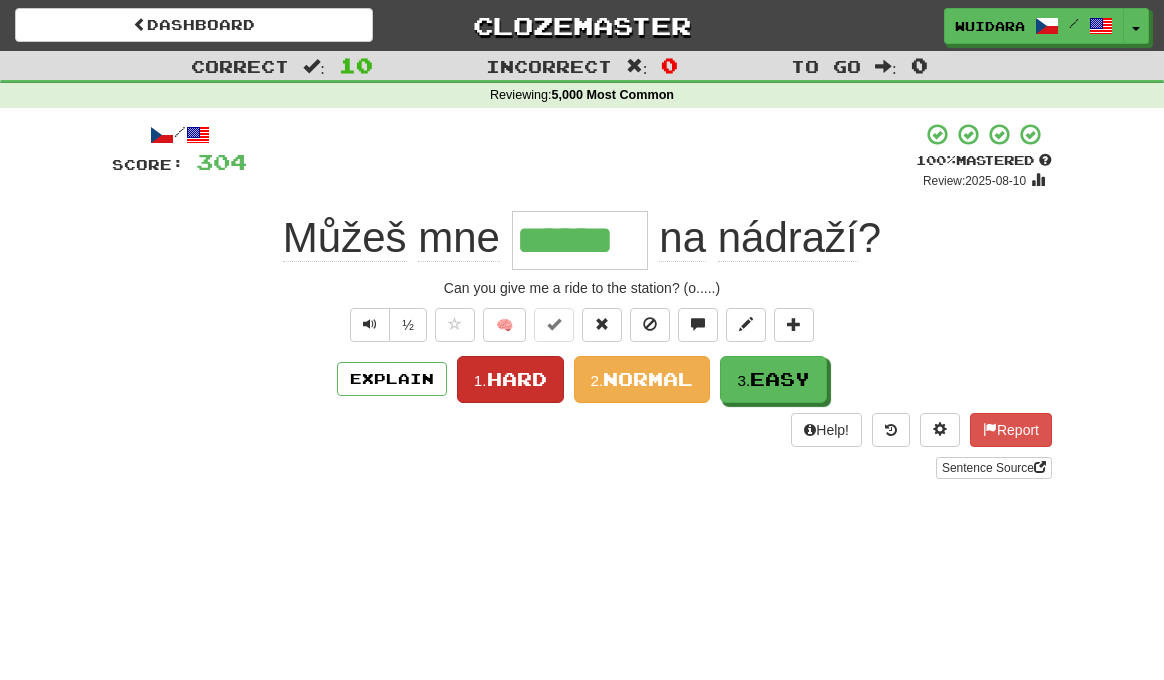 click on "Hard" at bounding box center (517, 379) 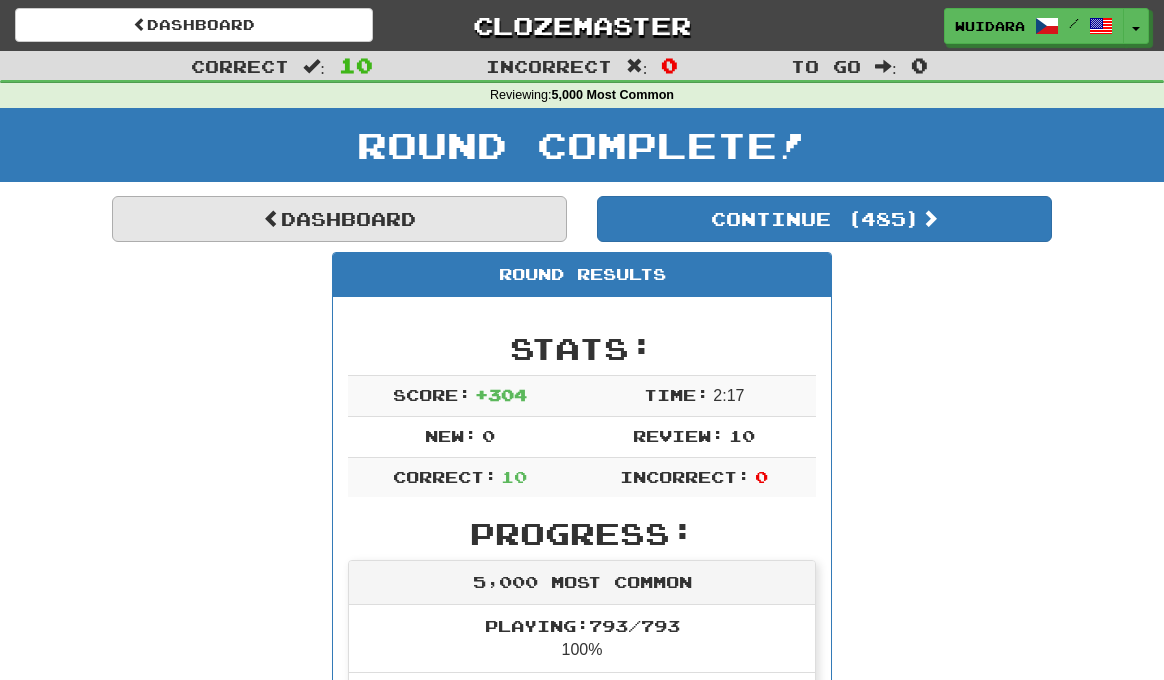 click on "Dashboard" at bounding box center [339, 219] 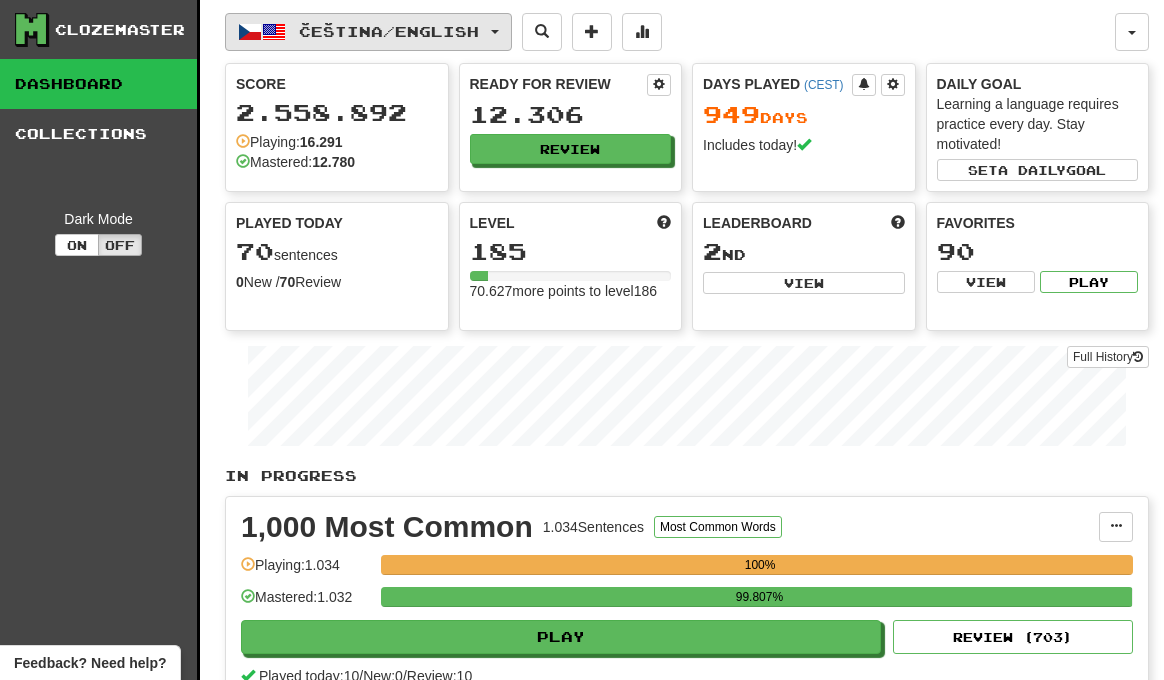 scroll, scrollTop: 0, scrollLeft: 0, axis: both 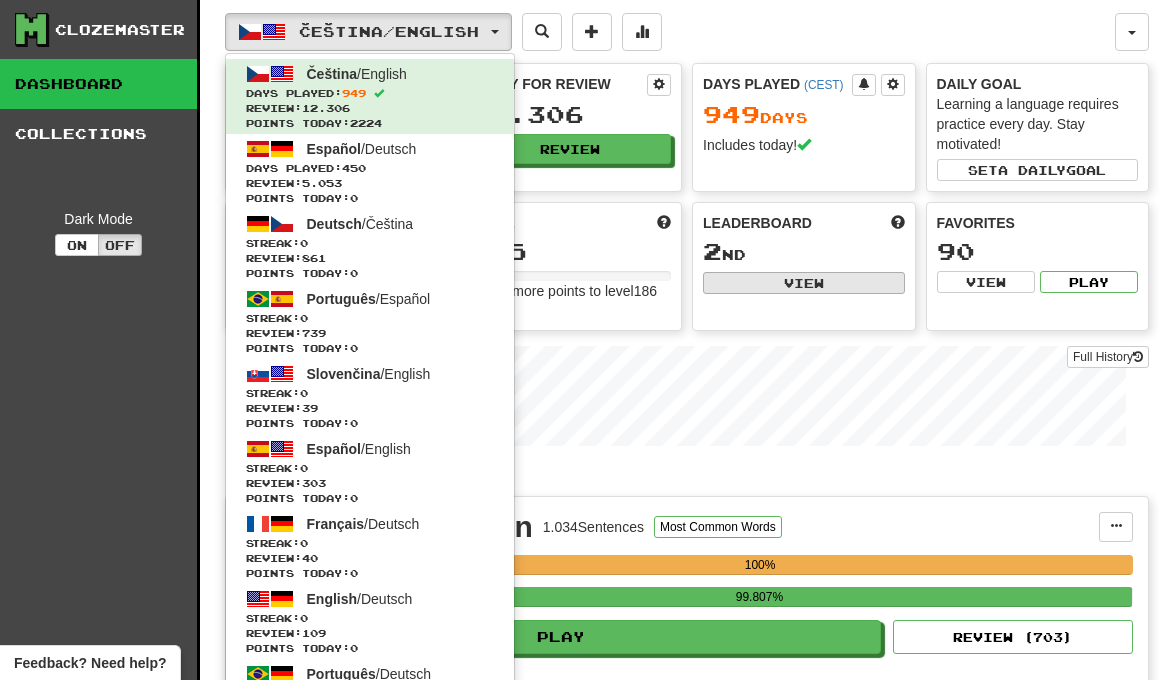 click on "View" at bounding box center [804, 283] 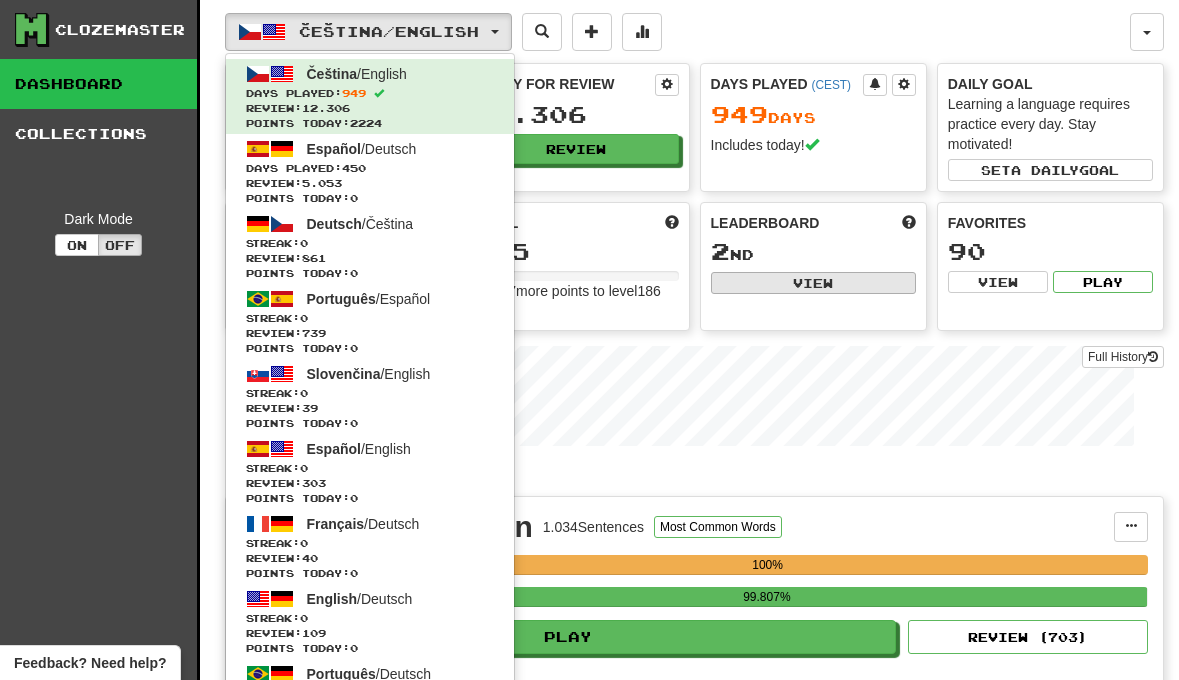 select on "**********" 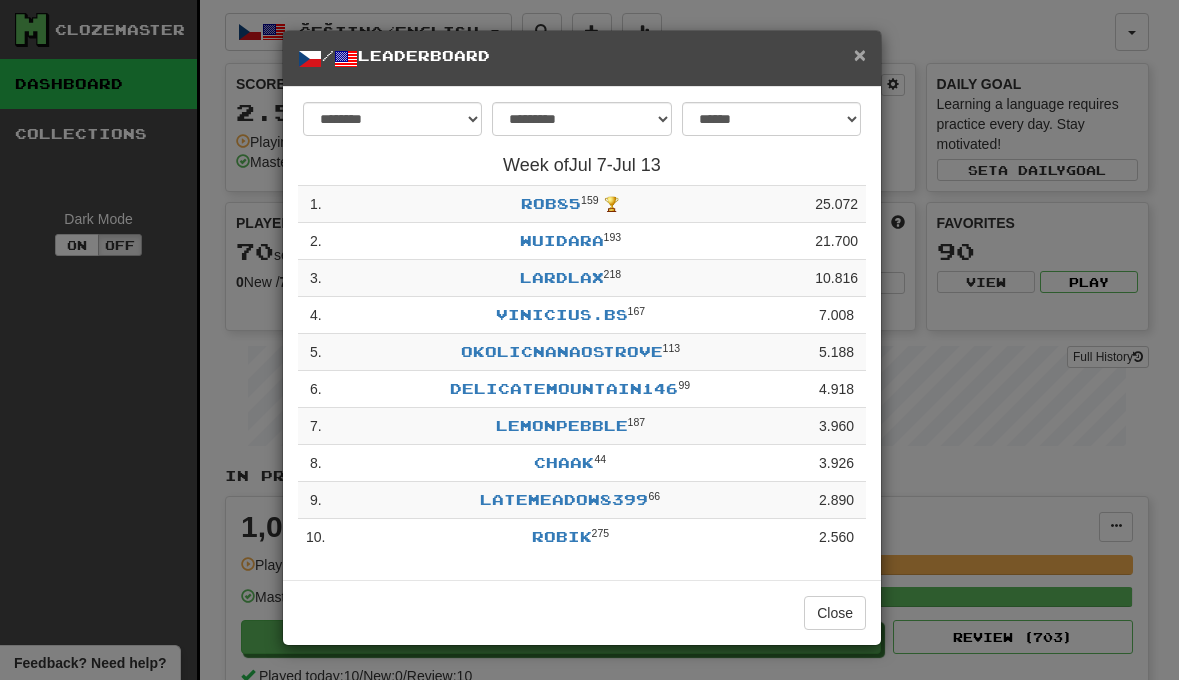click on "×" at bounding box center [860, 54] 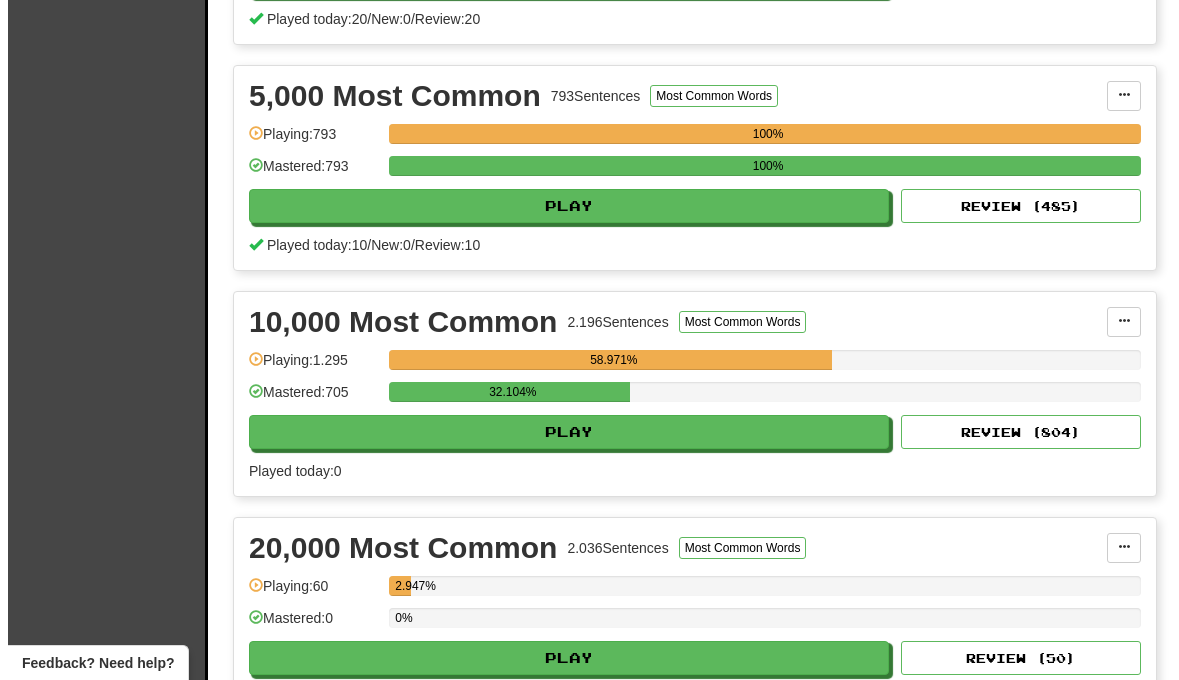 scroll, scrollTop: 1339, scrollLeft: 0, axis: vertical 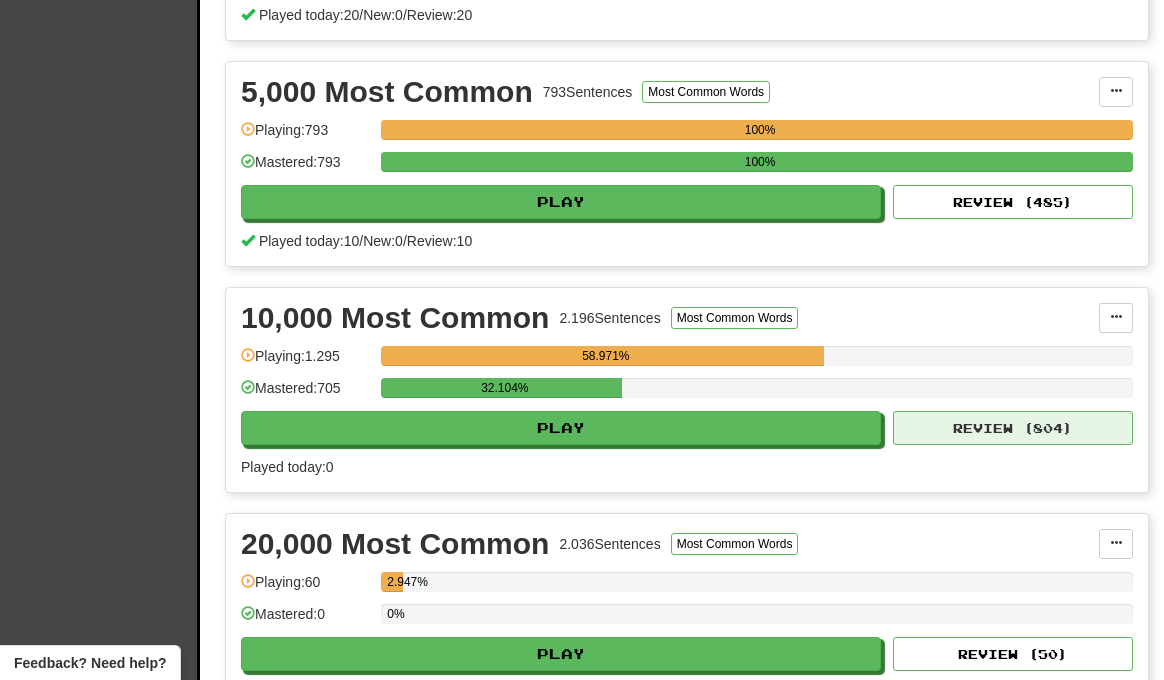 click on "Review ( 804 )" at bounding box center (1013, 428) 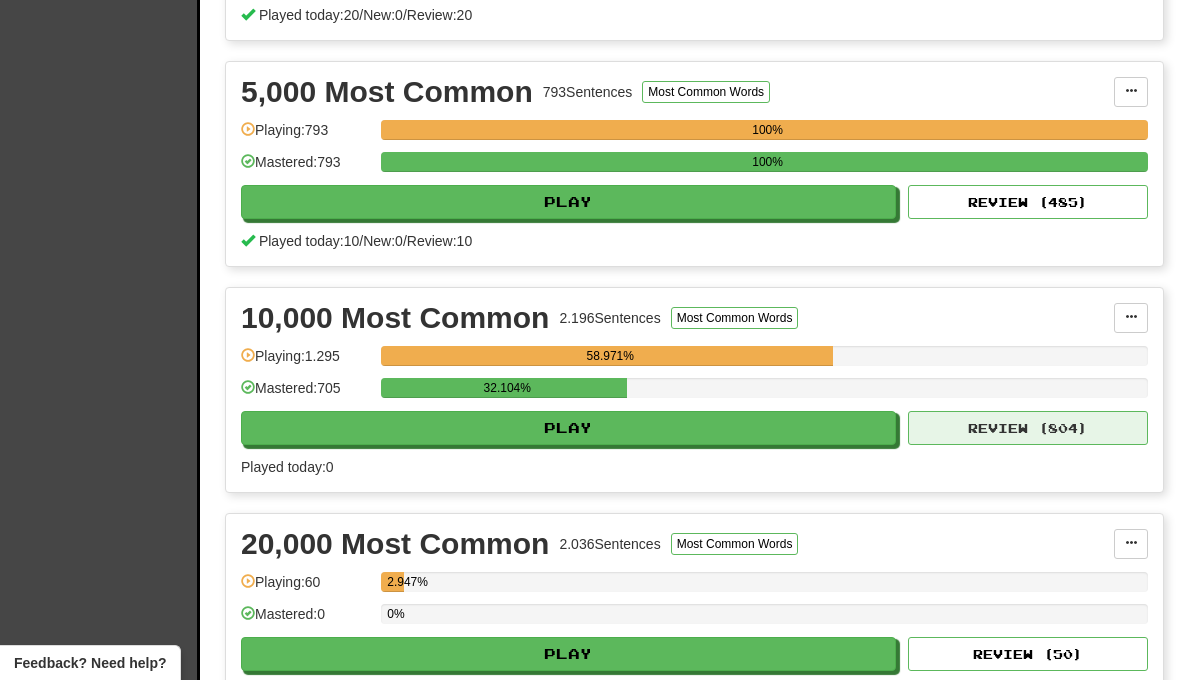 select on "**" 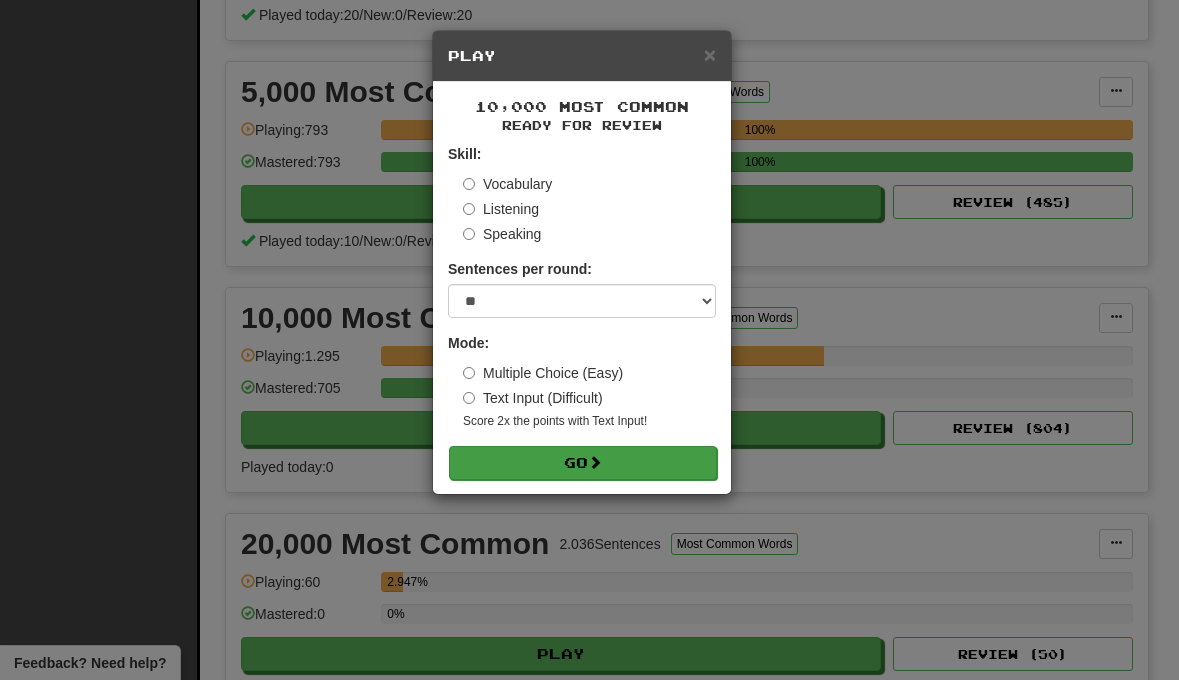 click on "Go" at bounding box center [583, 463] 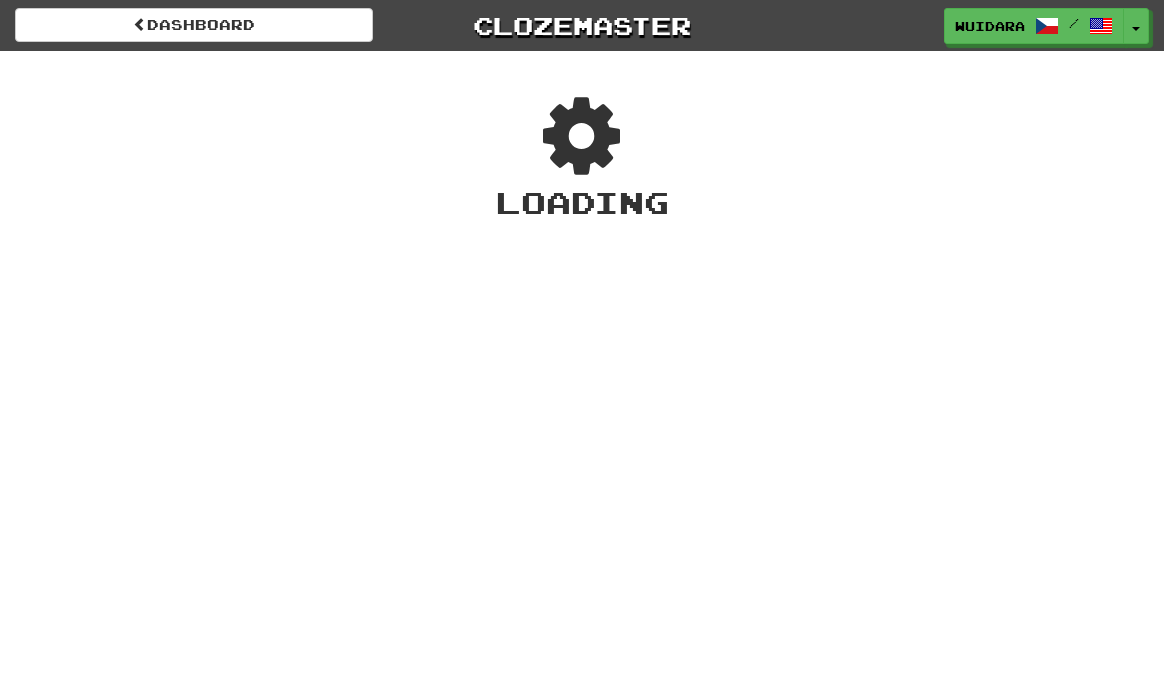 scroll, scrollTop: 0, scrollLeft: 0, axis: both 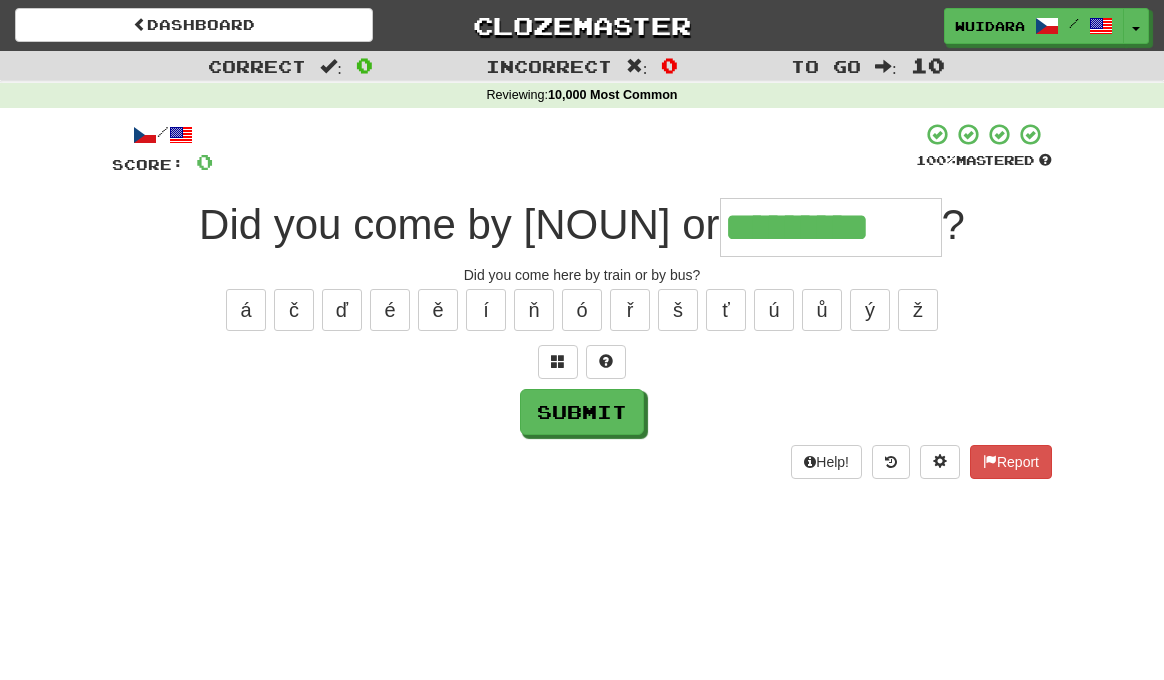 type on "*********" 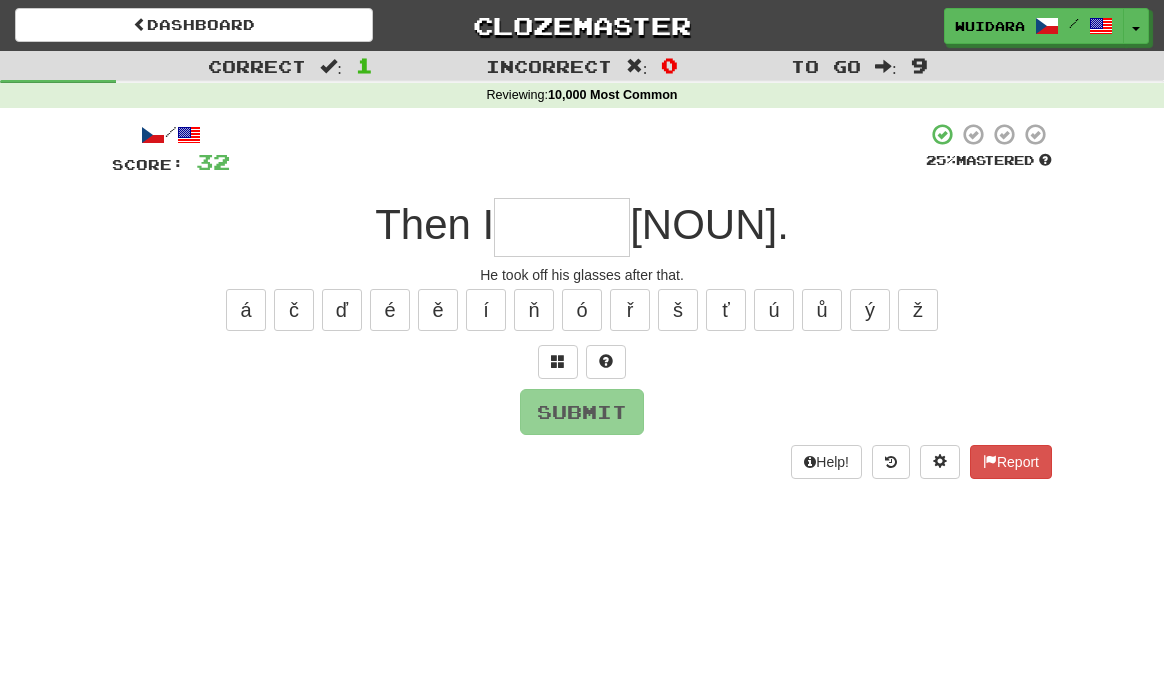 type on "*" 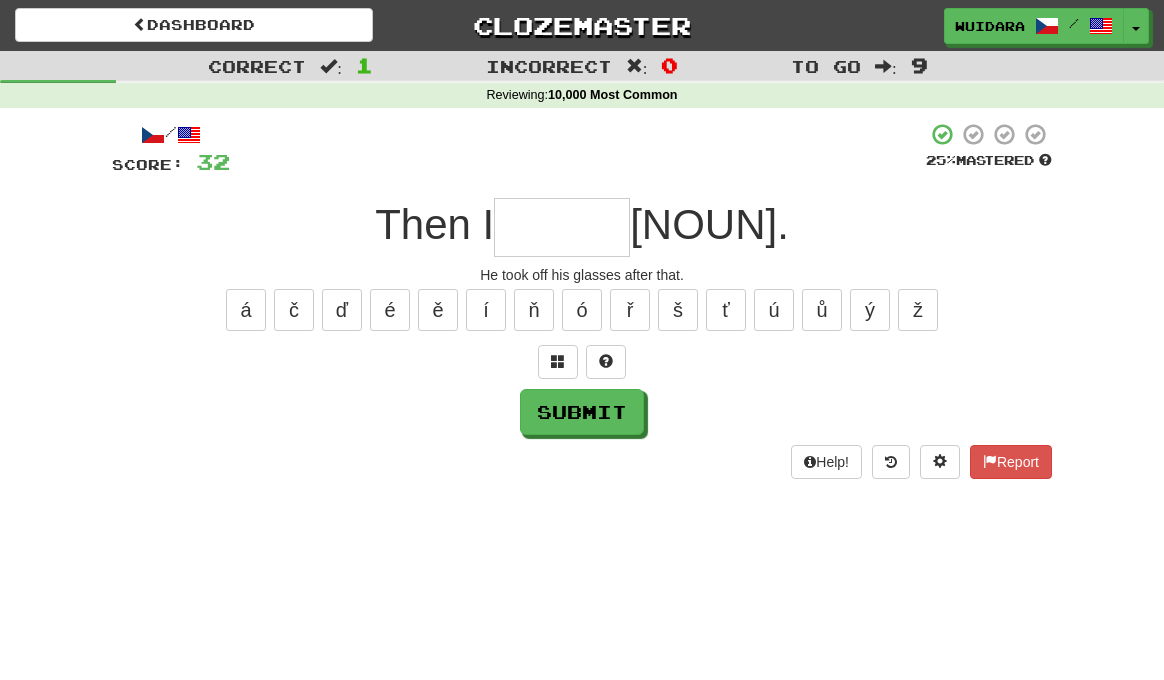 type on "*" 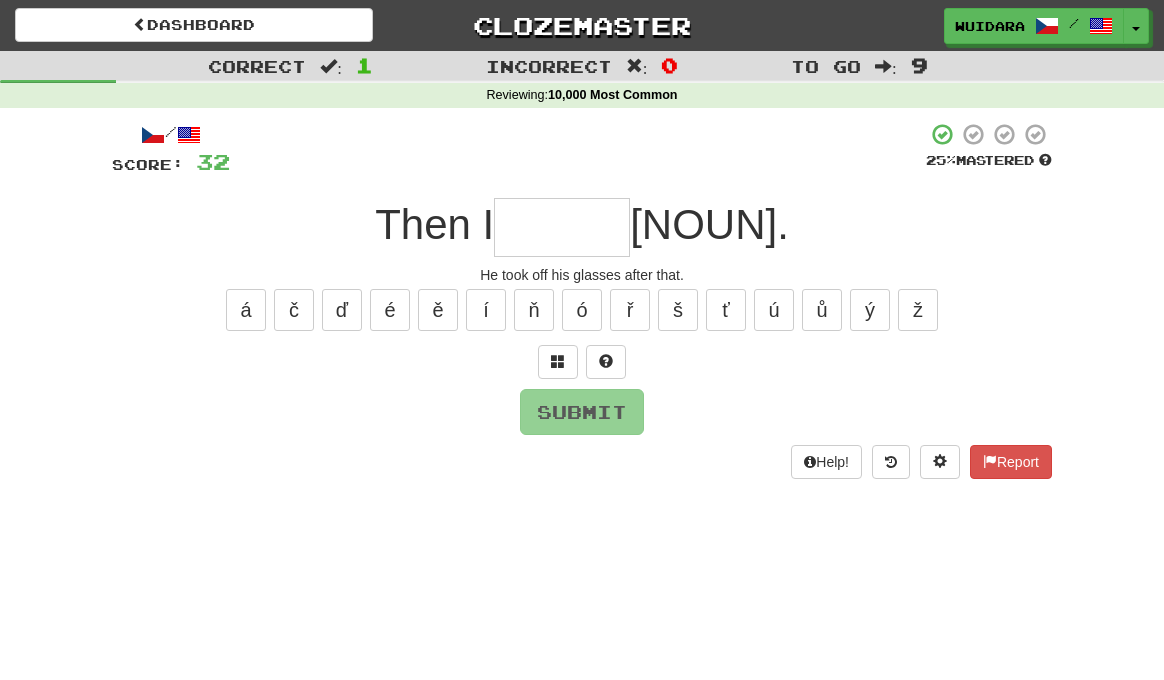 type on "*" 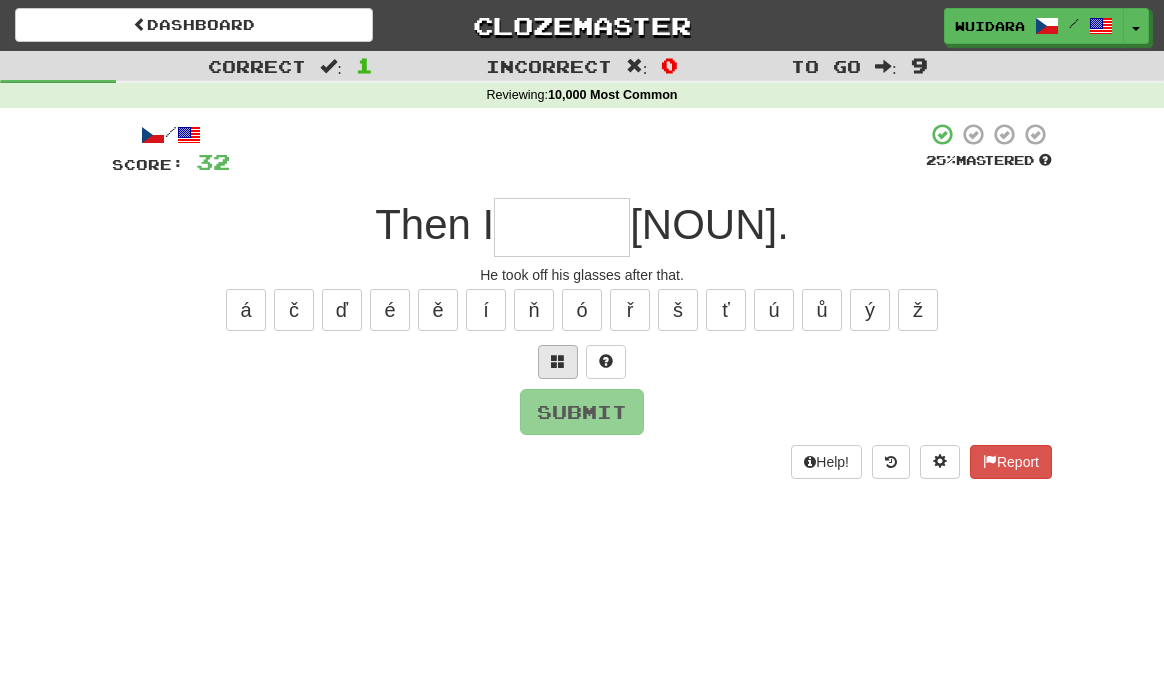 click at bounding box center [558, 361] 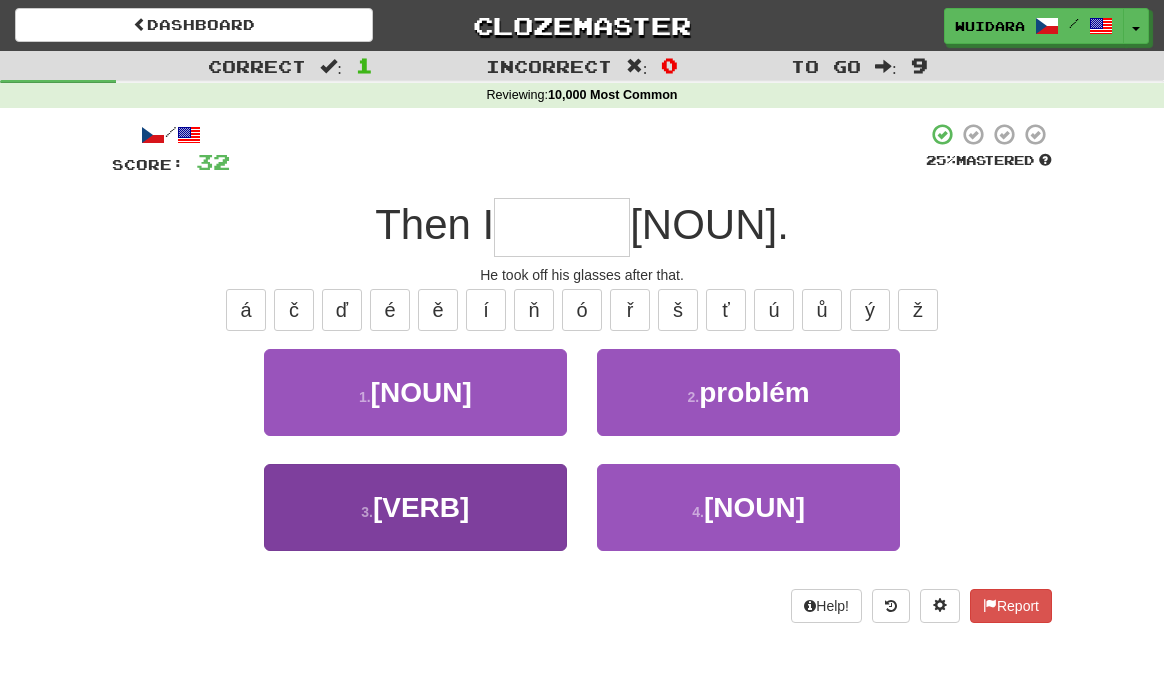 click on "3 .  sundal" at bounding box center (415, 507) 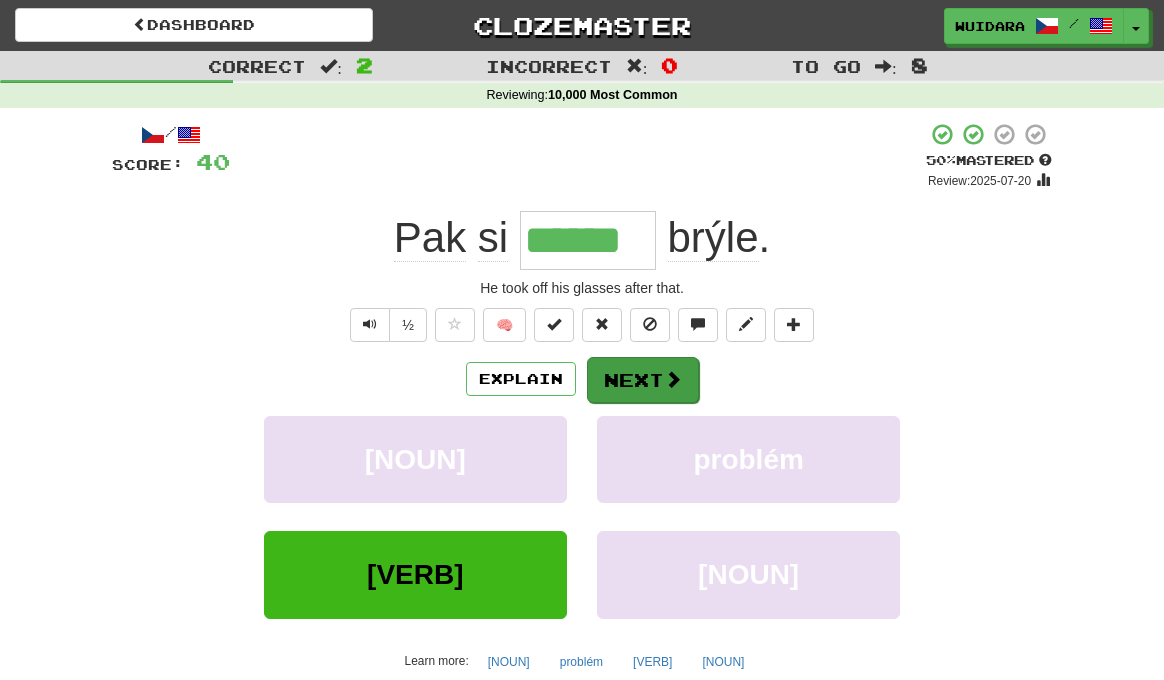 click on "Next" at bounding box center (643, 380) 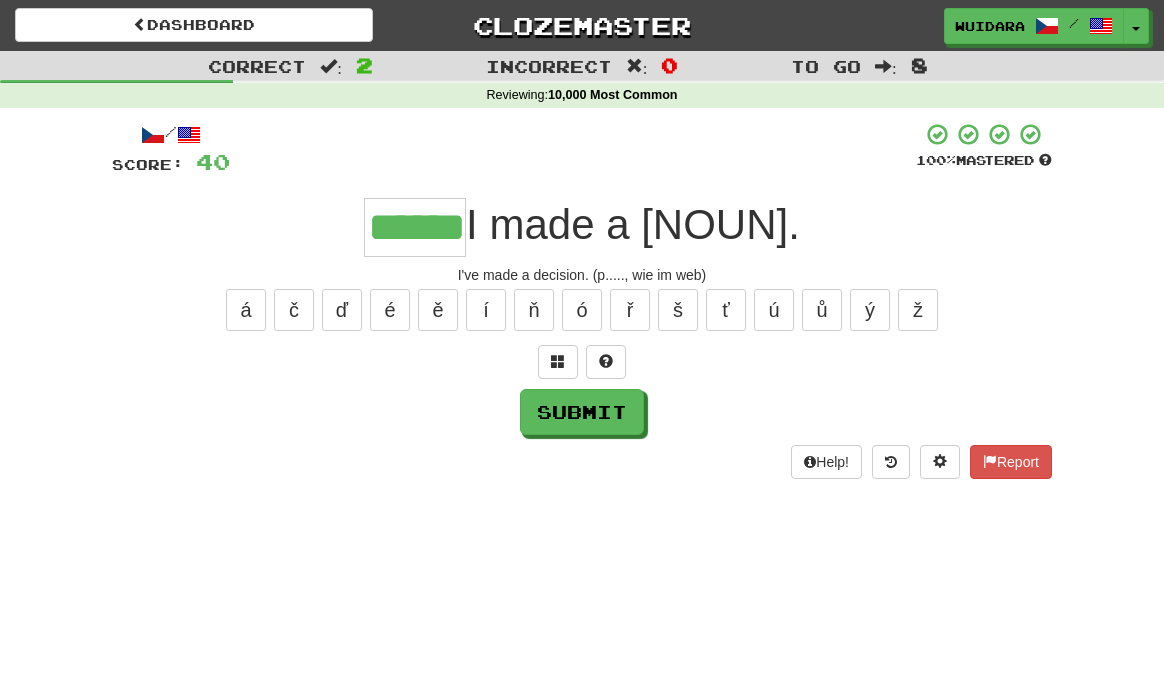 type on "******" 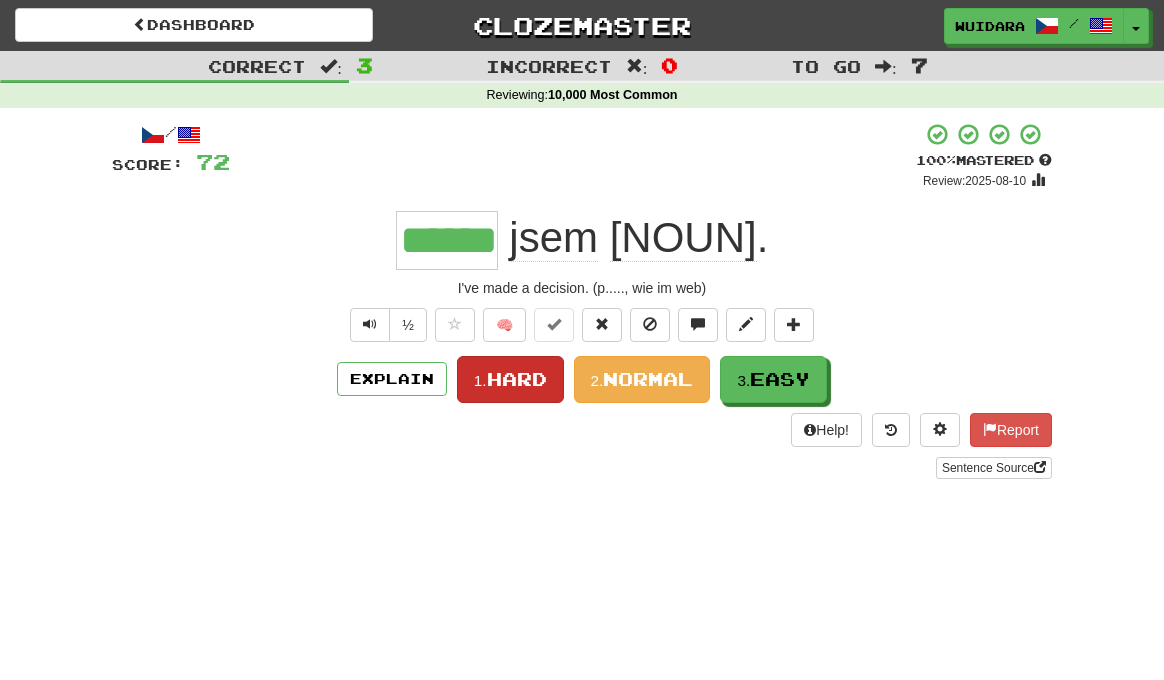 click on "Hard" at bounding box center [517, 379] 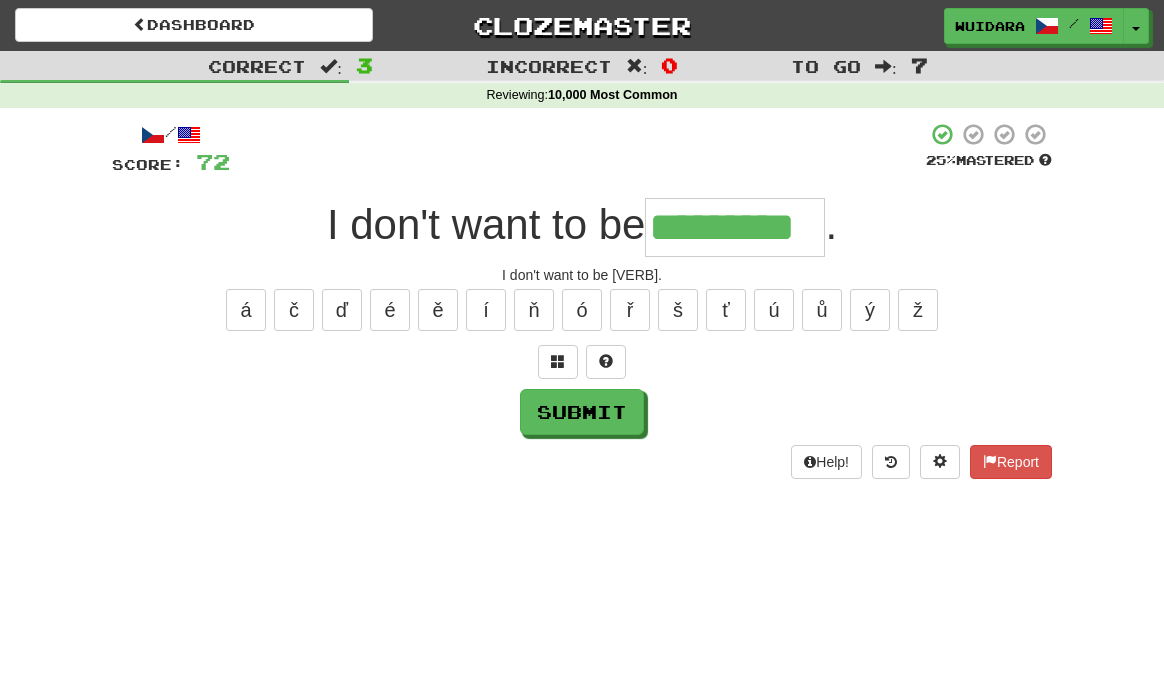 type on "*********" 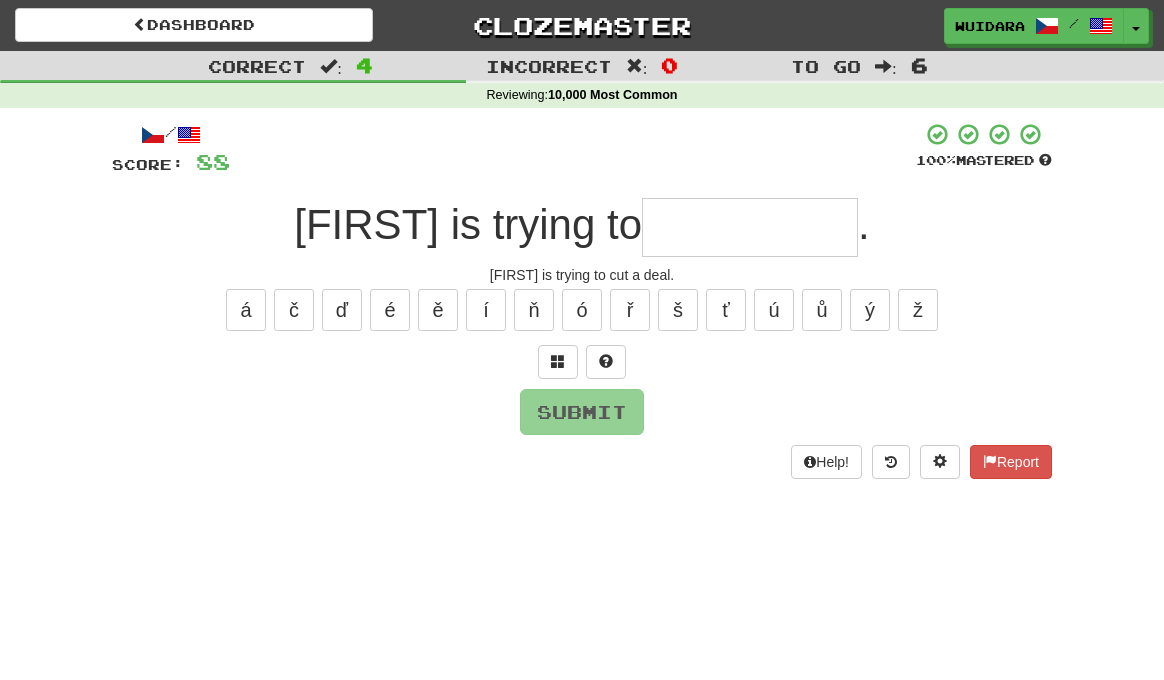 type on "*" 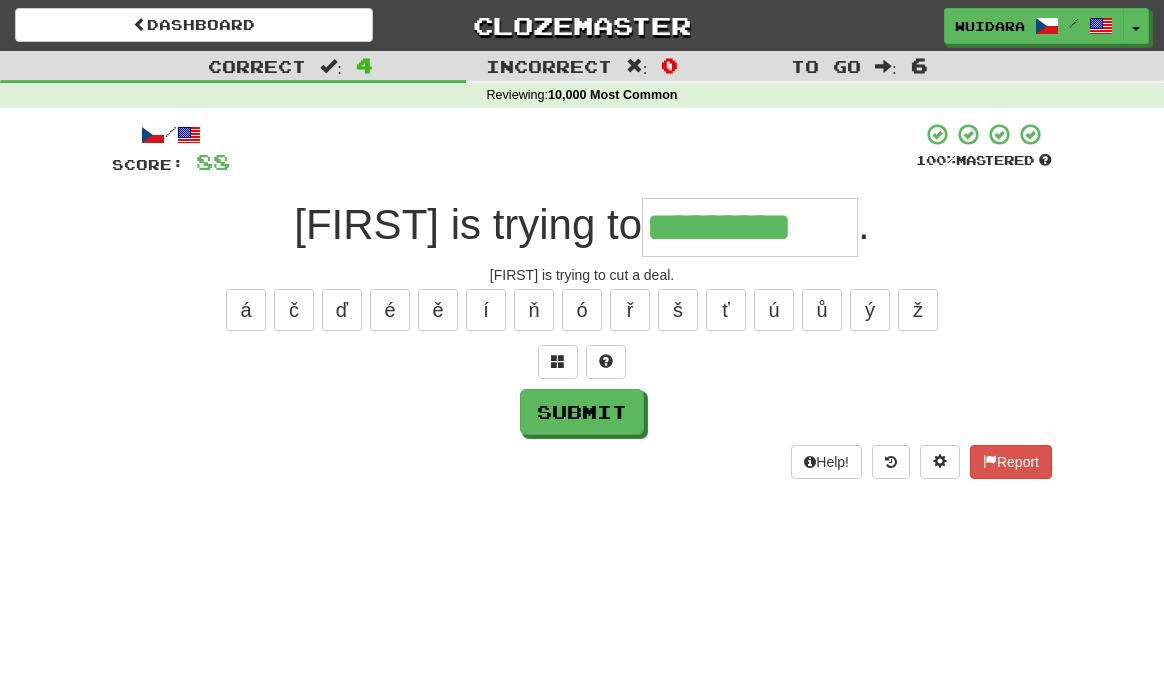 type on "*********" 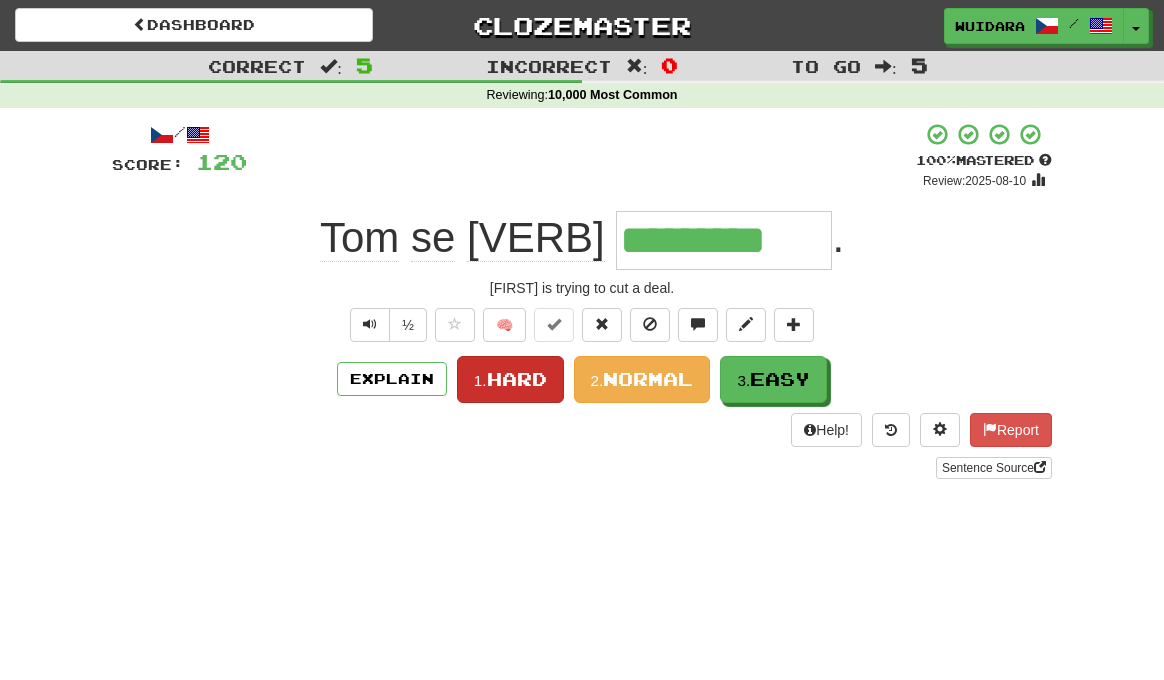 click on "Hard" at bounding box center (517, 379) 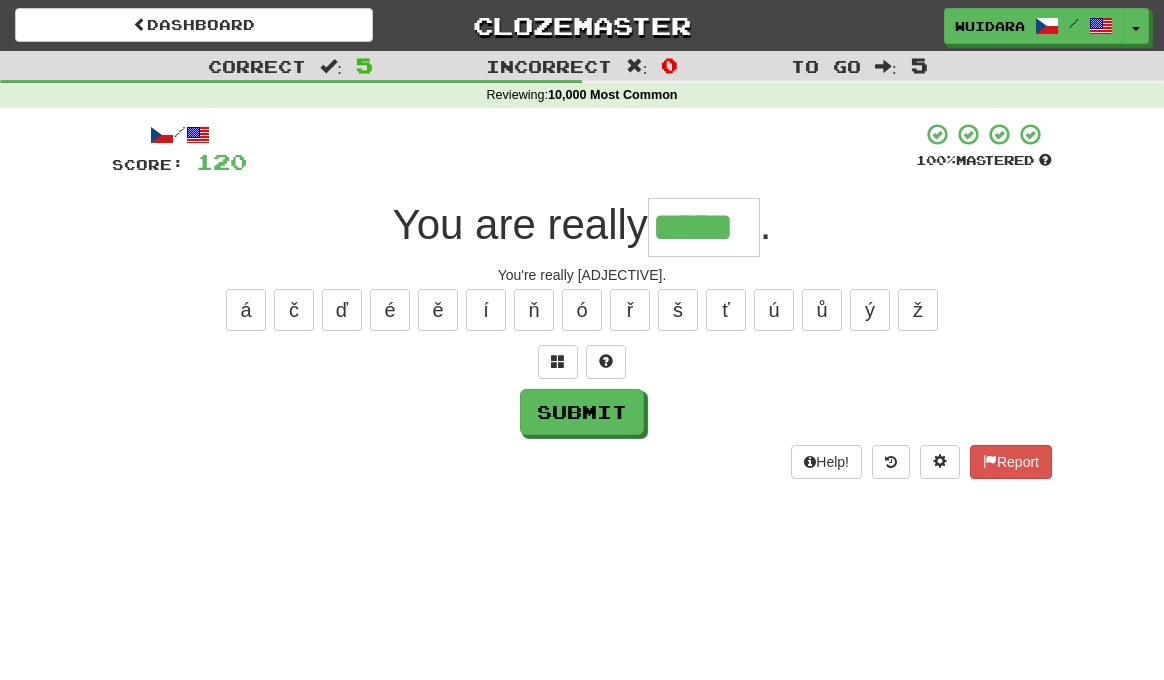 type on "*****" 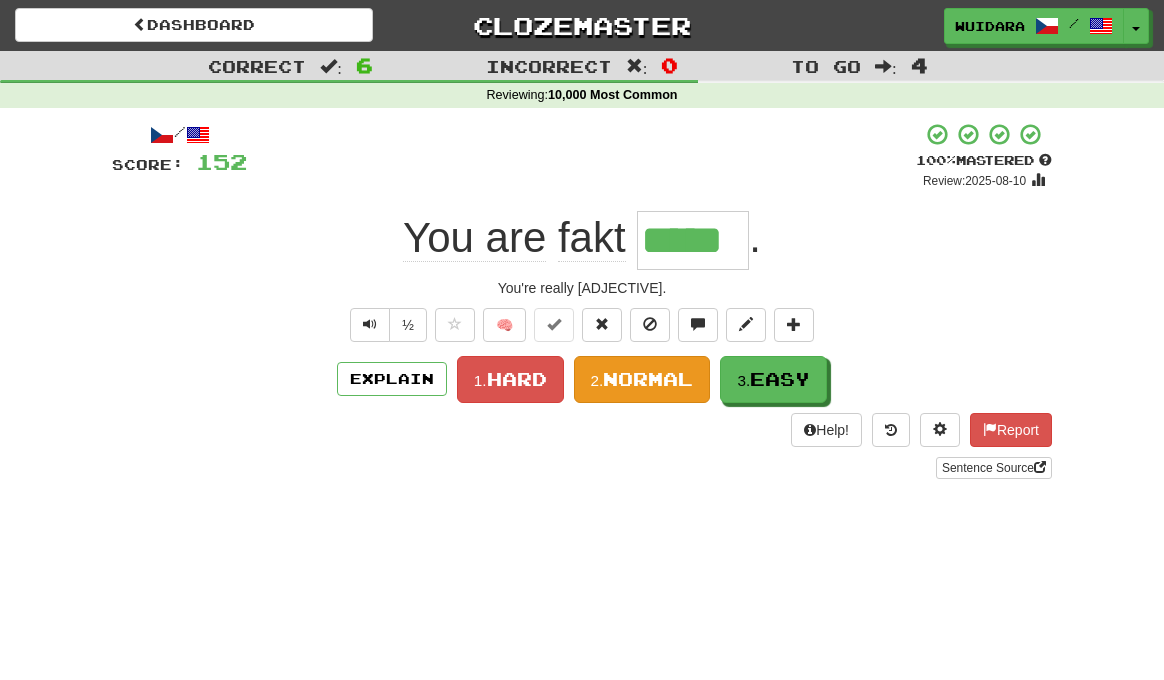 click on "Normal" at bounding box center (648, 379) 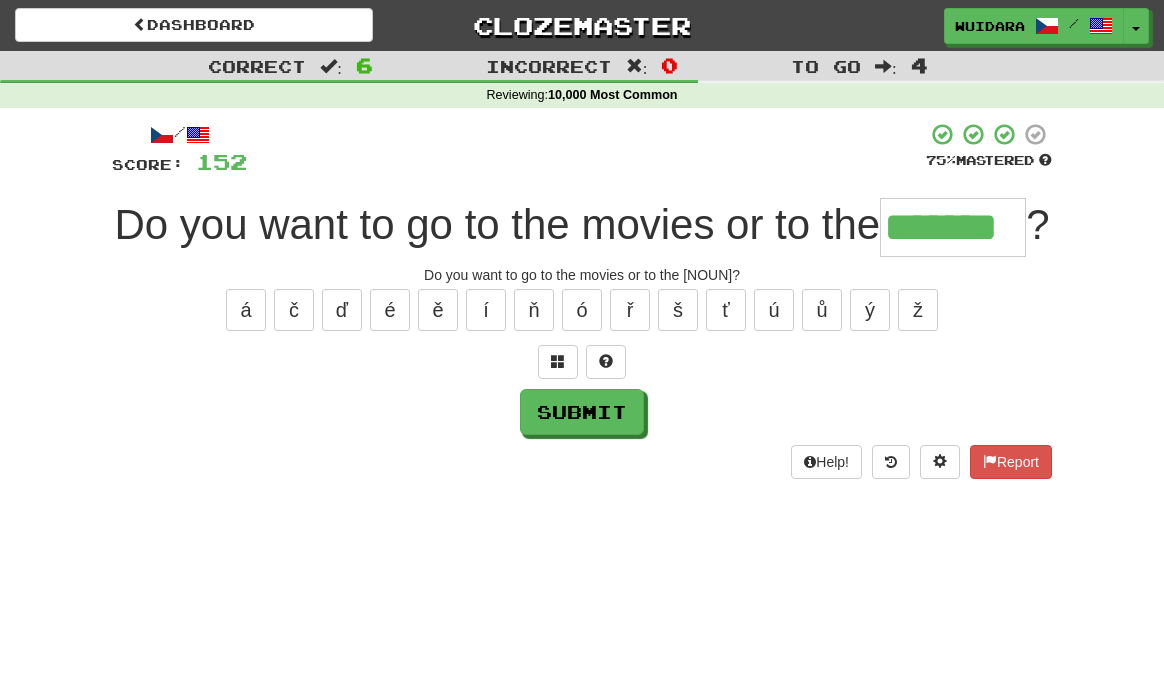 type on "*******" 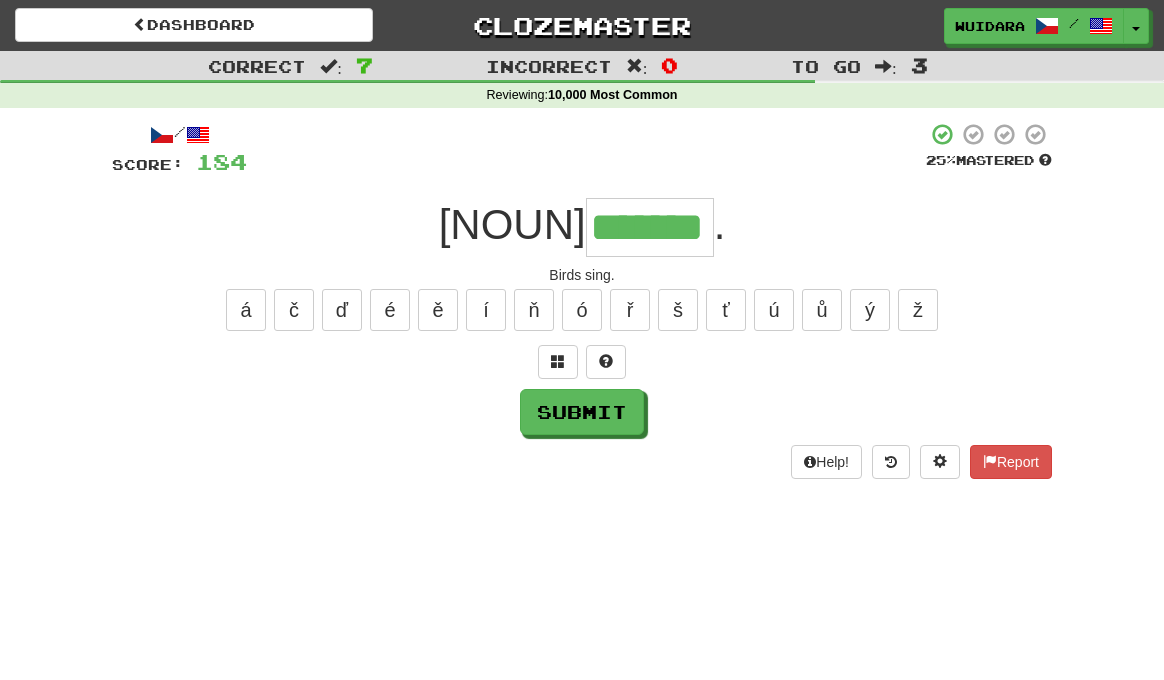 type on "*******" 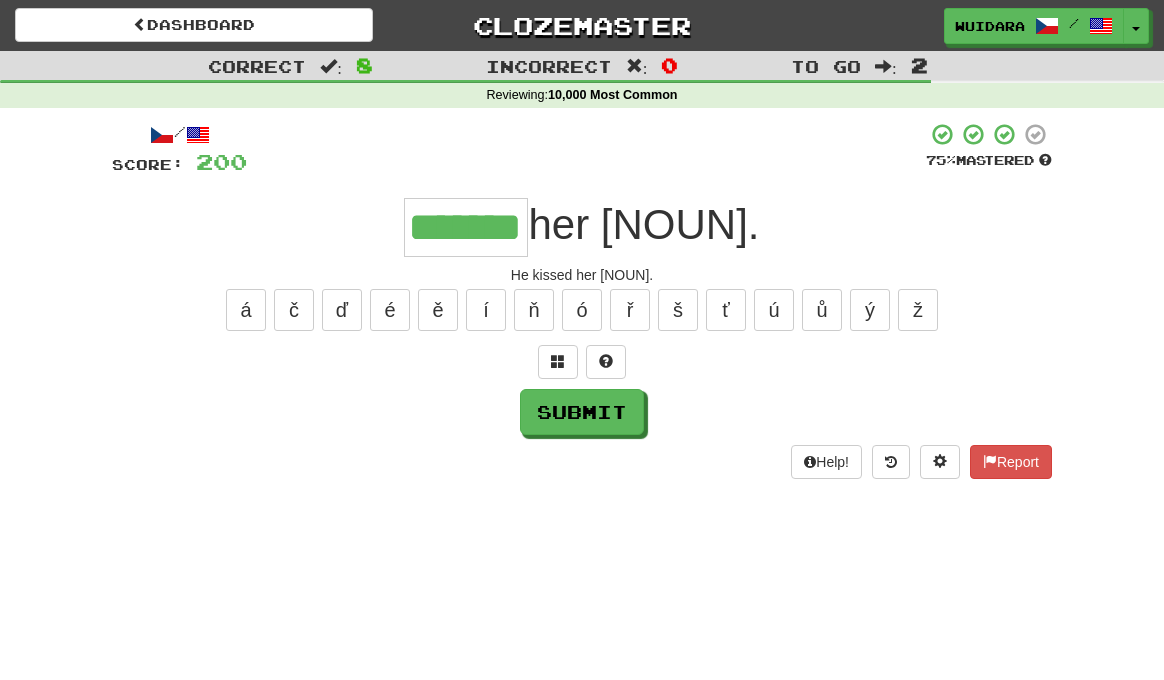 type on "*******" 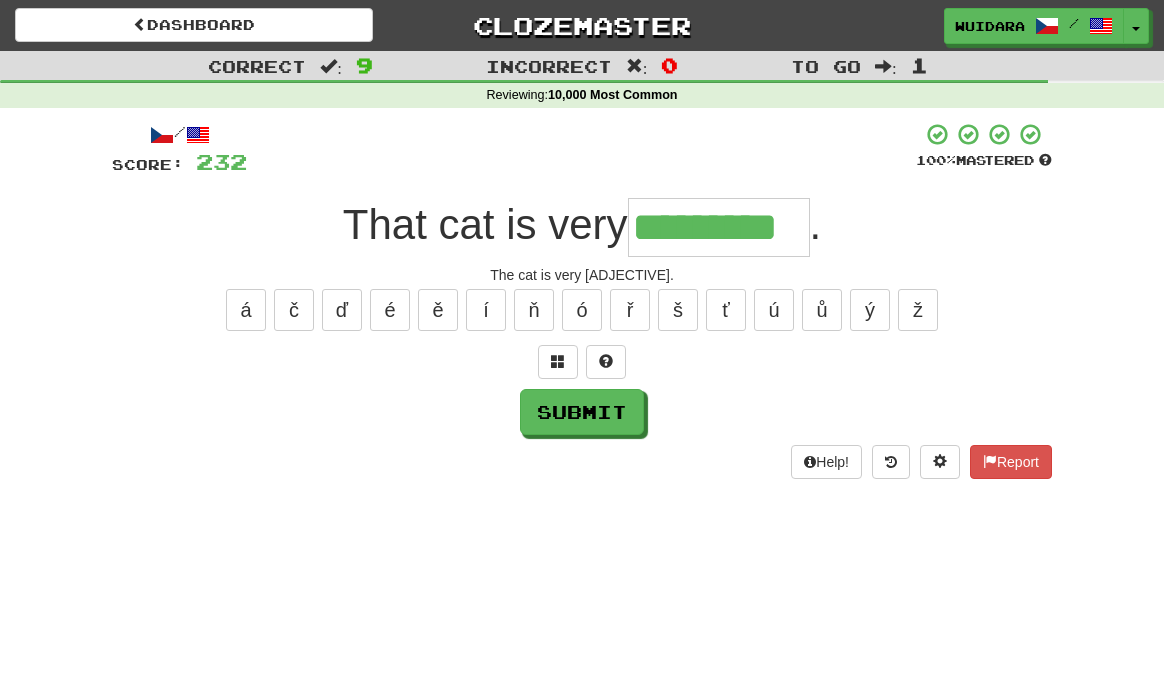 type on "*********" 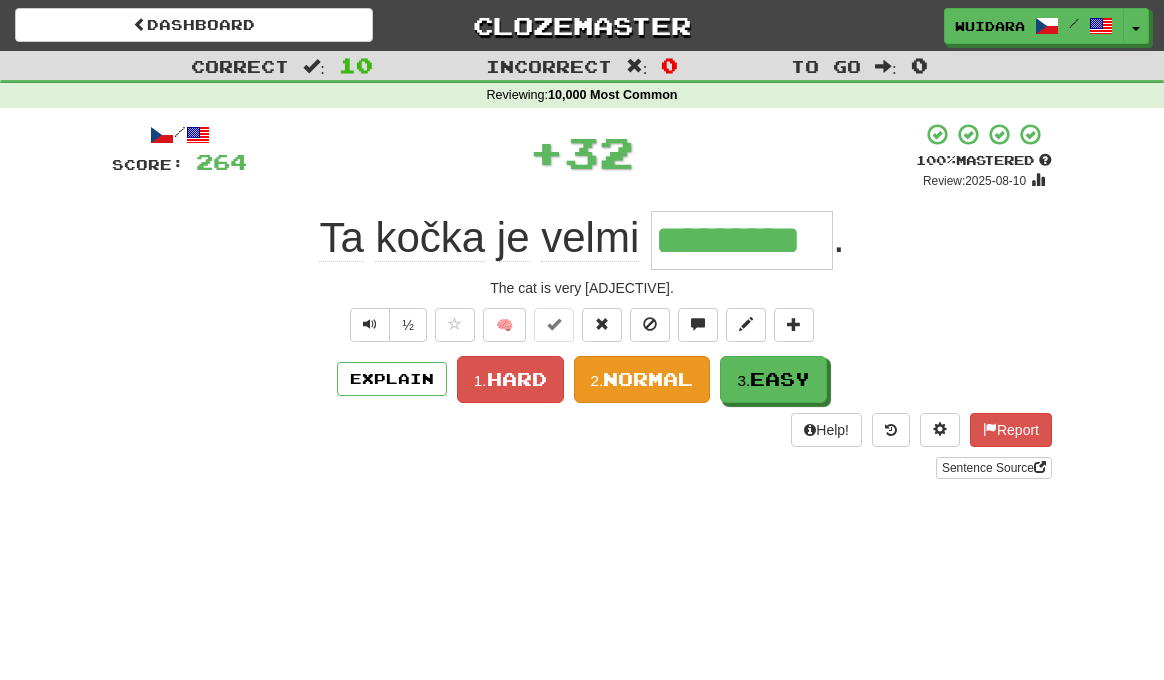 click on "Normal" at bounding box center (648, 379) 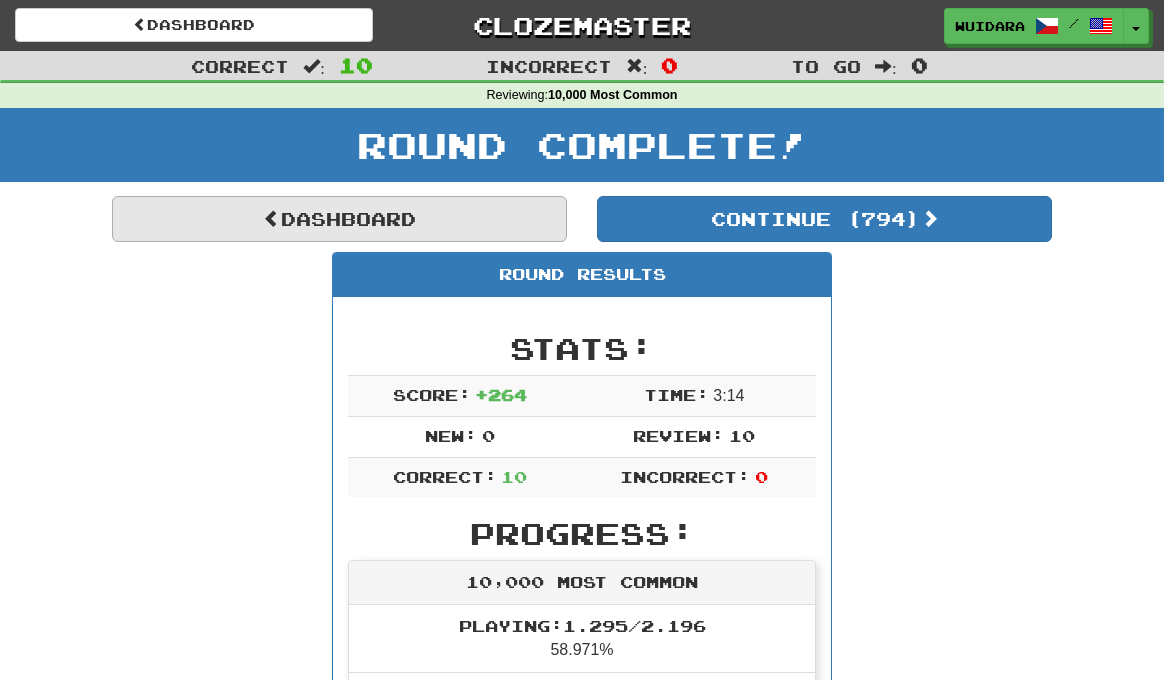 click on "Dashboard" at bounding box center [339, 219] 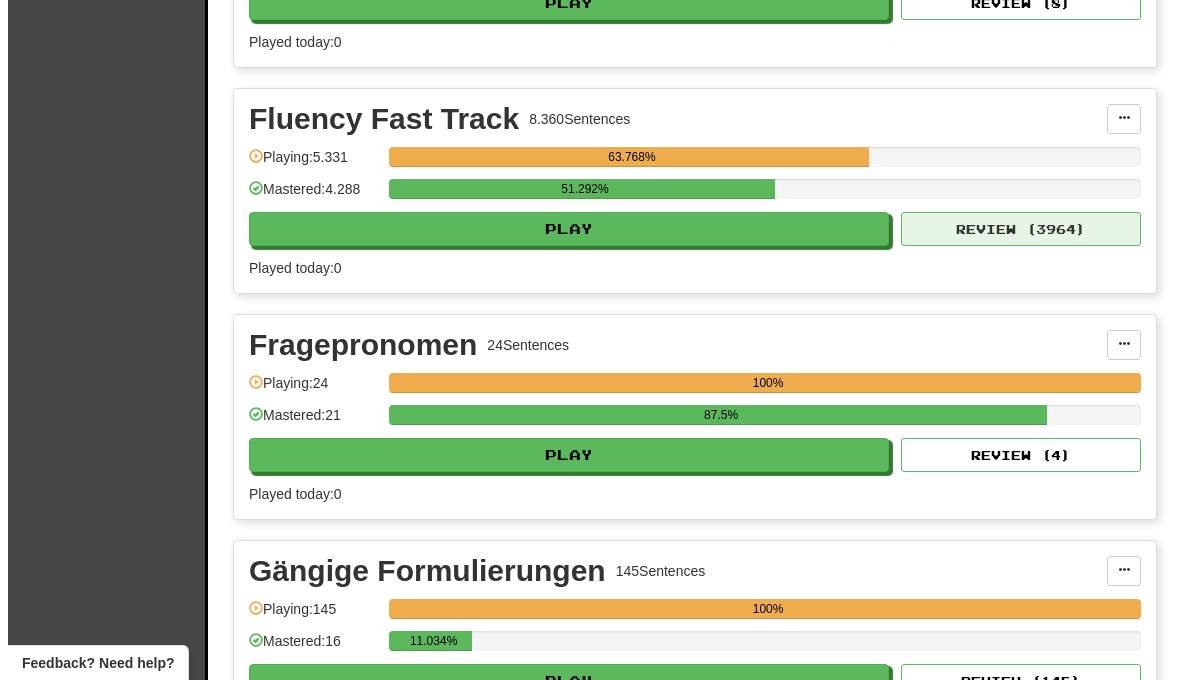 scroll, scrollTop: 3143, scrollLeft: 0, axis: vertical 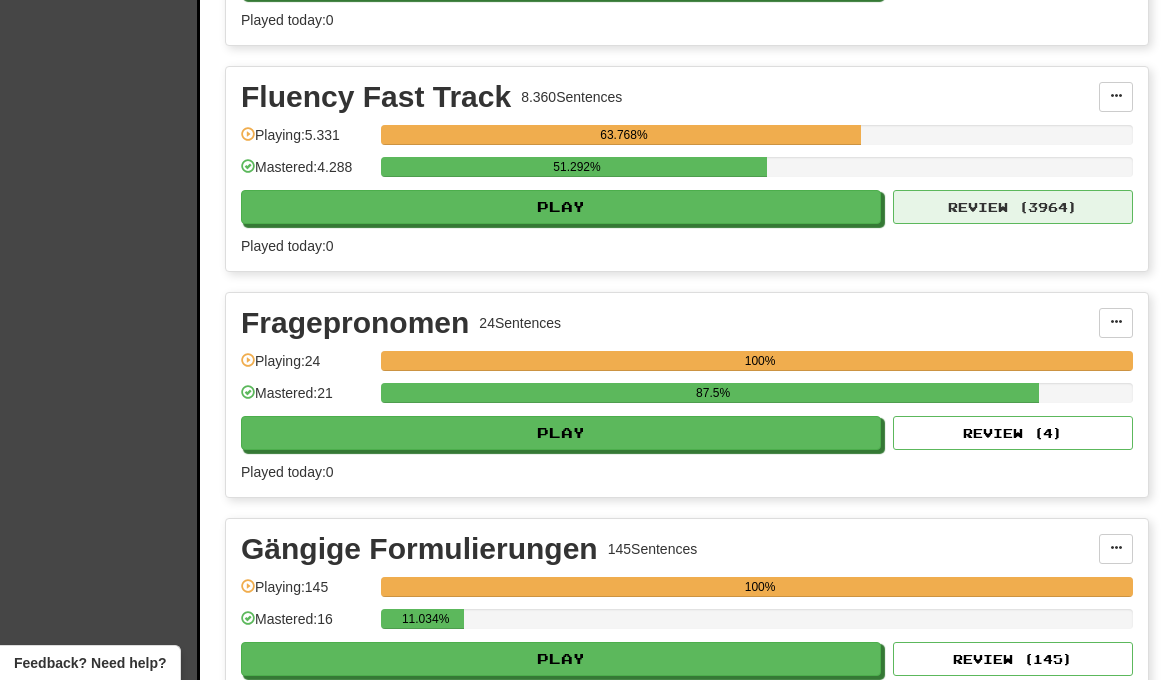 click on "Review ( 3964 )" at bounding box center [1013, 207] 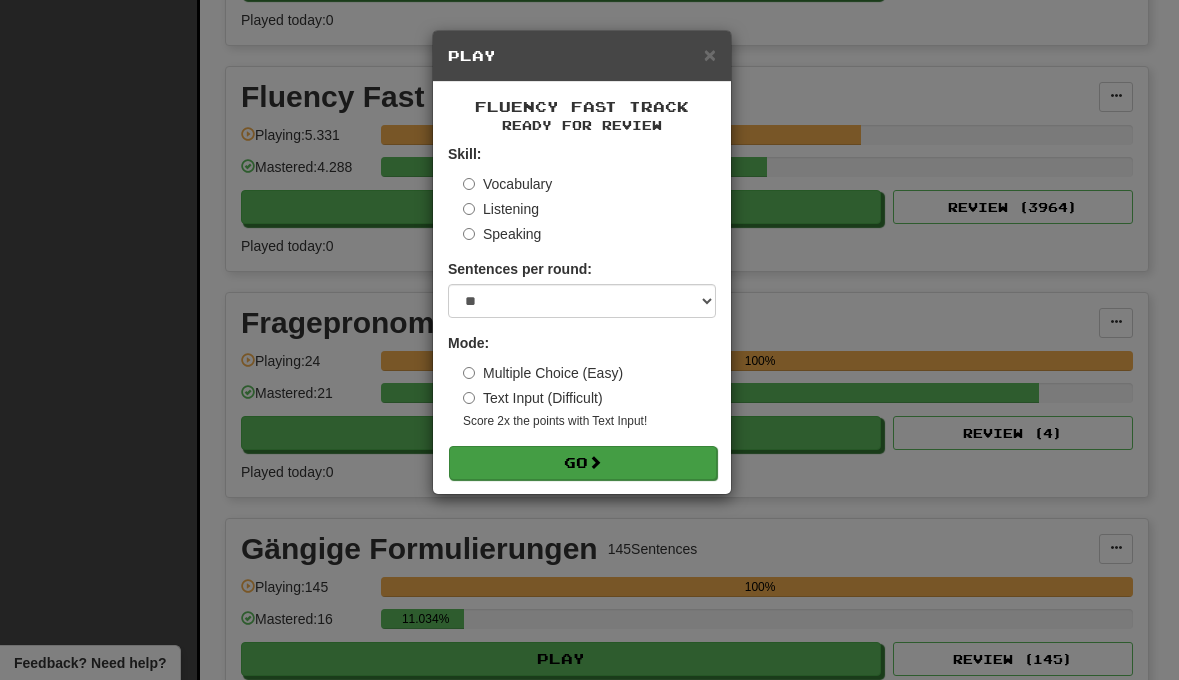 click on "Go" at bounding box center [583, 463] 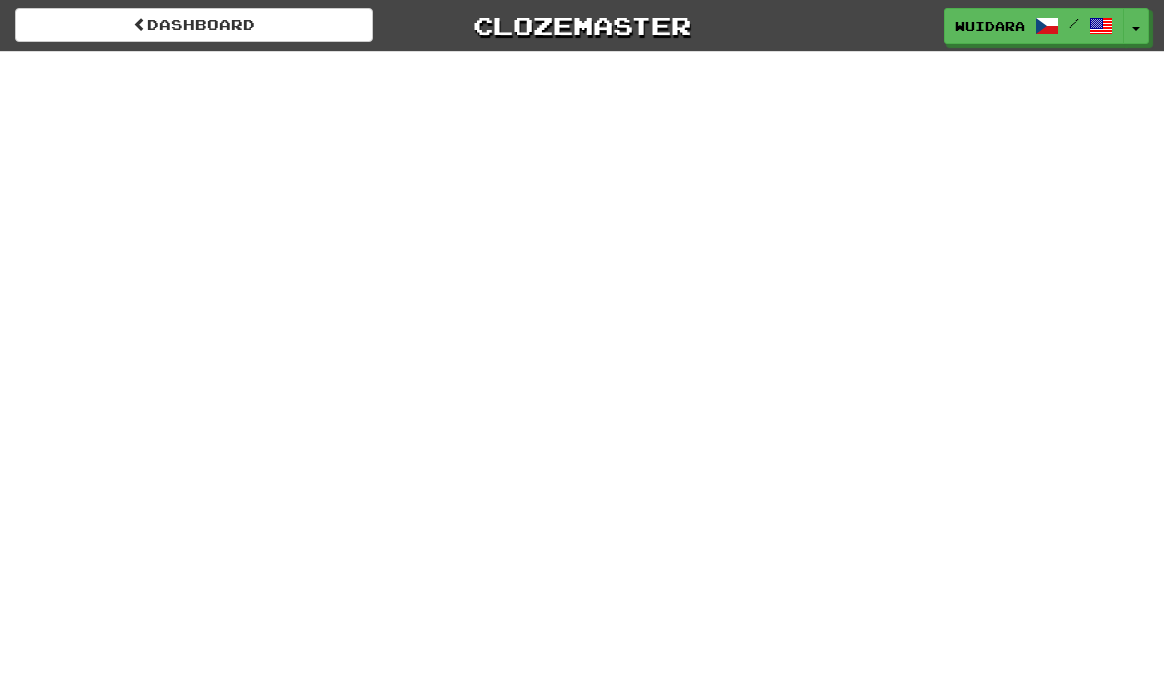 scroll, scrollTop: 0, scrollLeft: 0, axis: both 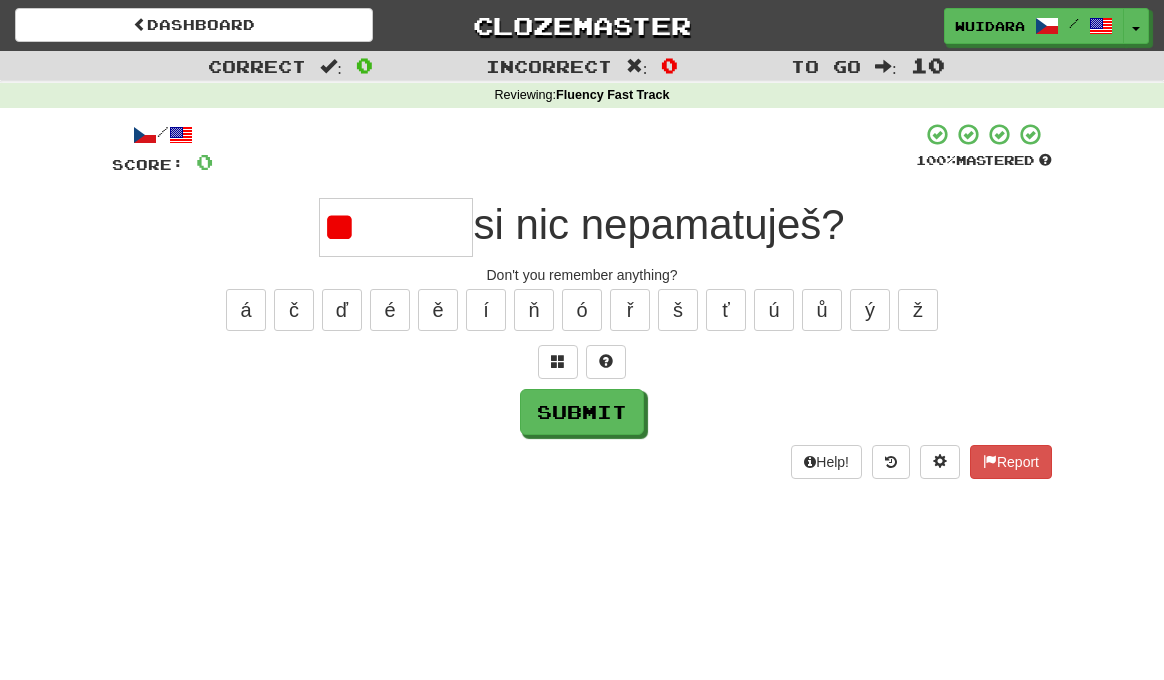 type on "*" 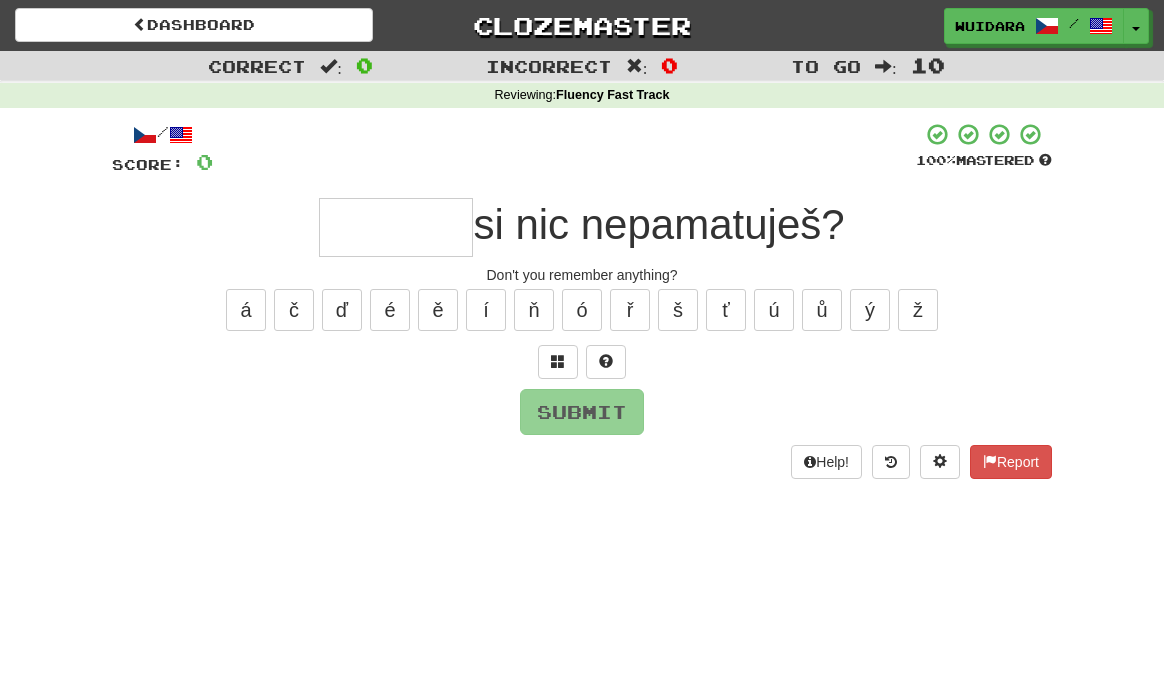 type on "*" 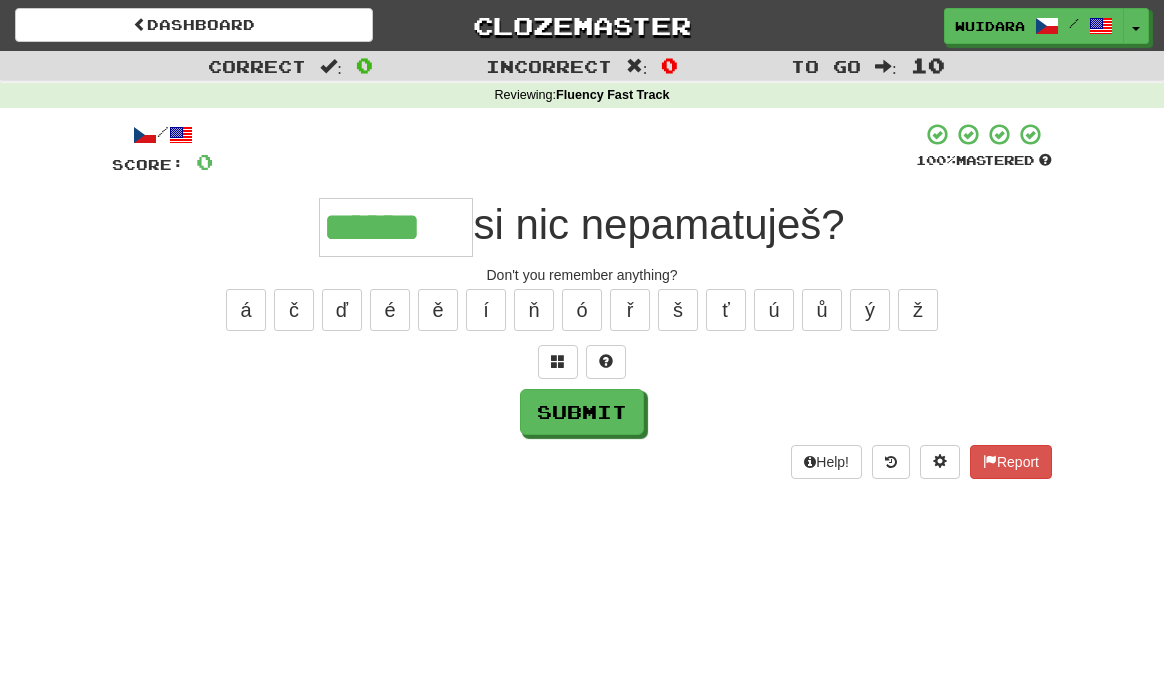 type on "******" 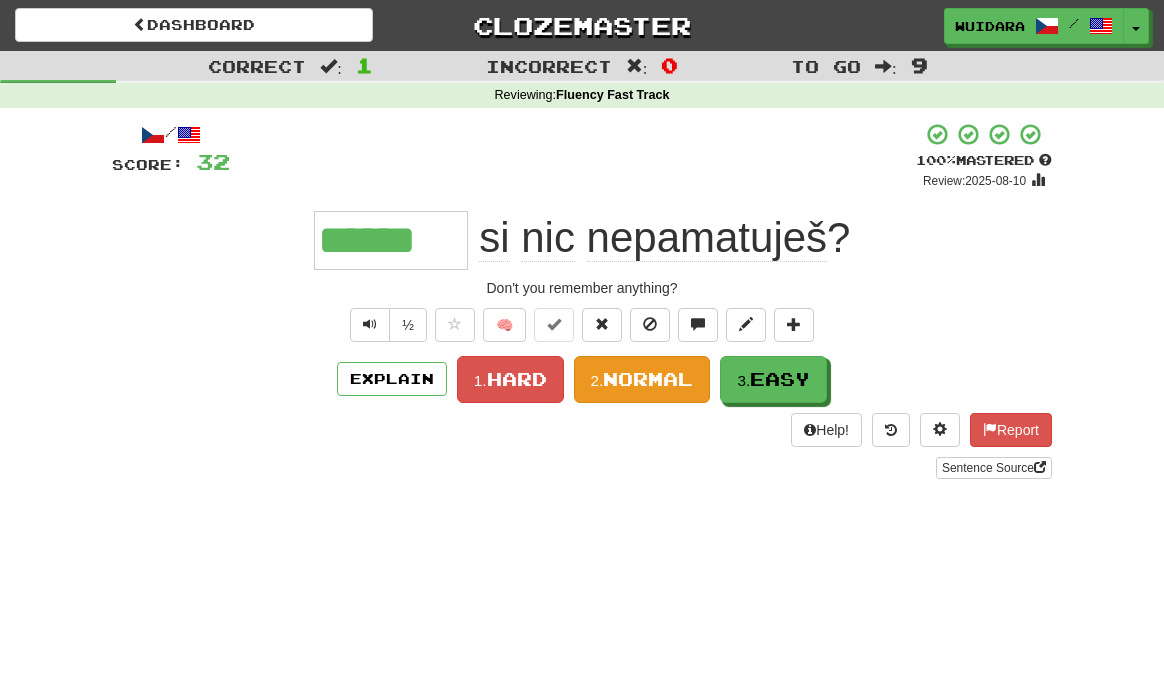 click on "Normal" at bounding box center [648, 379] 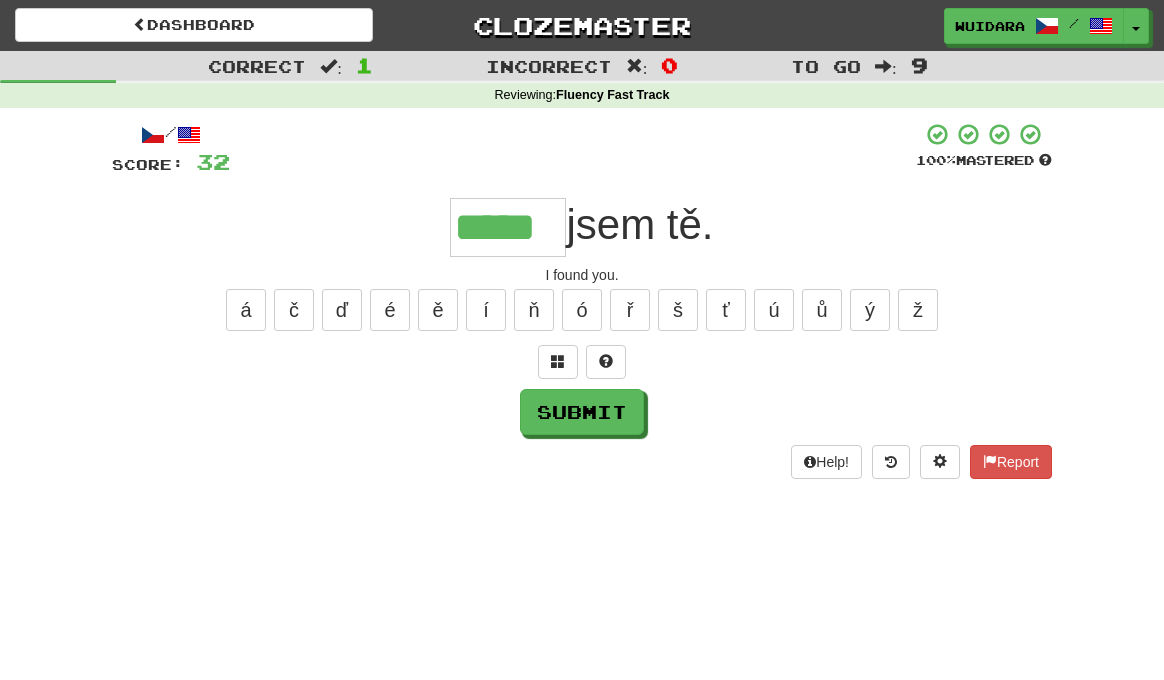 type on "*****" 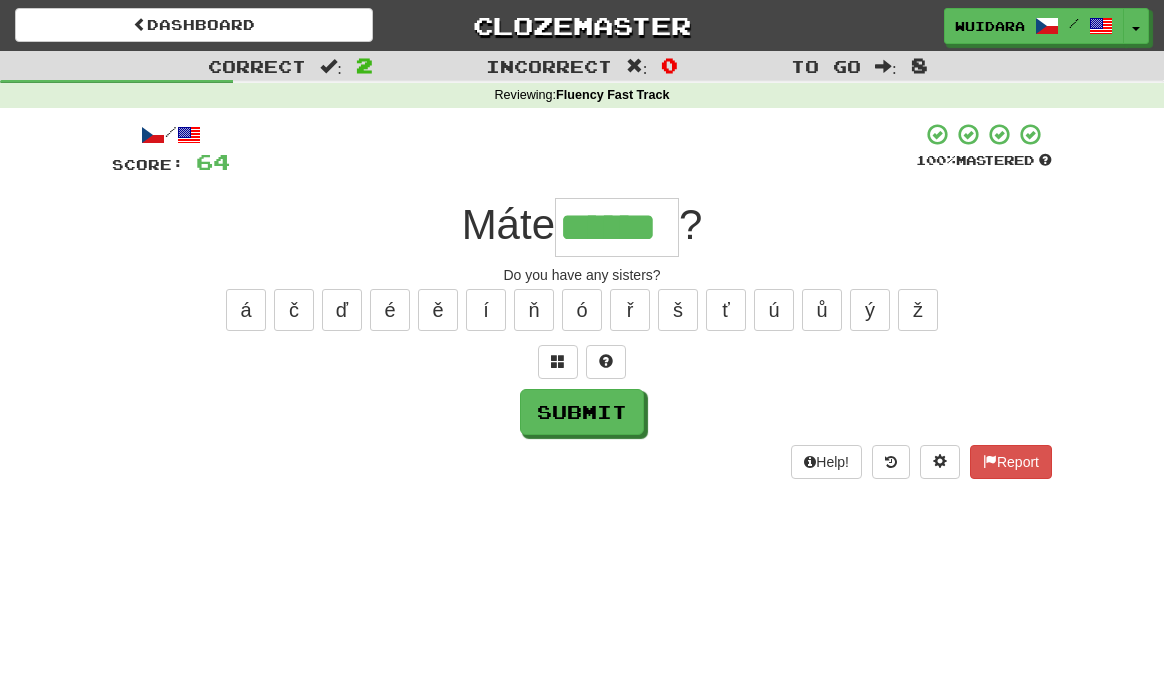 type on "******" 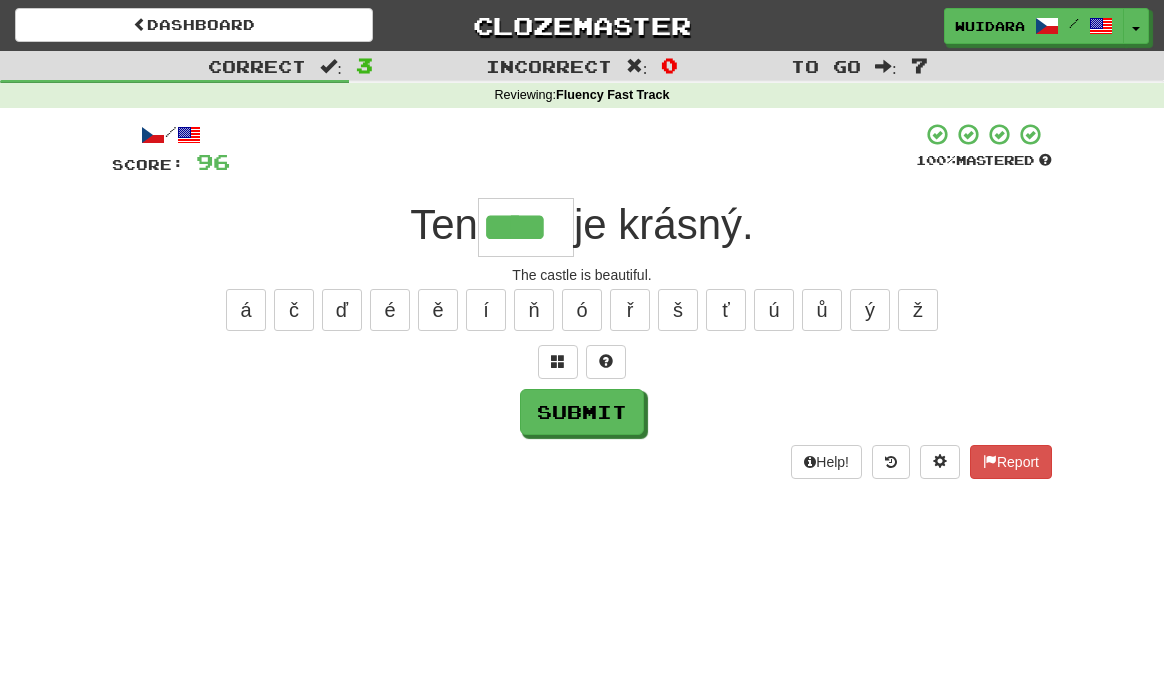 type on "****" 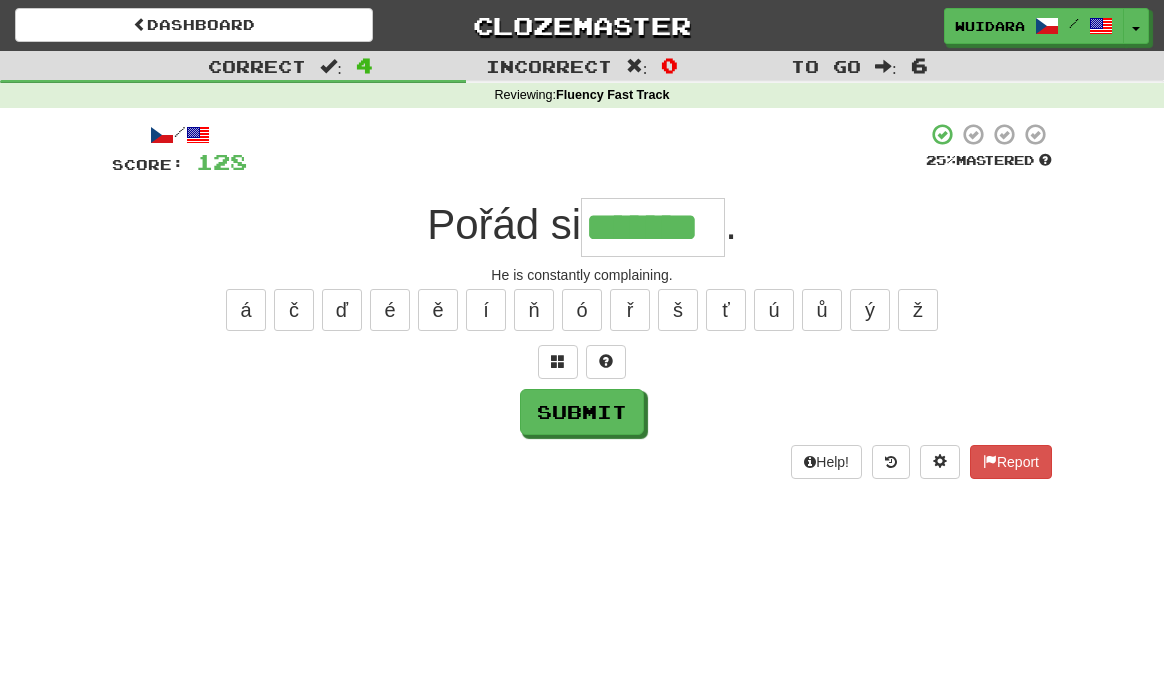 type on "*******" 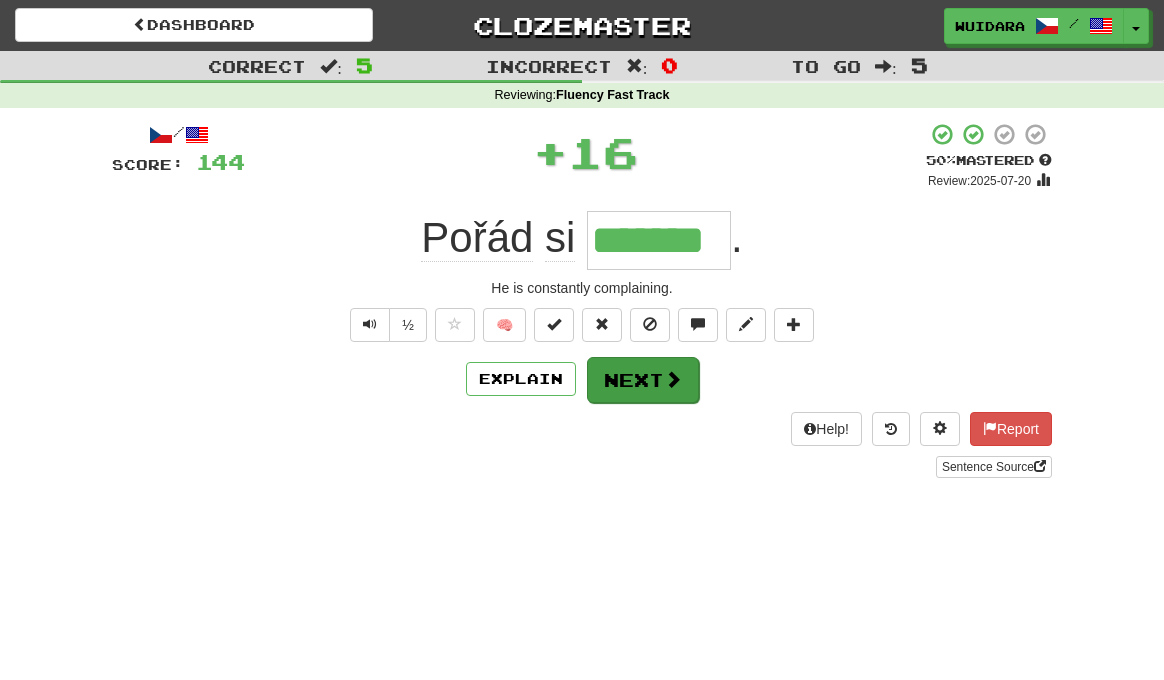 click at bounding box center [673, 379] 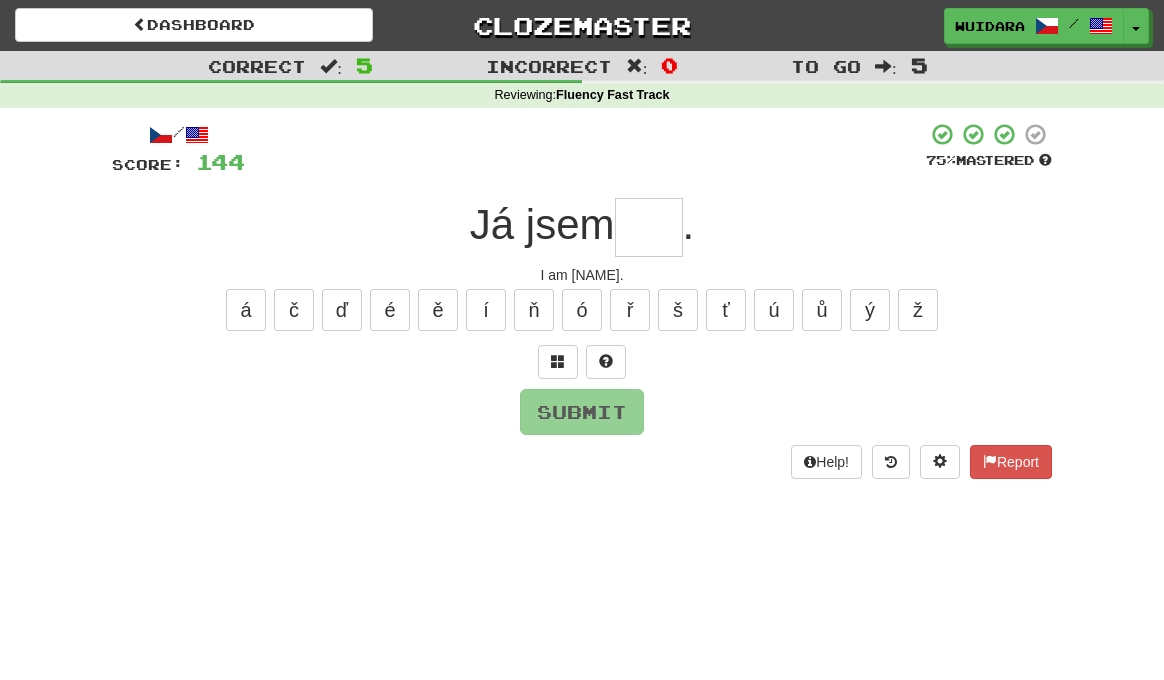 type on "*" 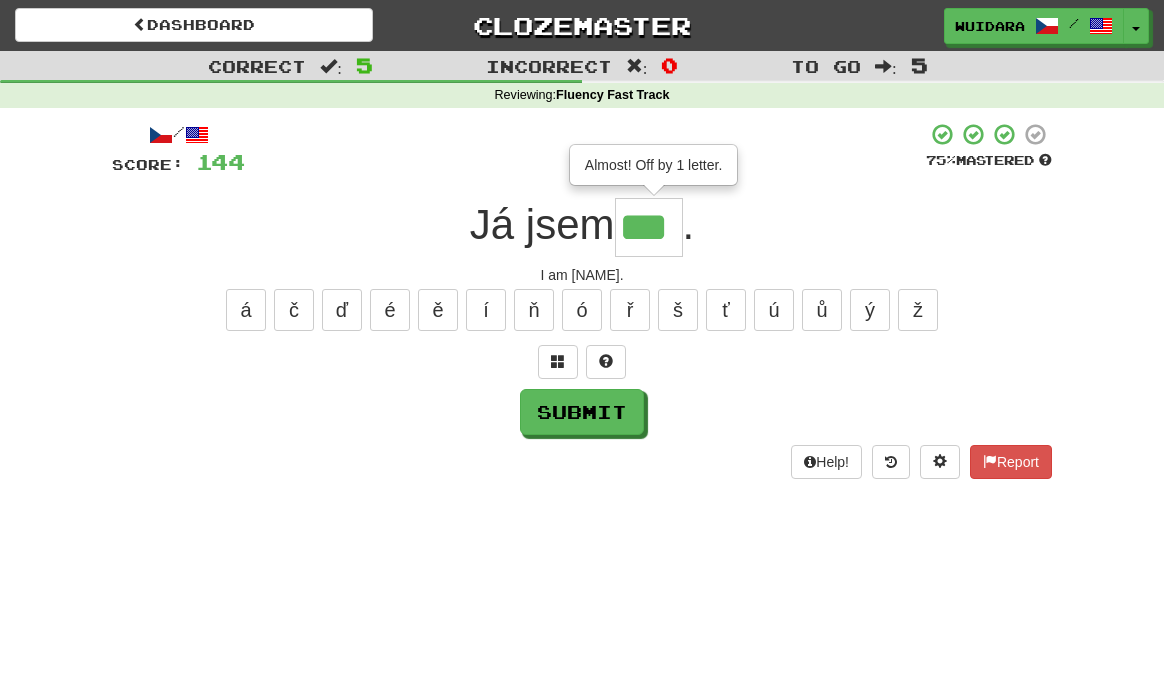 type on "***" 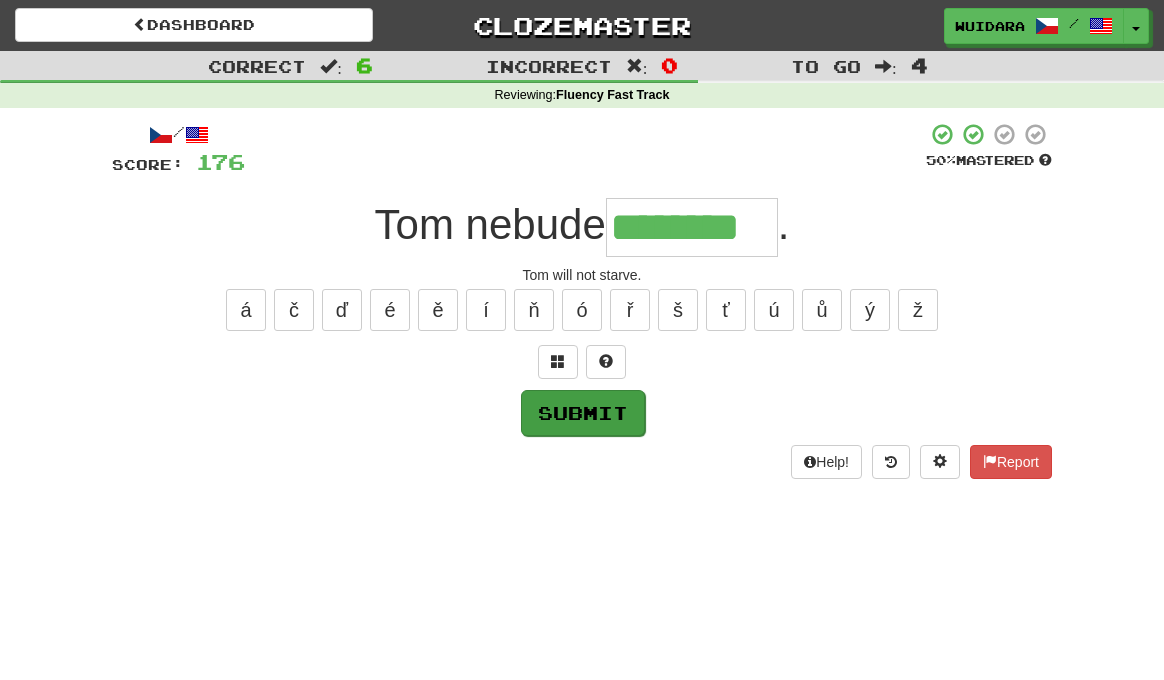 type on "********" 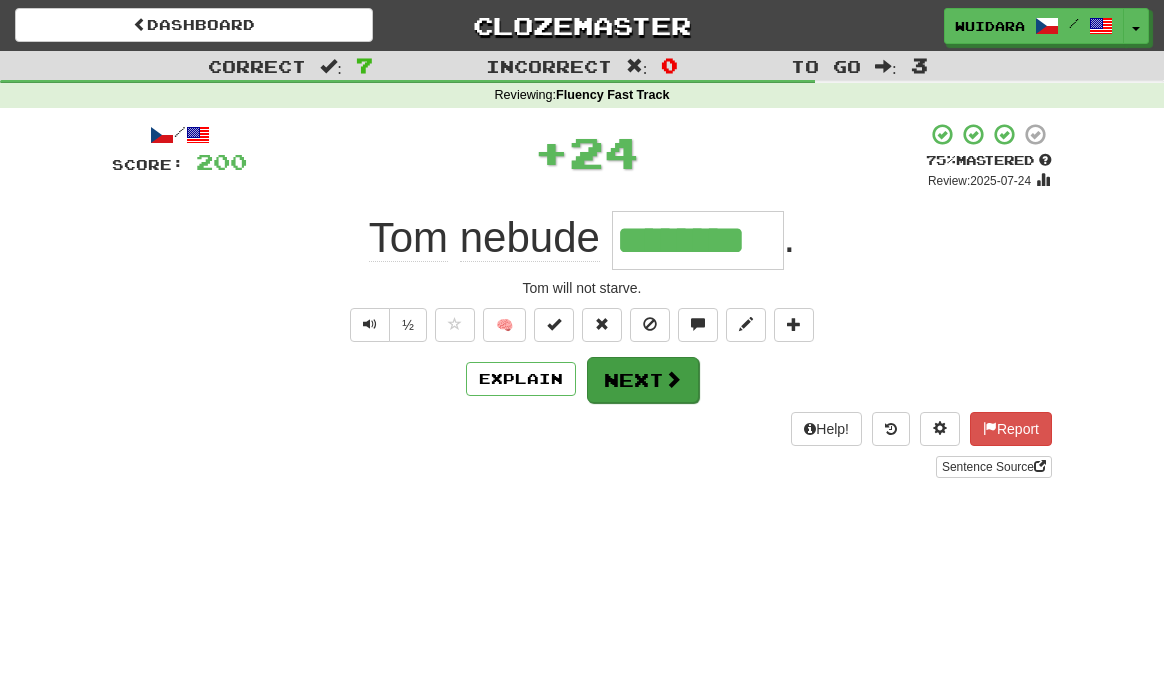 click on "Next" at bounding box center (643, 380) 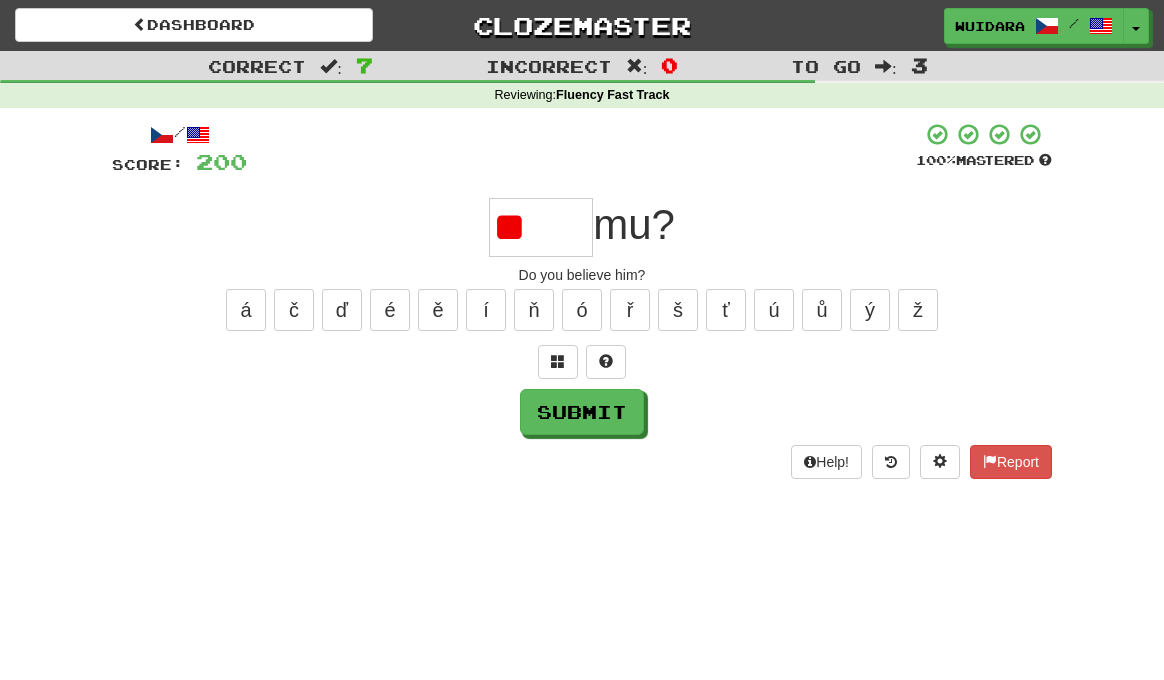 type on "*" 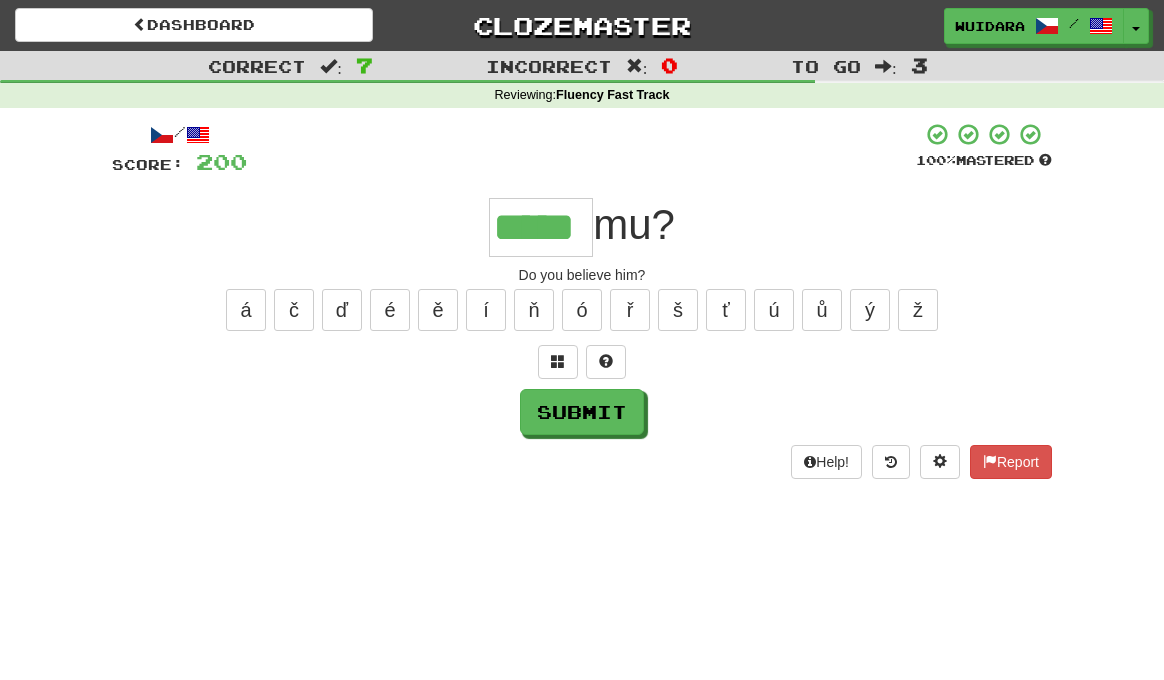 type on "*****" 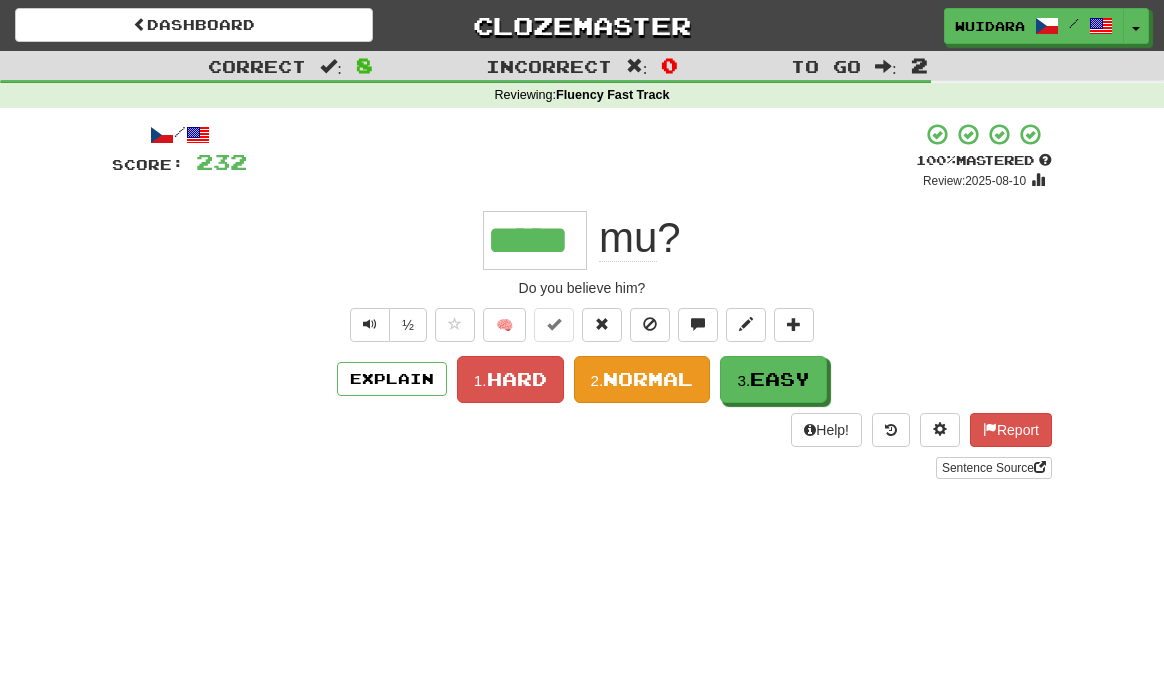 click on "Normal" at bounding box center (648, 379) 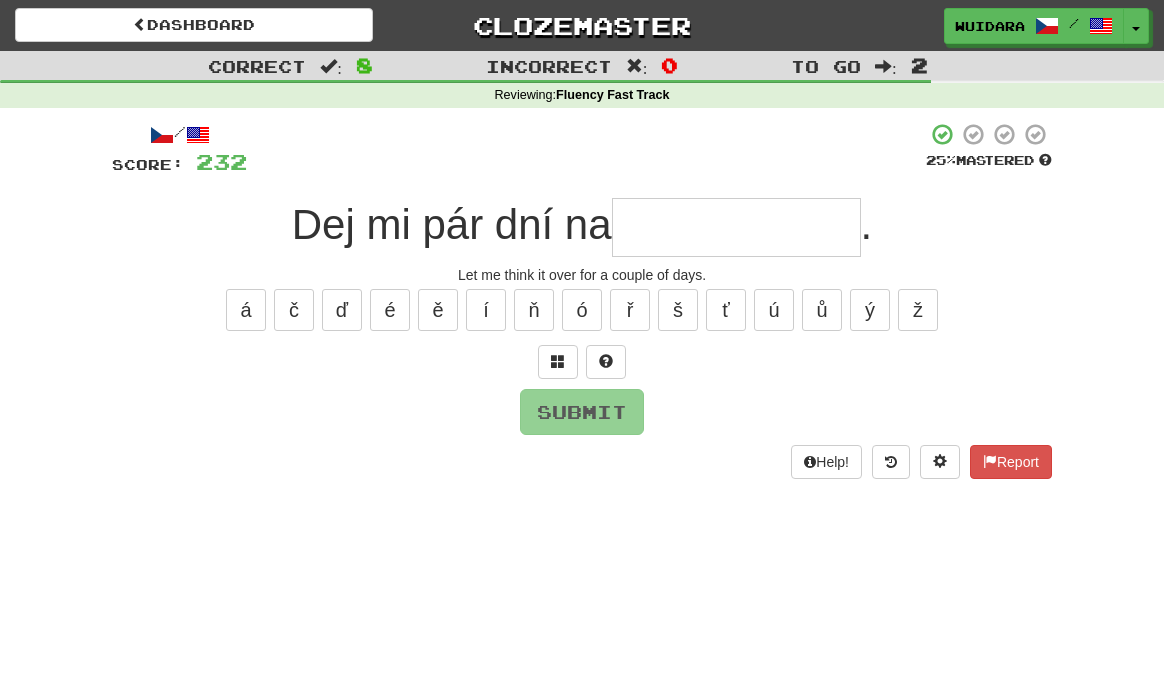 type on "*" 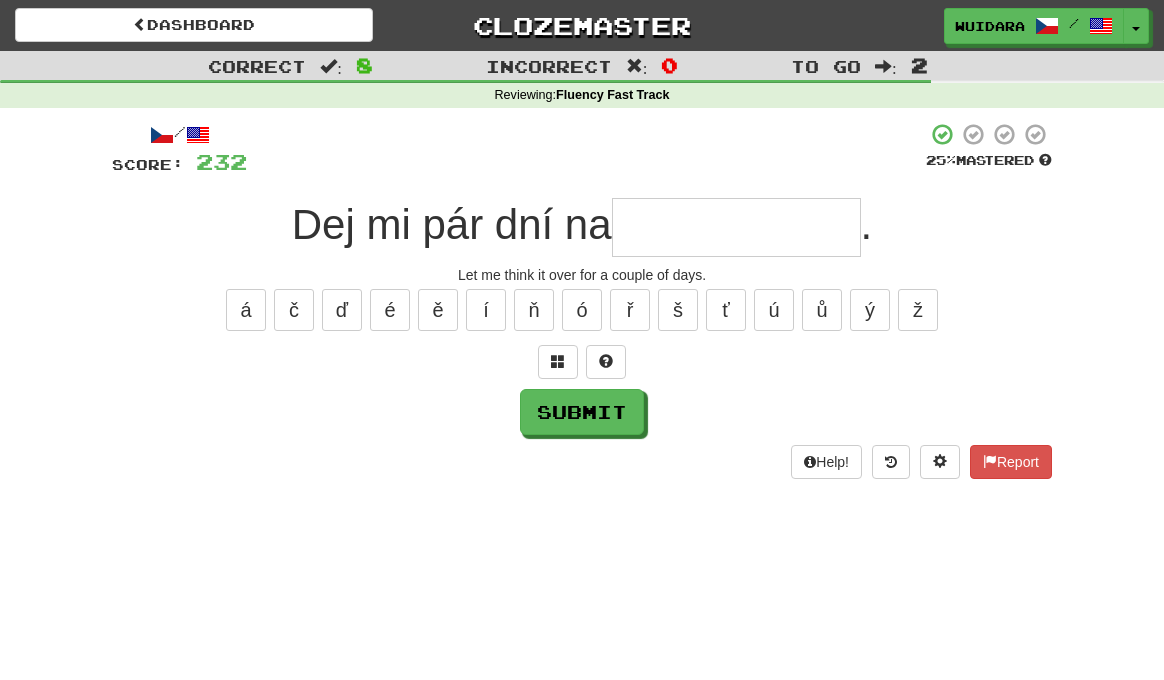 type on "*" 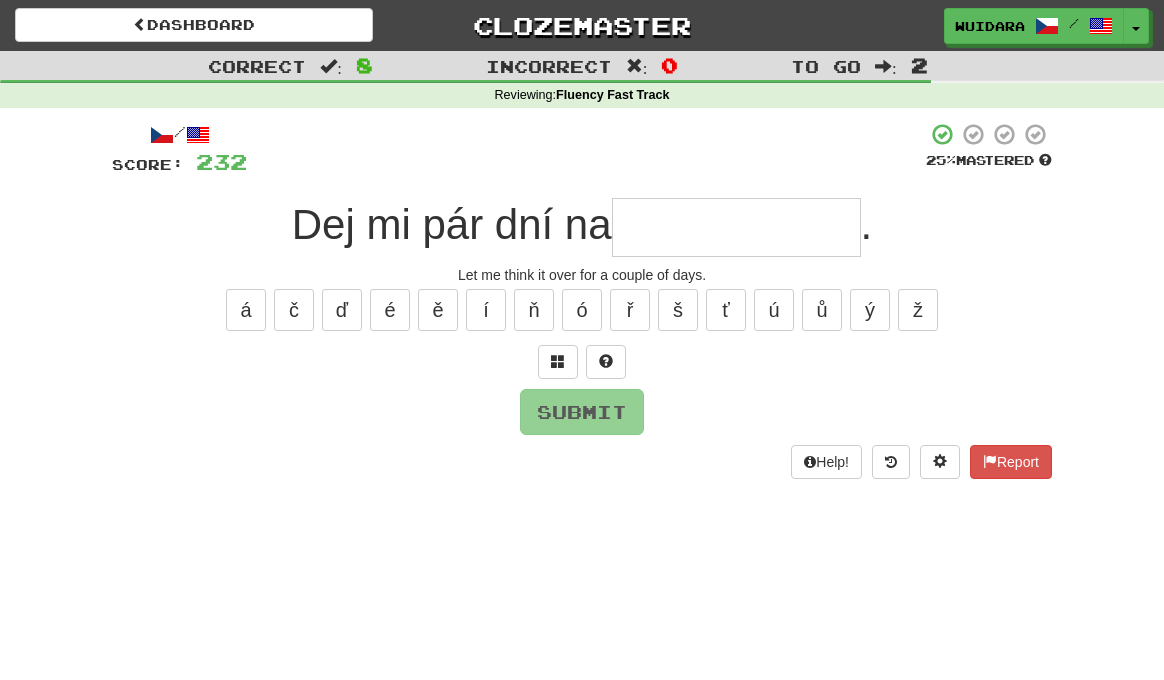 type on "*" 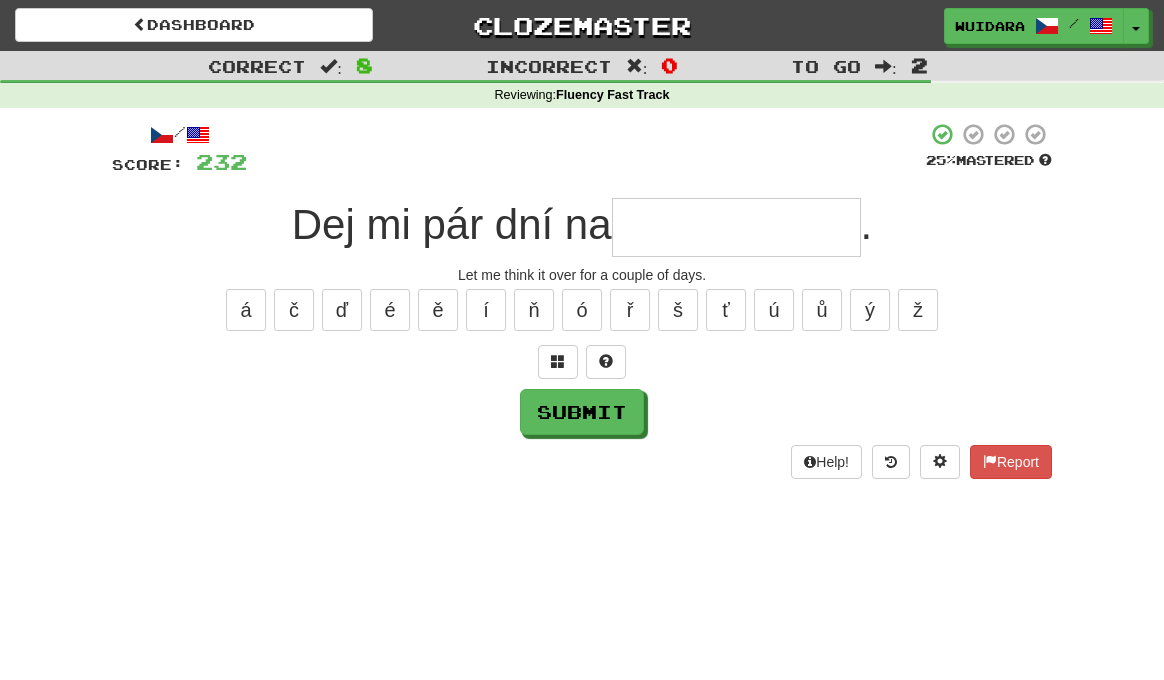 type on "*" 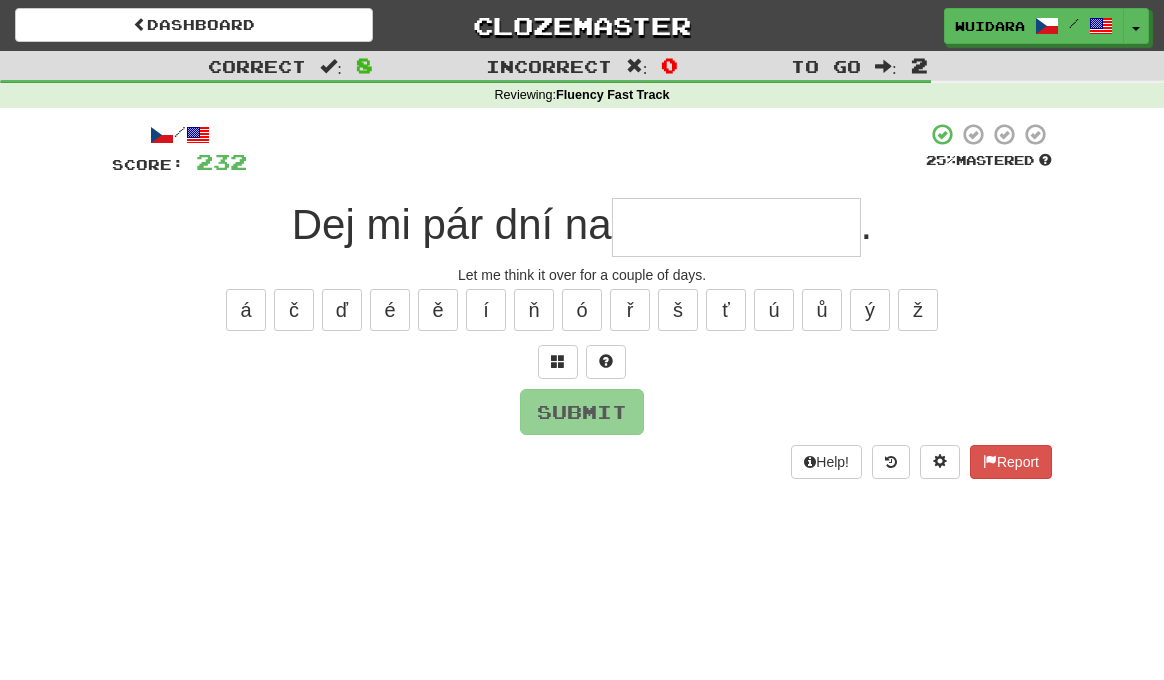 type on "*" 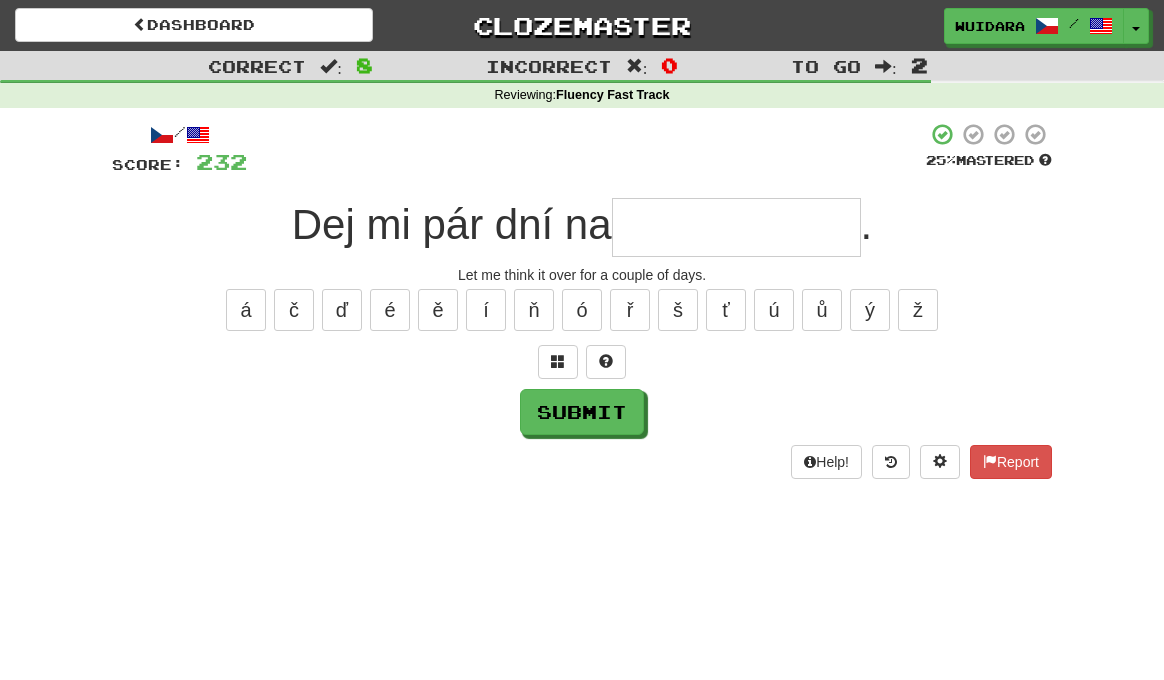 type on "*" 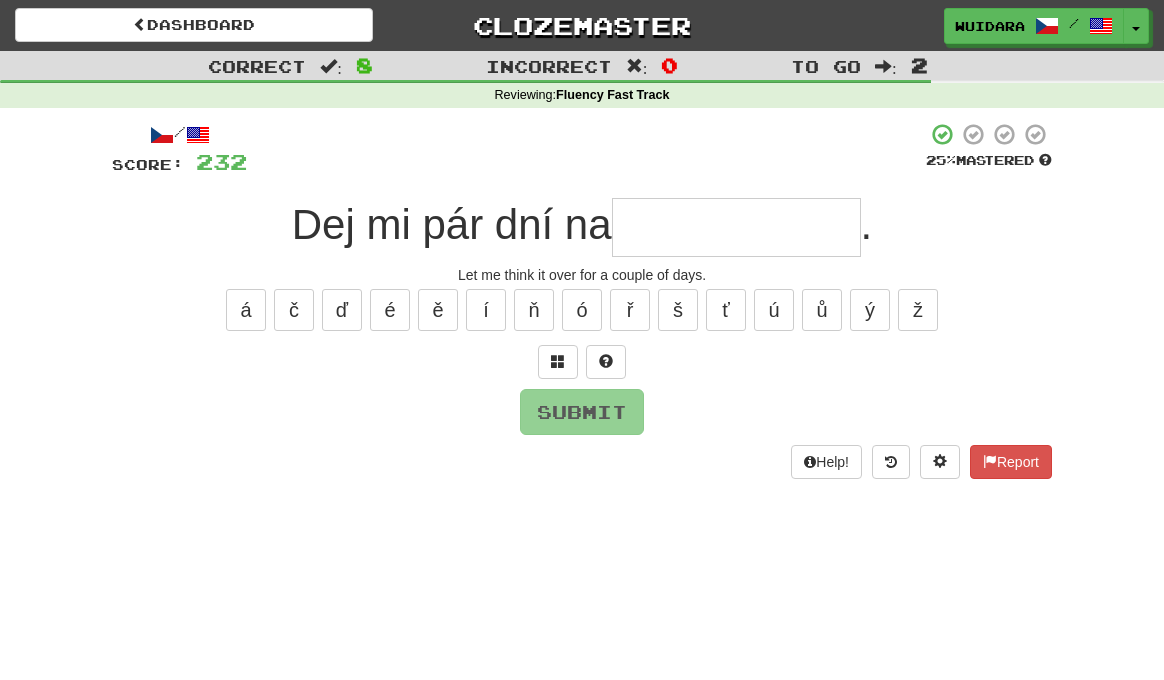 type on "*" 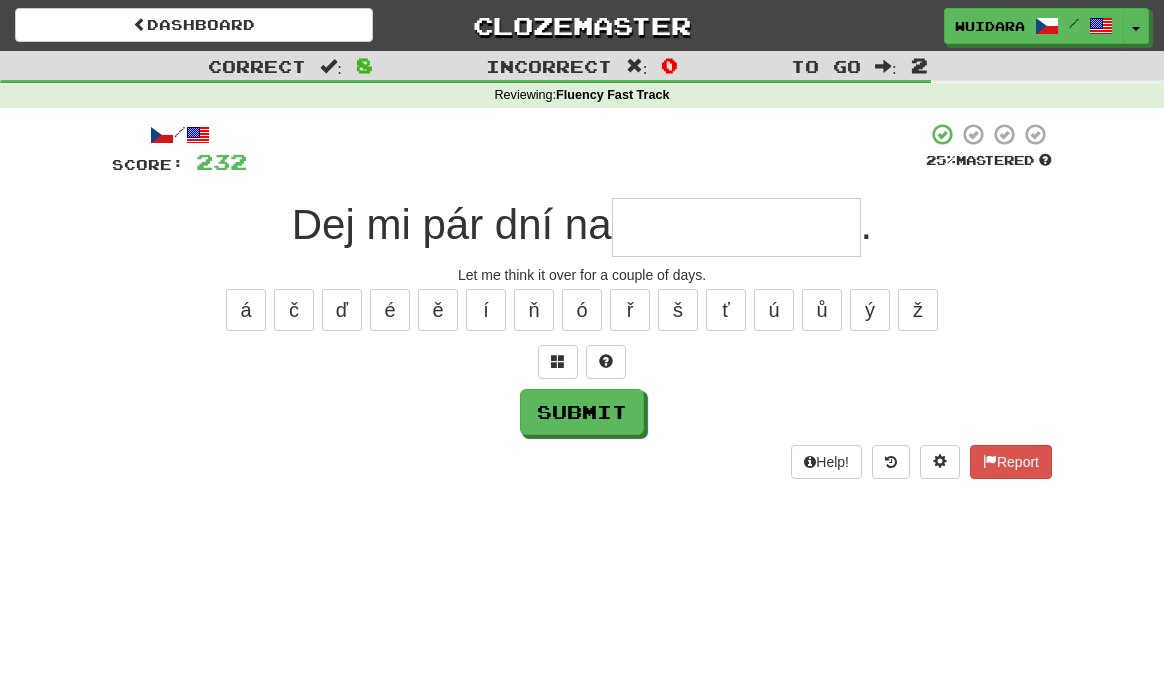 type on "*" 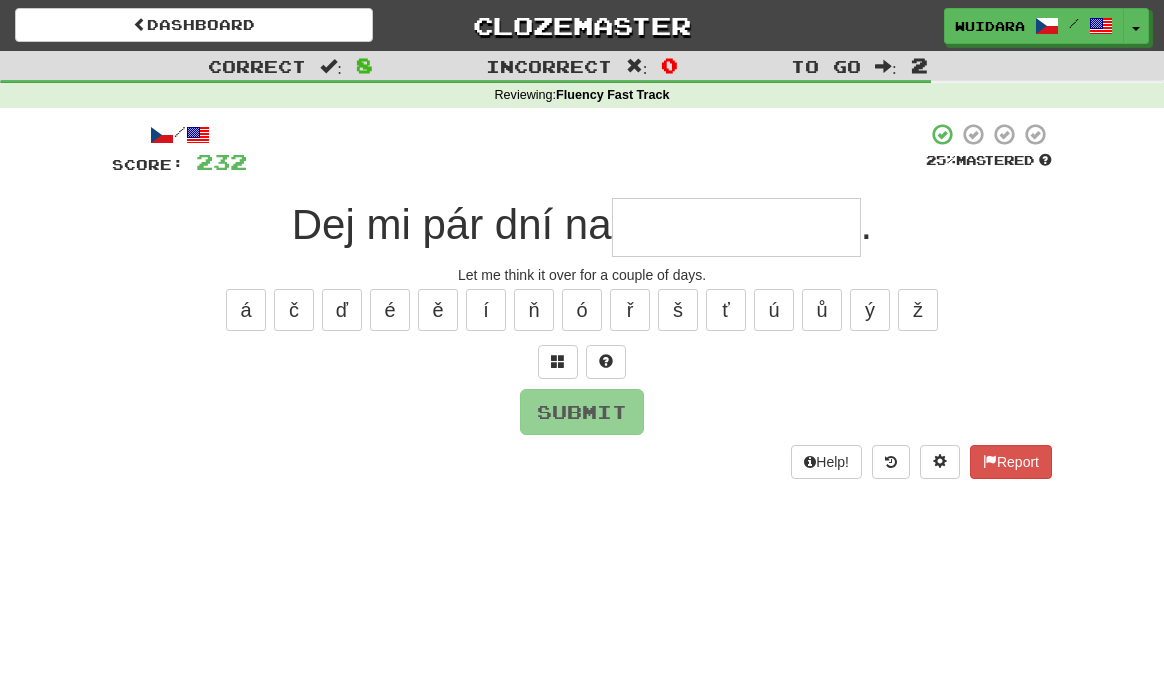type on "*" 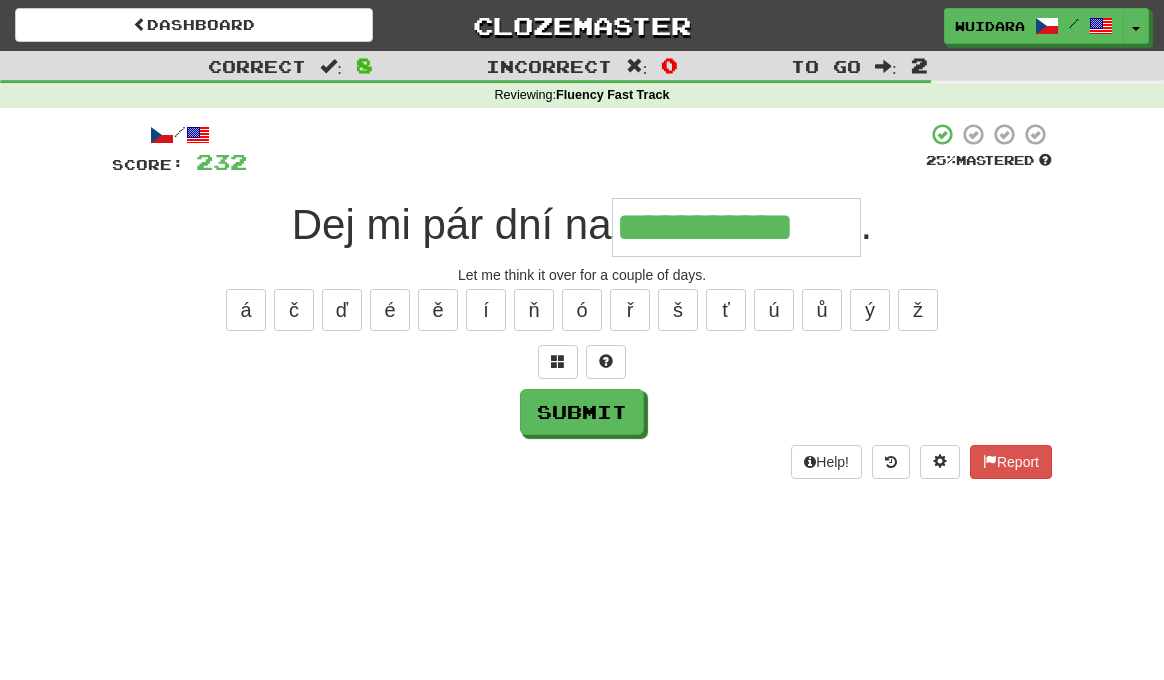 type on "**********" 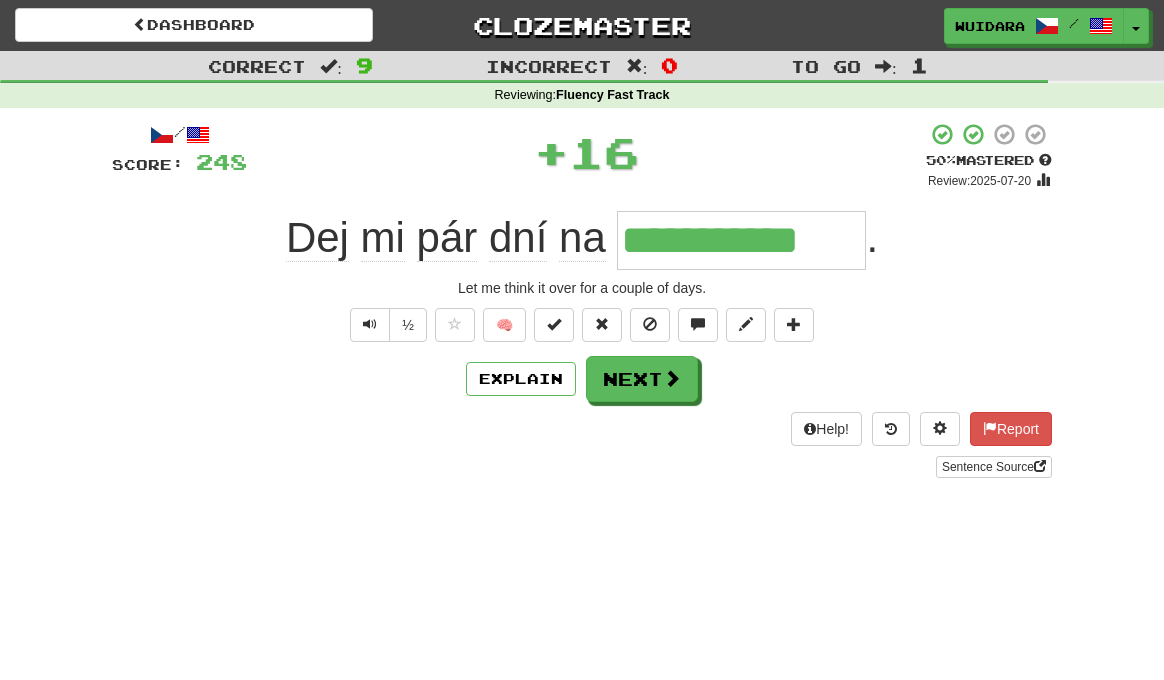 click on "**********" at bounding box center [741, 240] 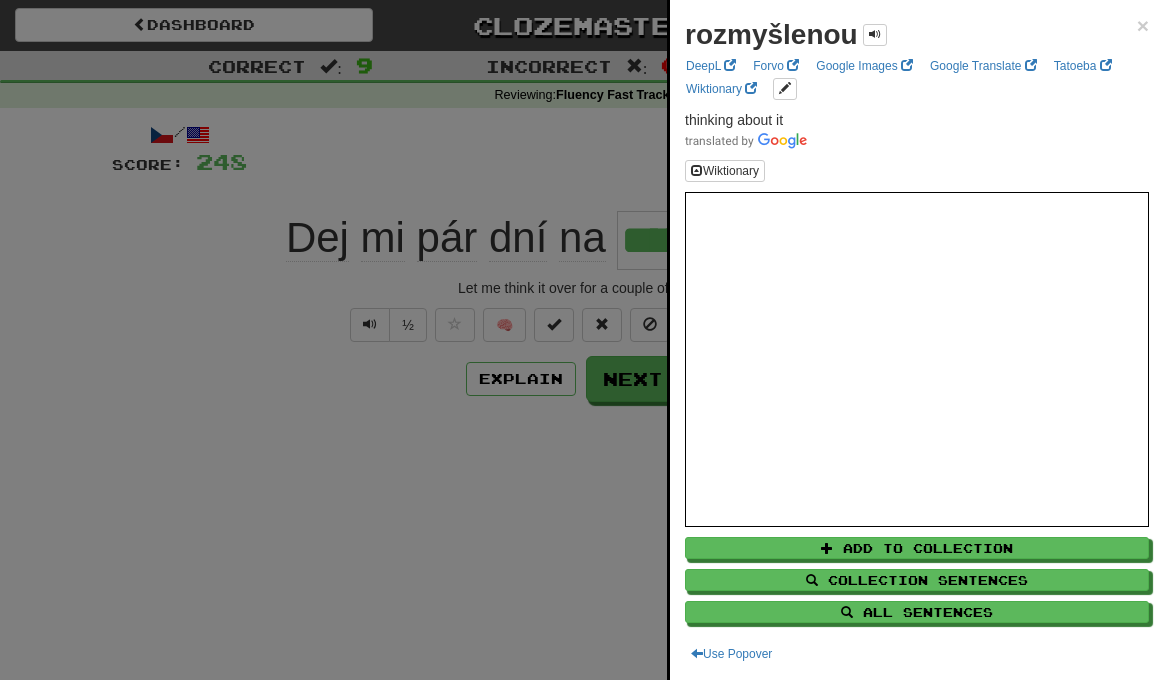 scroll, scrollTop: 25, scrollLeft: 0, axis: vertical 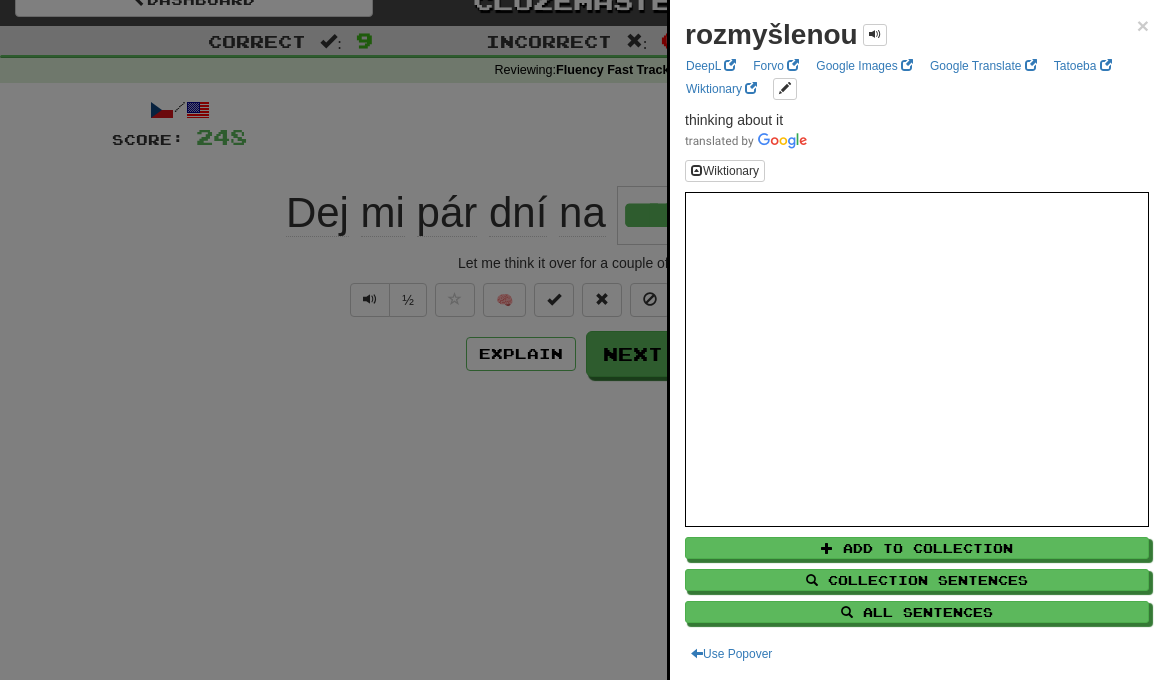 click at bounding box center (582, 340) 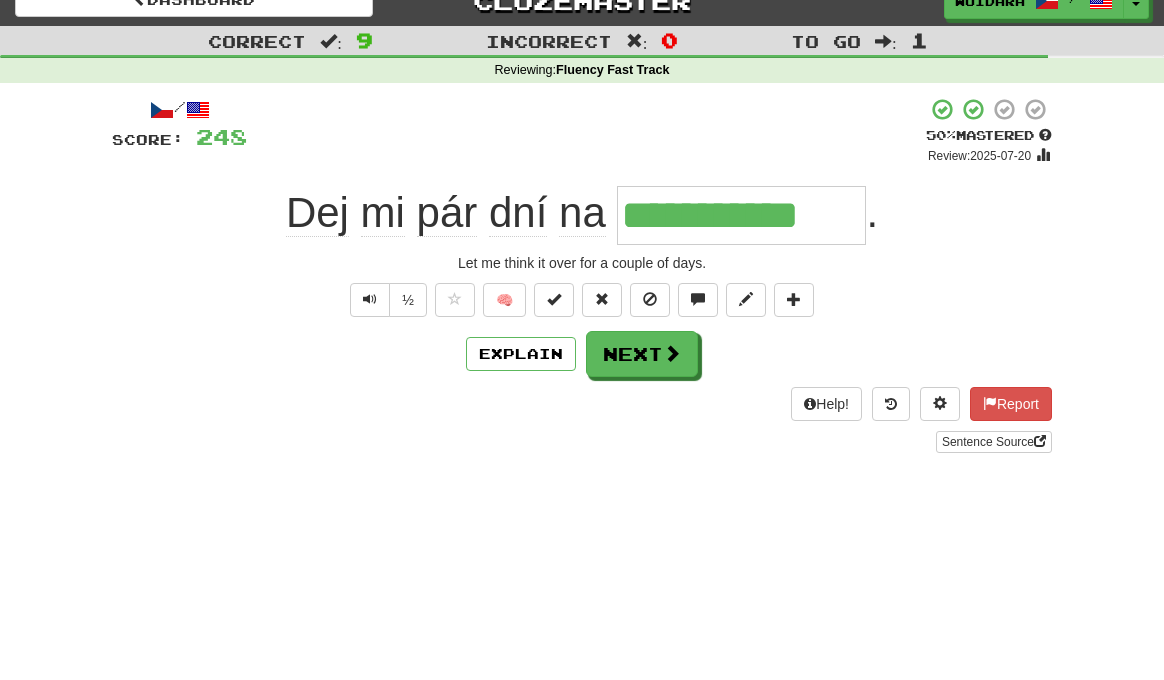 drag, startPoint x: 621, startPoint y: 211, endPoint x: 806, endPoint y: 211, distance: 185 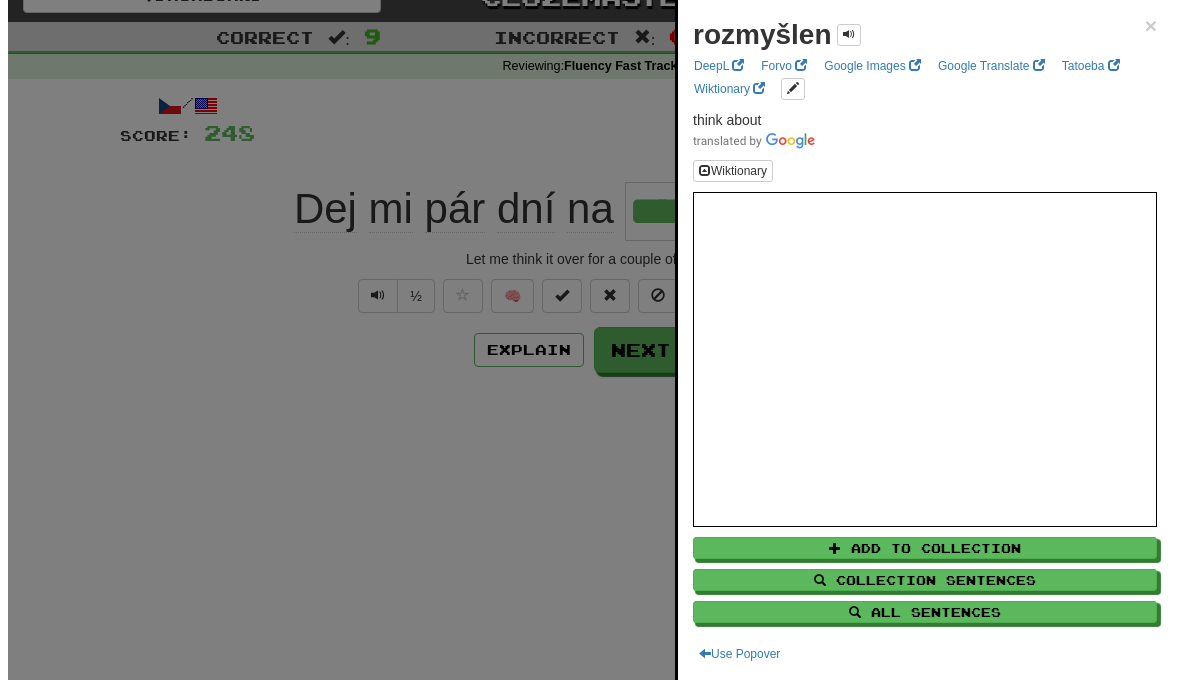 scroll, scrollTop: 0, scrollLeft: 0, axis: both 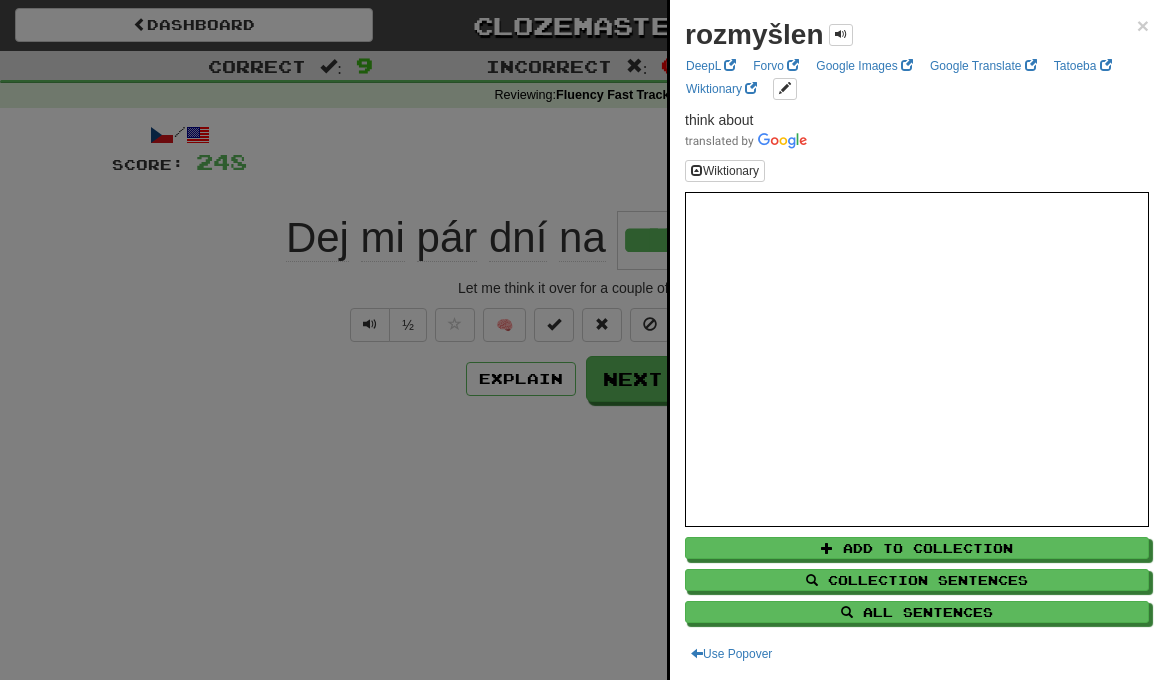 click at bounding box center (582, 340) 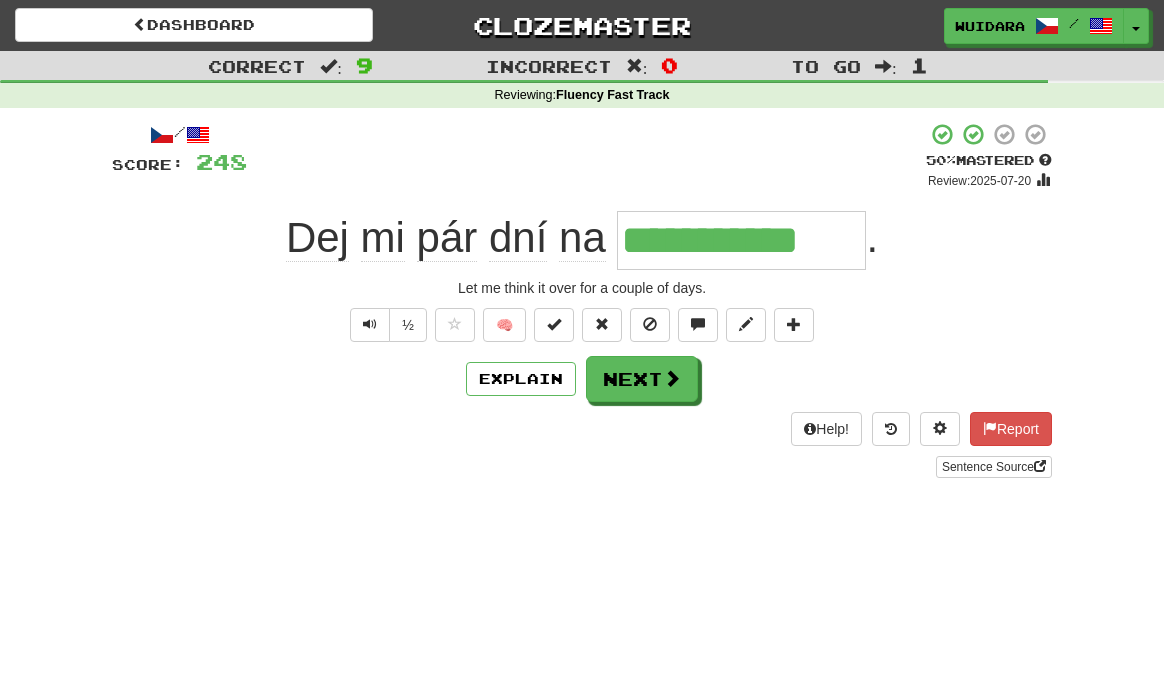 drag, startPoint x: 625, startPoint y: 240, endPoint x: 804, endPoint y: 235, distance: 179.06982 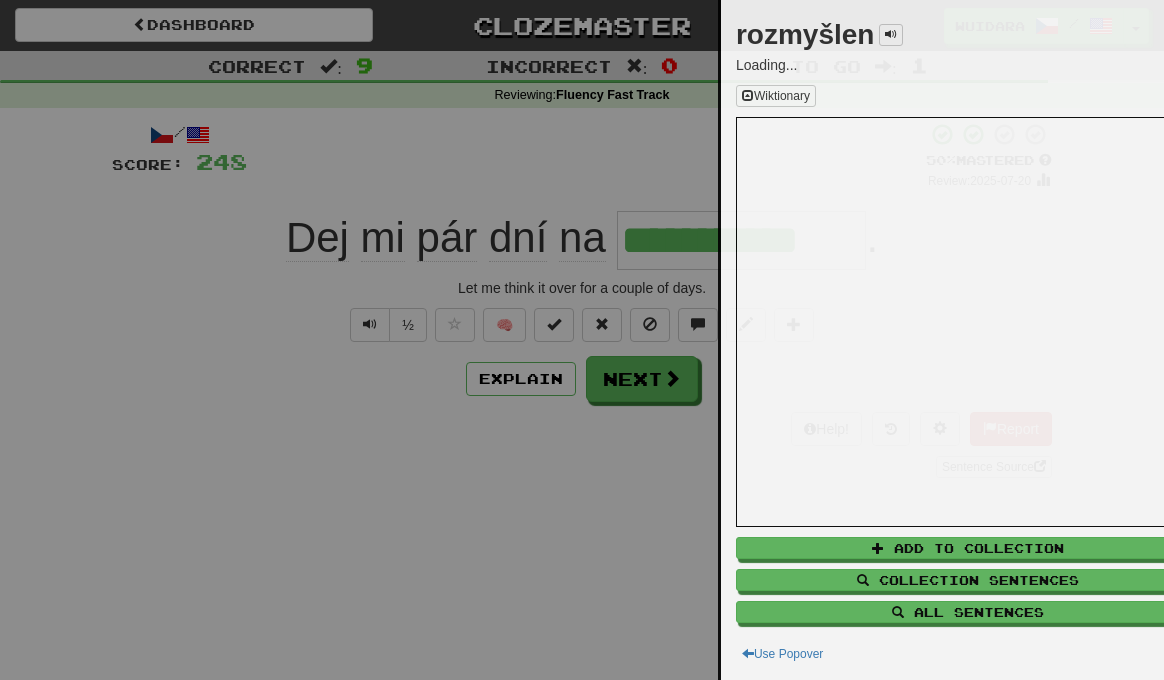 type 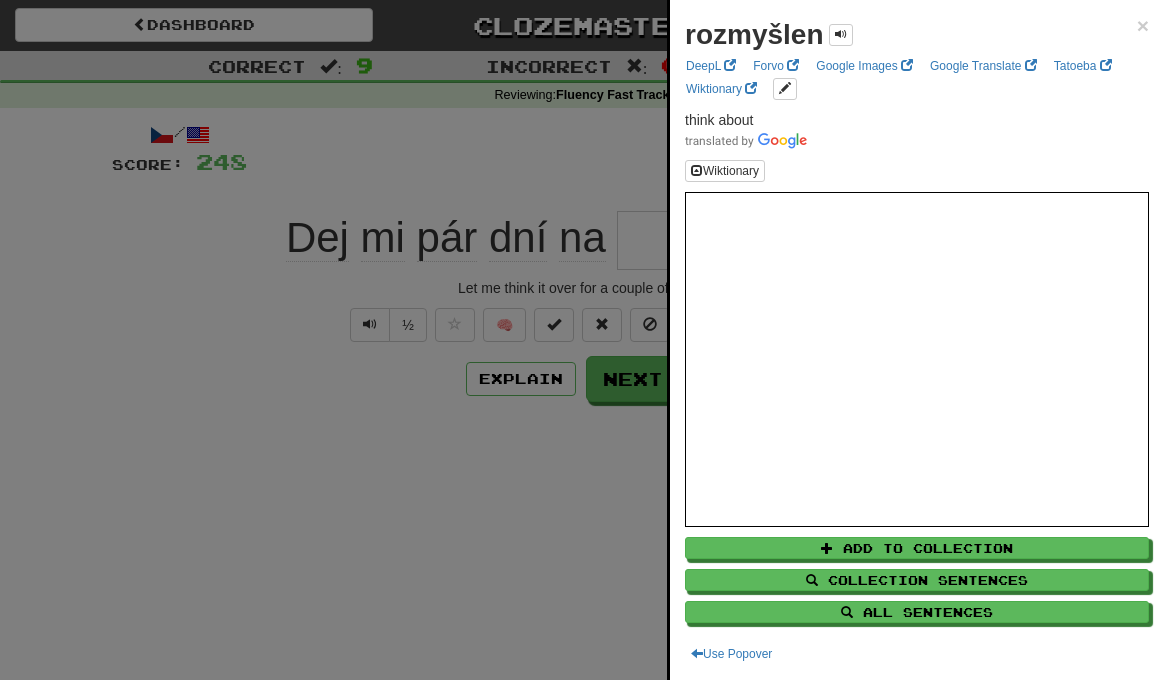 click on "rozmyšlen" at bounding box center [754, 34] 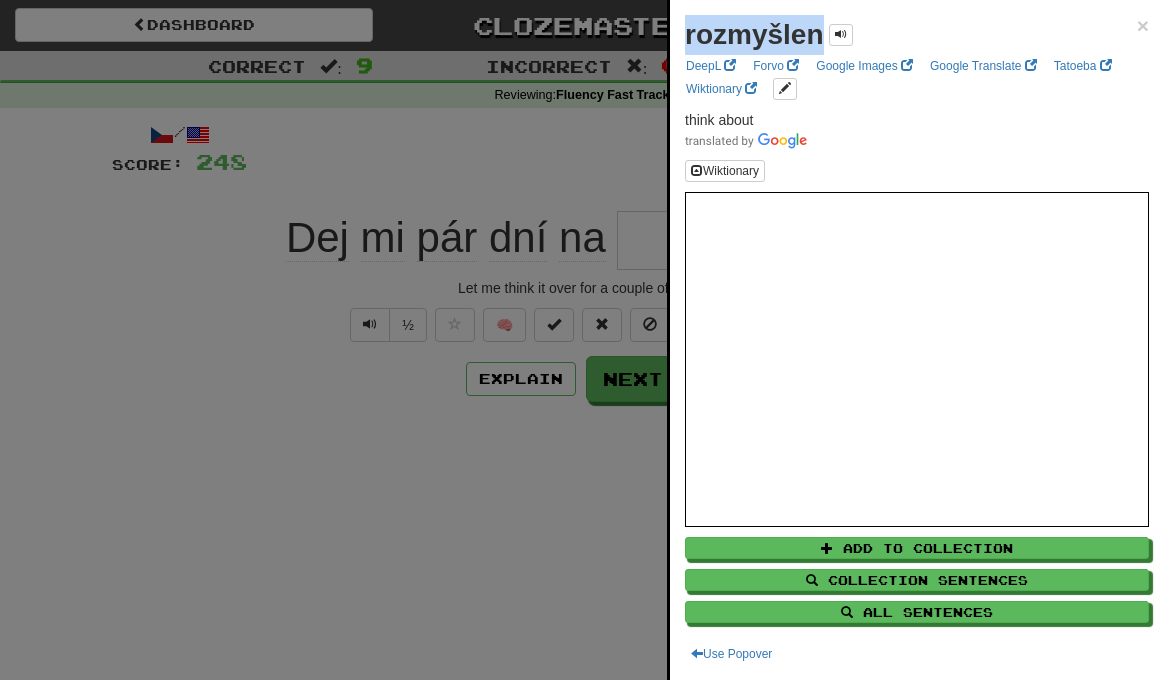 click on "rozmyšlen" at bounding box center [754, 34] 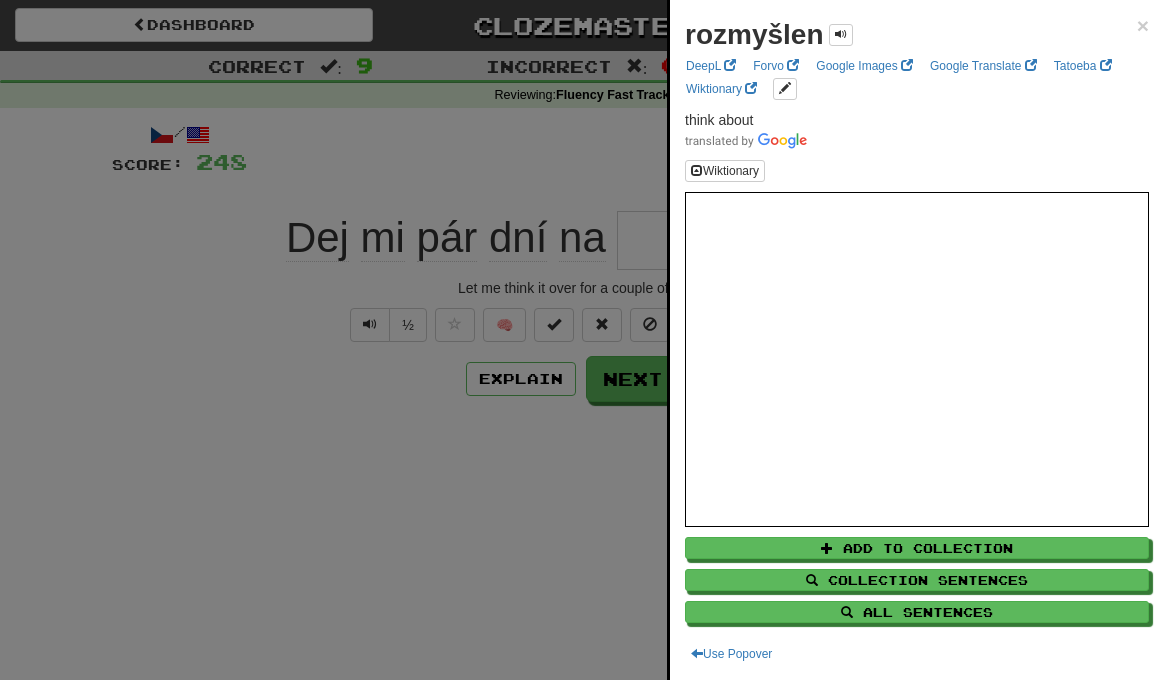 click at bounding box center (582, 340) 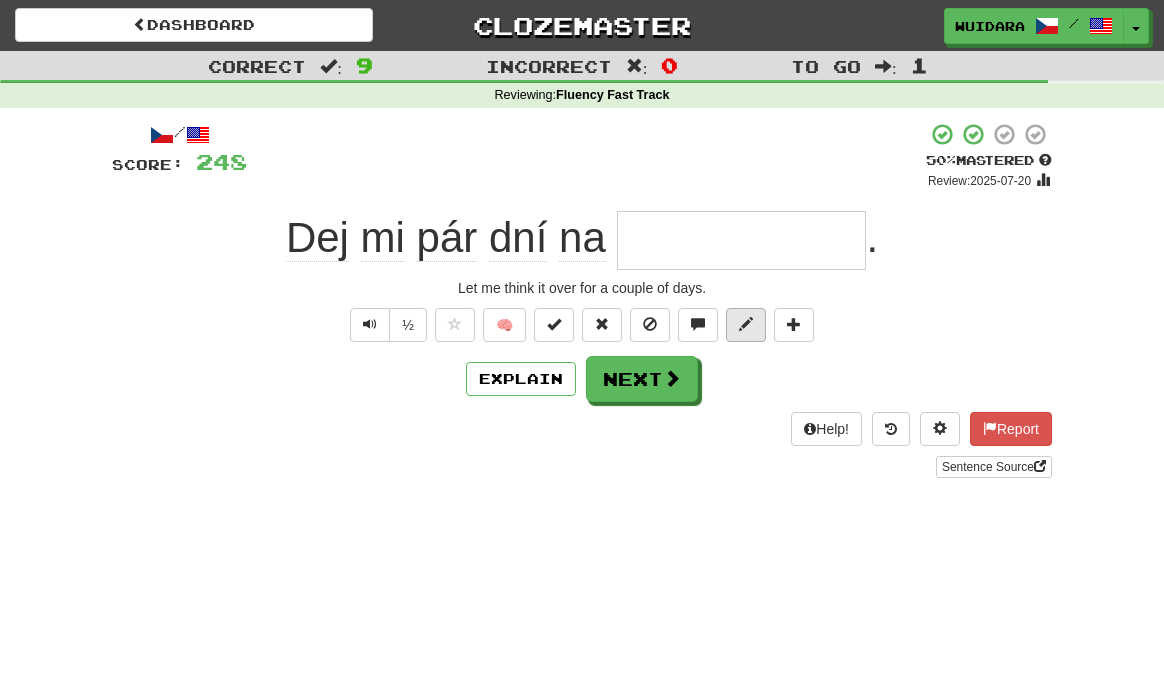 click at bounding box center (746, 324) 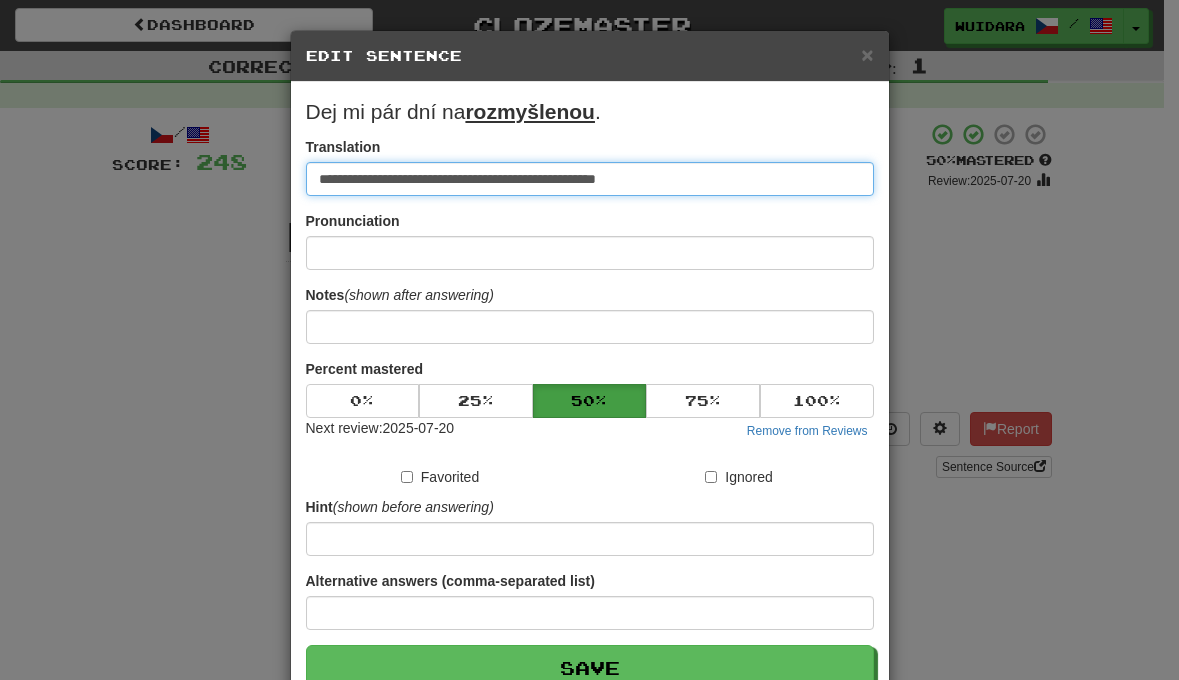 click on "**********" at bounding box center (590, 179) 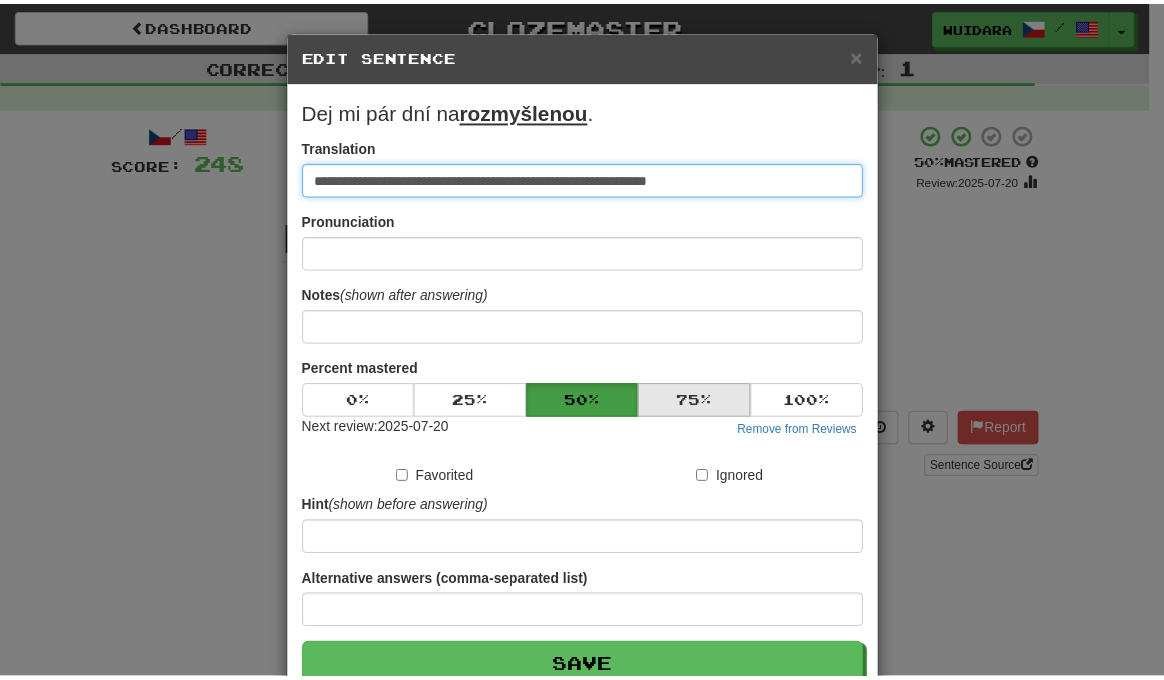 scroll, scrollTop: 48, scrollLeft: 0, axis: vertical 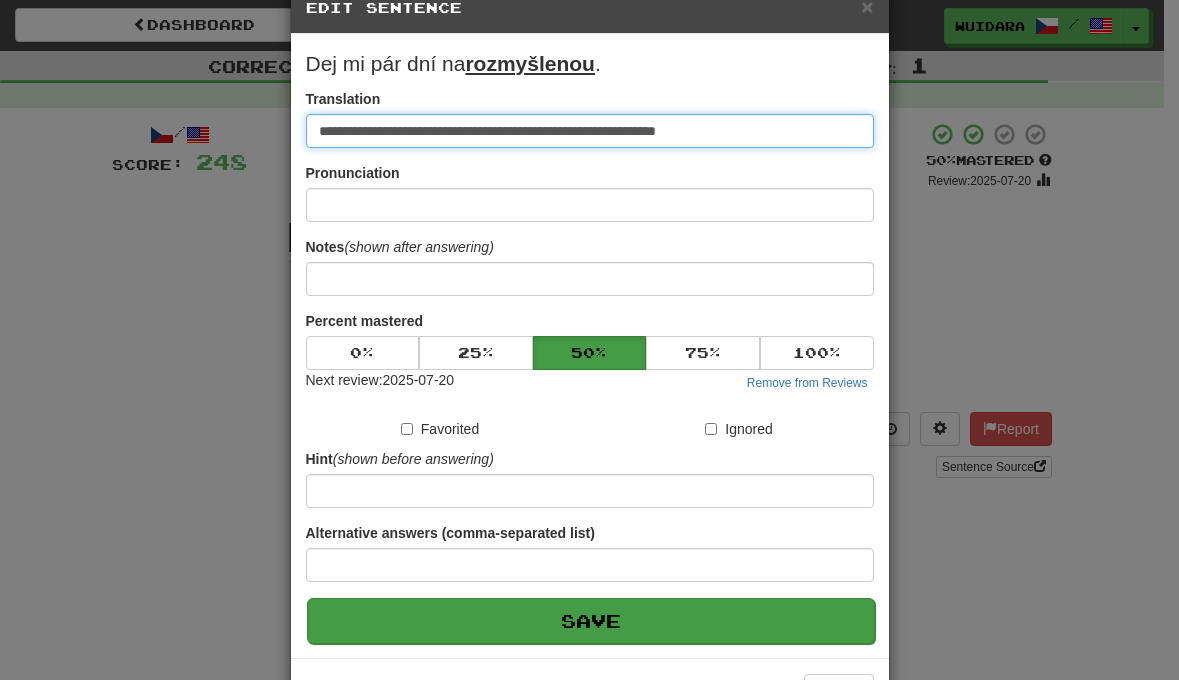 type on "**********" 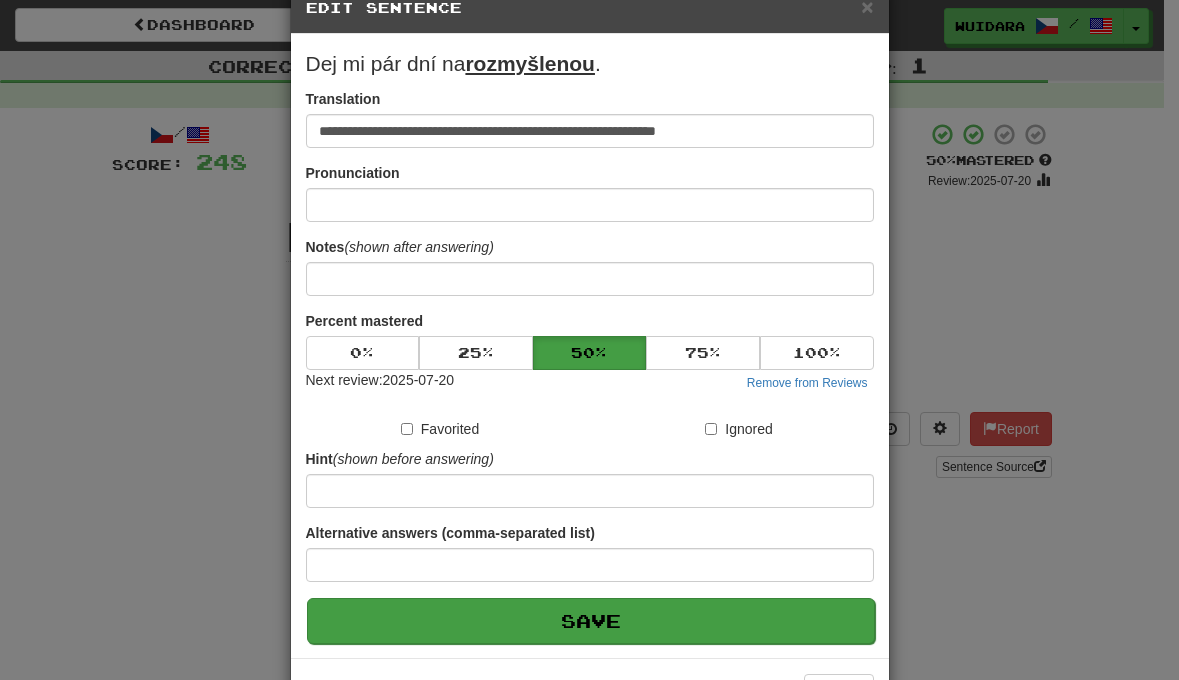 click on "Save" at bounding box center [591, 621] 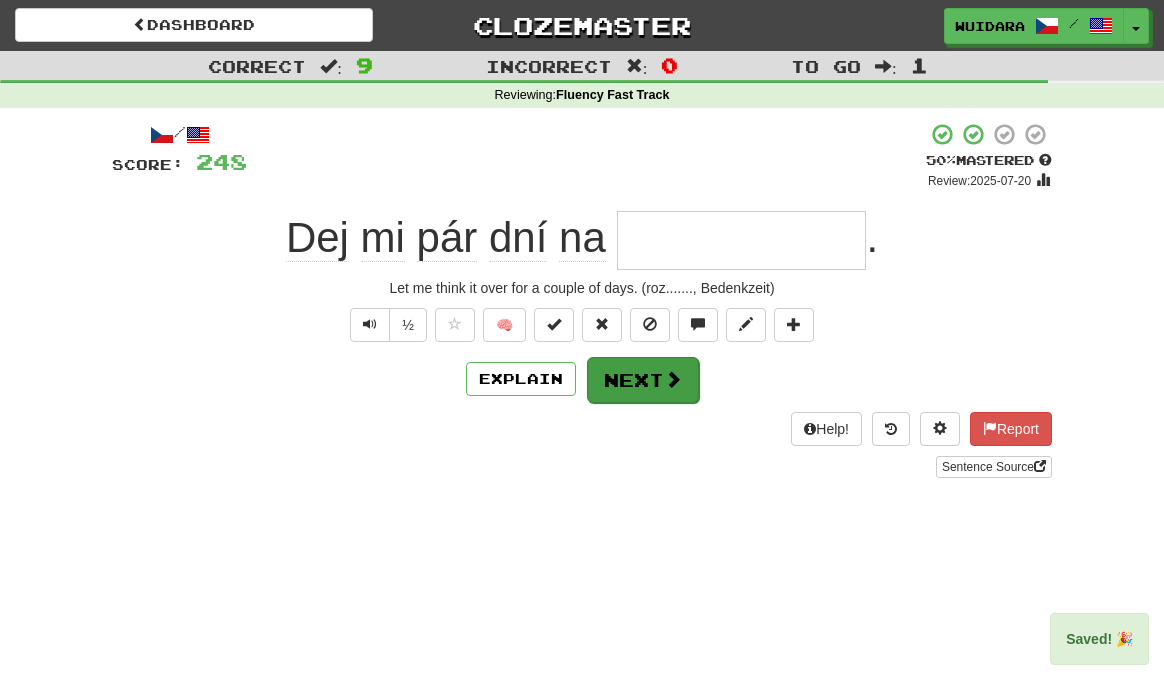 click on "Next" at bounding box center (643, 380) 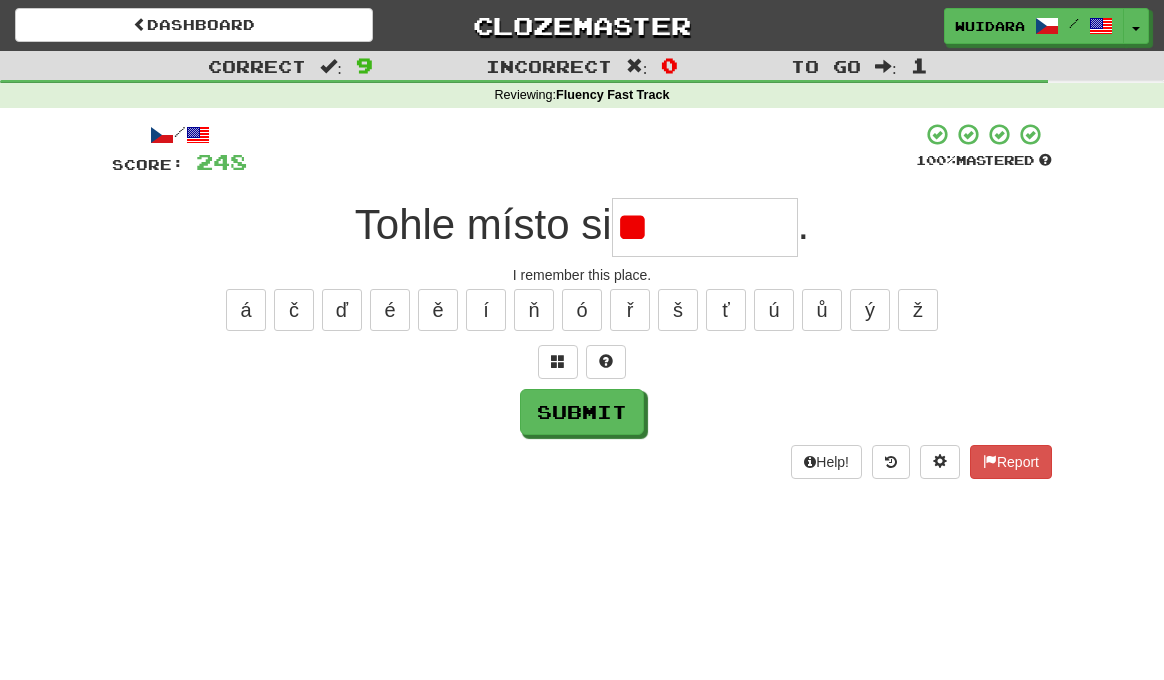 type on "*" 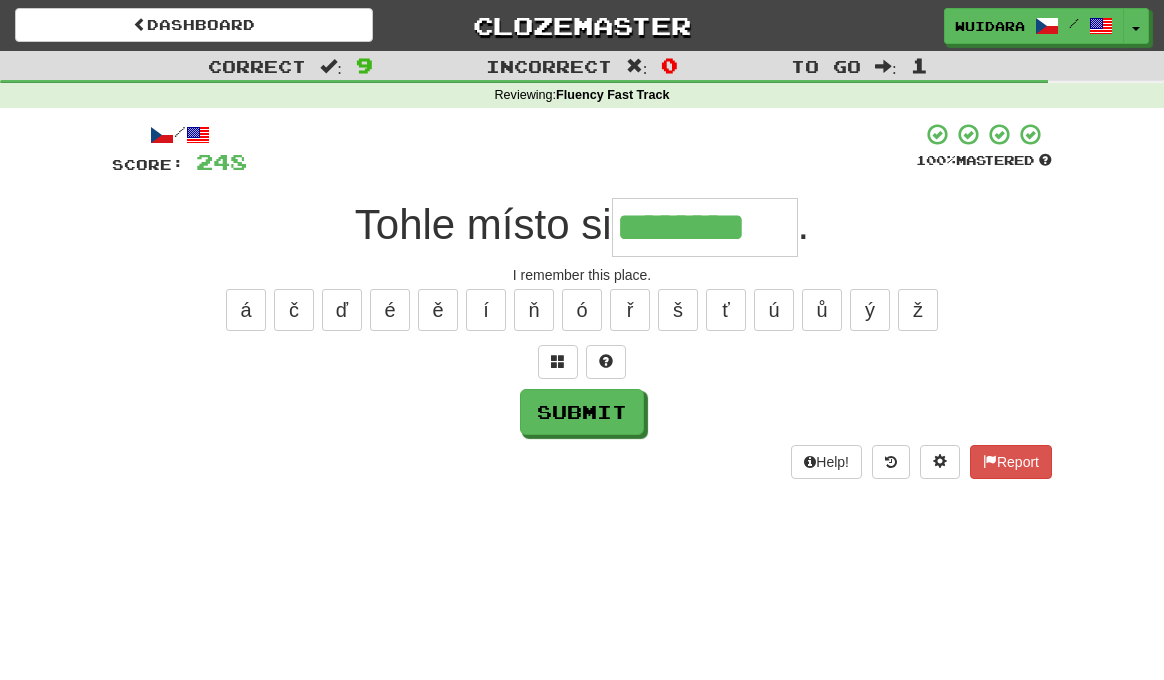 type on "********" 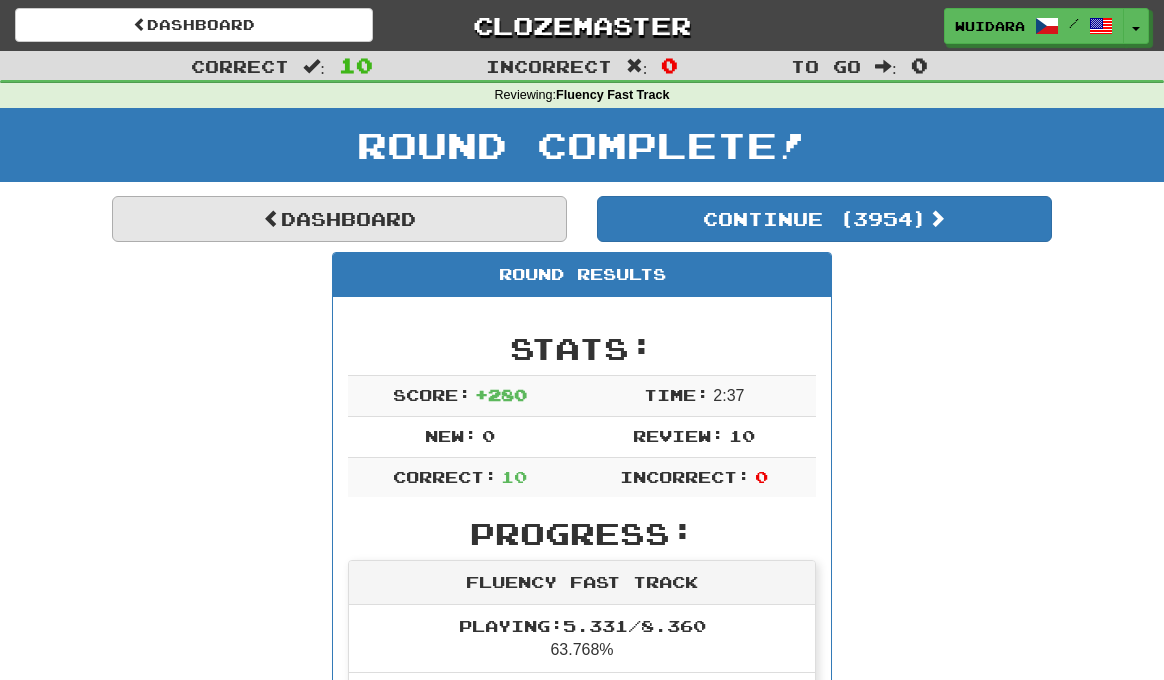 click on "Dashboard" at bounding box center (339, 219) 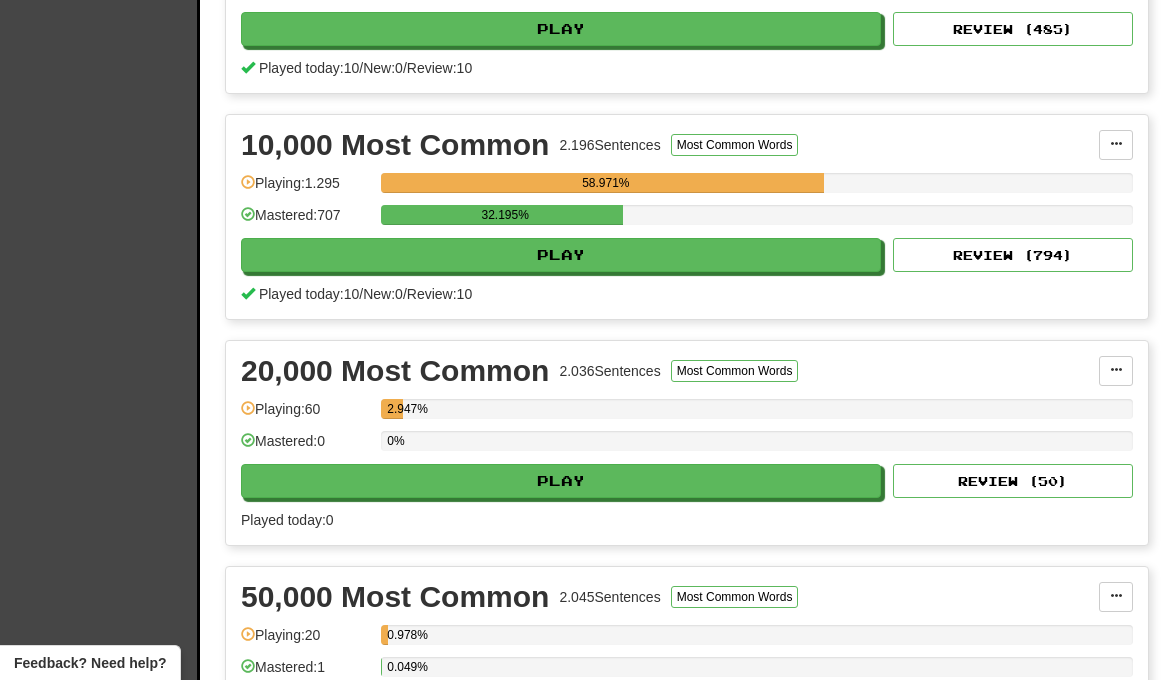 scroll, scrollTop: 0, scrollLeft: 0, axis: both 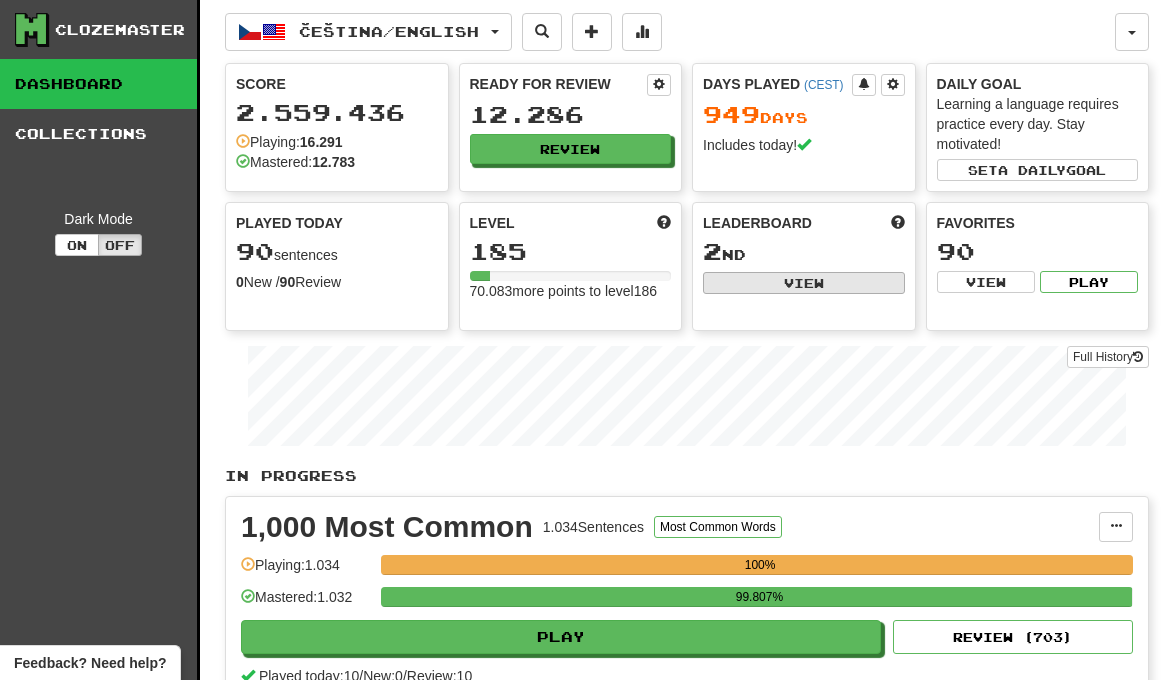 click on "View" at bounding box center (804, 283) 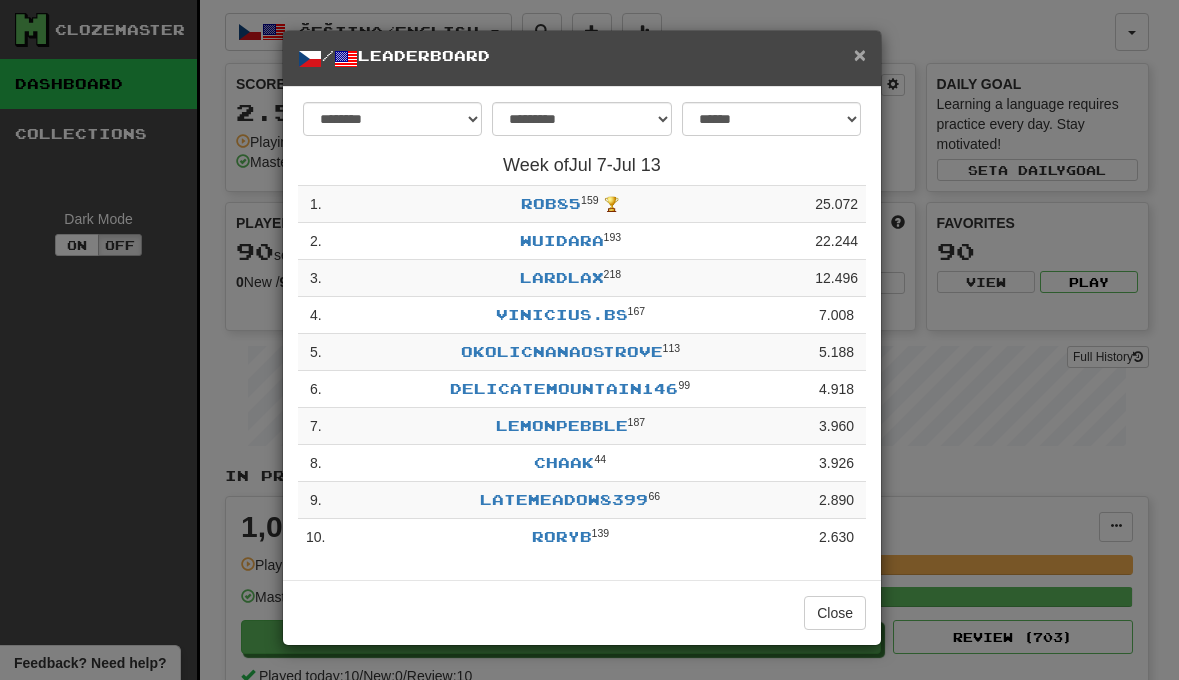click on "×" at bounding box center [860, 54] 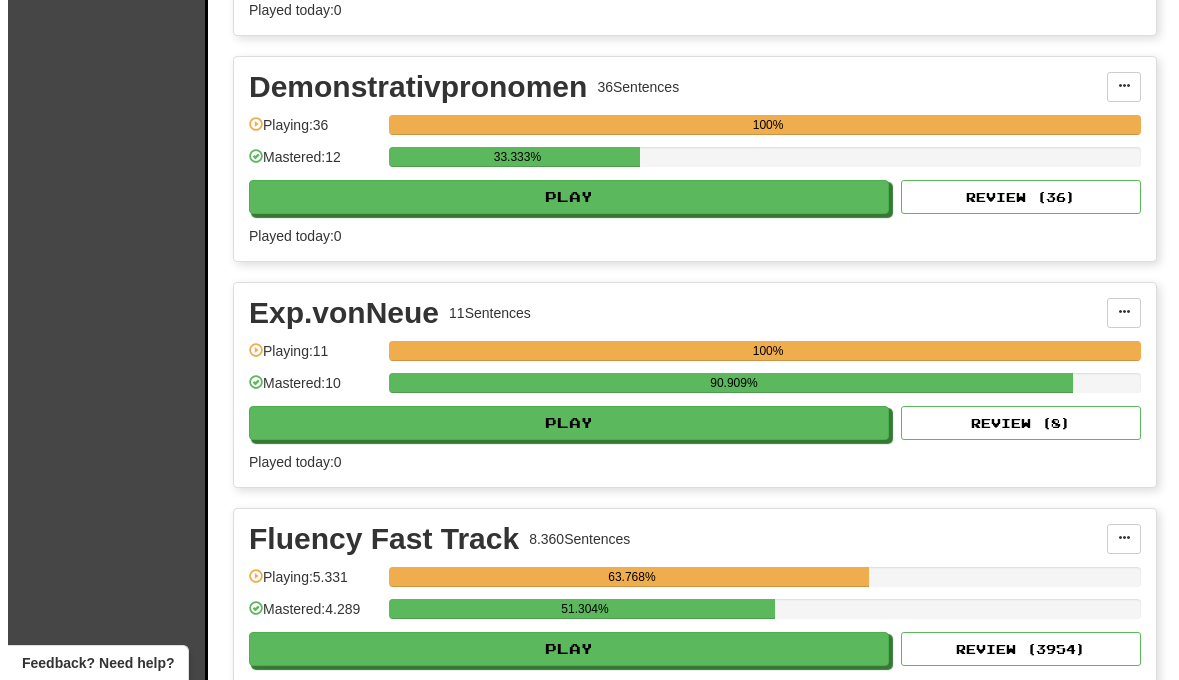 scroll, scrollTop: 2892, scrollLeft: 0, axis: vertical 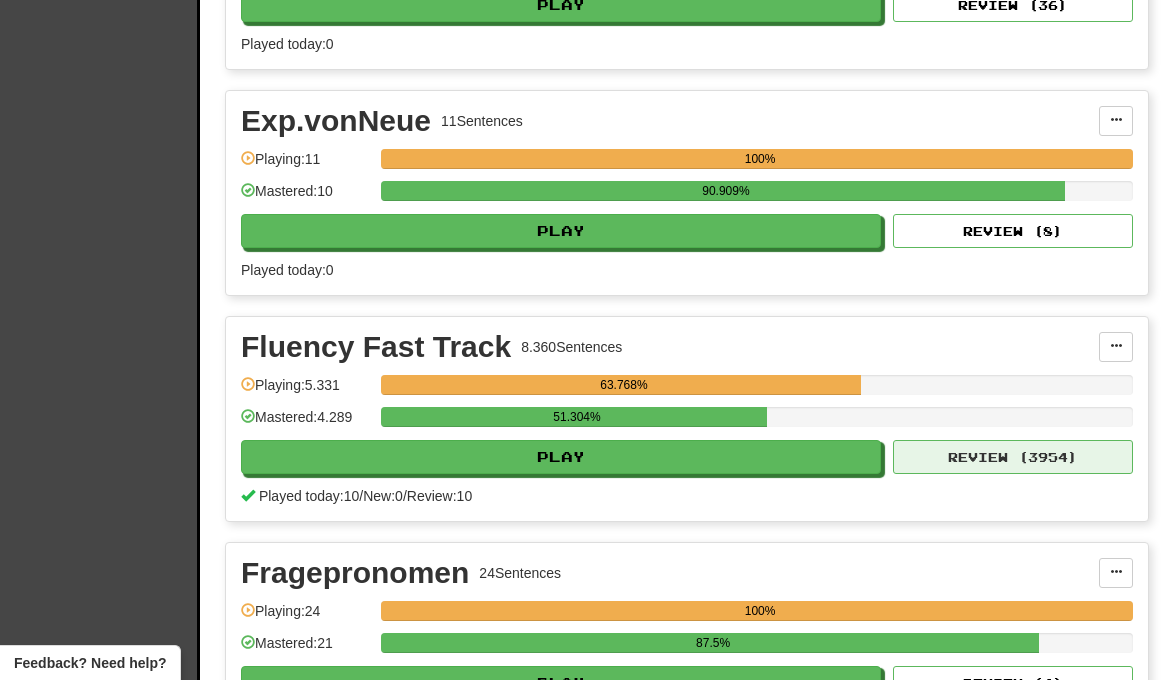 click on "Review ( 3954 )" at bounding box center [1013, 457] 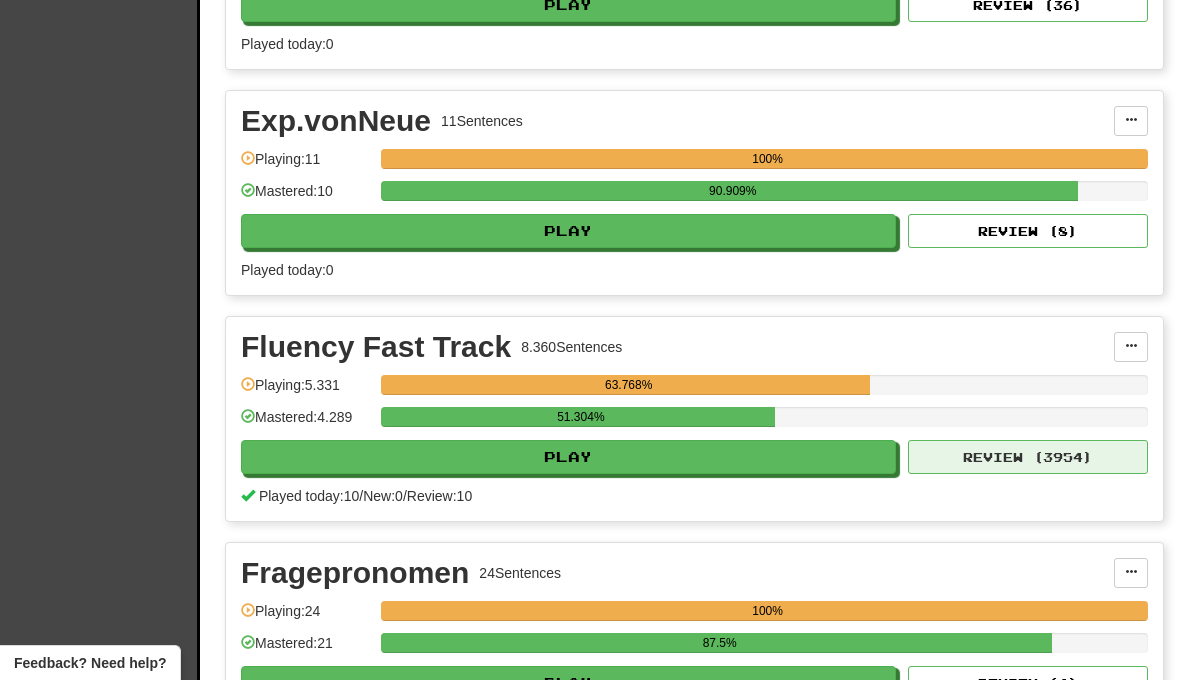select on "**" 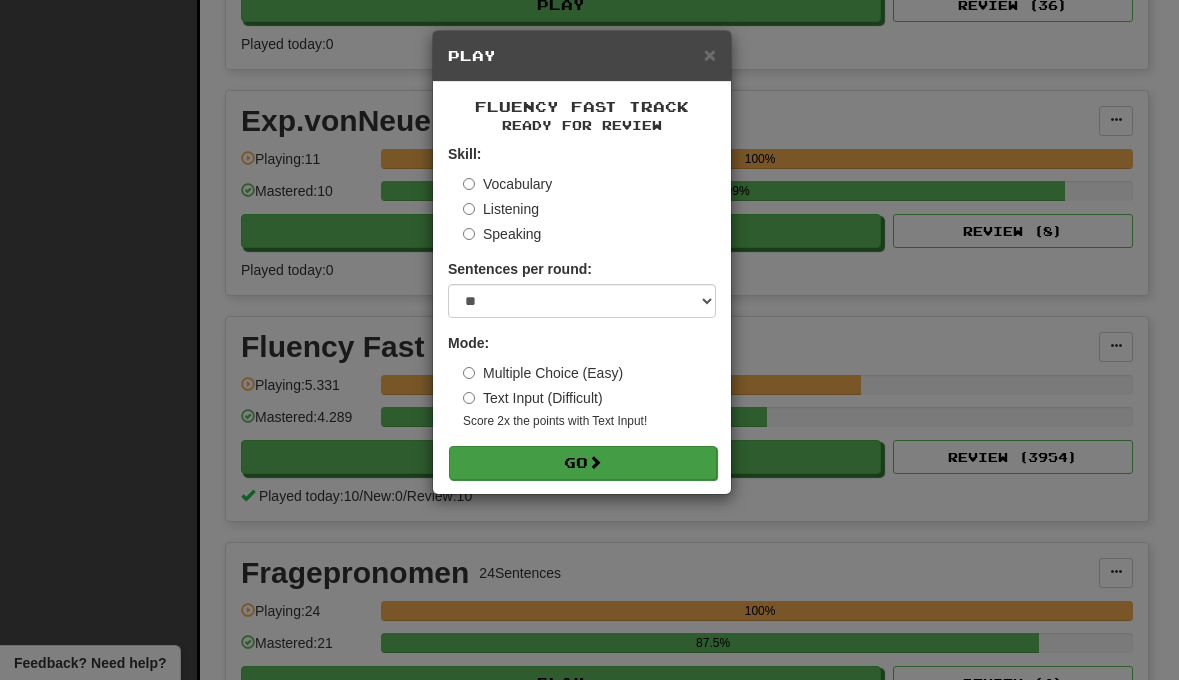click on "Go" at bounding box center (583, 463) 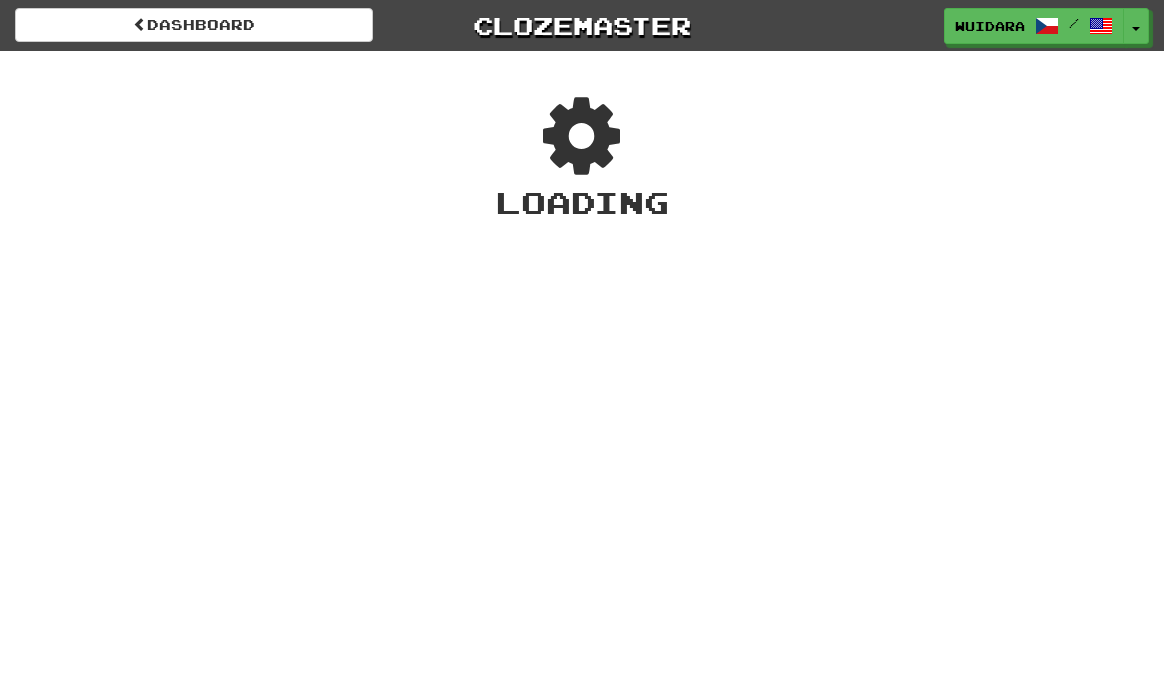 scroll, scrollTop: 0, scrollLeft: 0, axis: both 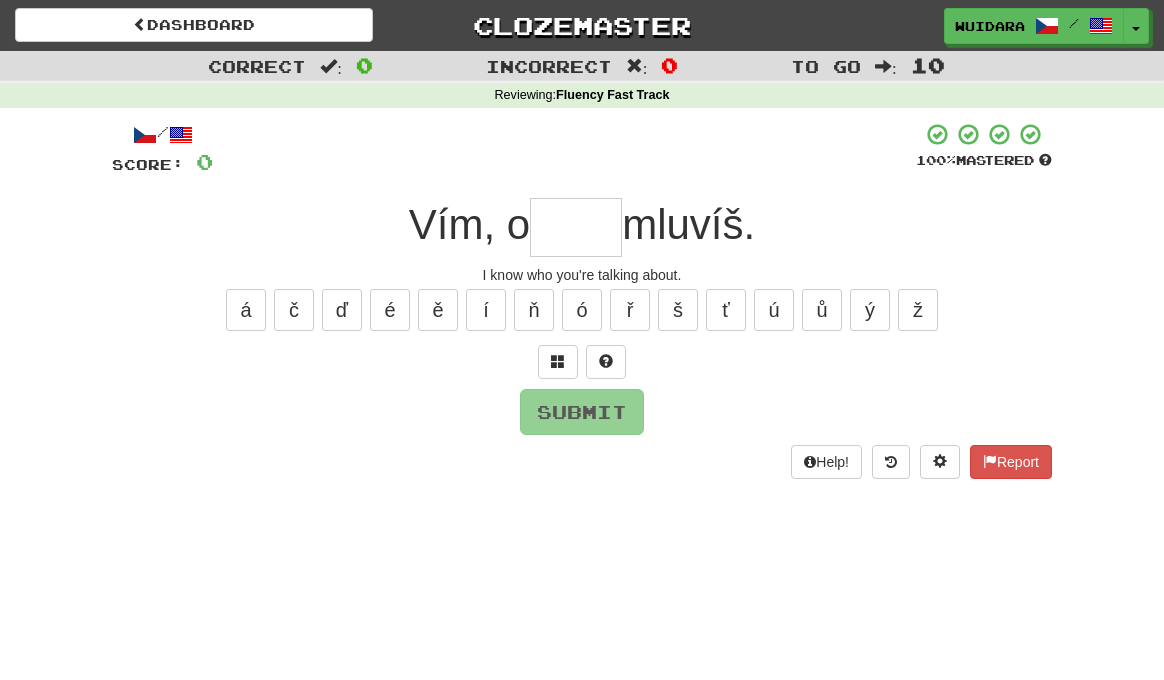 type on "*" 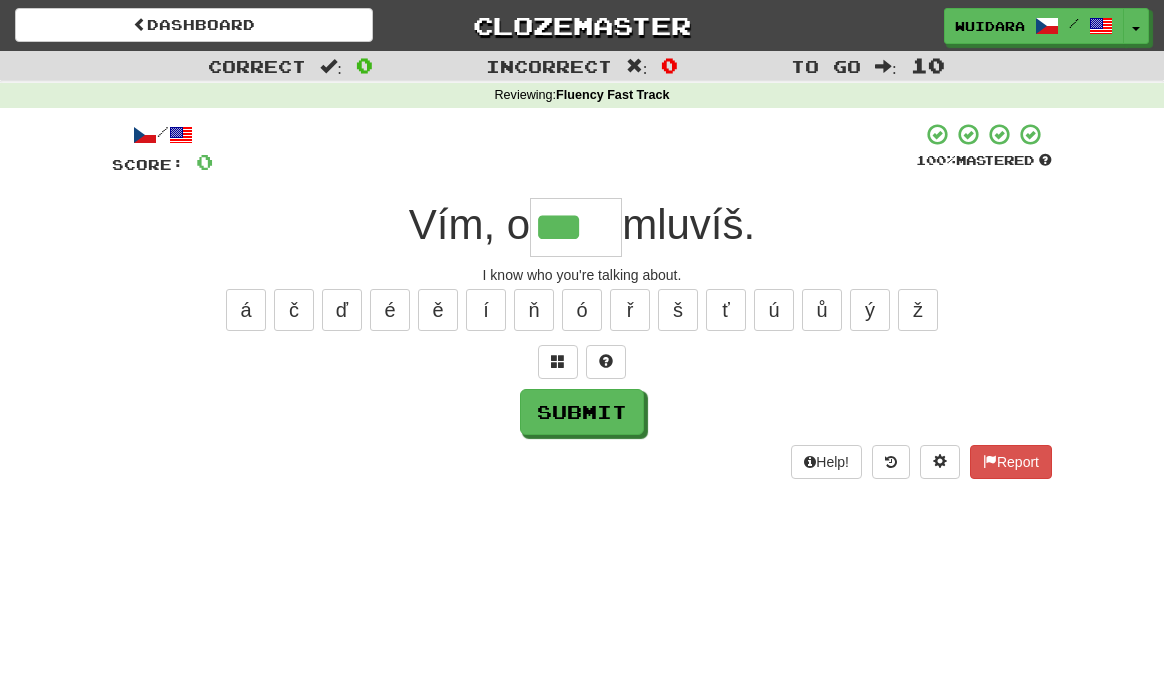 type on "***" 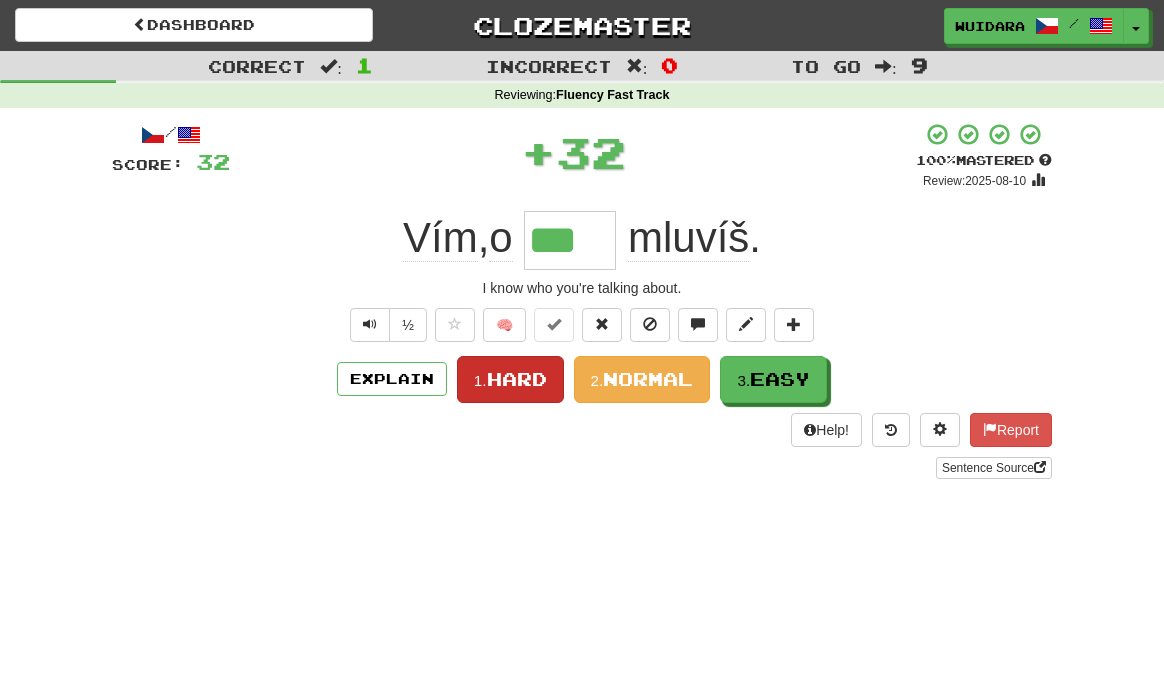 click on "Hard" at bounding box center (517, 379) 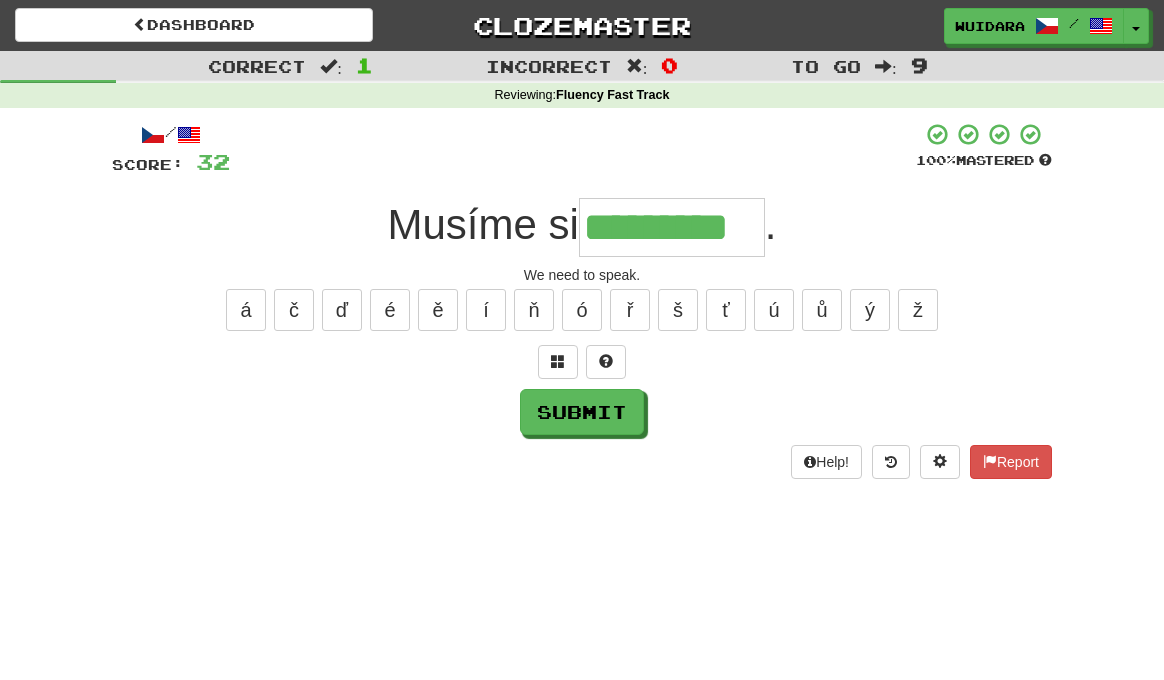 type on "*********" 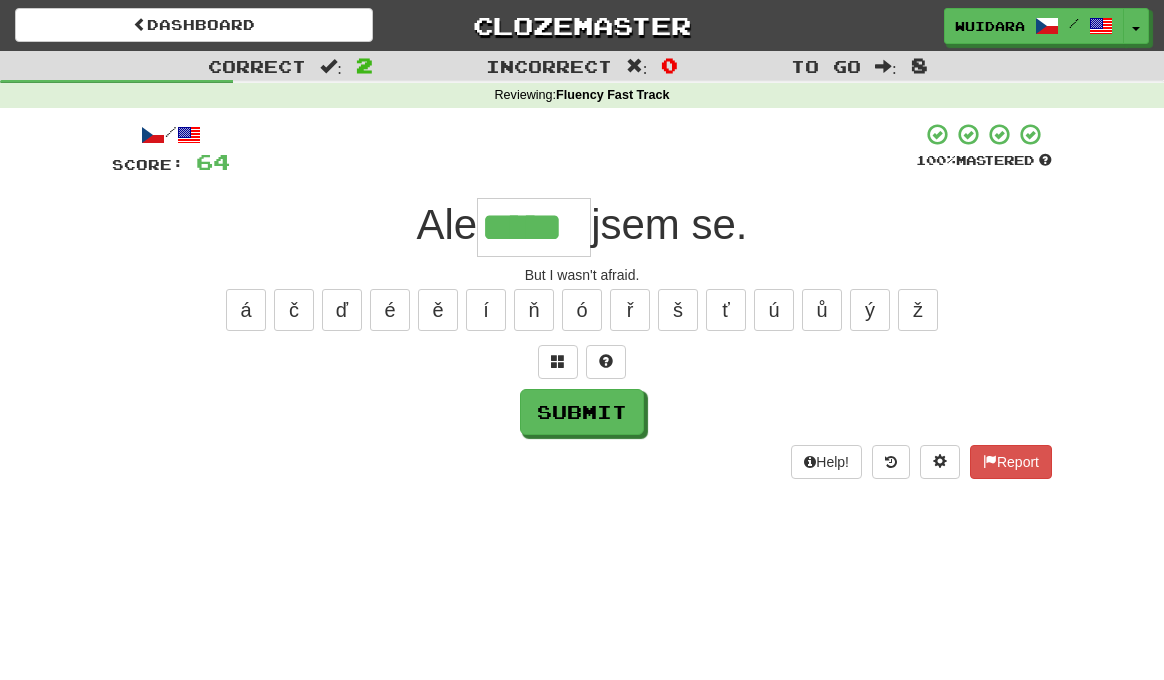 type on "*****" 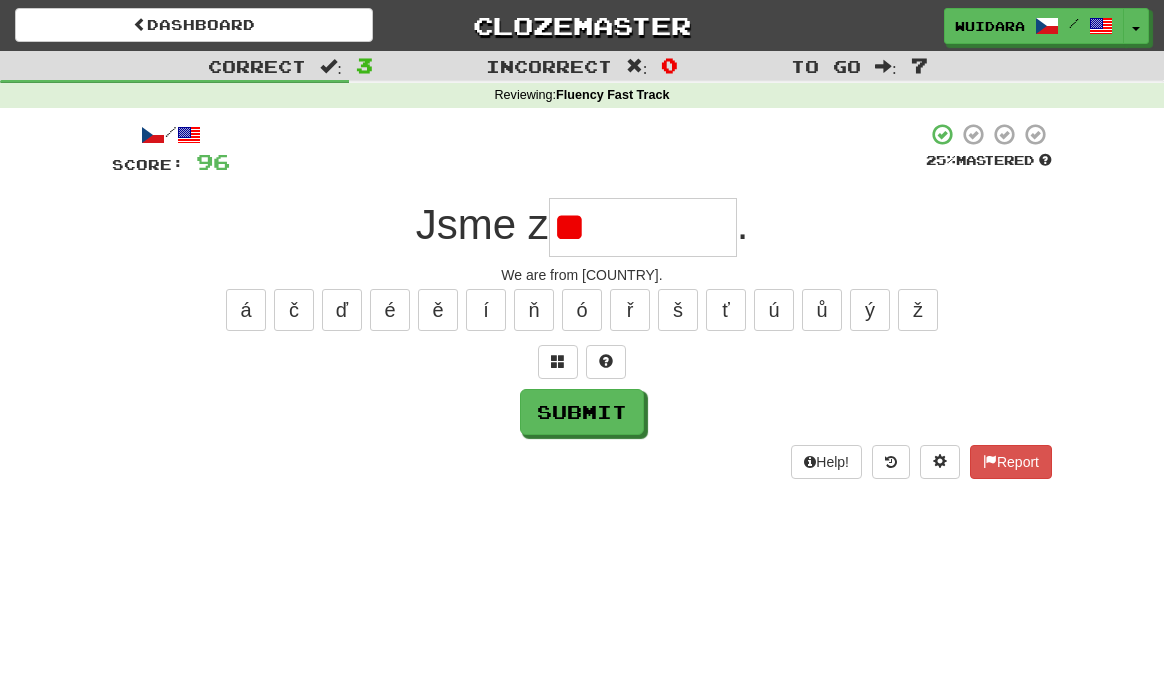 type on "*" 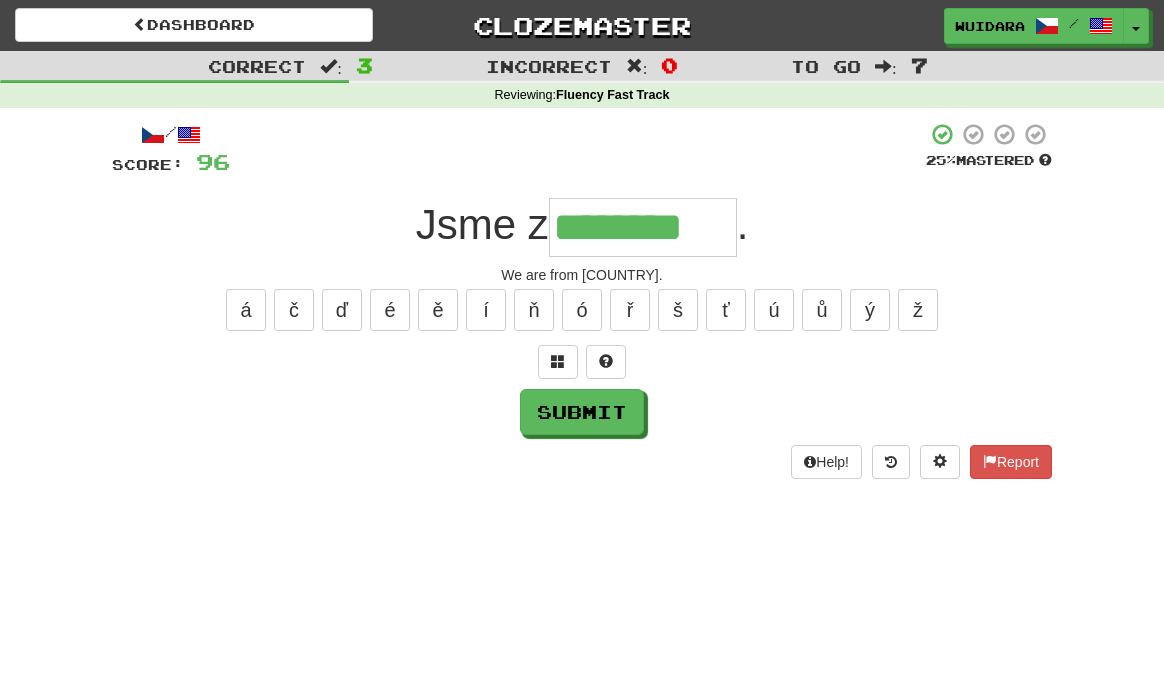 type on "********" 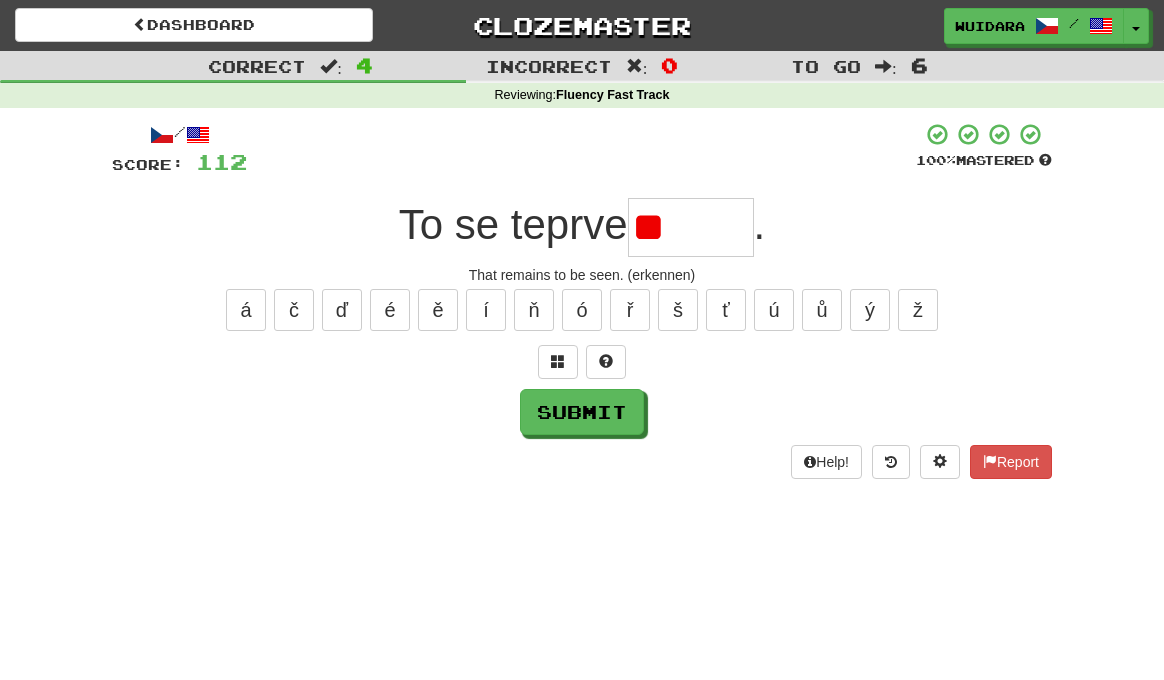 type on "*" 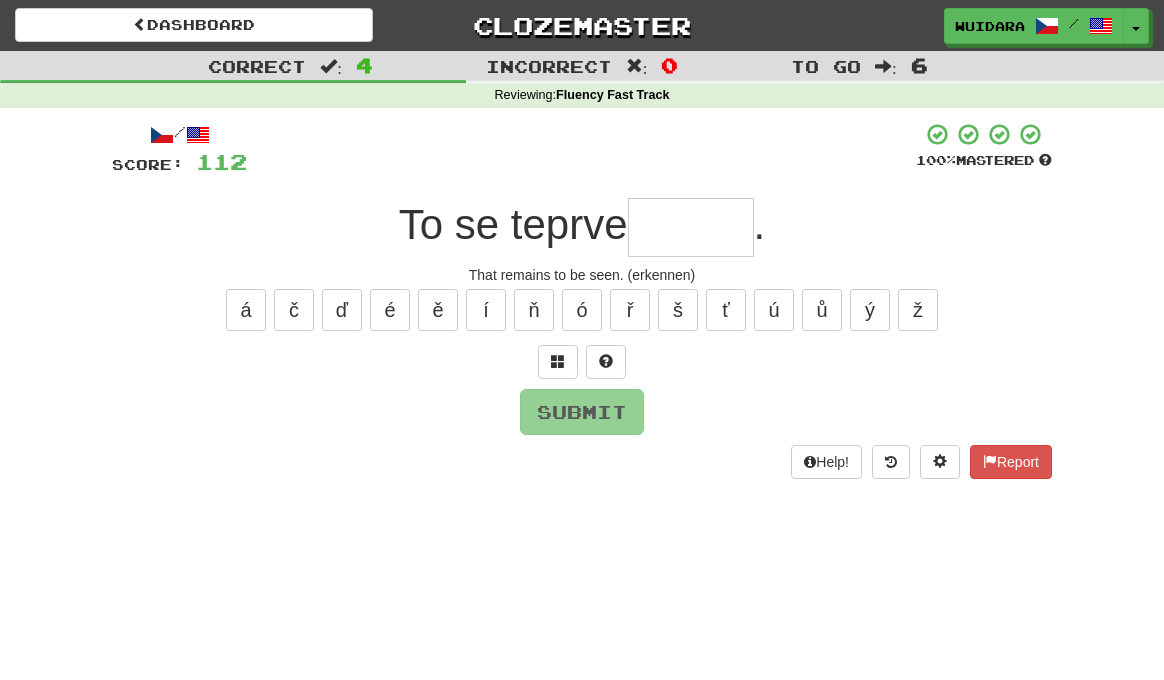 type on "*" 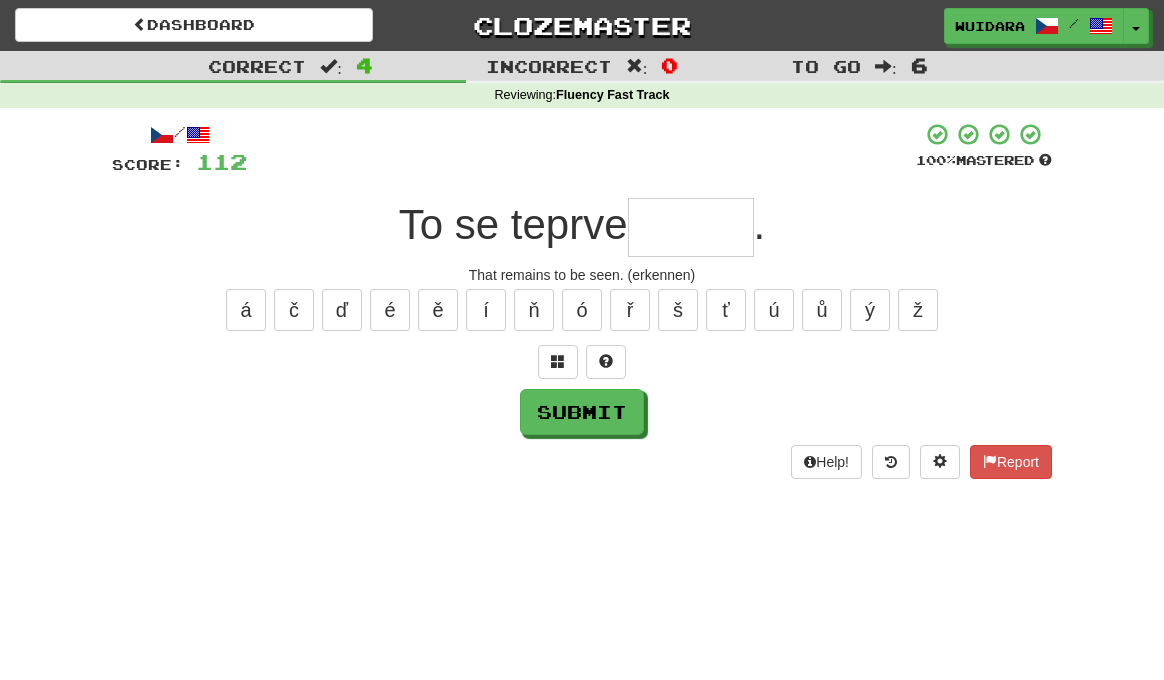 type on "*" 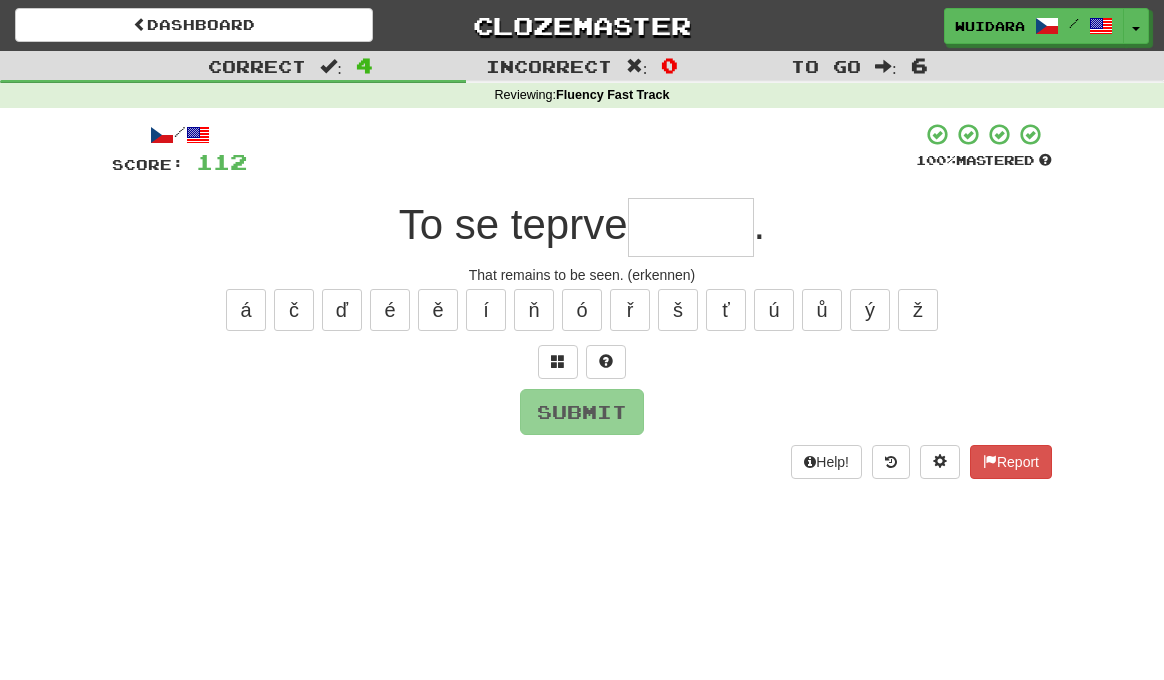 type on "*" 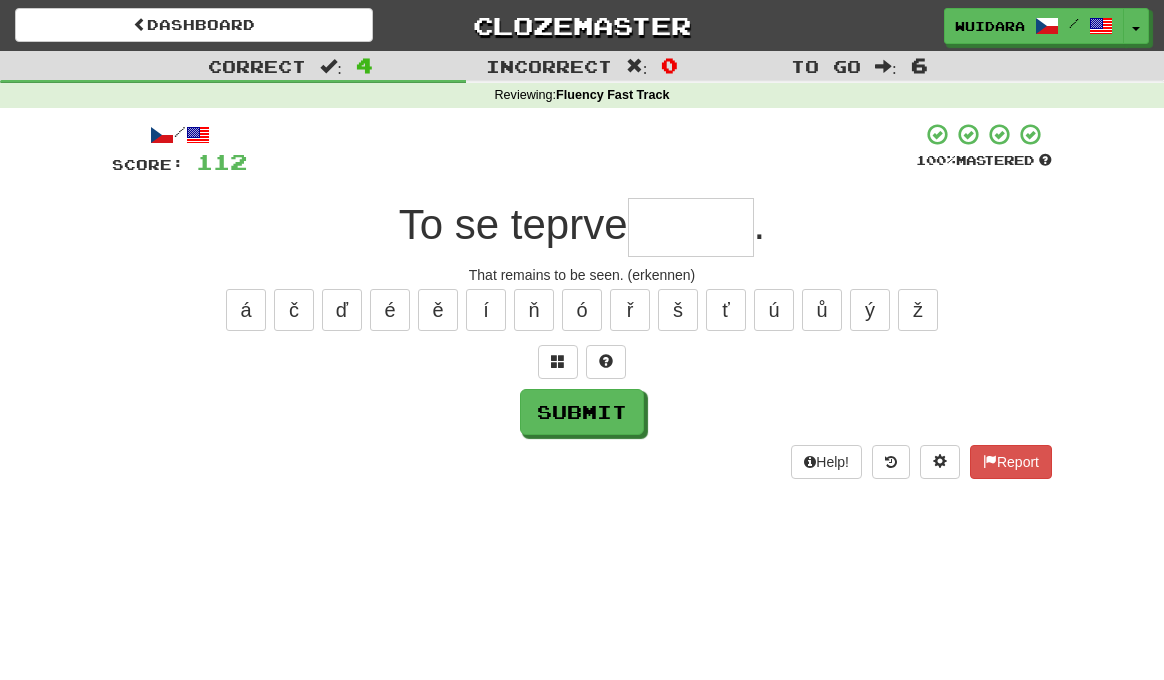 type on "*" 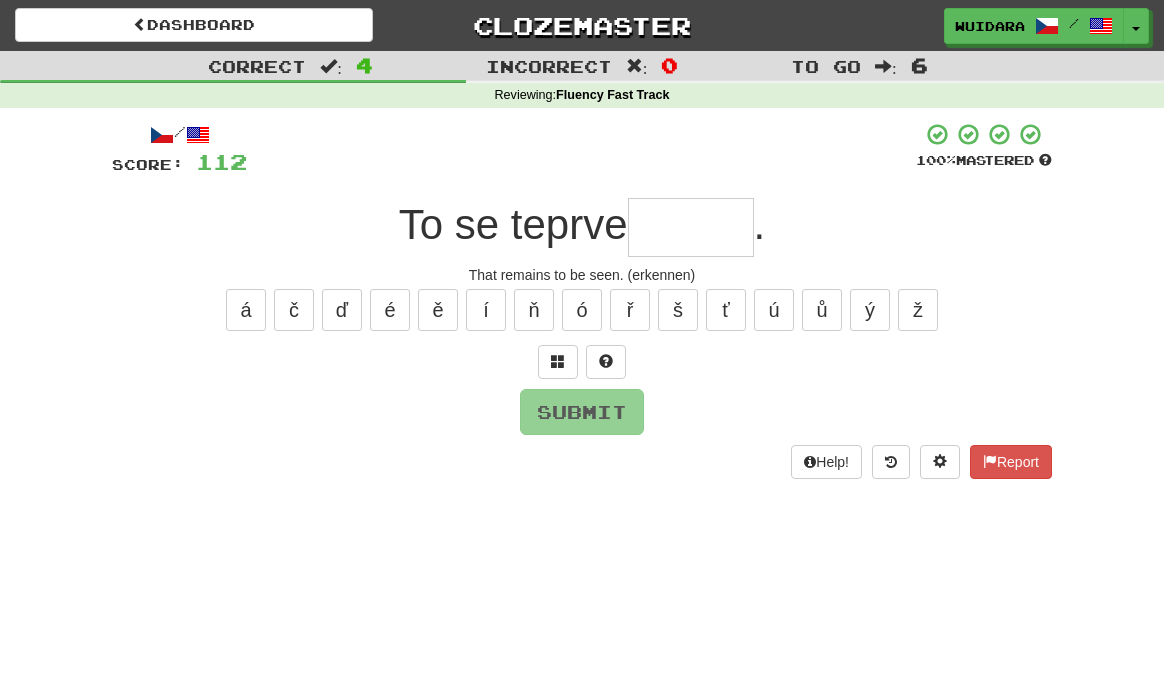 type on "*" 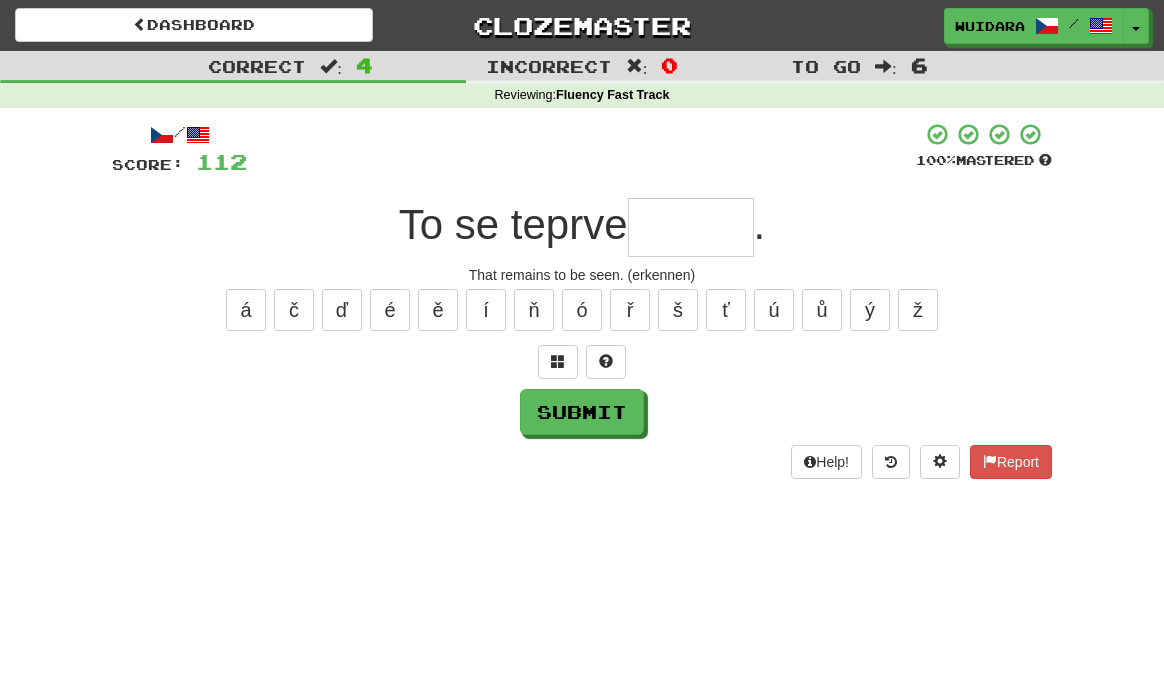 type on "*" 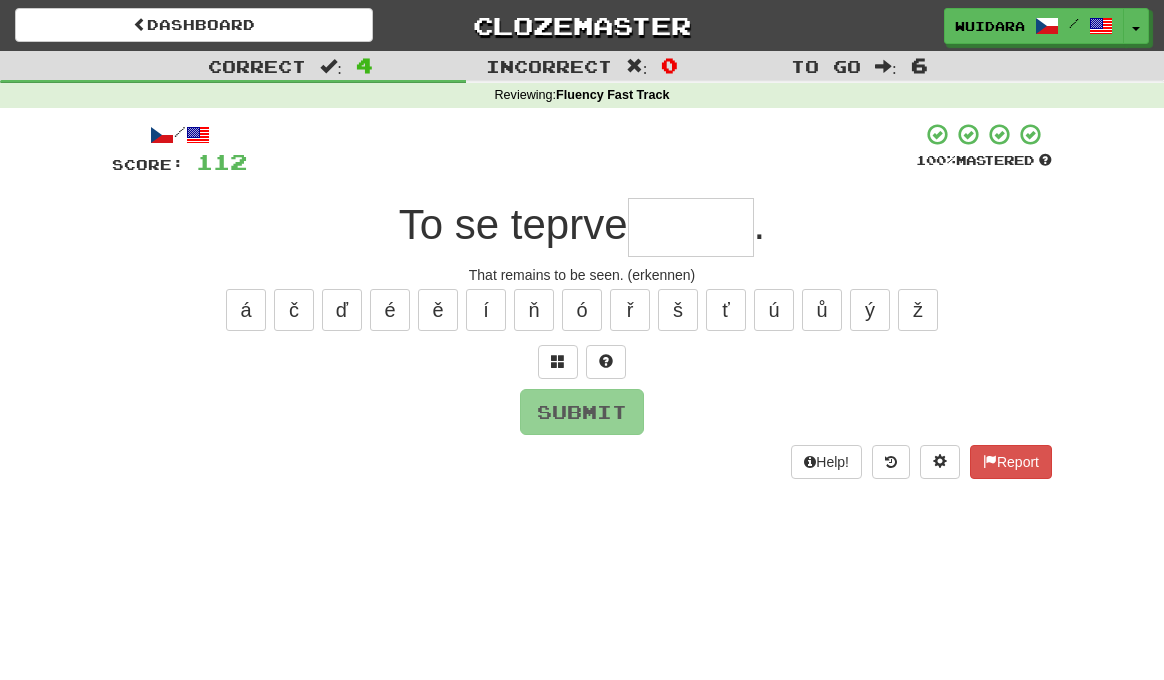 type on "*" 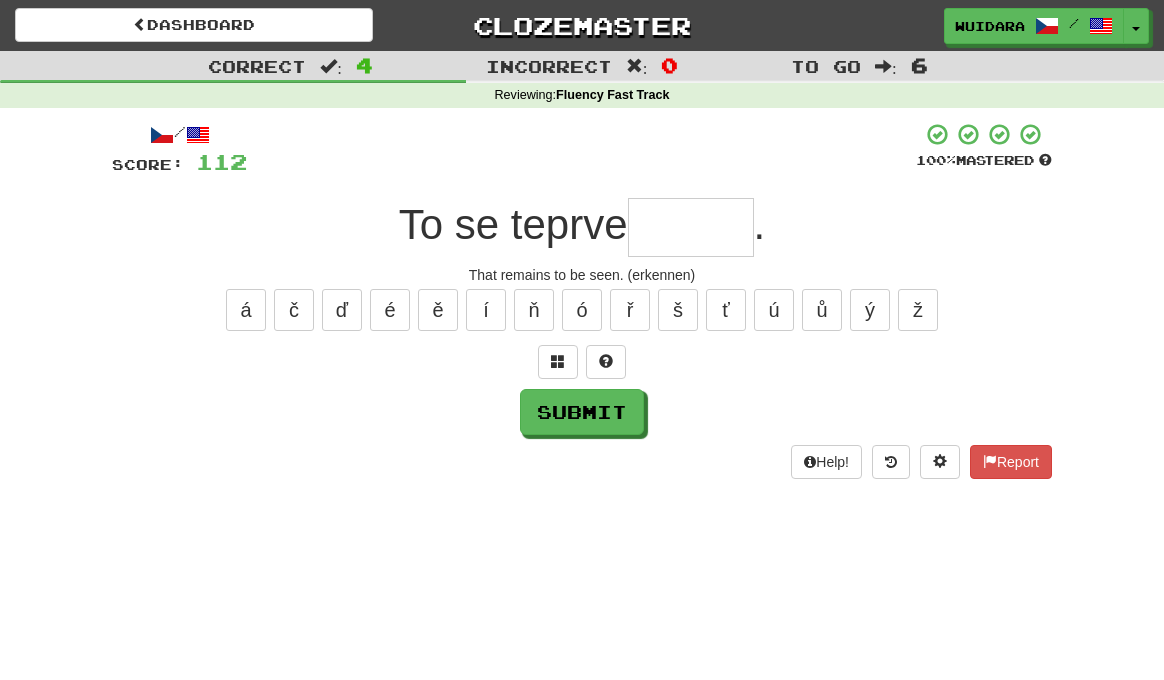 type on "*" 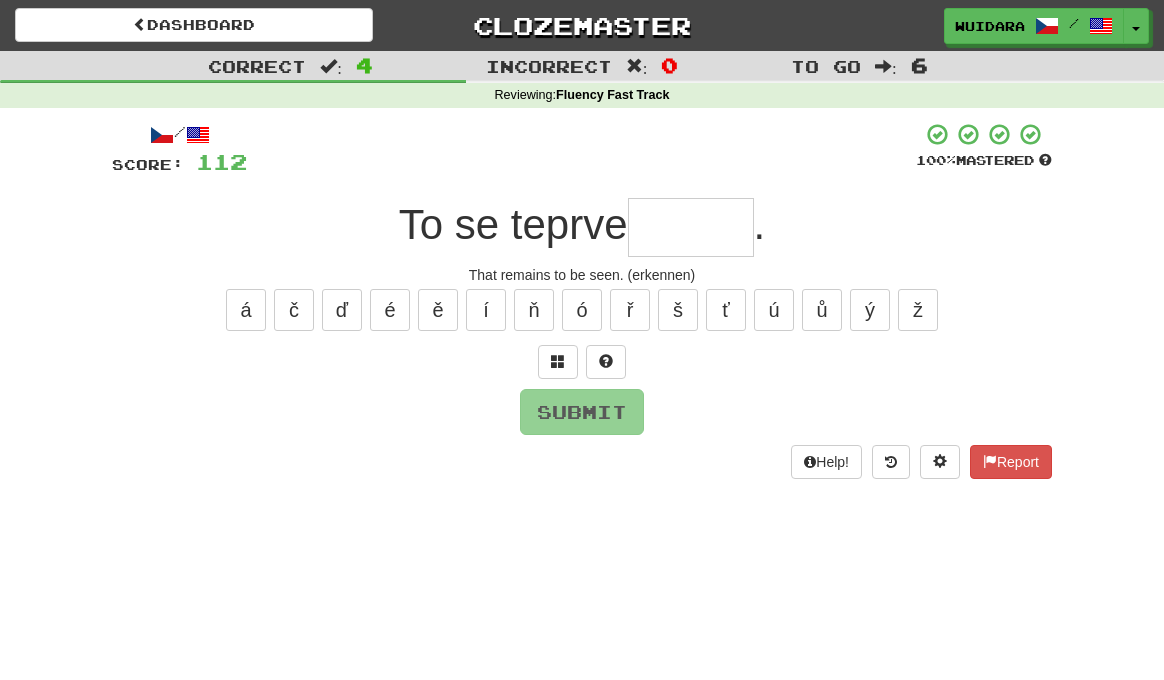 type on "*" 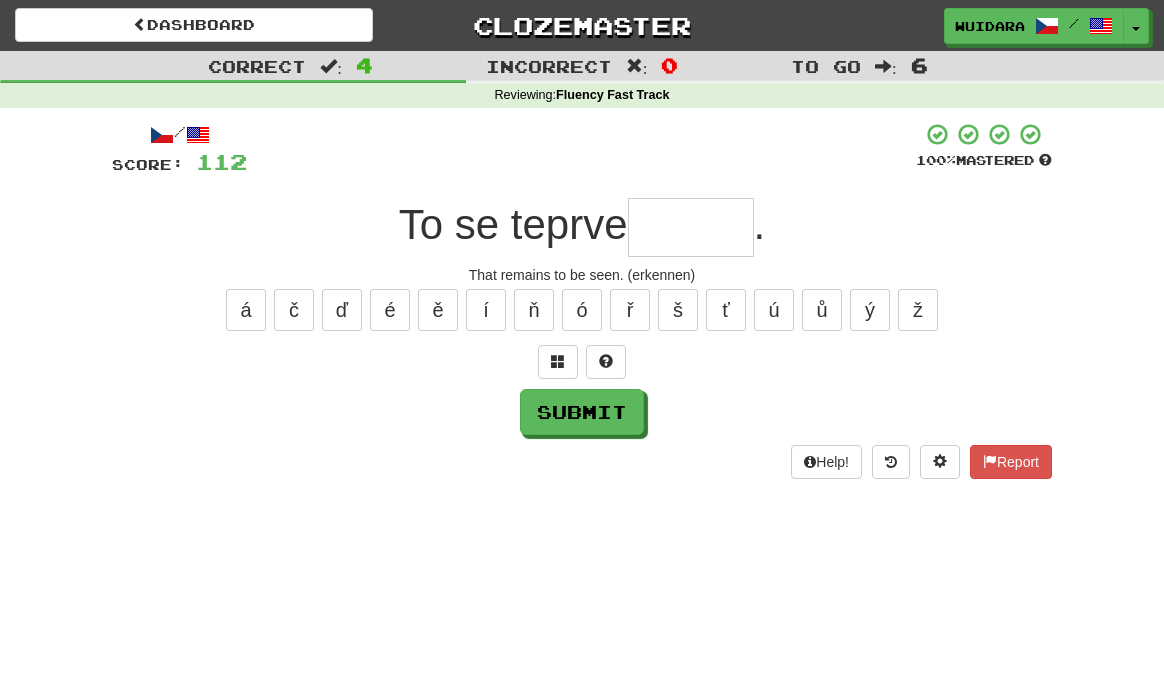 type on "*" 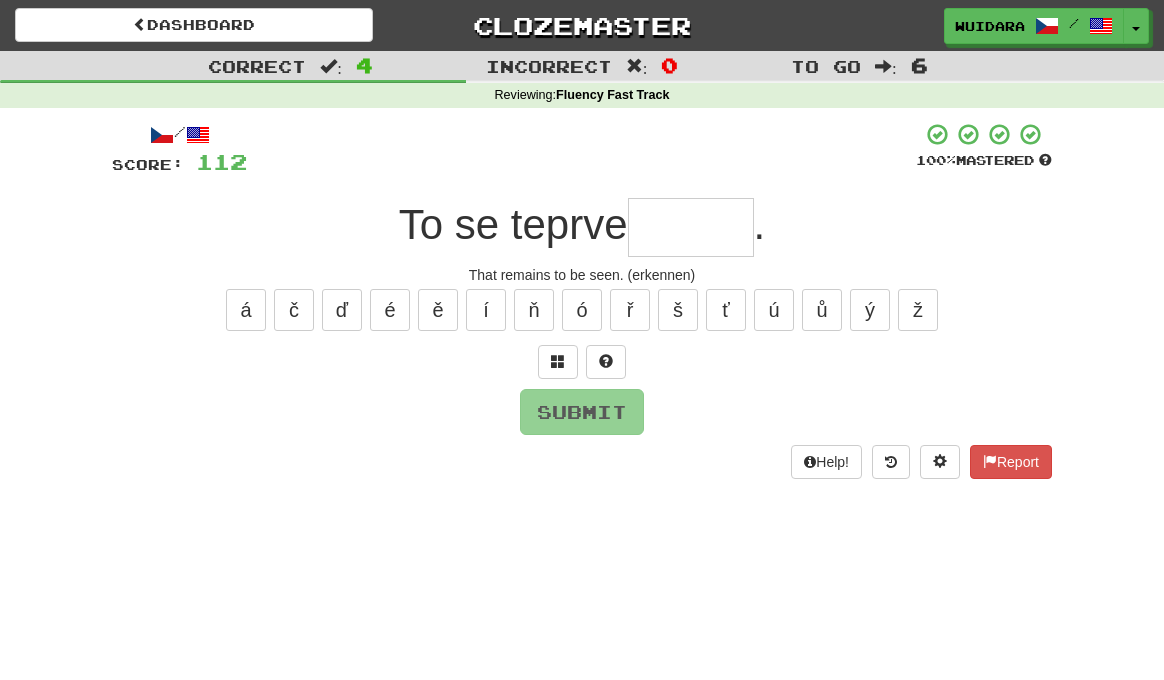 type on "*" 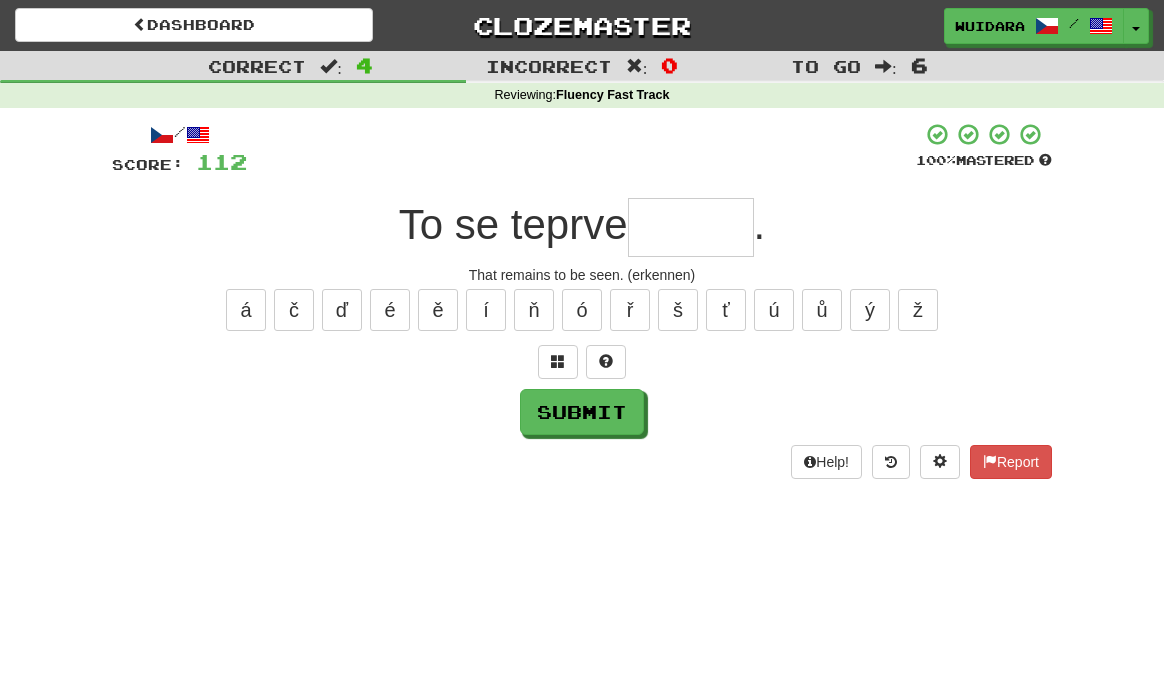 type on "*" 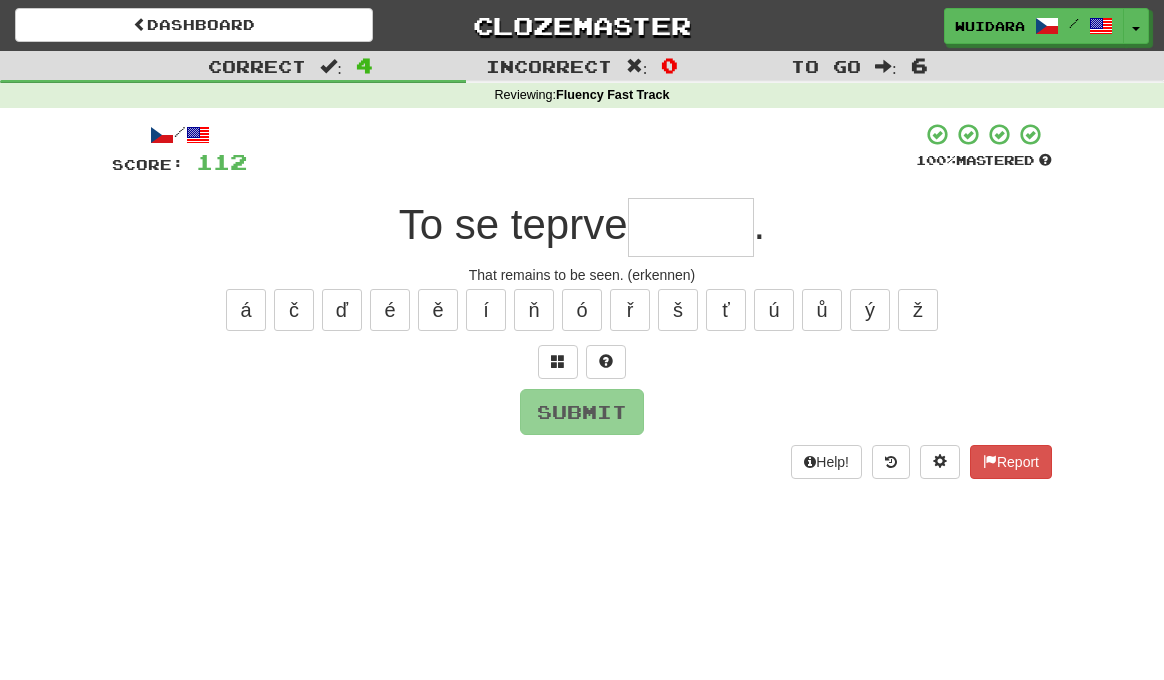 type on "*" 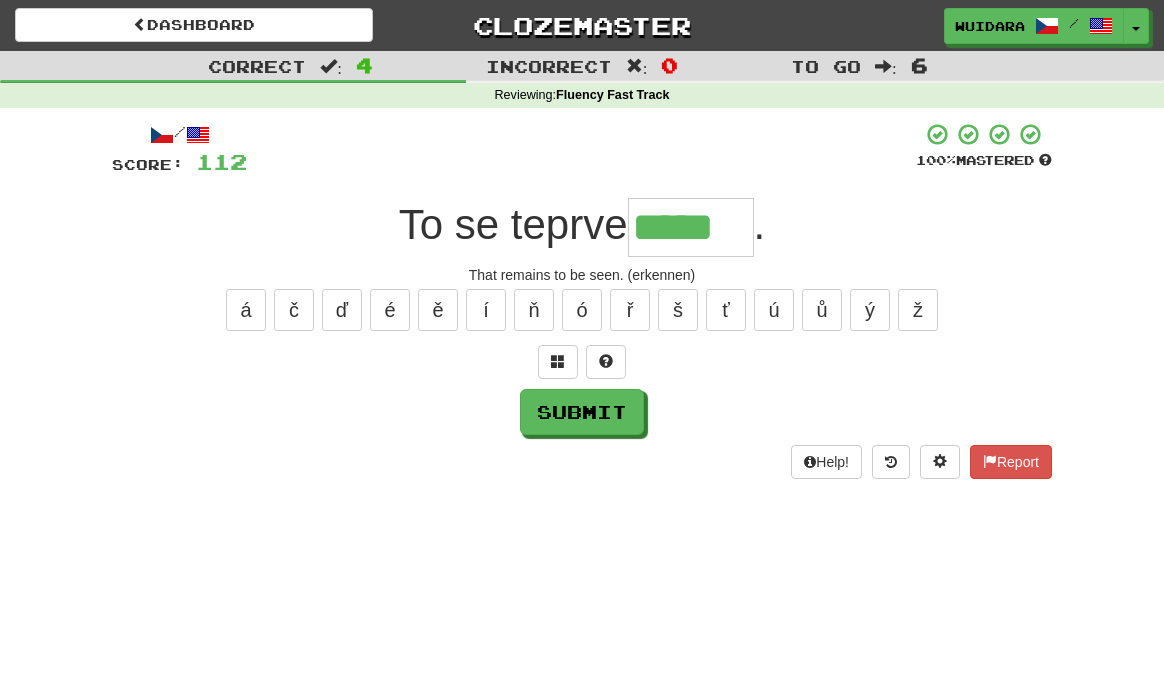 type on "*****" 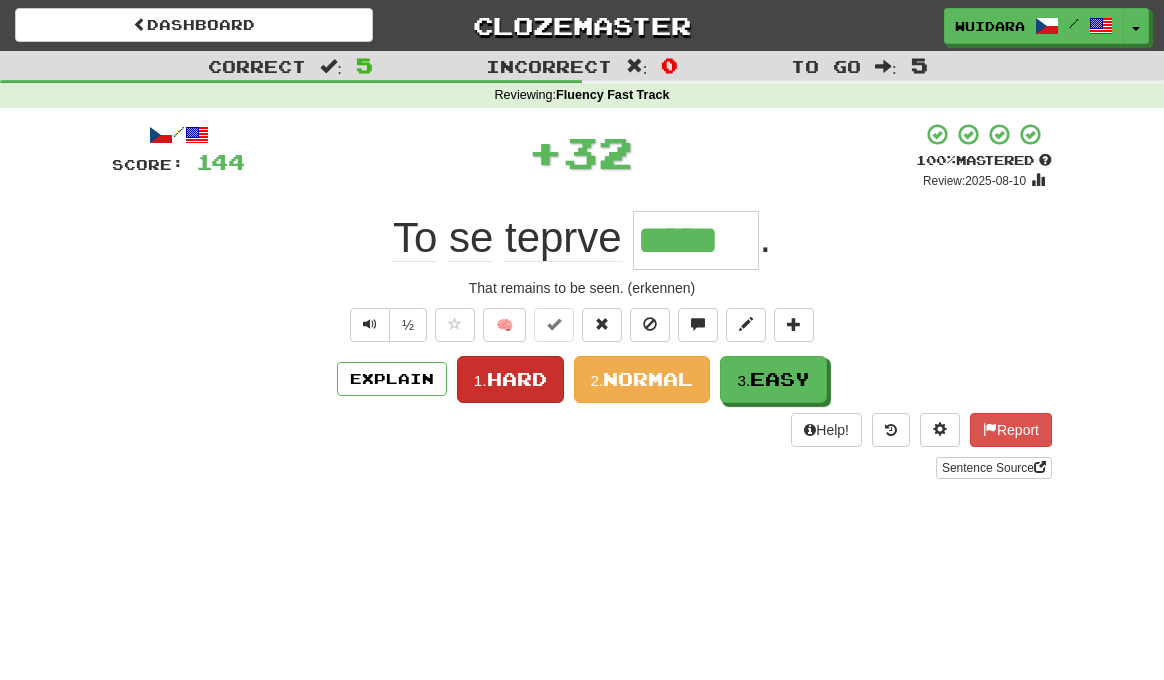 click on "Hard" at bounding box center [517, 379] 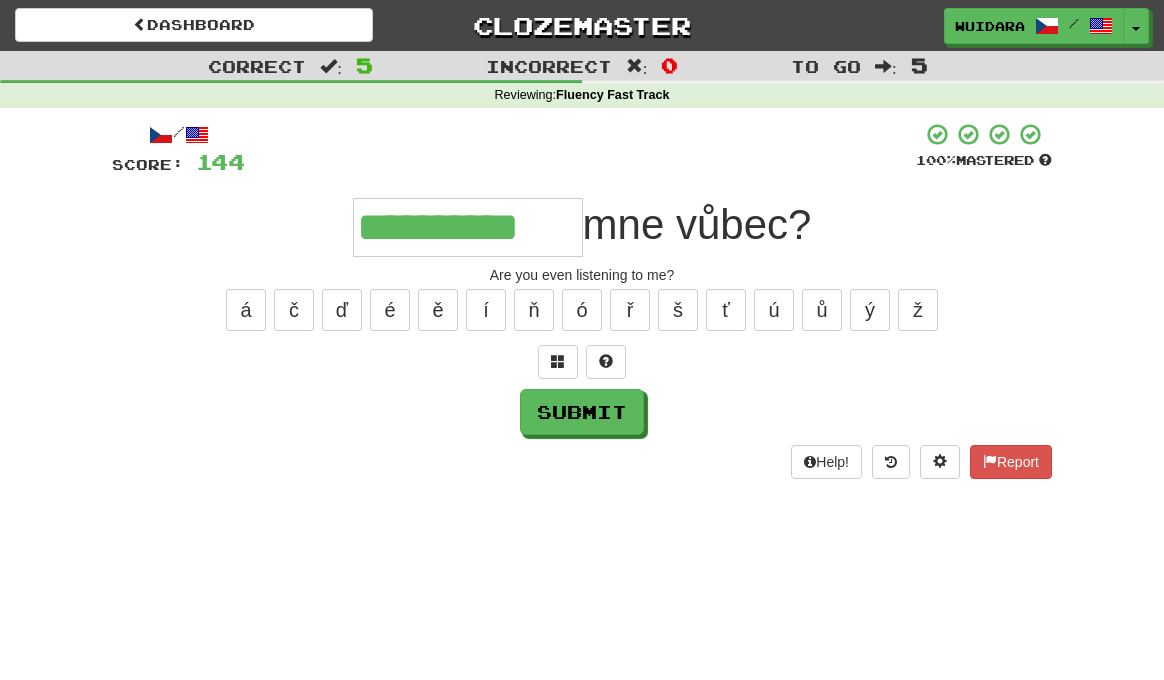 type on "**********" 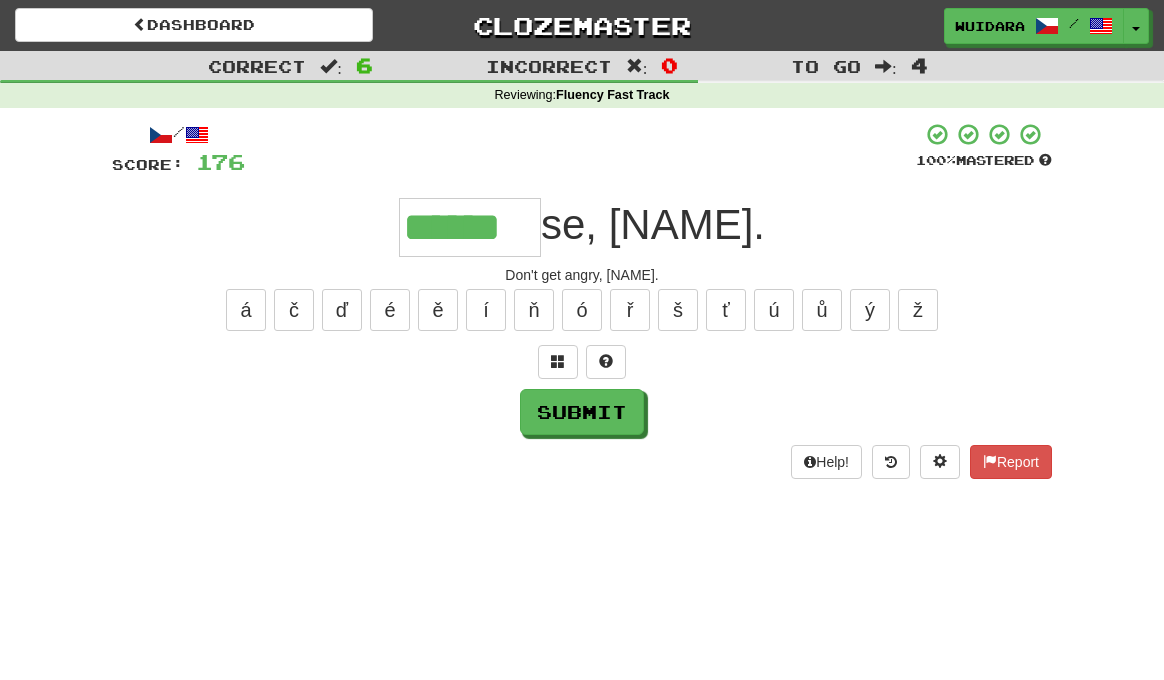 type on "******" 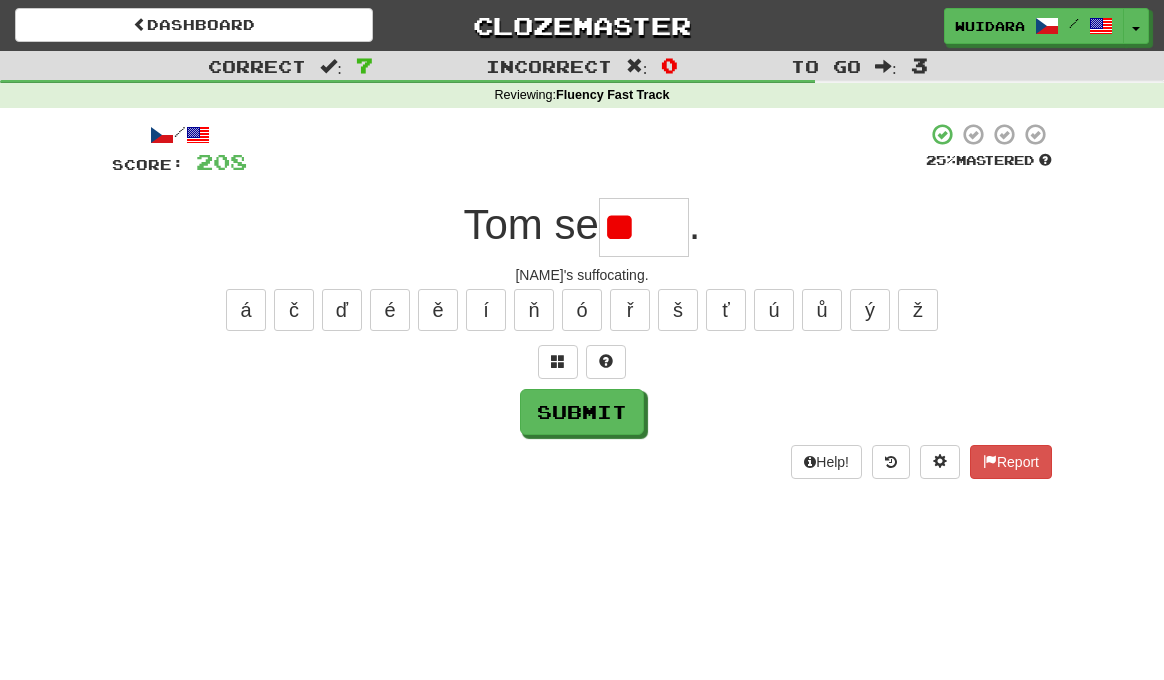 type on "*" 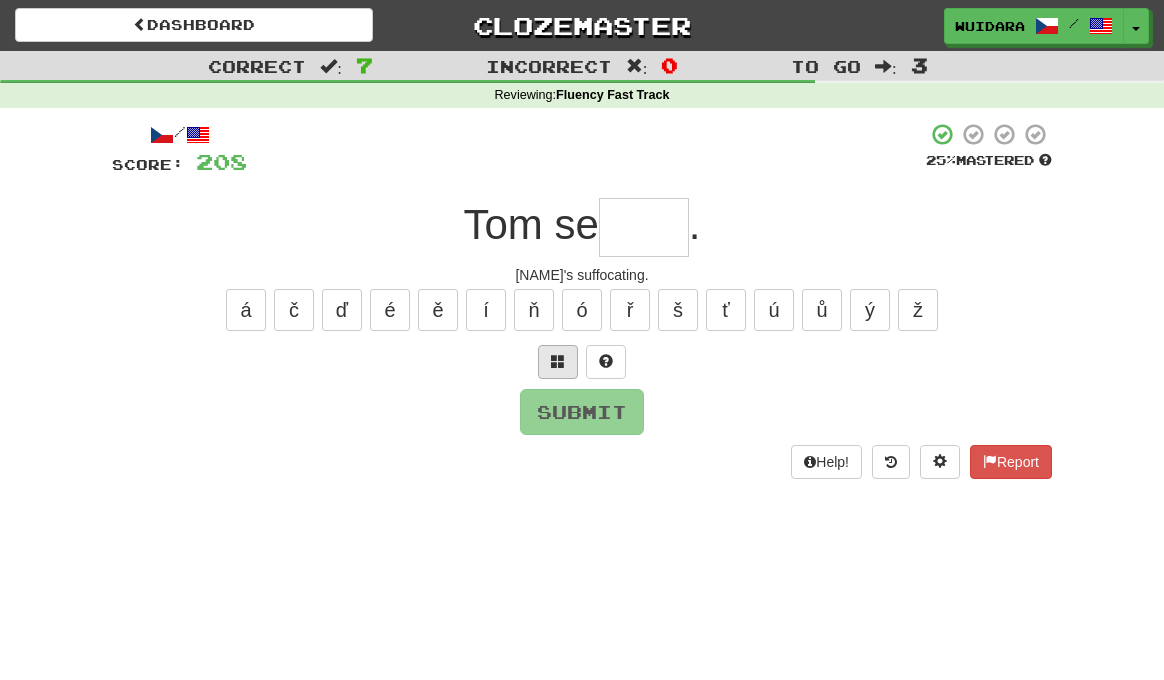 click at bounding box center [558, 362] 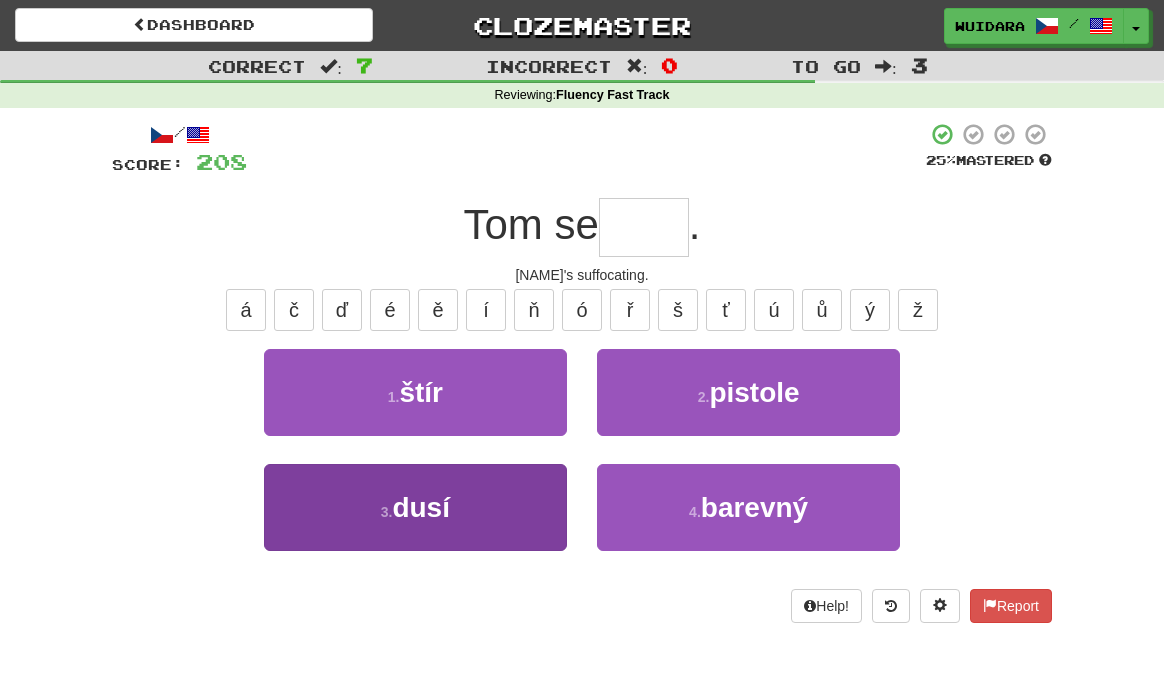 click on "3 .  dusí" at bounding box center [415, 507] 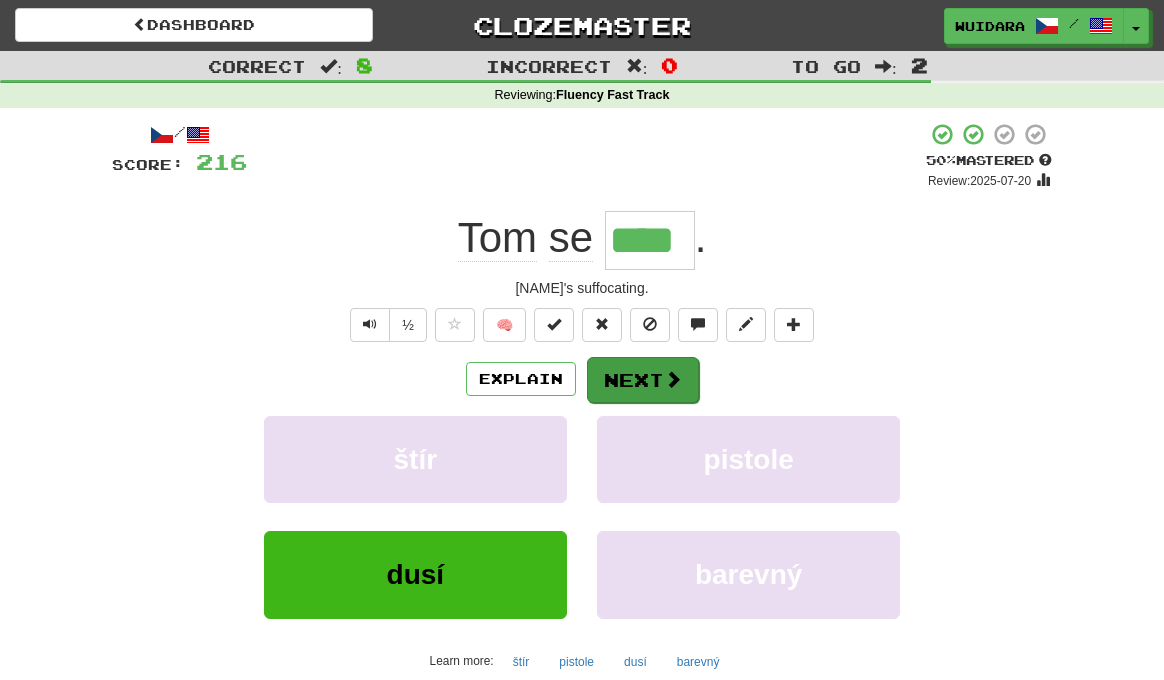 click on "Next" at bounding box center [643, 380] 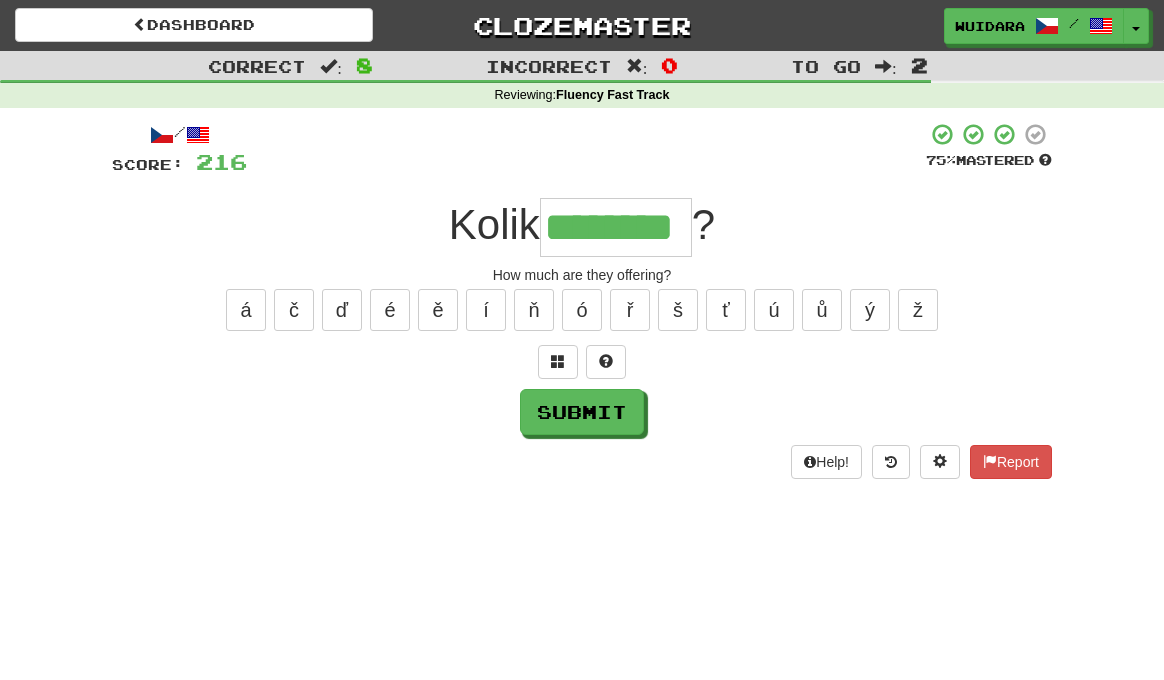 type on "********" 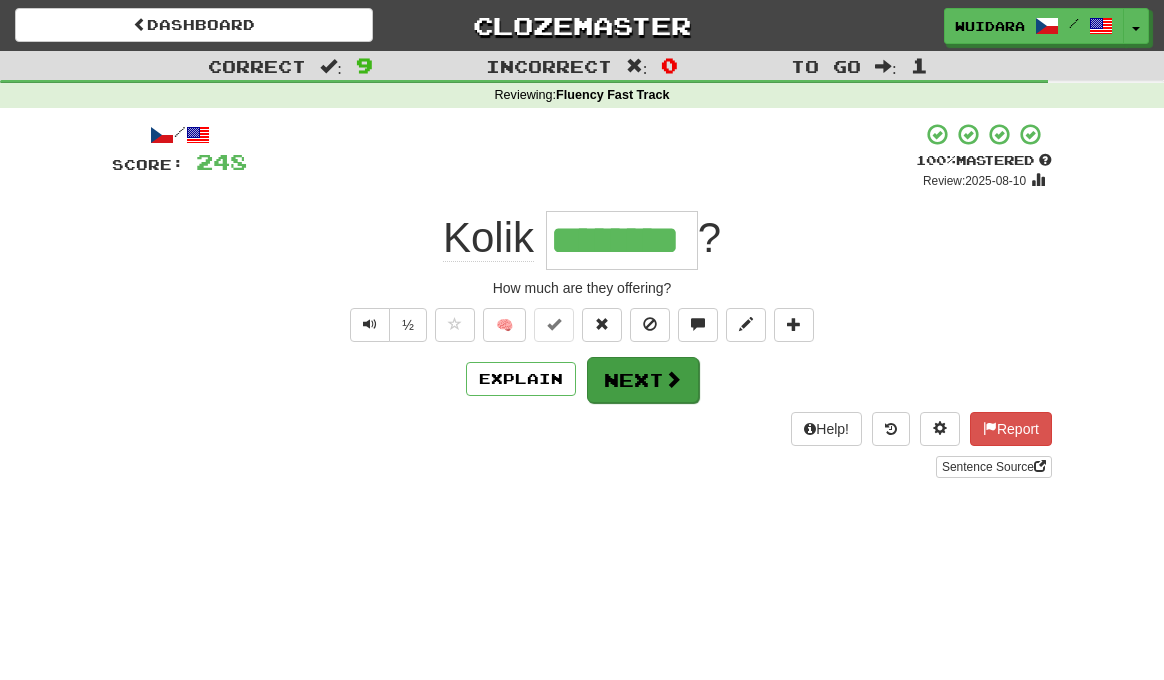 click on "Next" at bounding box center (643, 380) 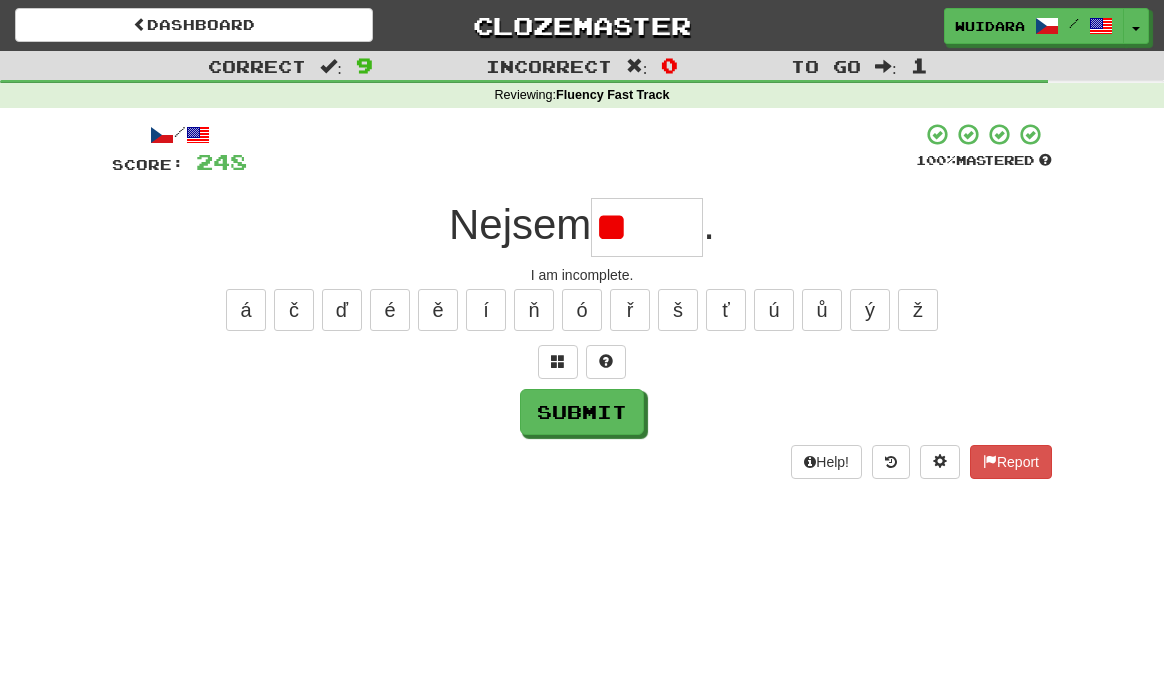 type on "*" 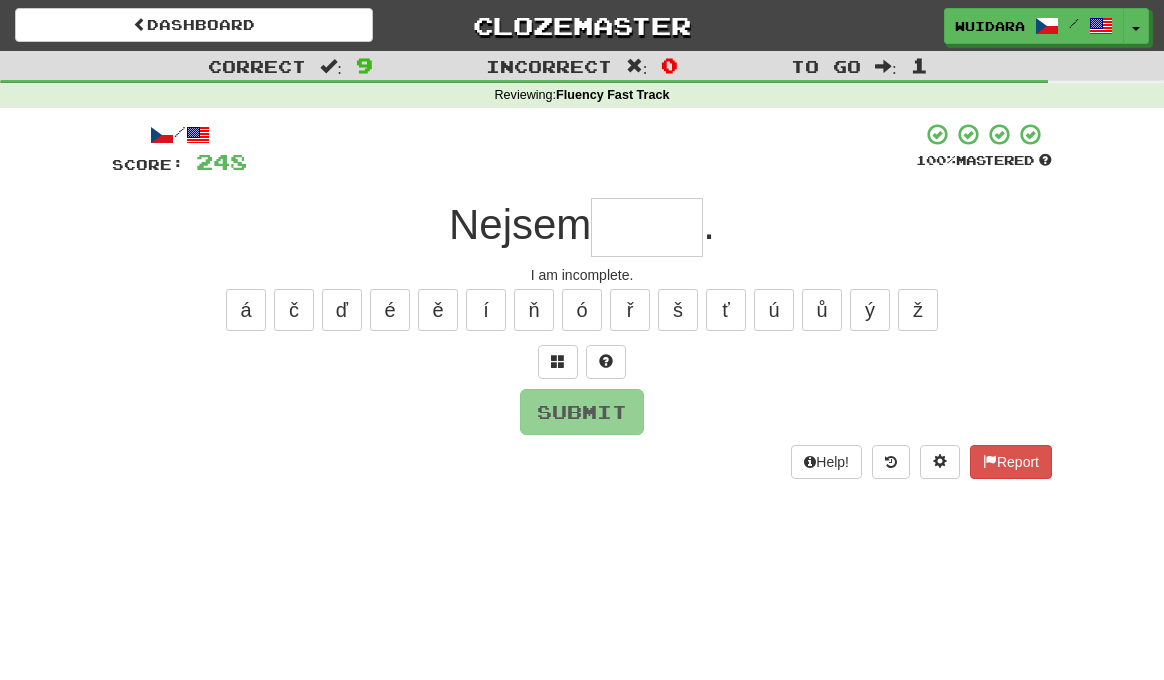 type on "*" 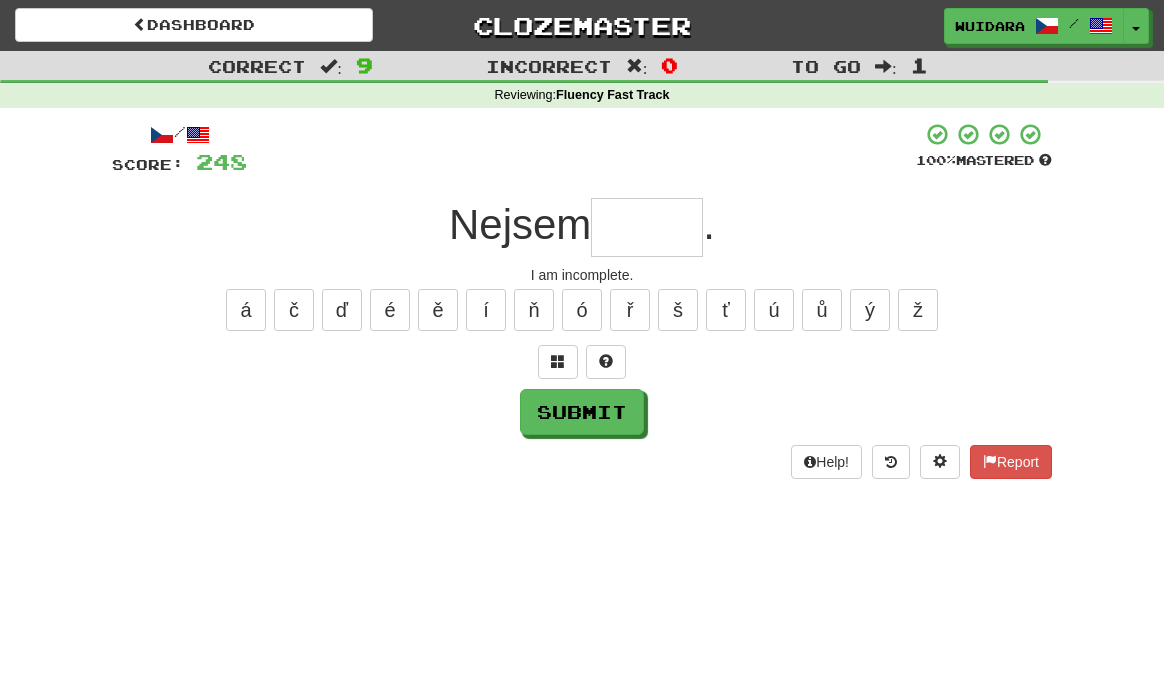 type on "*" 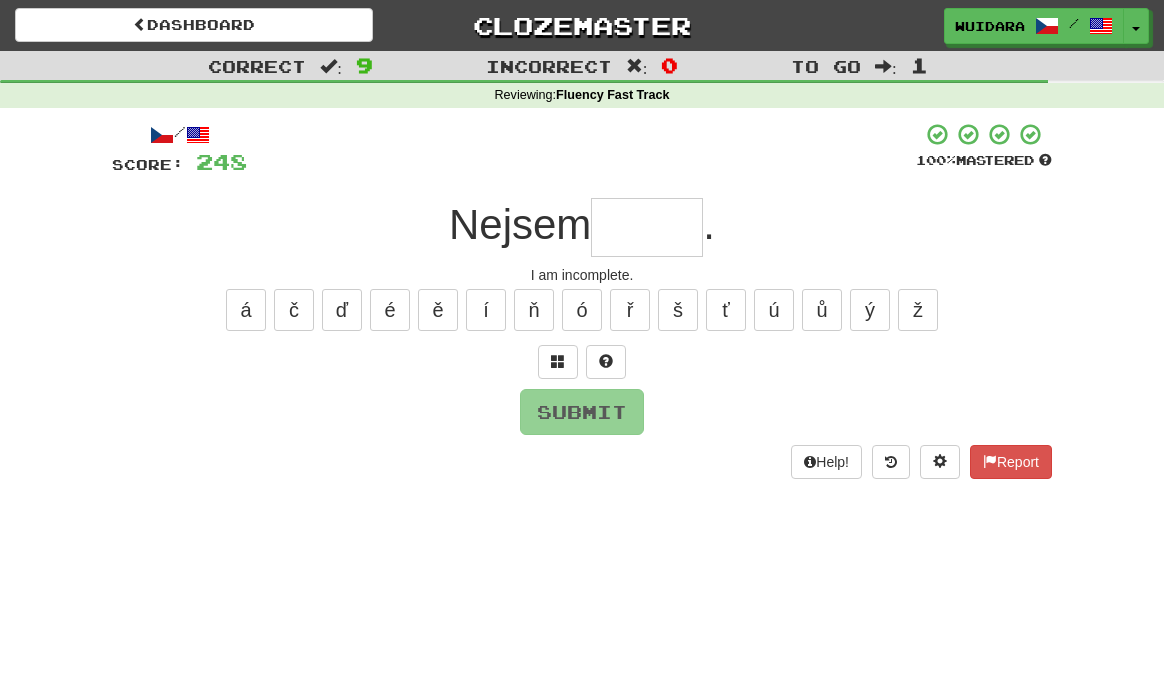 type on "*" 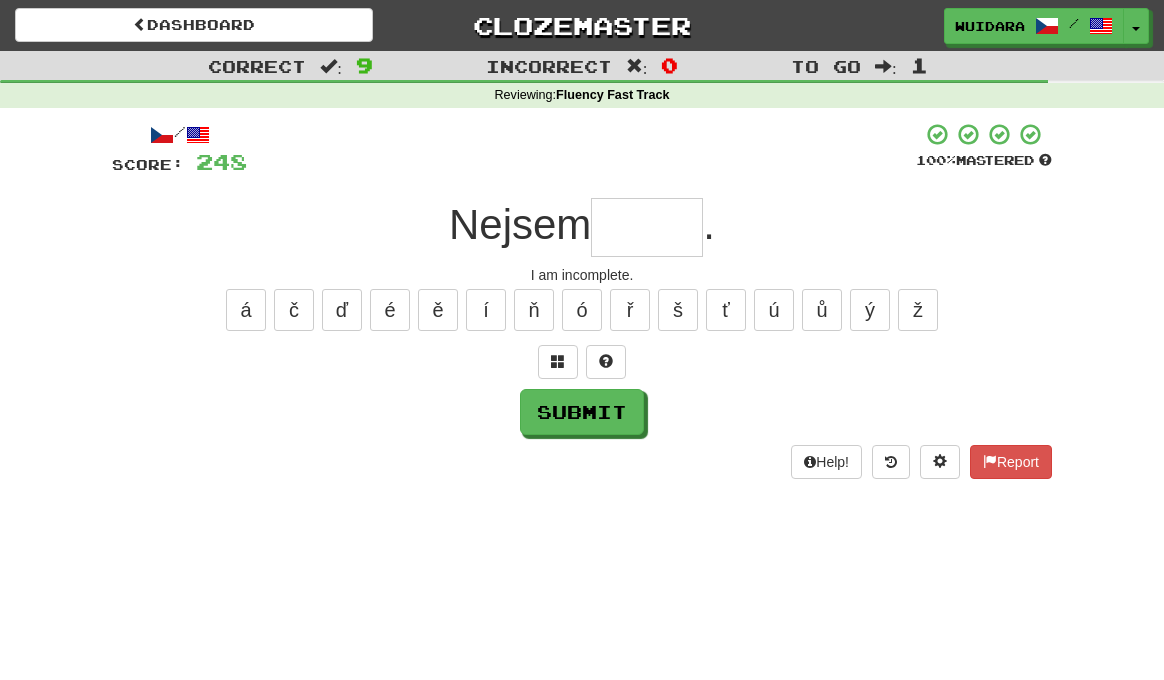 type on "*" 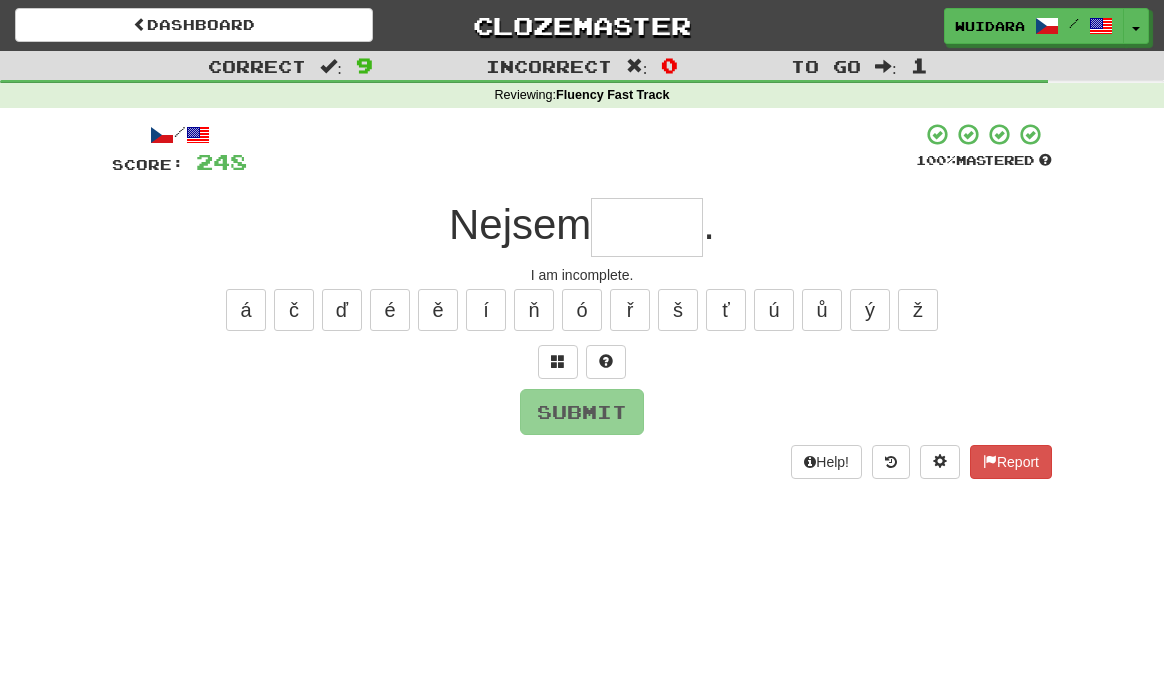 type on "*" 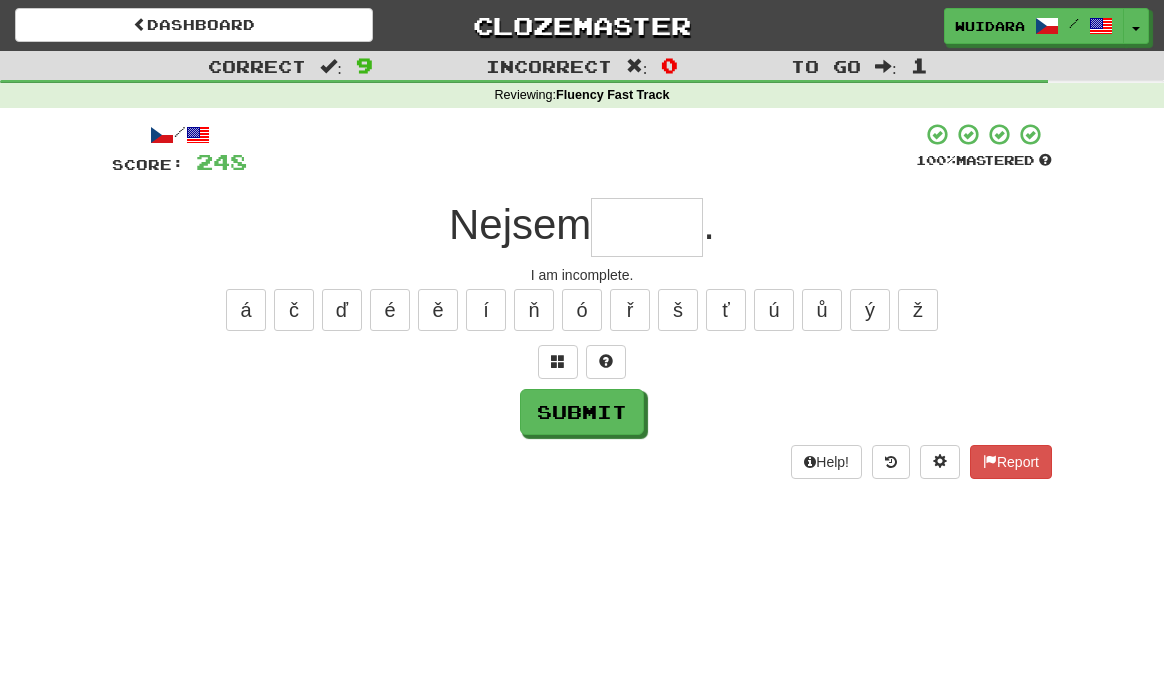 type on "*" 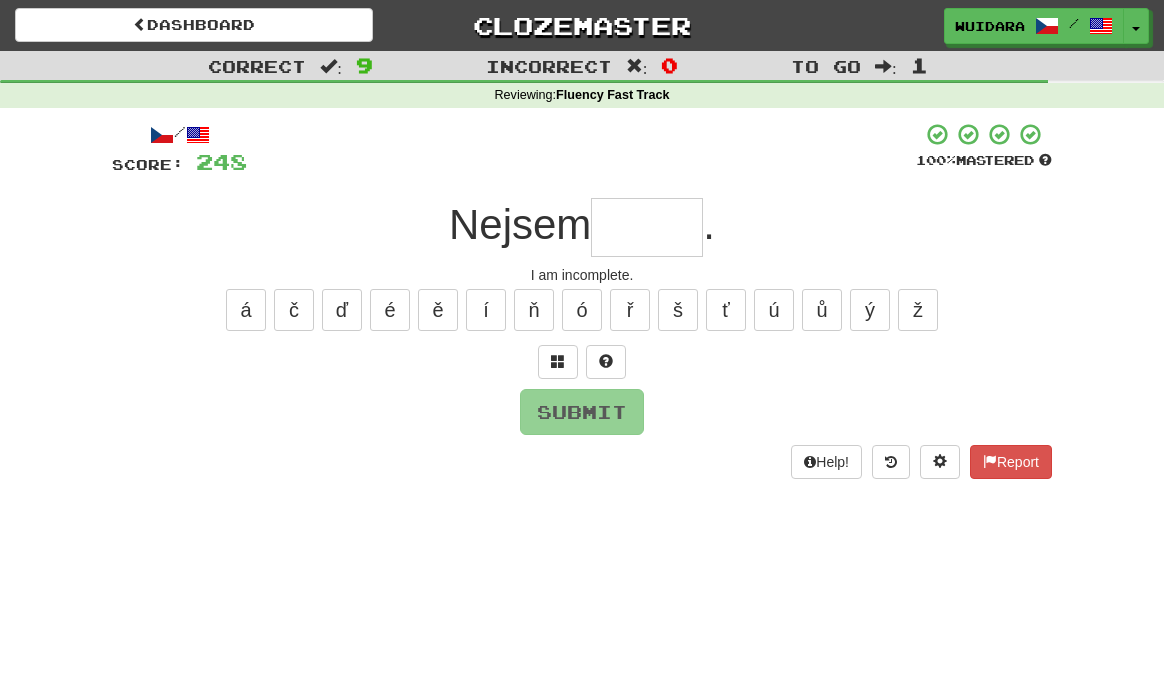 type on "*" 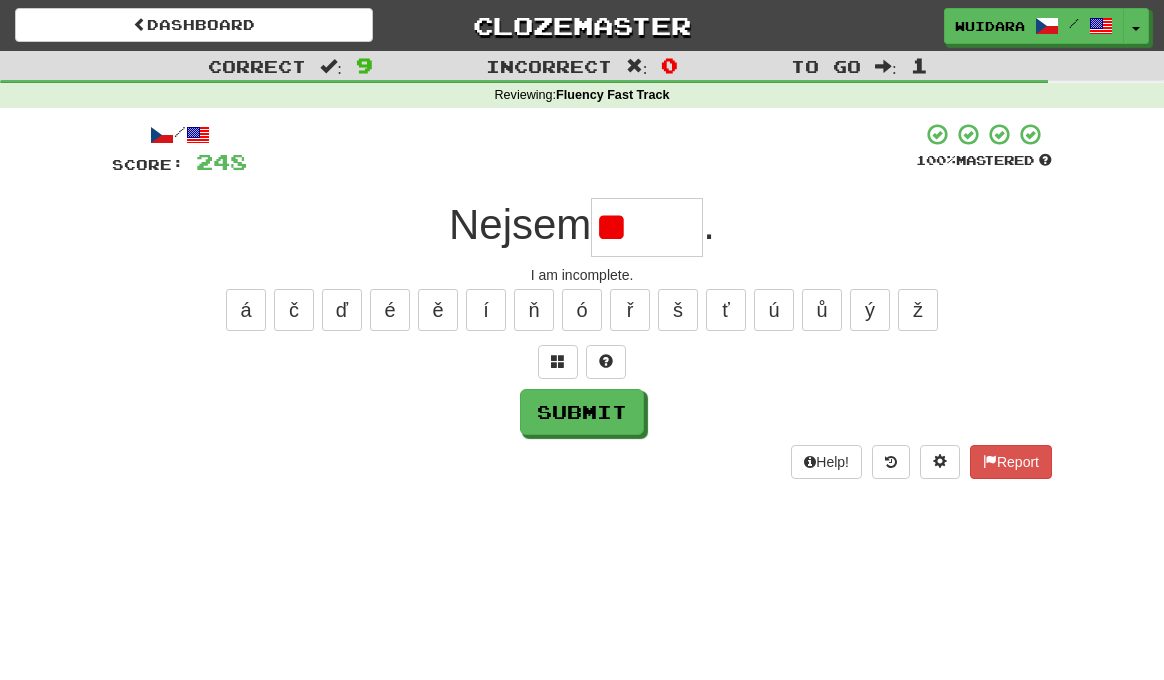type on "*" 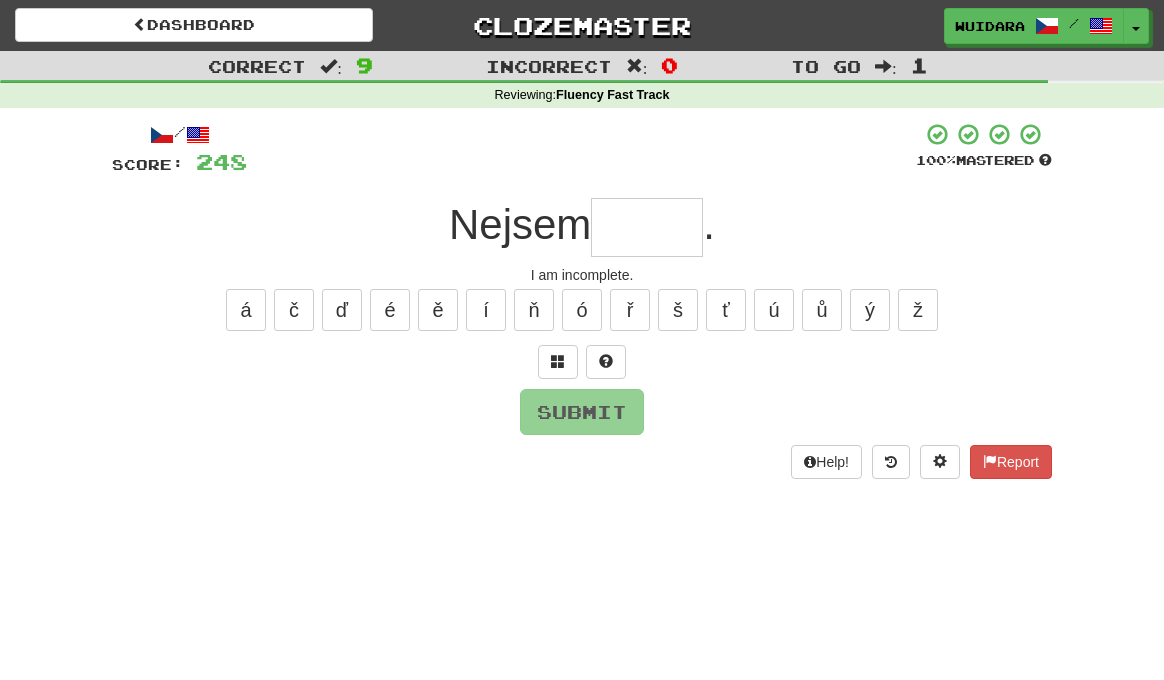 type on "*" 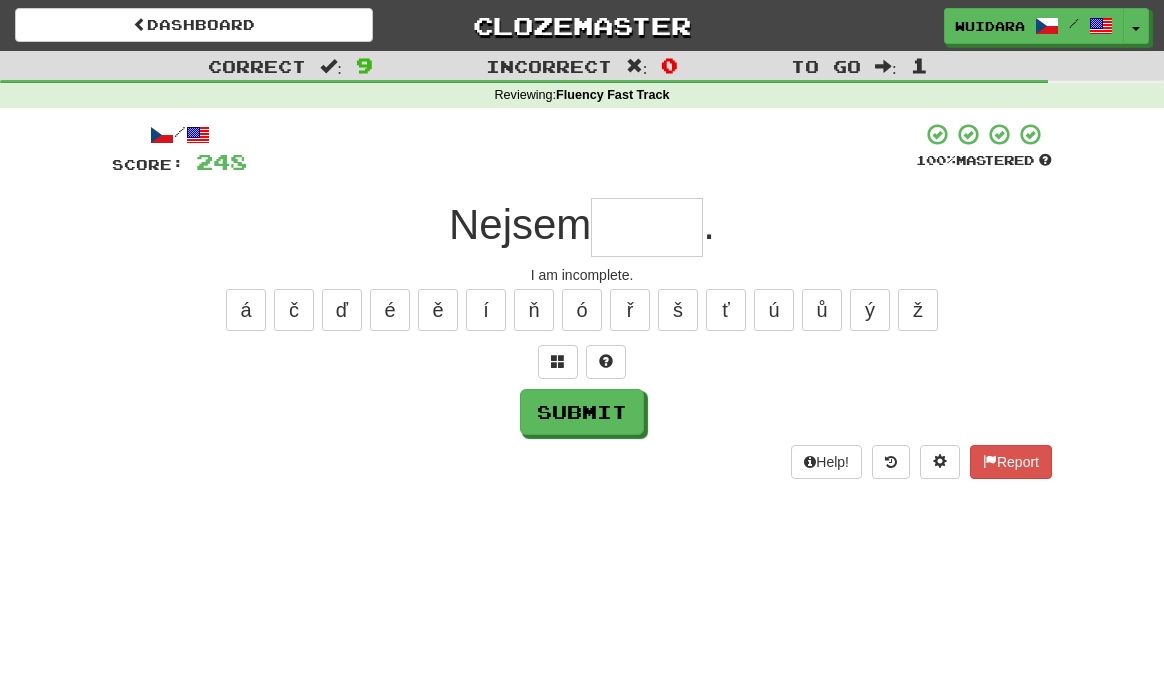 type on "*" 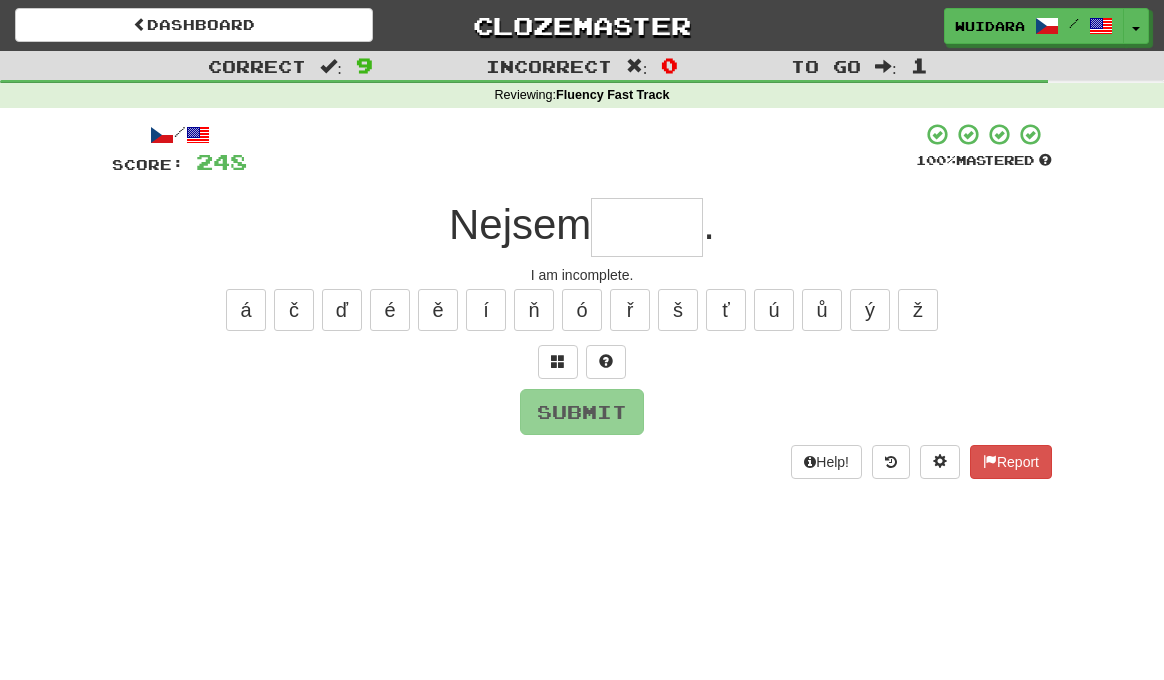 type on "*" 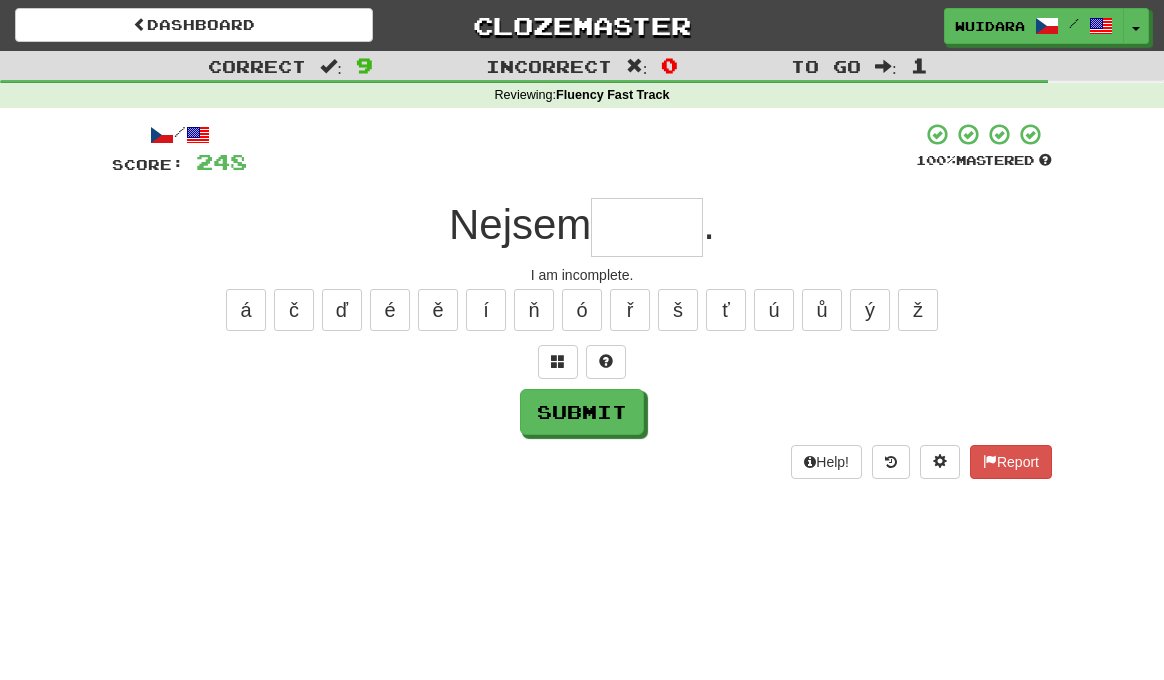 type on "*" 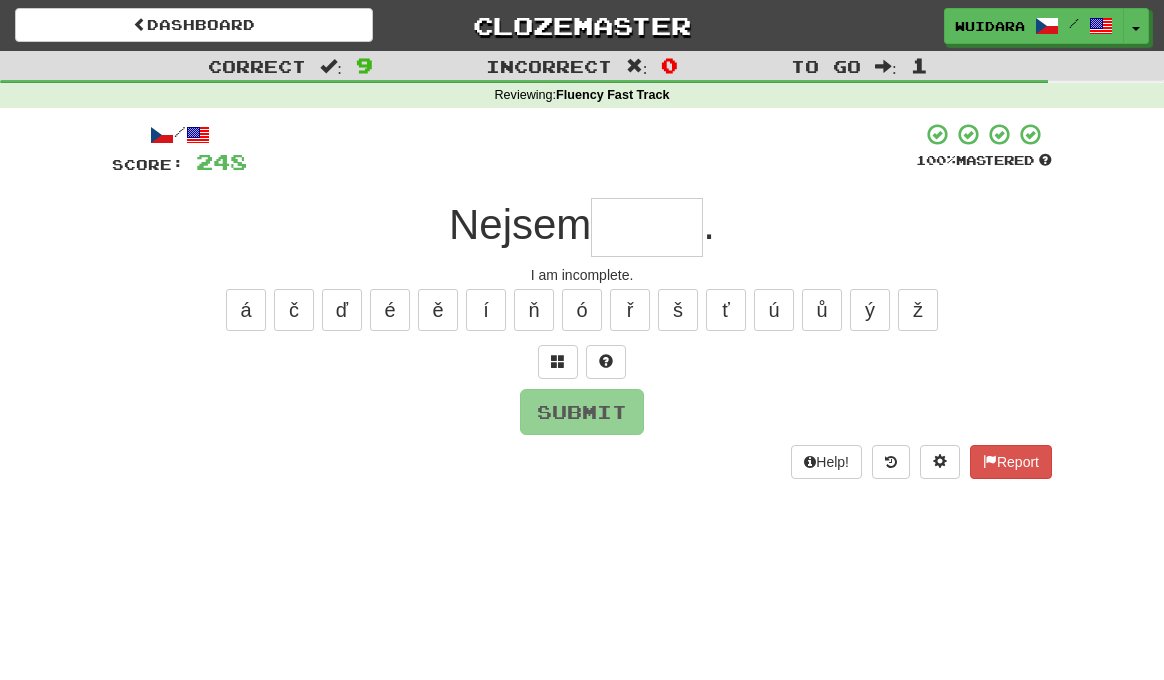 type on "*" 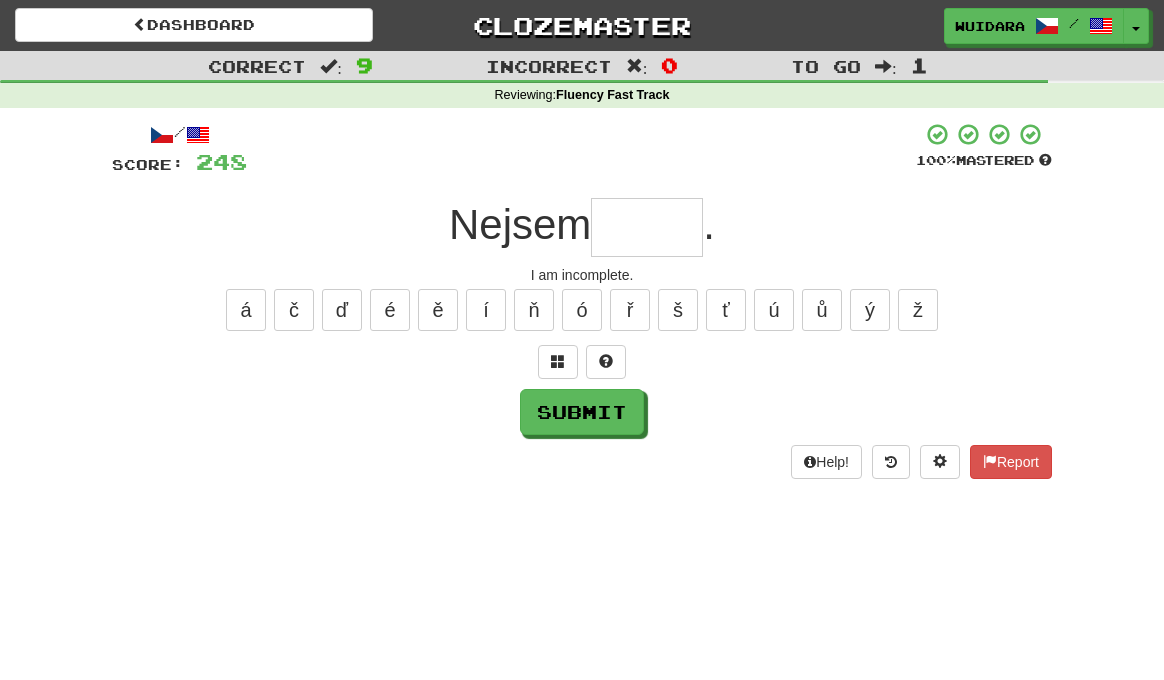 type on "*" 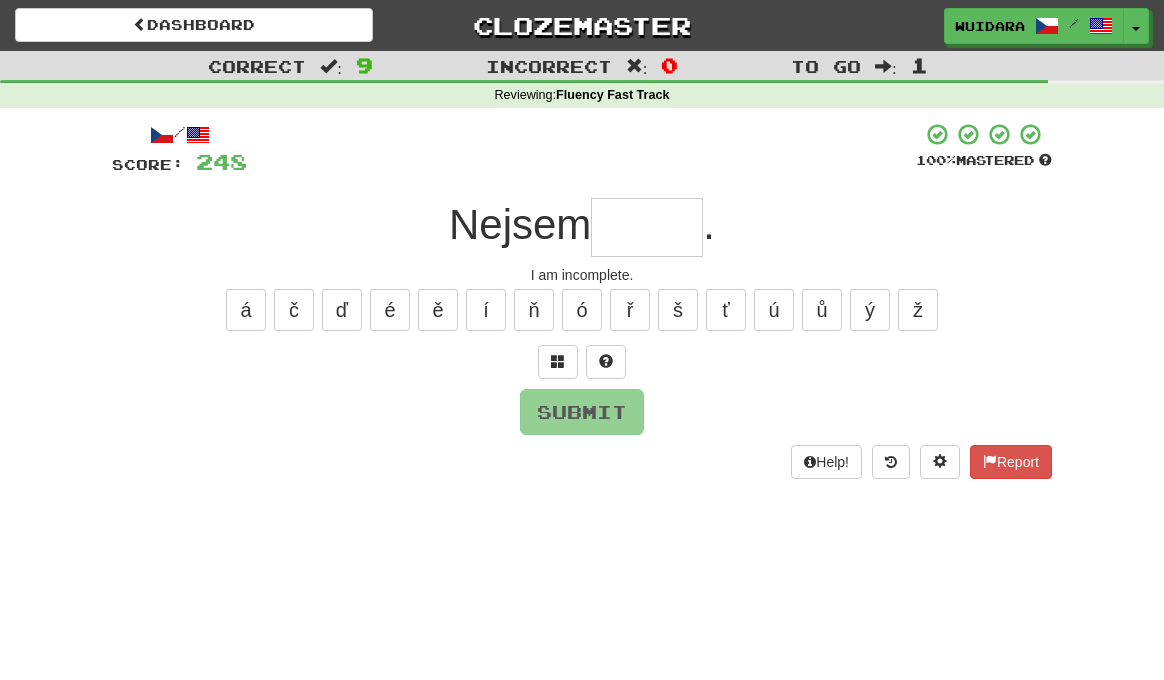 type on "*" 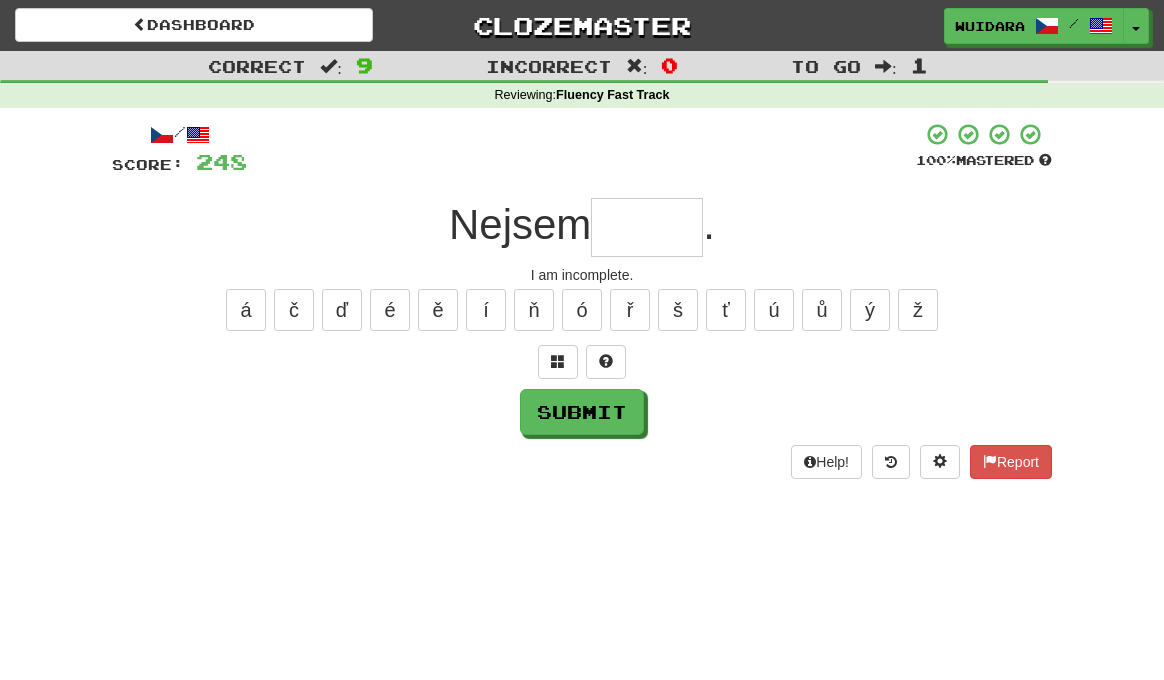 type on "*" 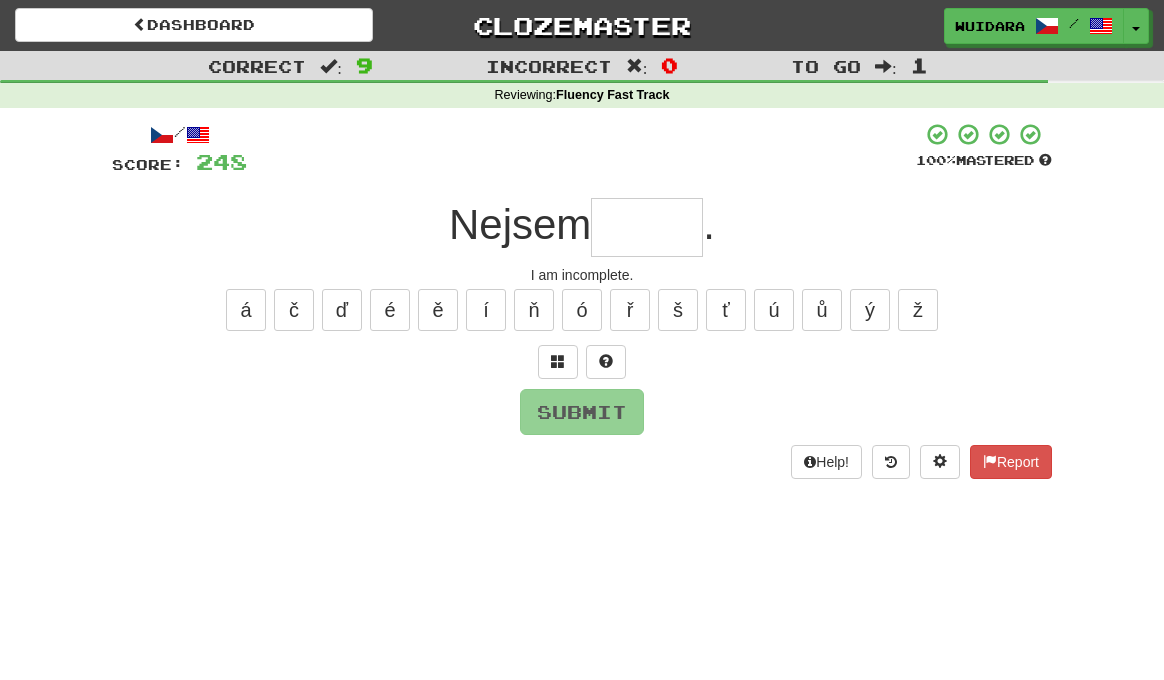type on "*" 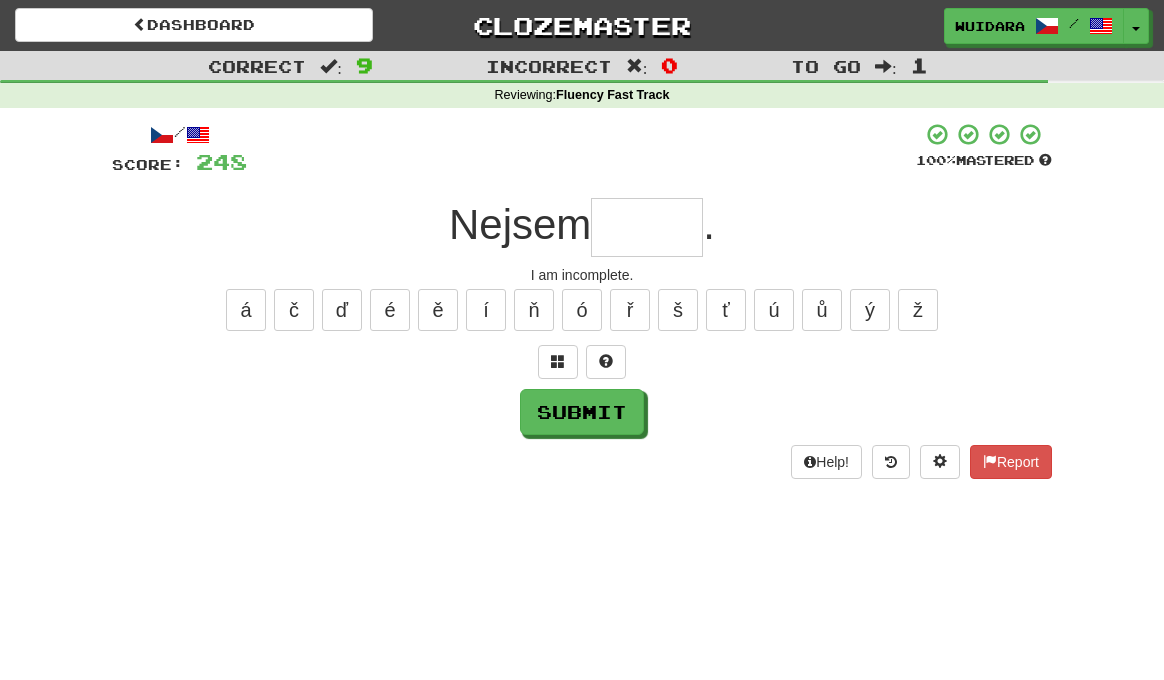 type on "*" 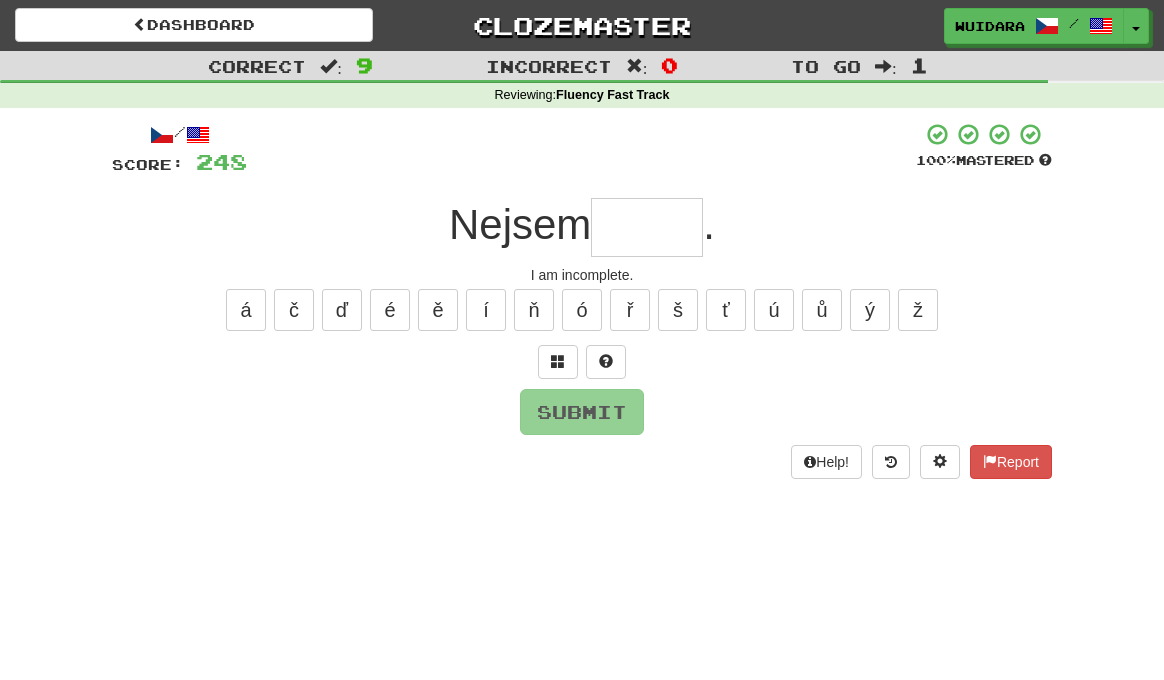 type on "*" 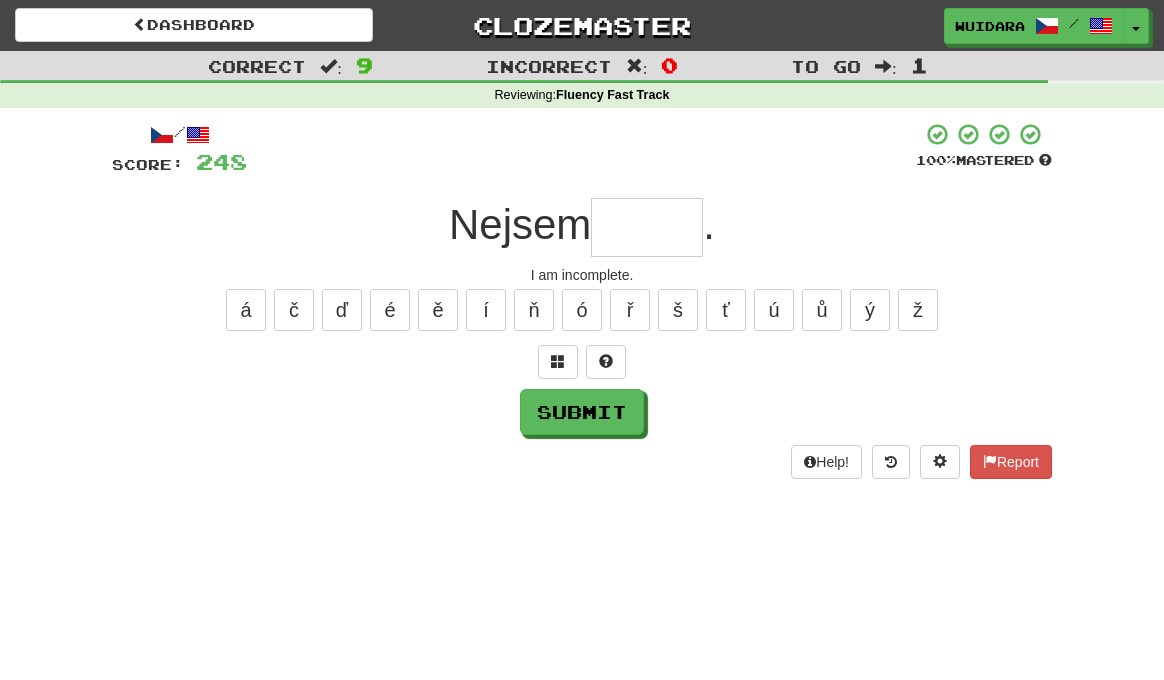 type on "*" 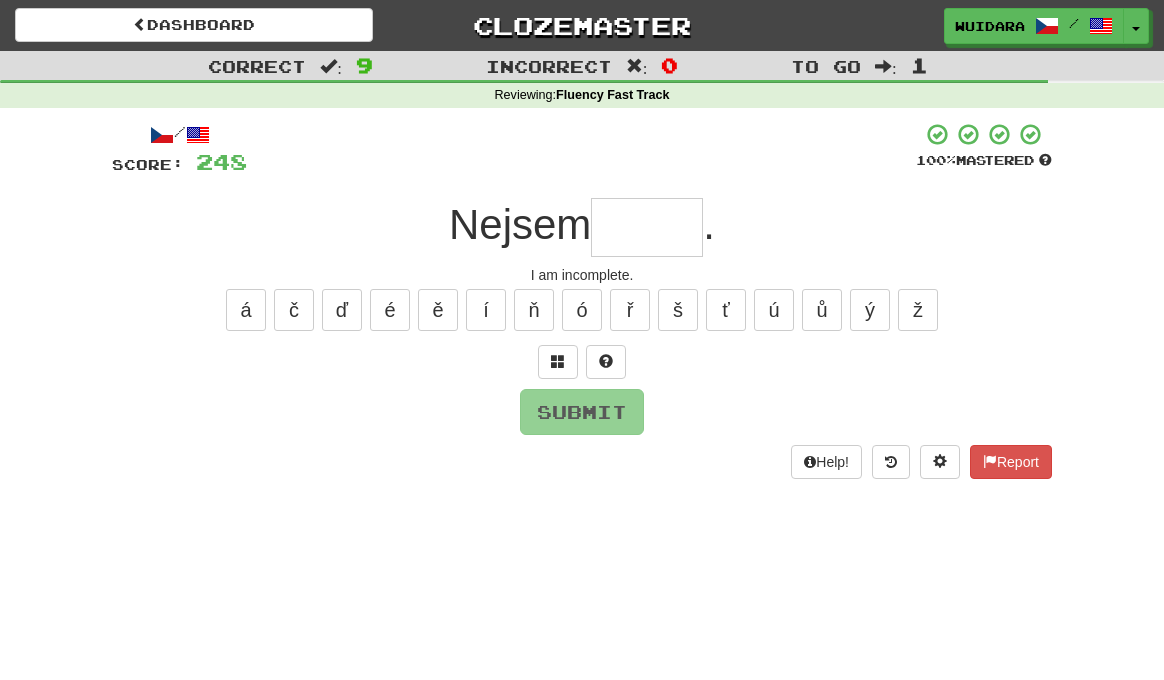 type on "*" 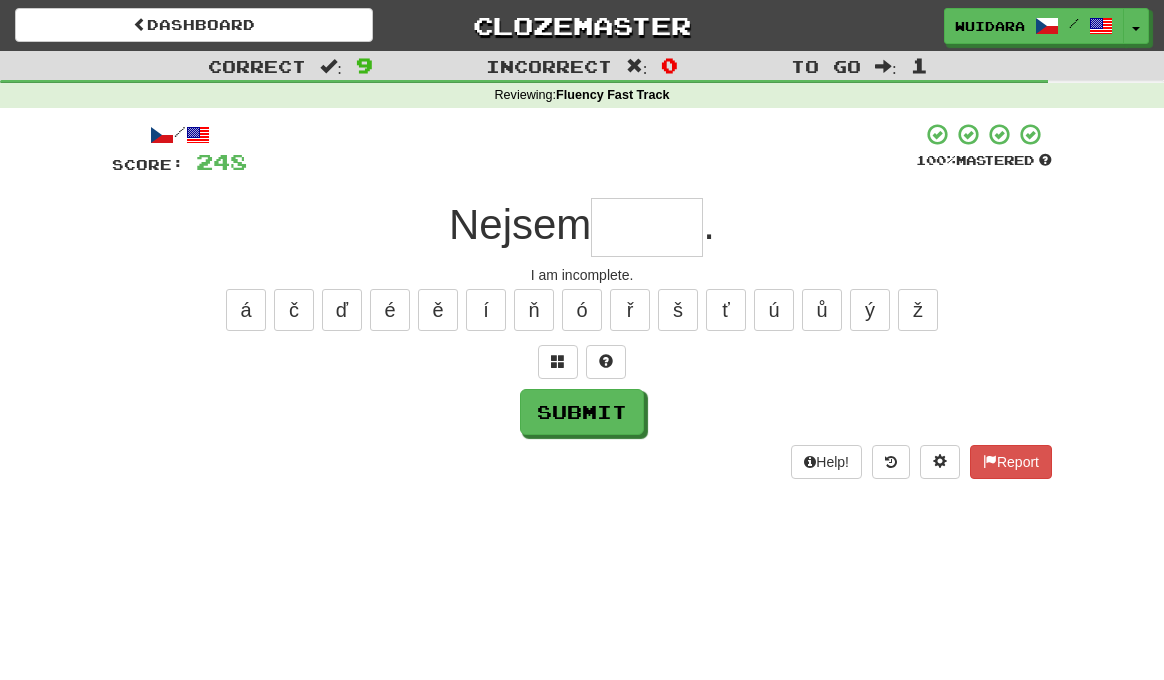 type on "*" 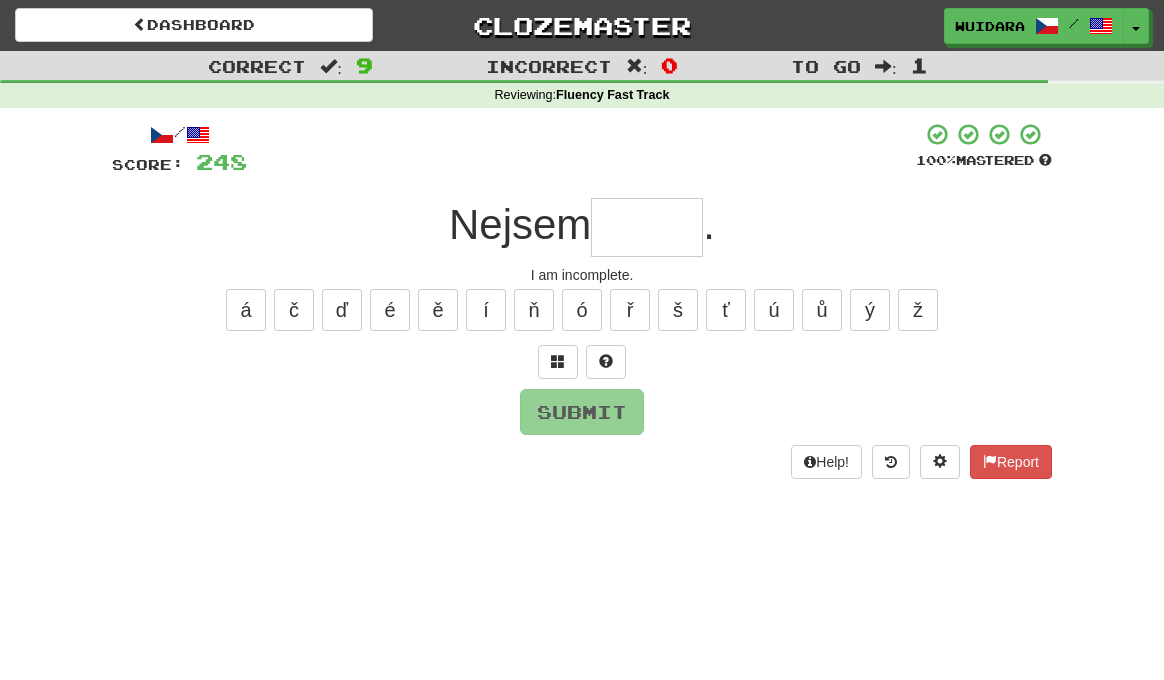 type on "*" 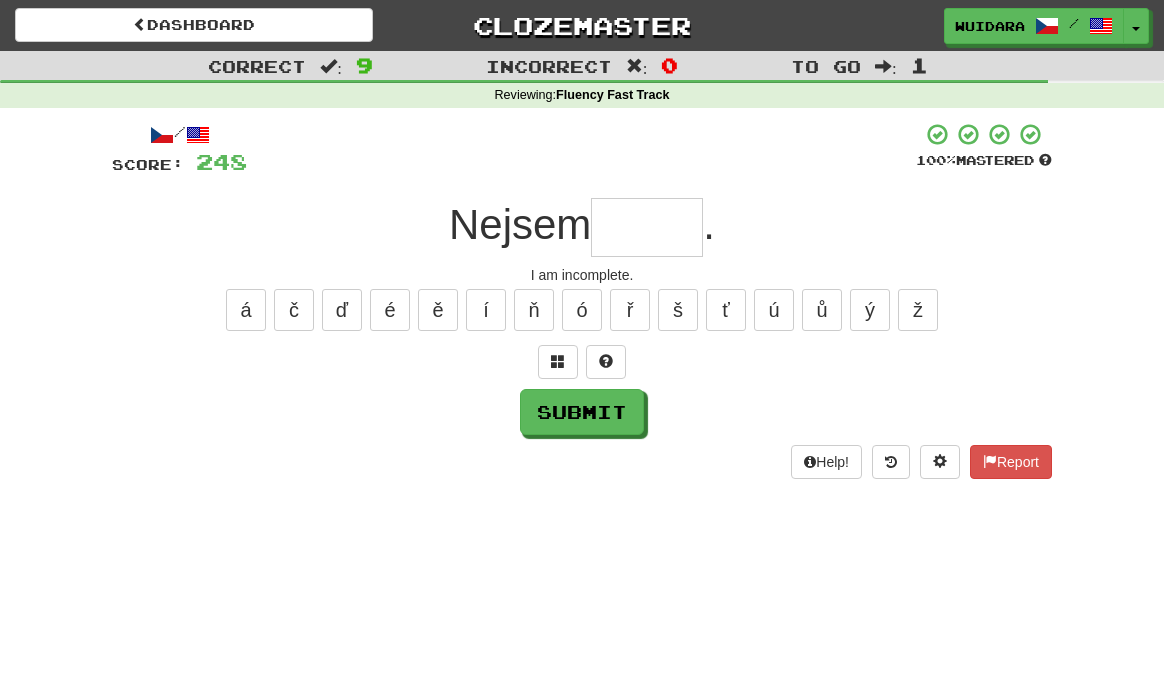 type on "*" 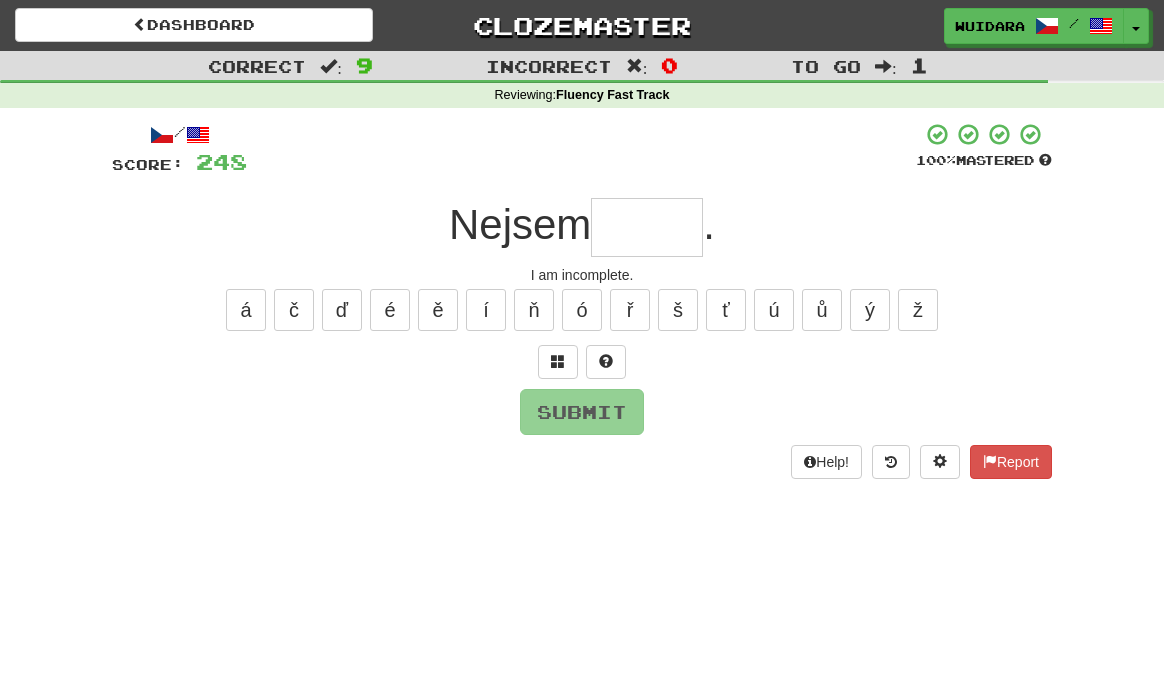 type on "*" 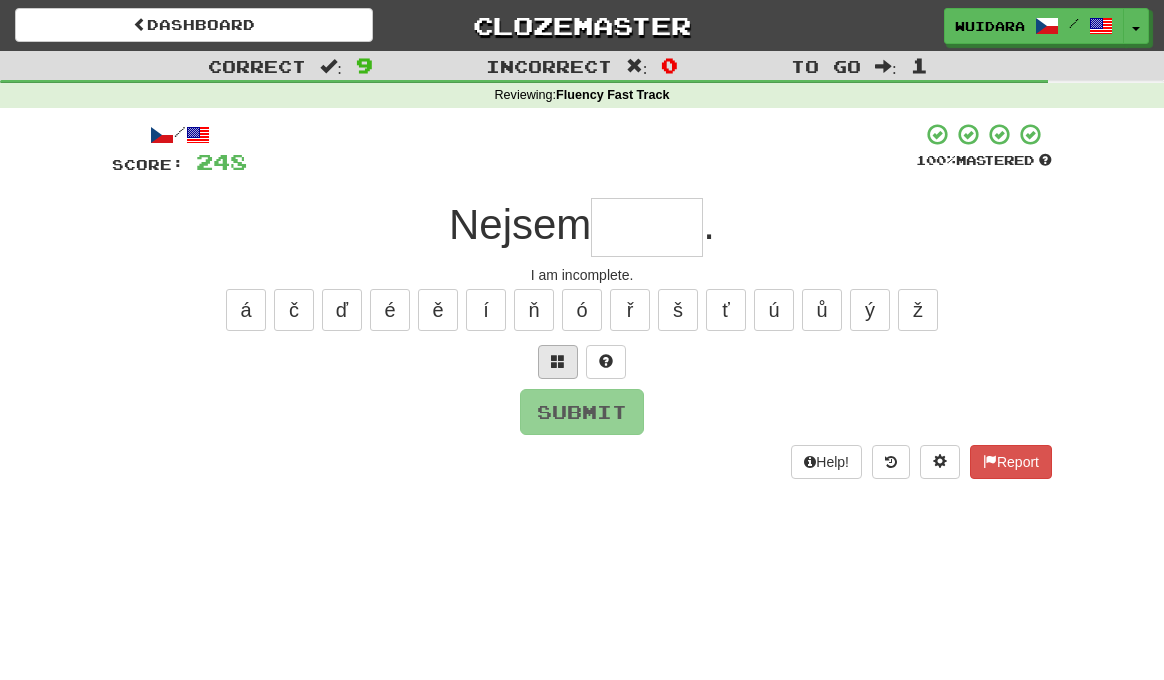click at bounding box center (558, 361) 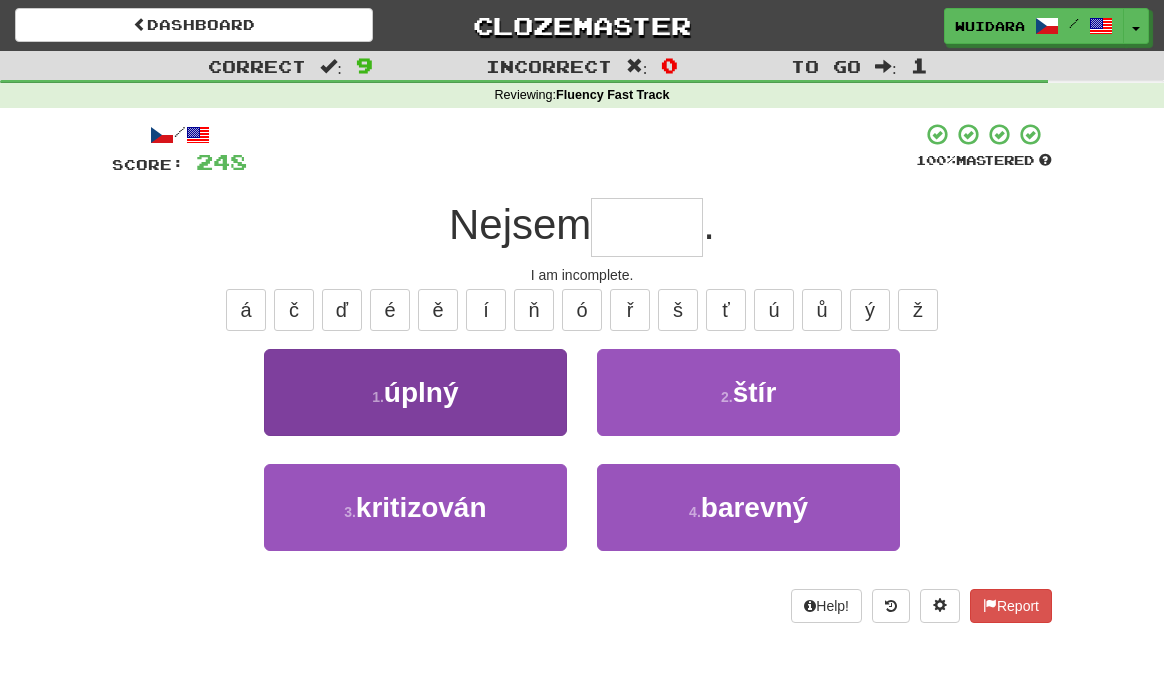 click on "1 .  úplný" at bounding box center [415, 392] 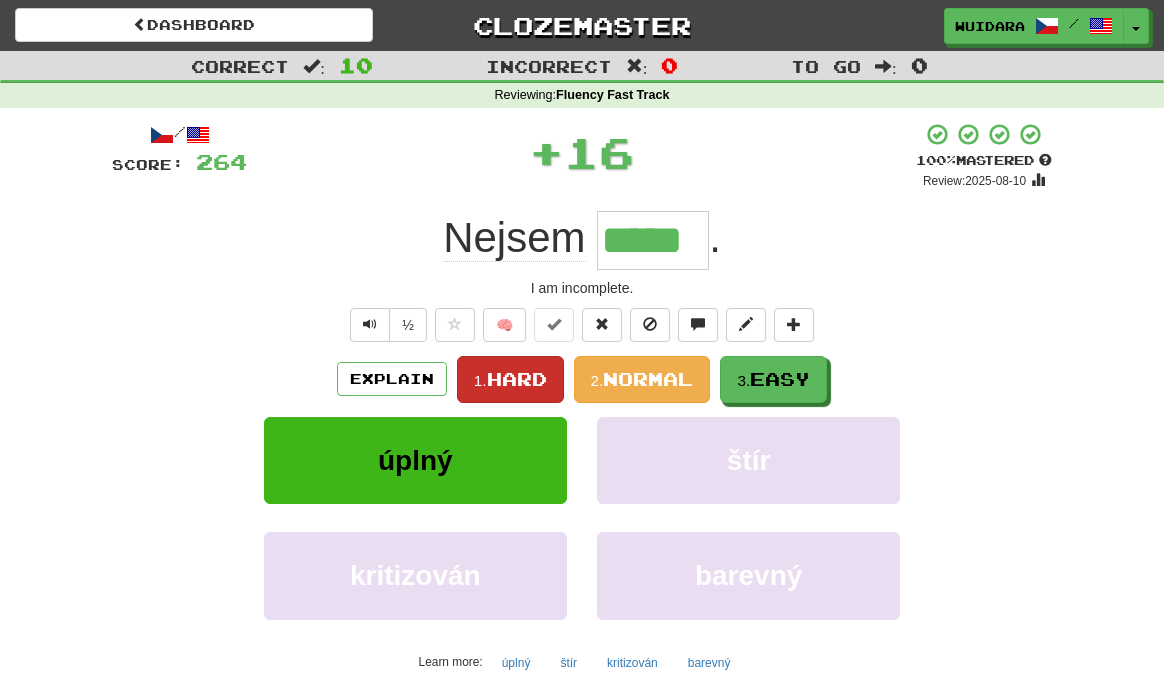 click on "Hard" at bounding box center [517, 379] 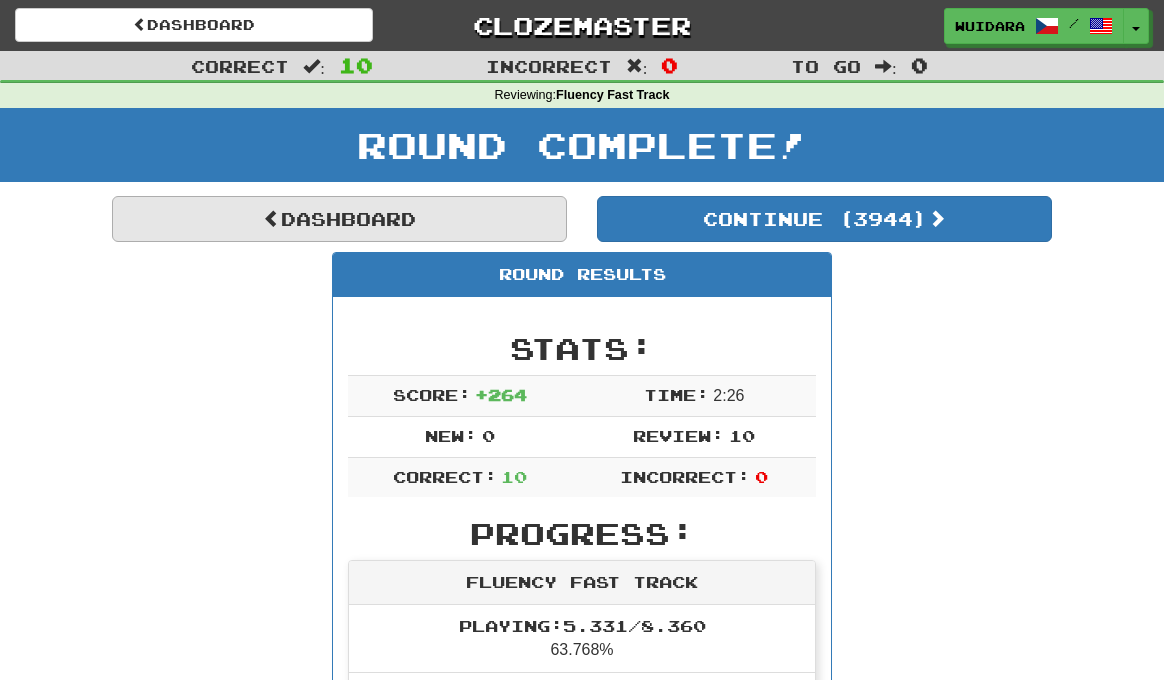 click on "Dashboard" at bounding box center [339, 219] 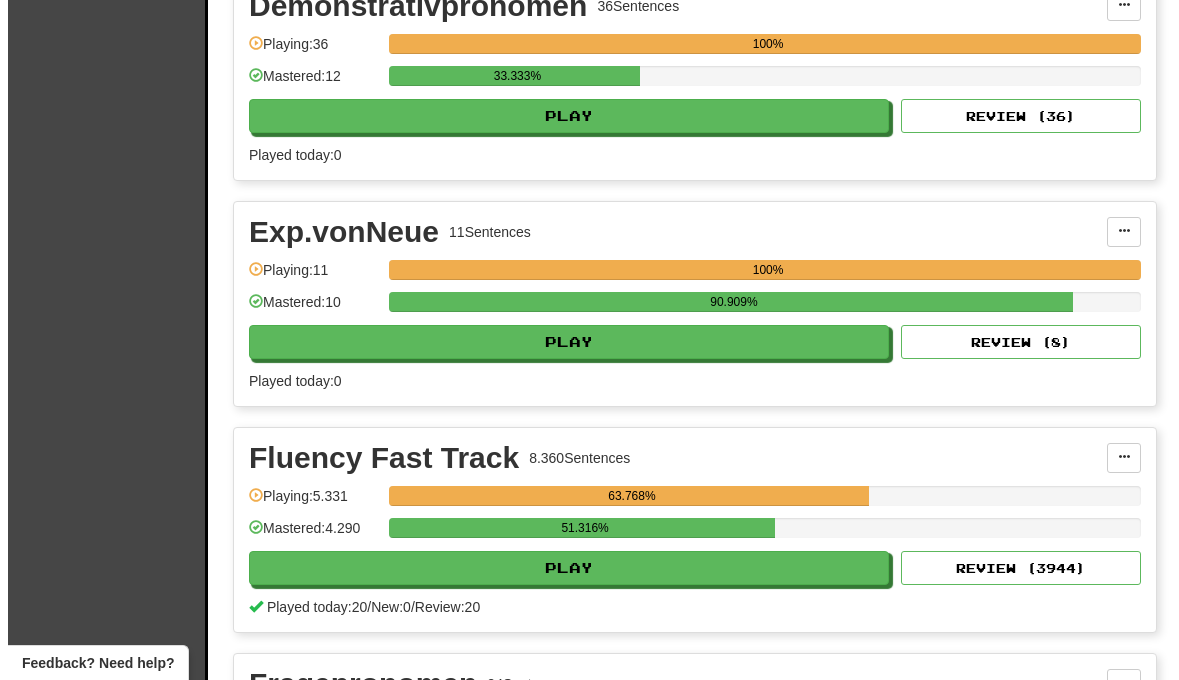 scroll, scrollTop: 2921, scrollLeft: 0, axis: vertical 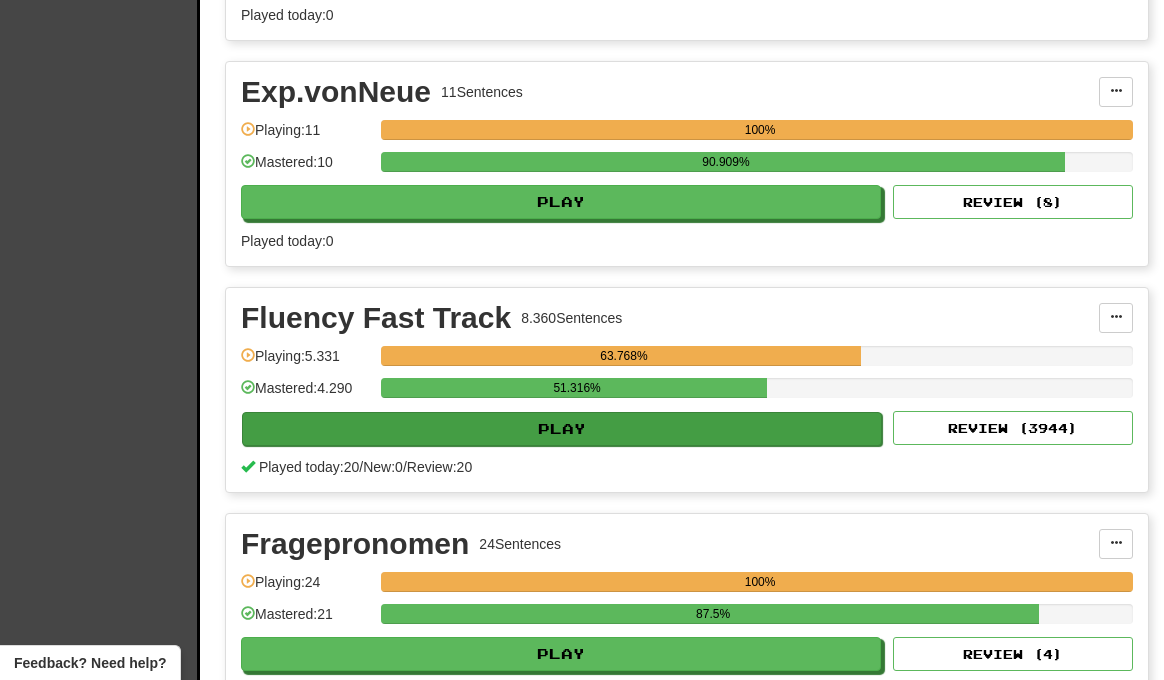 click on "Play" at bounding box center [562, 429] 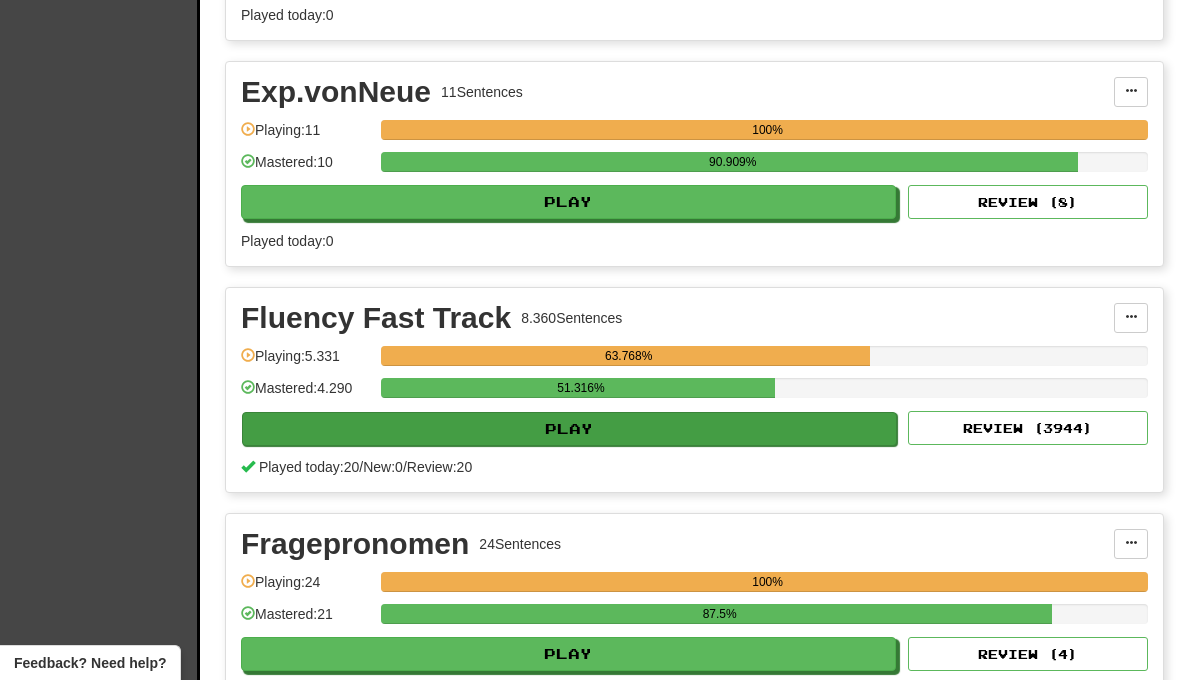 select on "**" 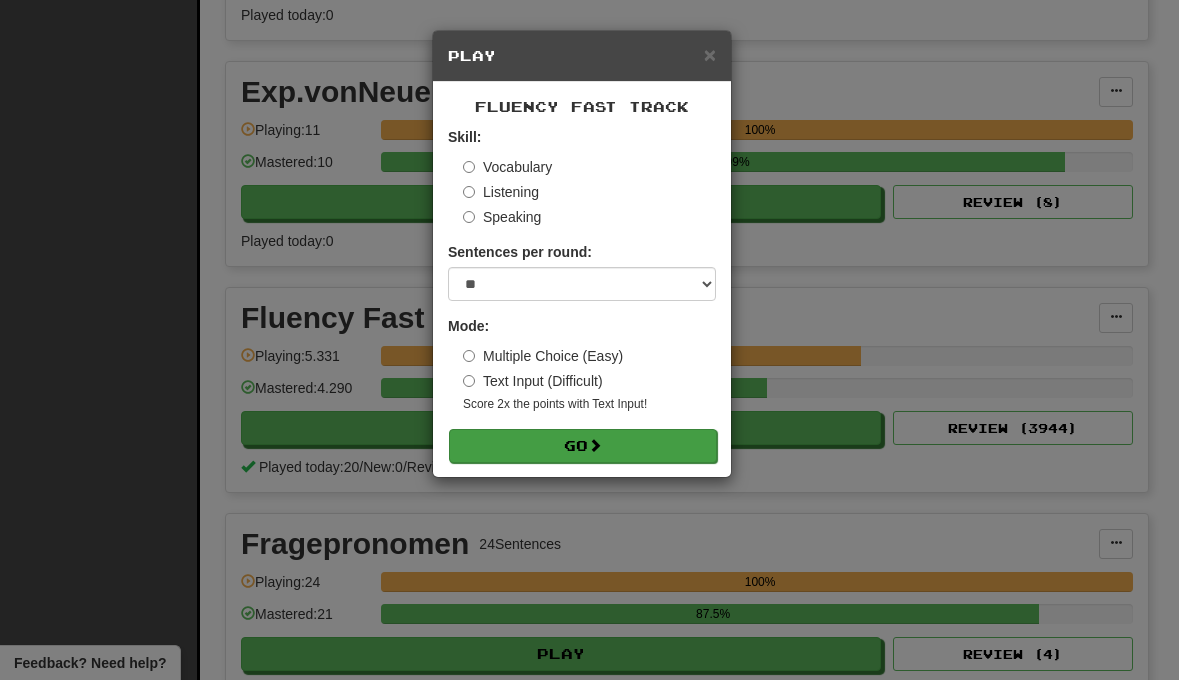 click on "Go" at bounding box center (583, 446) 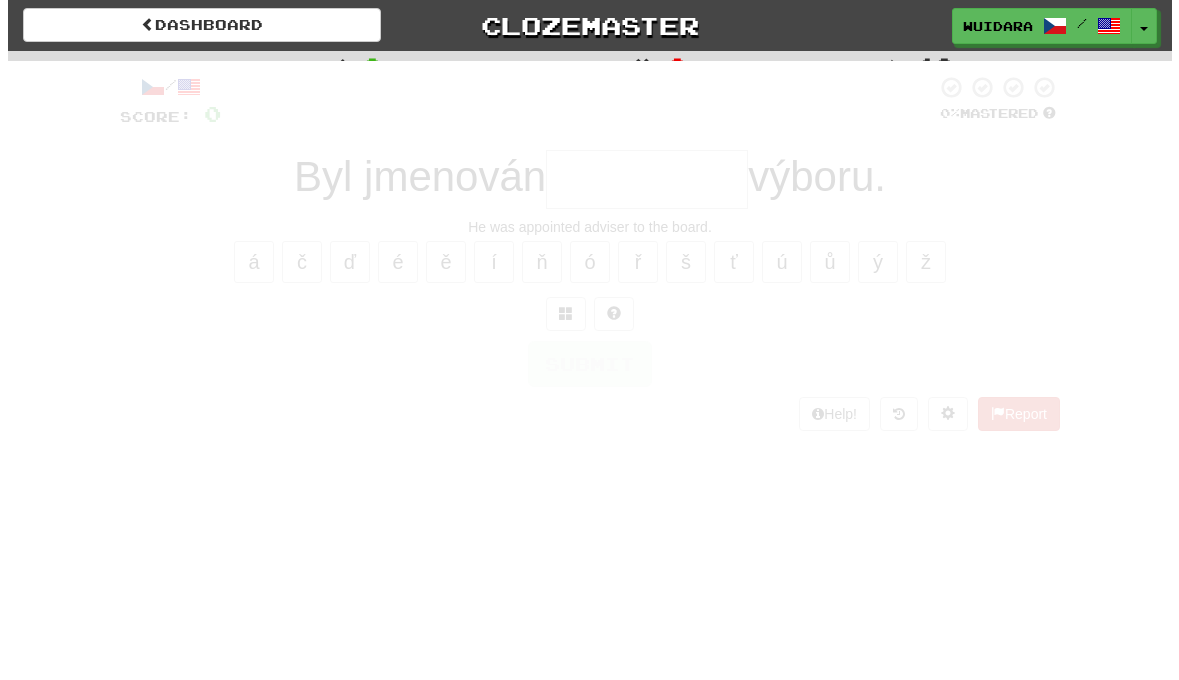 scroll, scrollTop: 0, scrollLeft: 0, axis: both 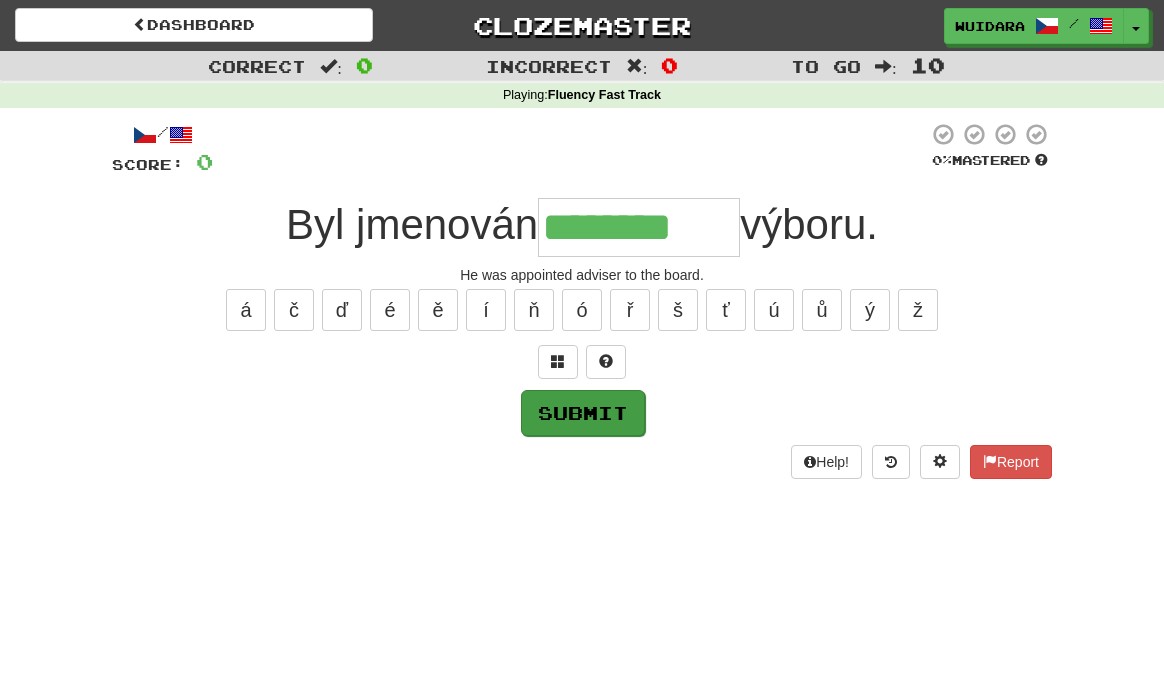 type on "********" 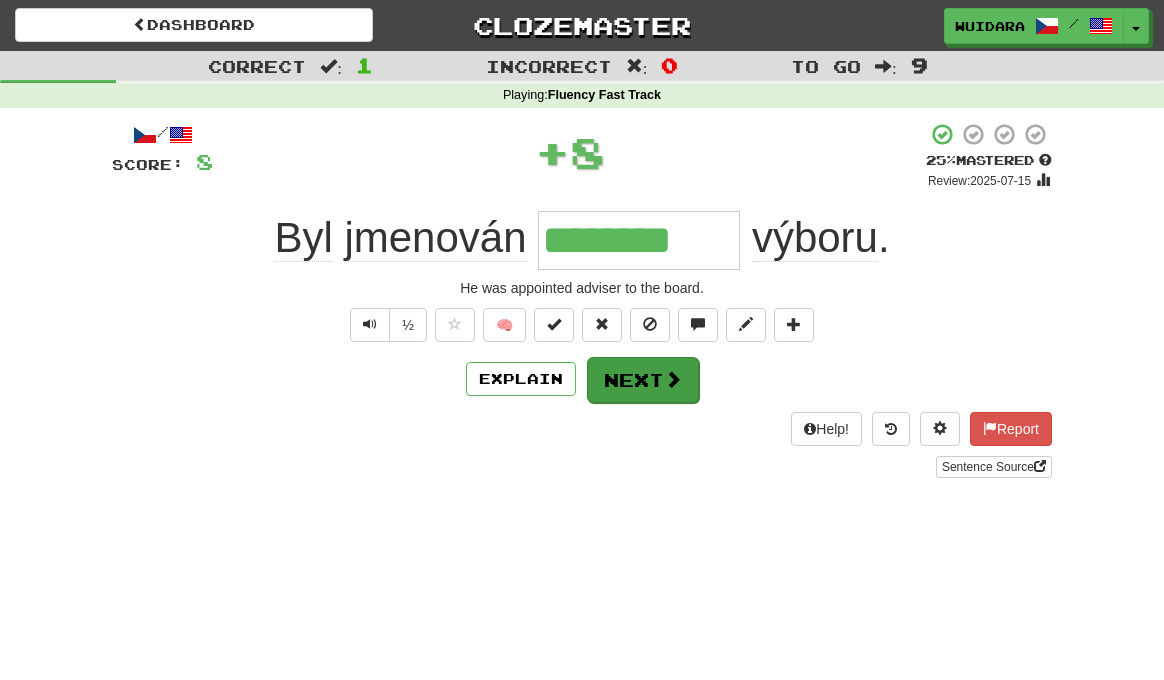 click on "Next" at bounding box center (643, 380) 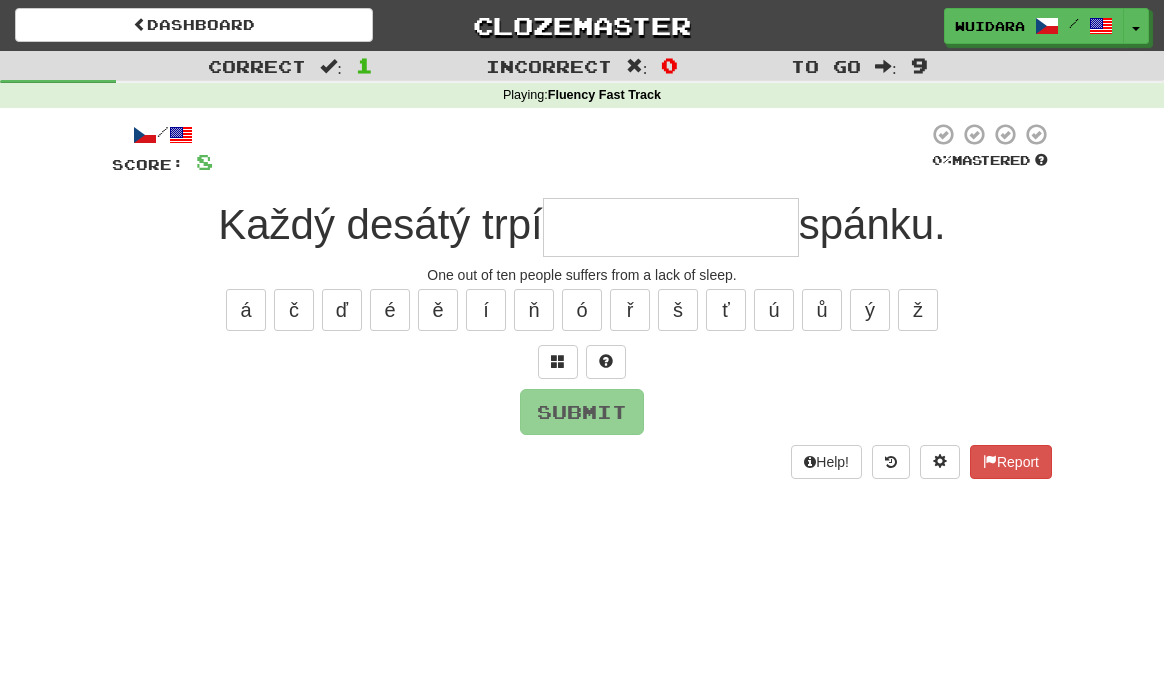 type on "*" 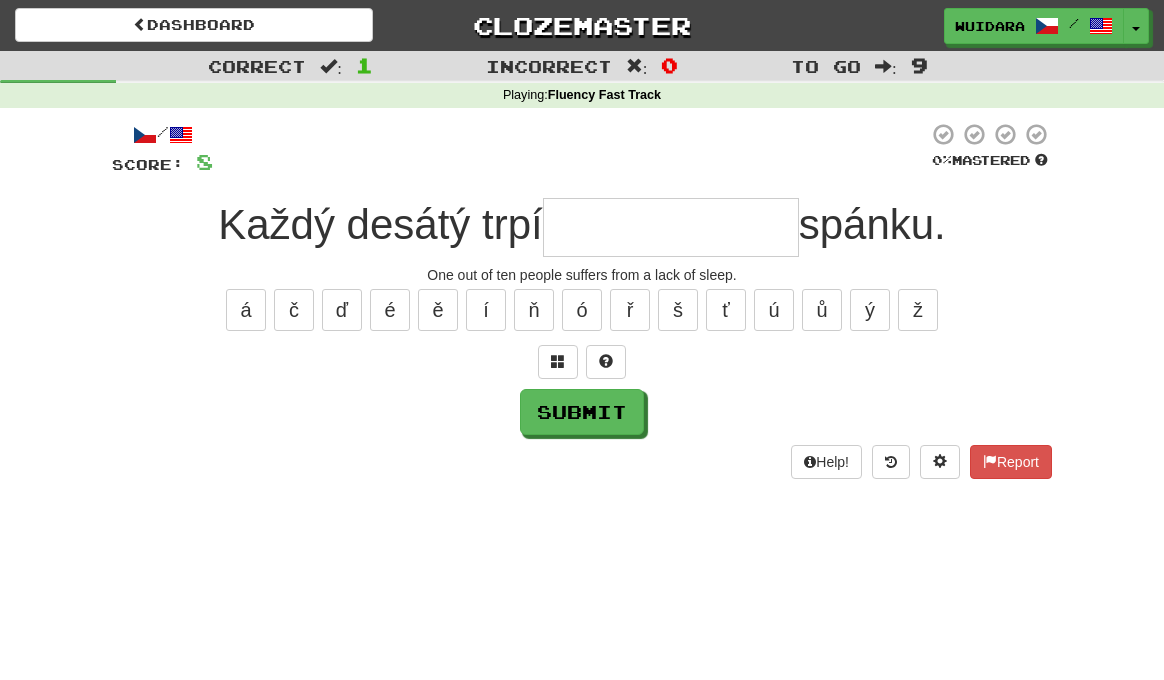 type on "*" 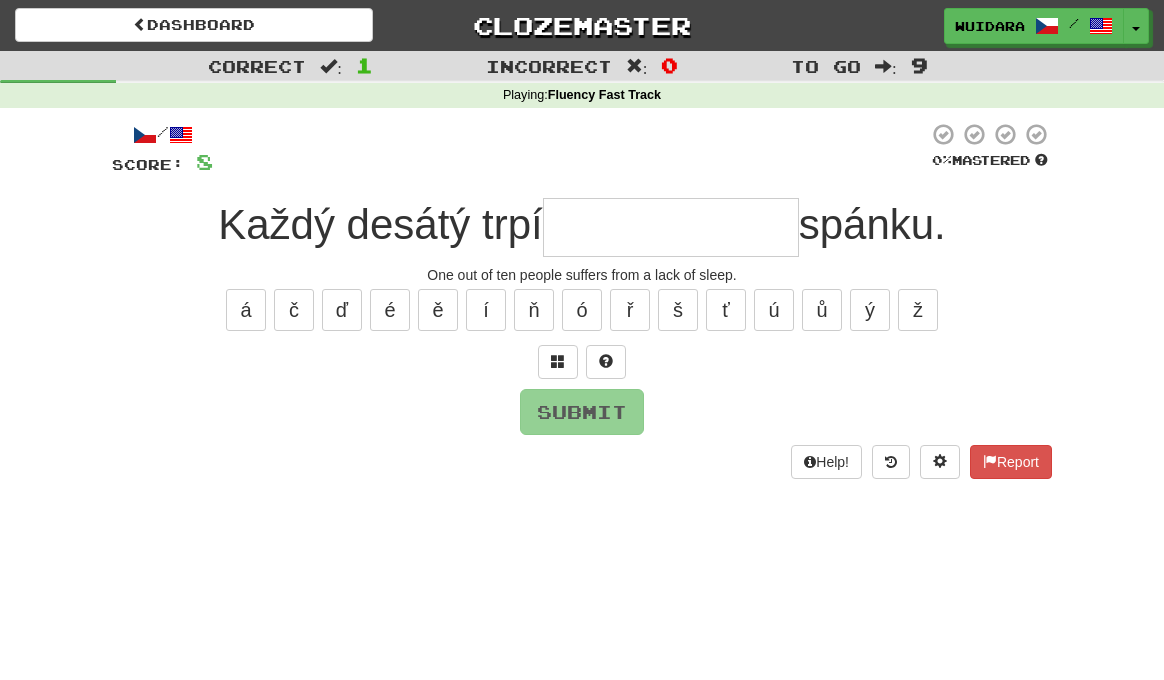 type on "*" 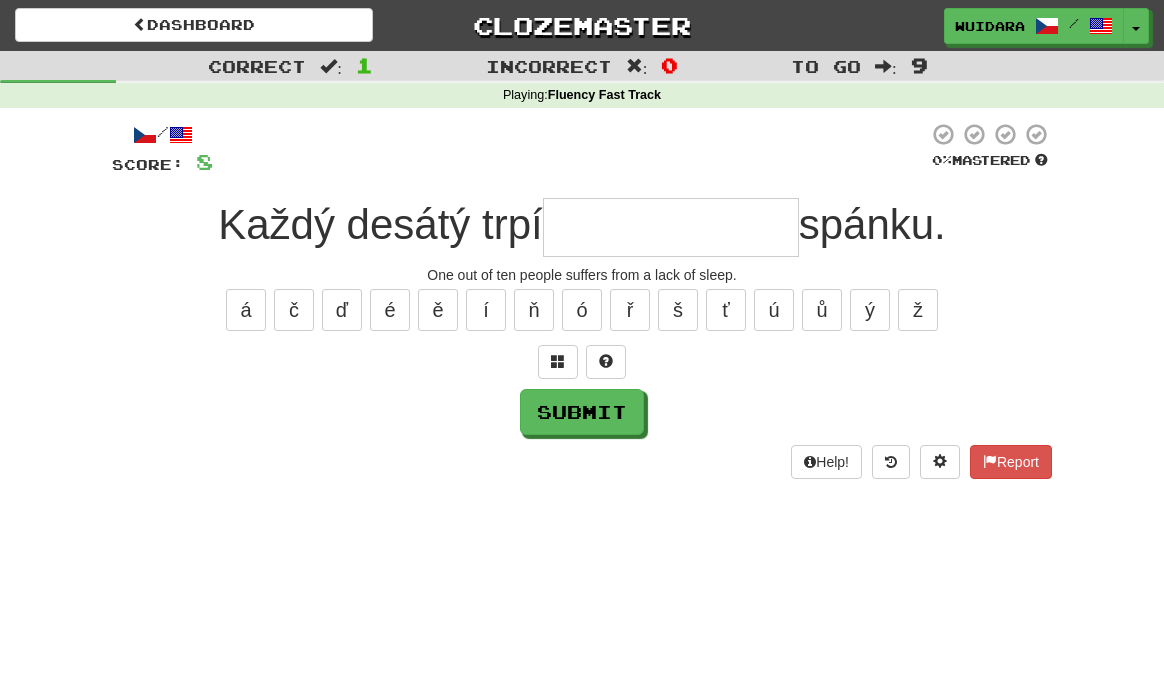 type on "*" 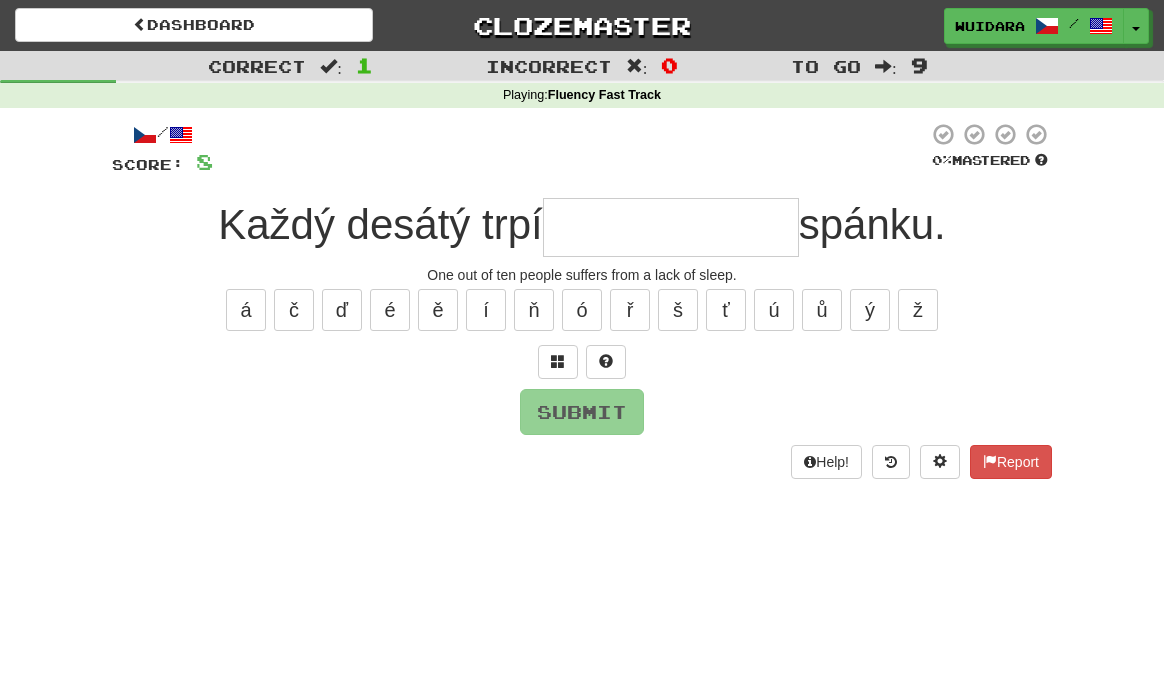 type on "*" 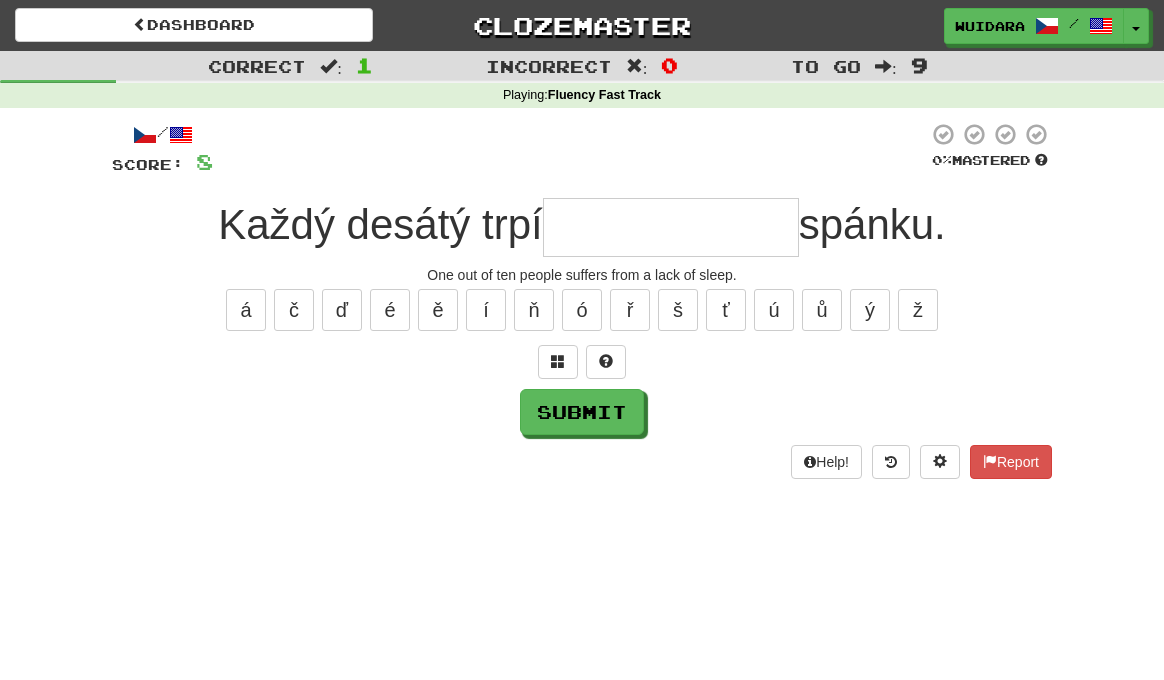 type on "*" 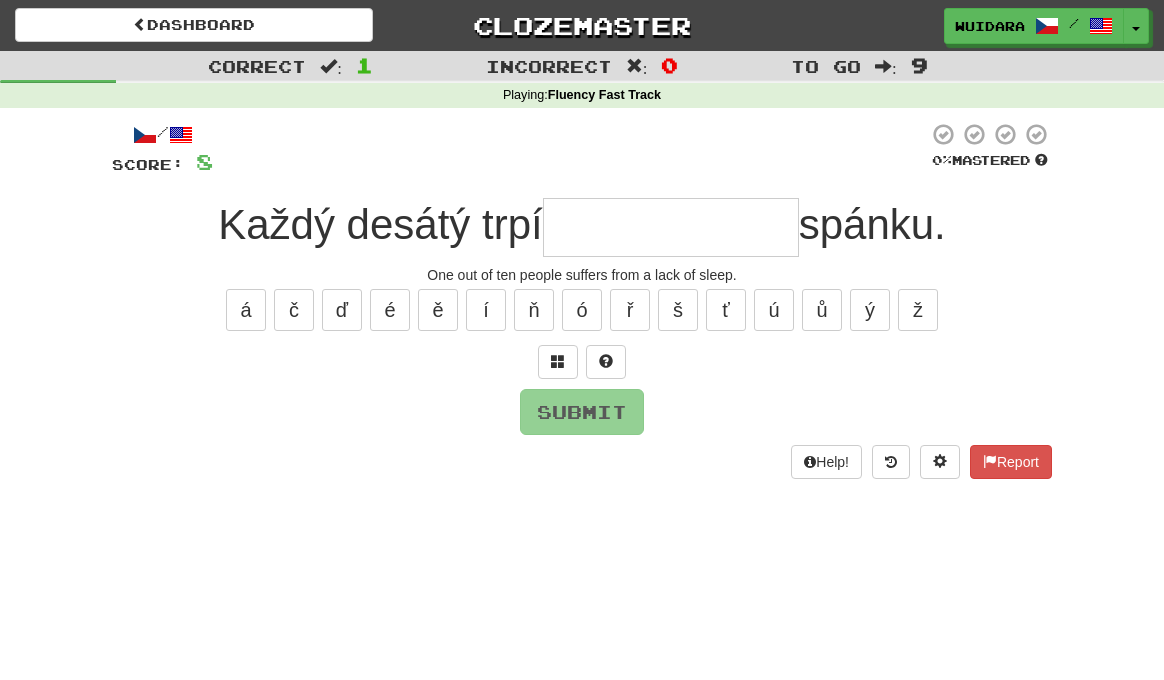 type on "*" 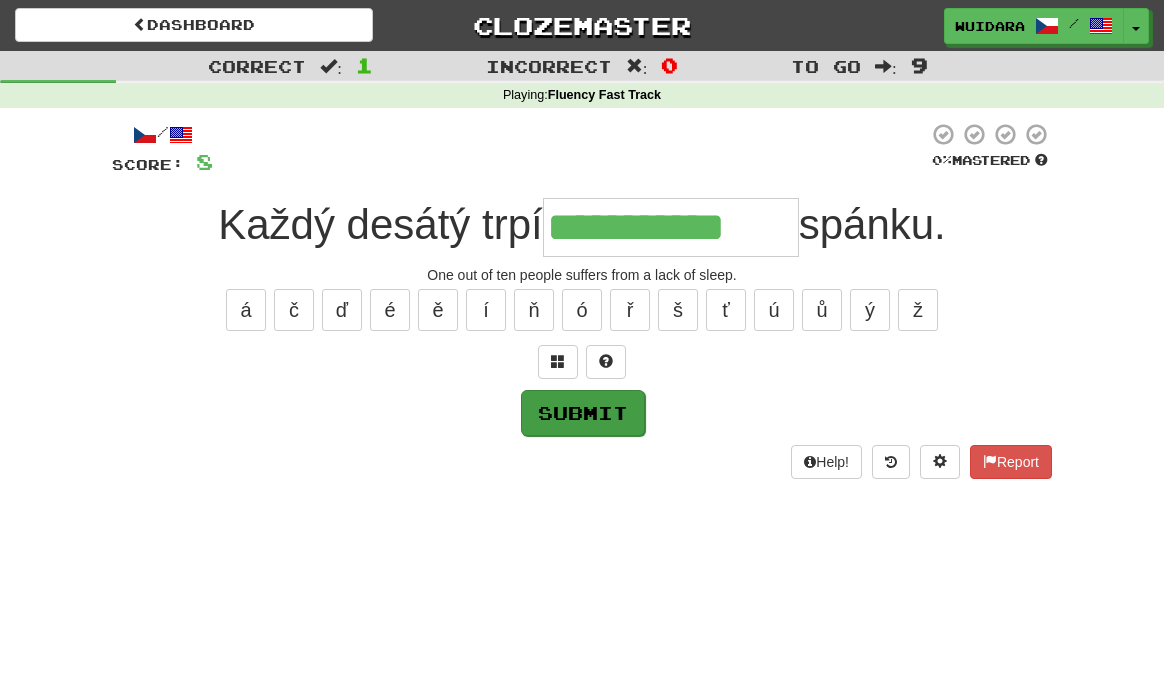 type on "**********" 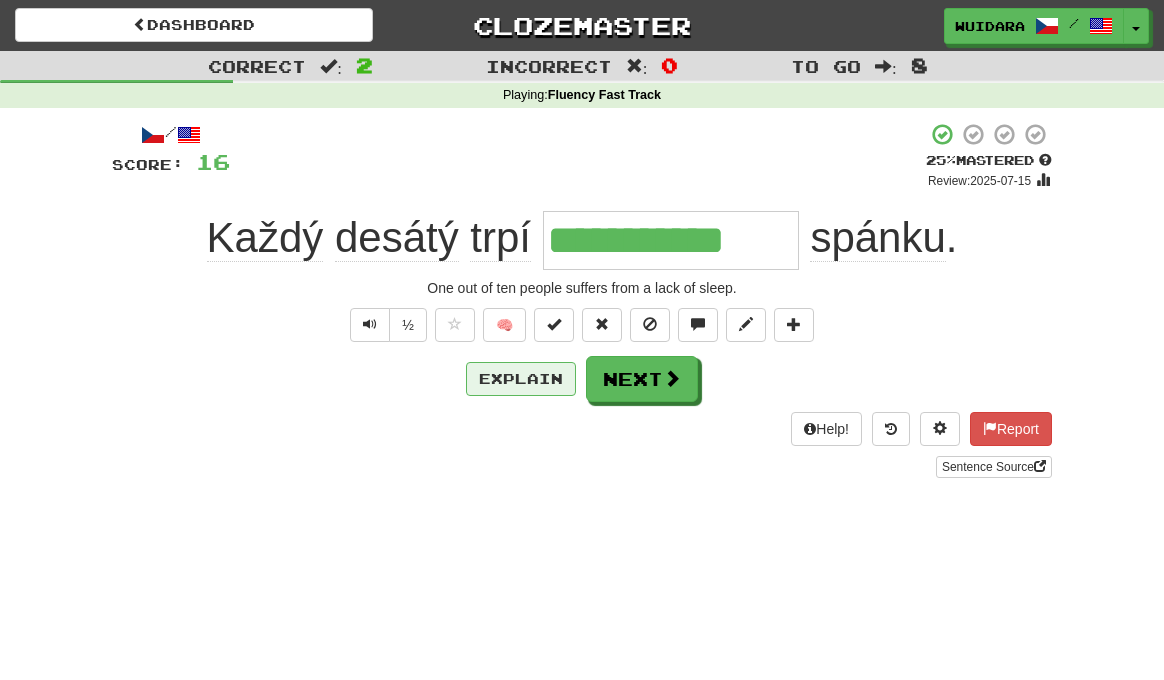 click on "Explain" at bounding box center (521, 379) 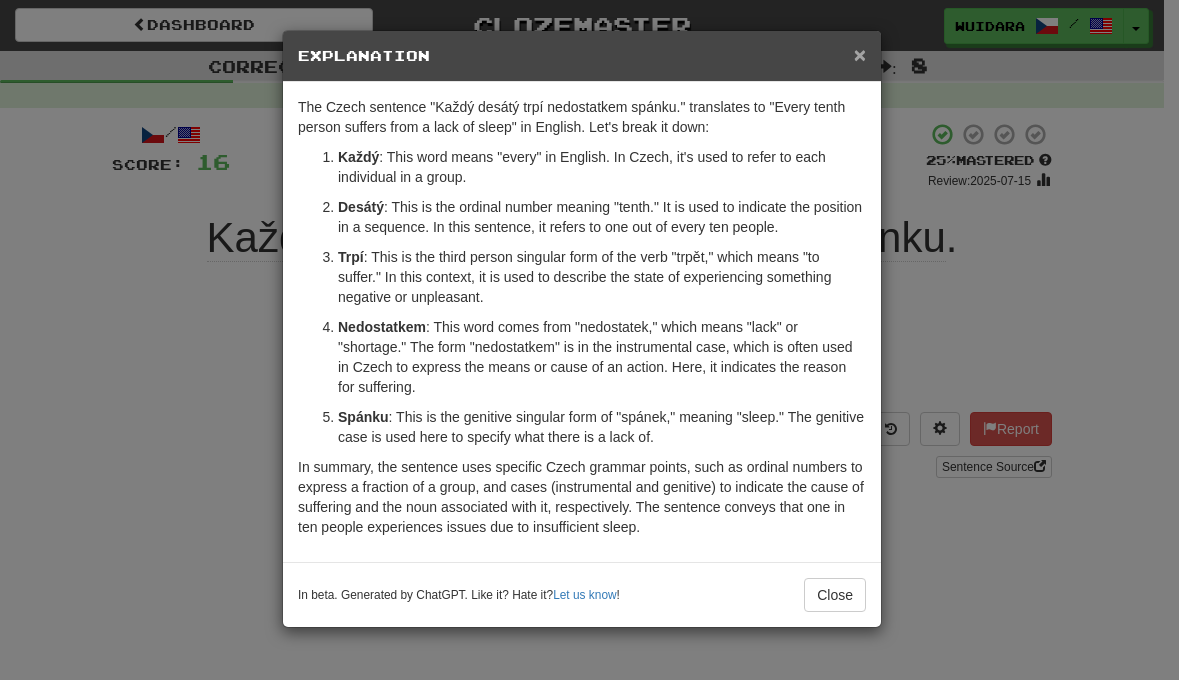 click on "×" at bounding box center [860, 54] 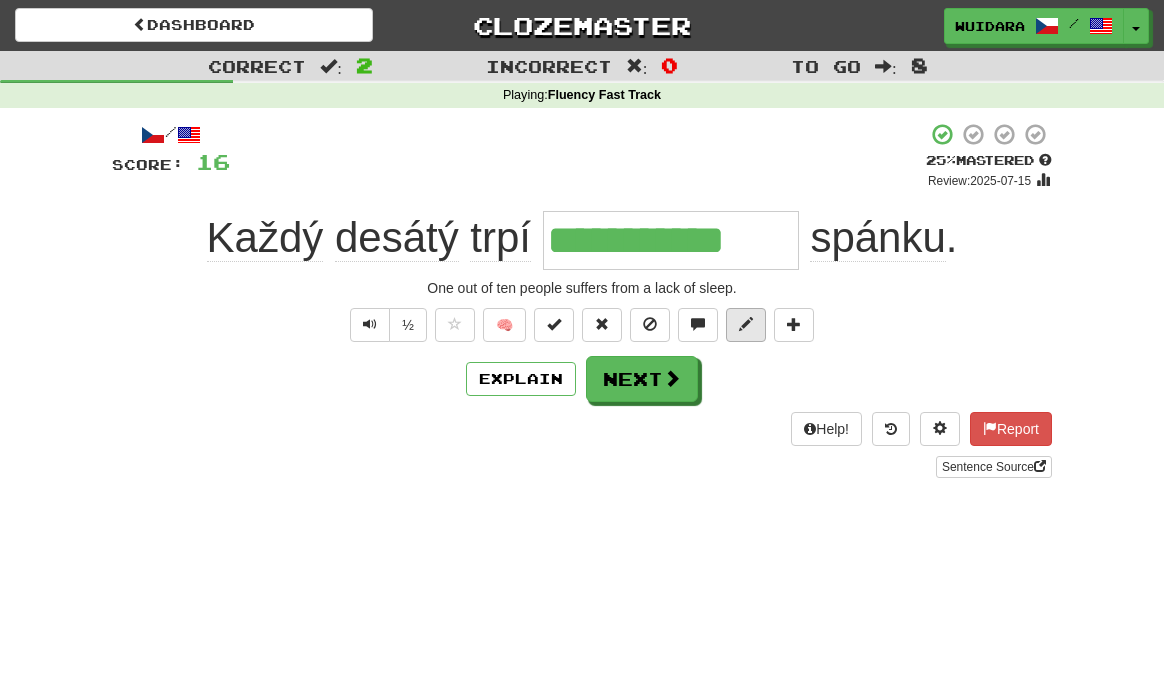 click at bounding box center [746, 324] 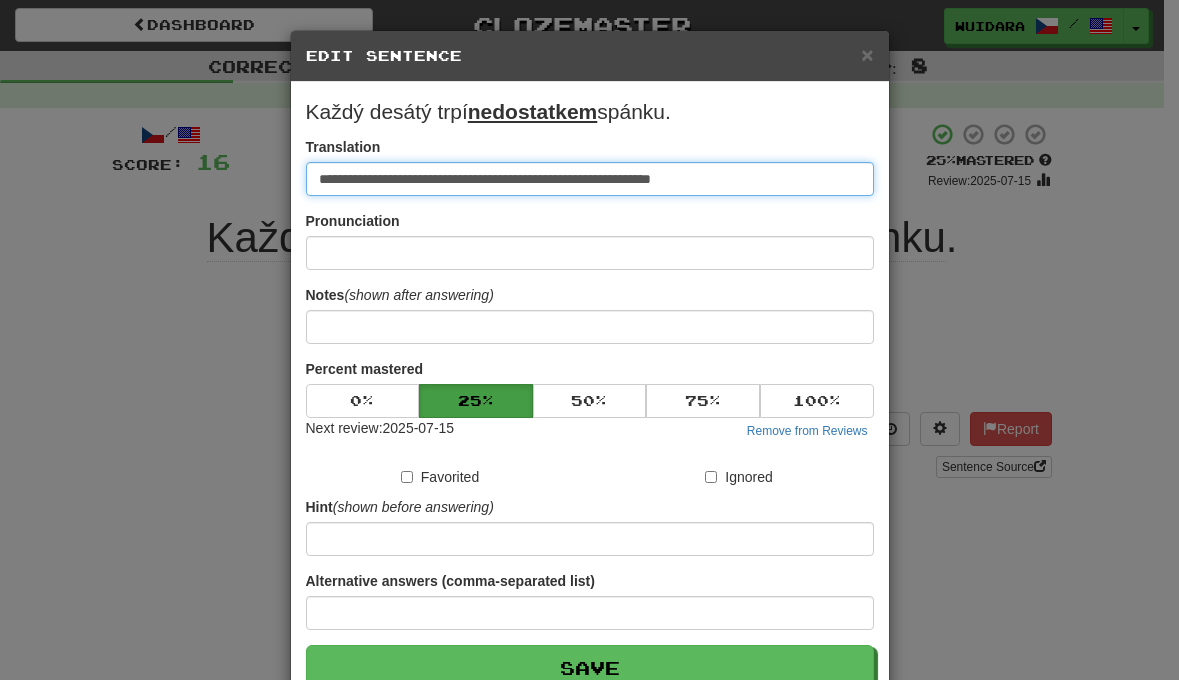type on "**********" 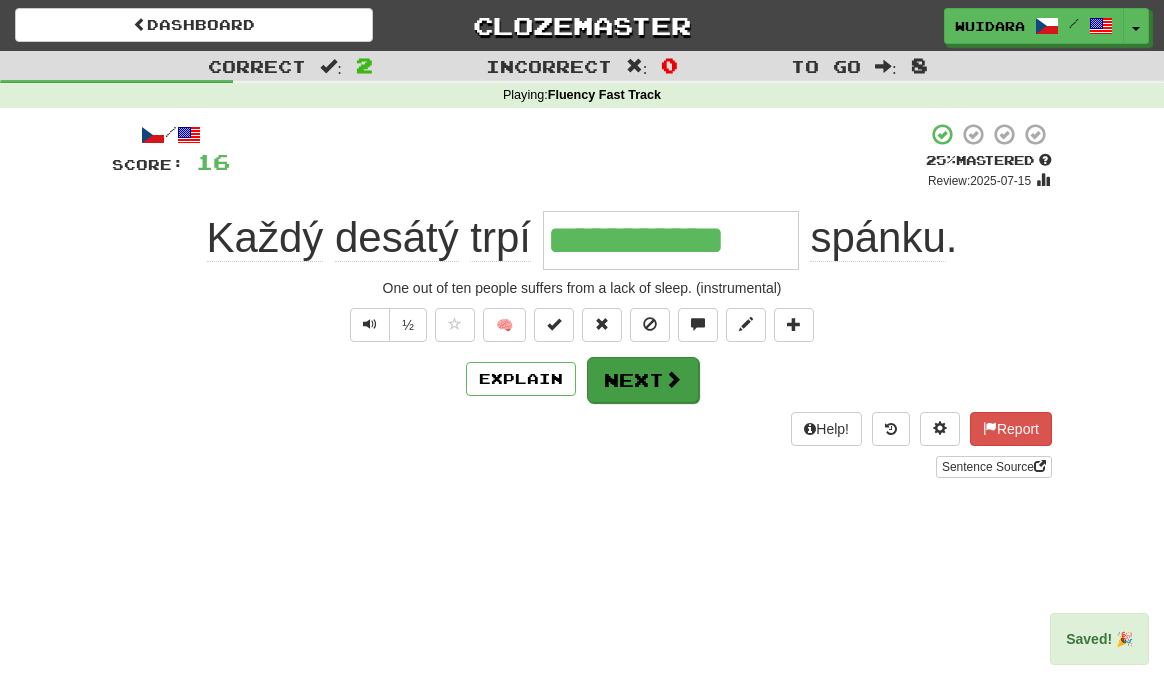 click on "Next" at bounding box center [643, 380] 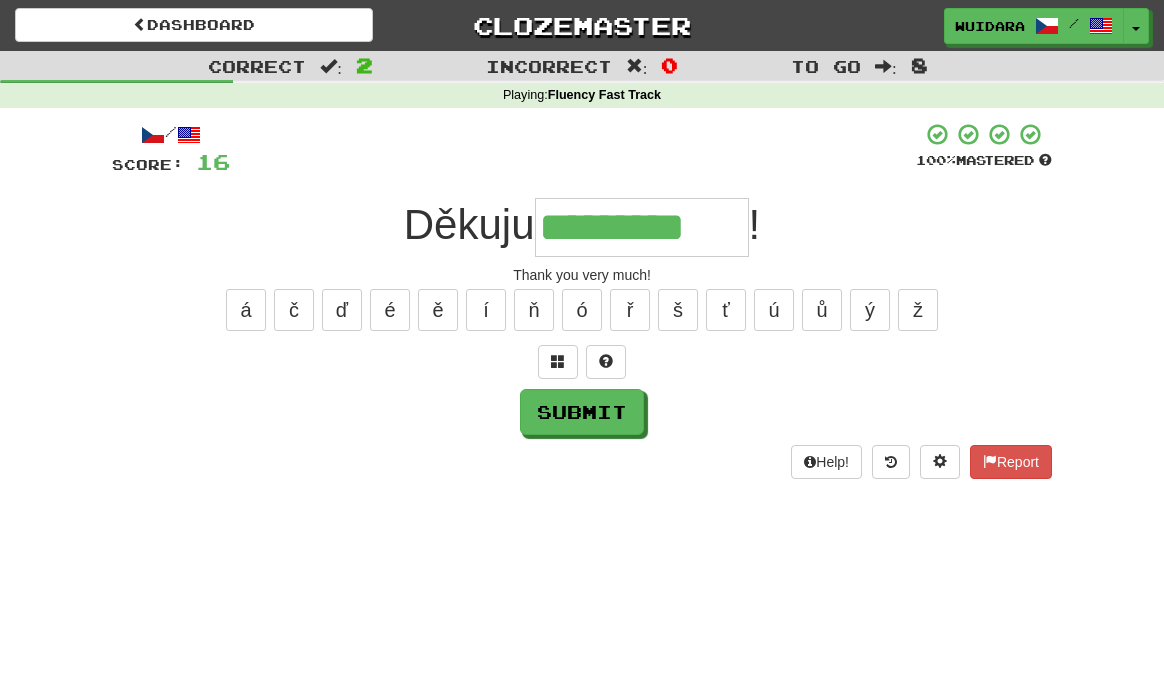 type on "*********" 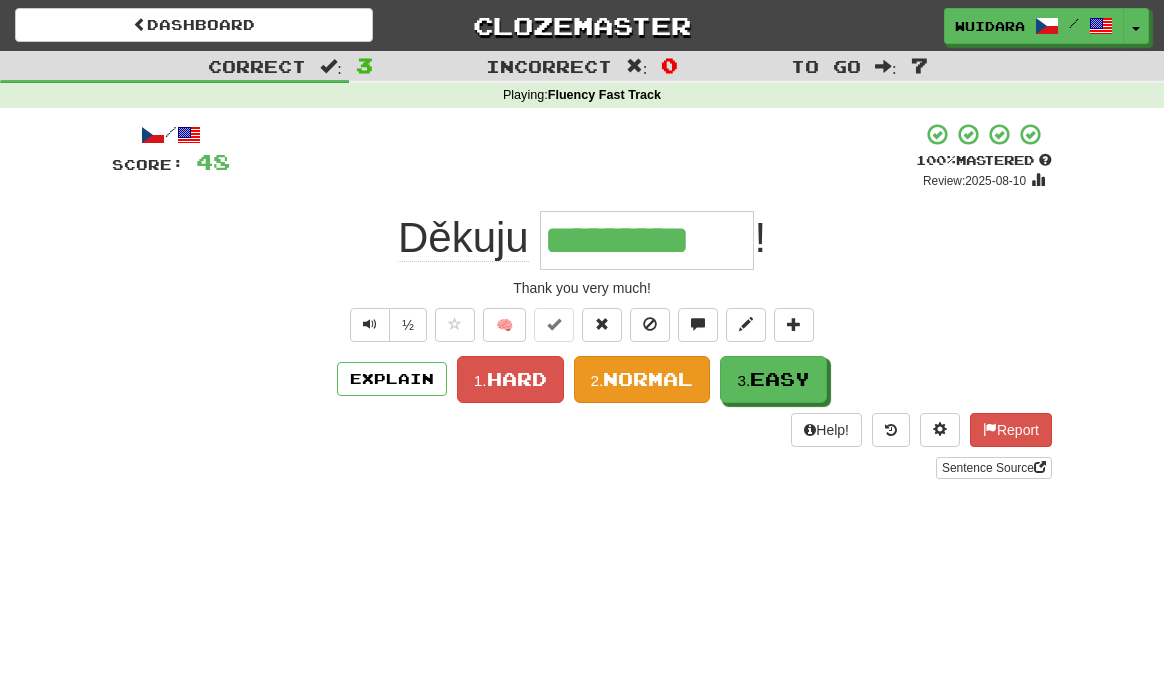 click on "Normal" at bounding box center (648, 379) 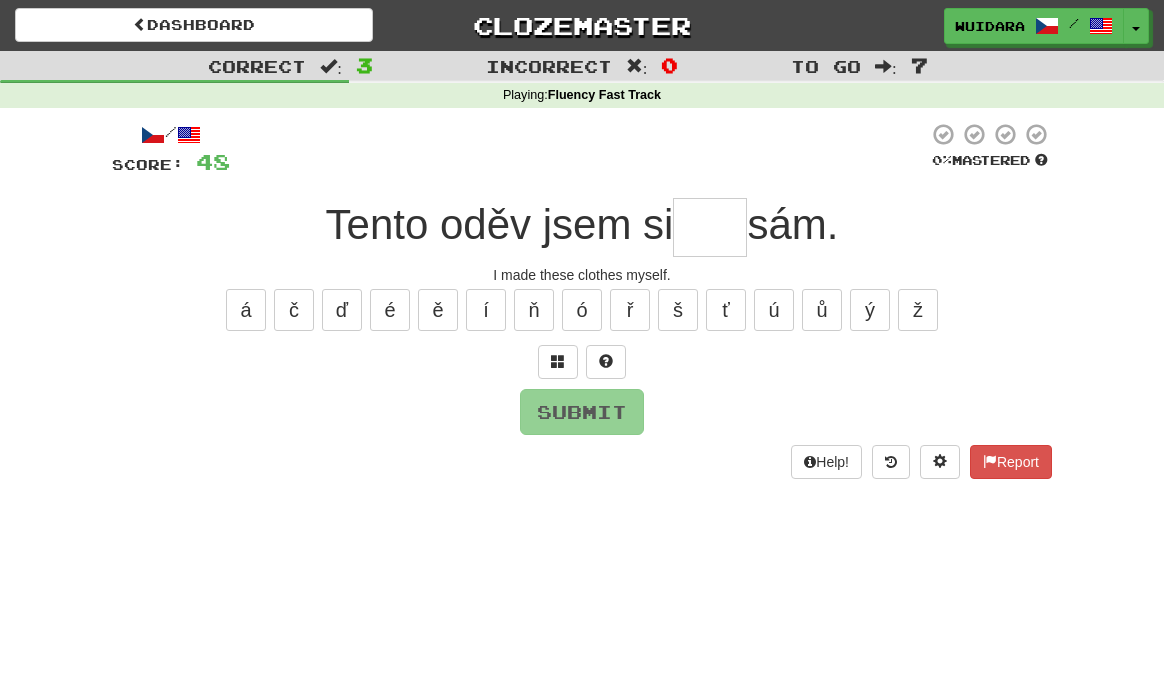 type on "*" 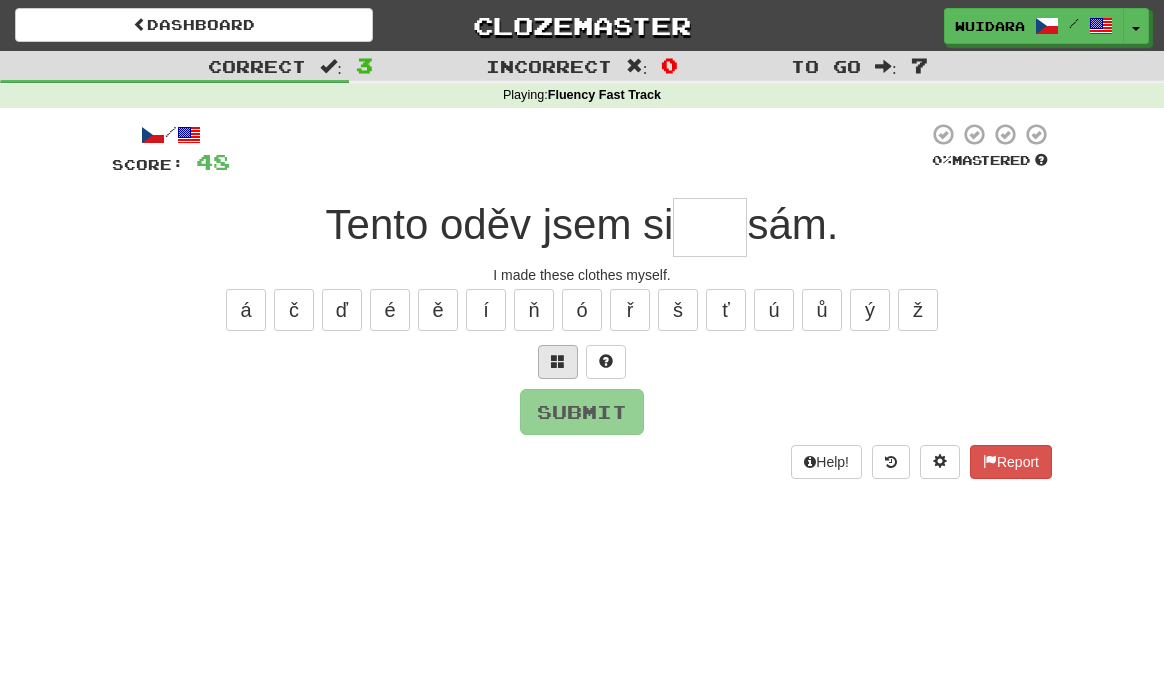 click at bounding box center [558, 361] 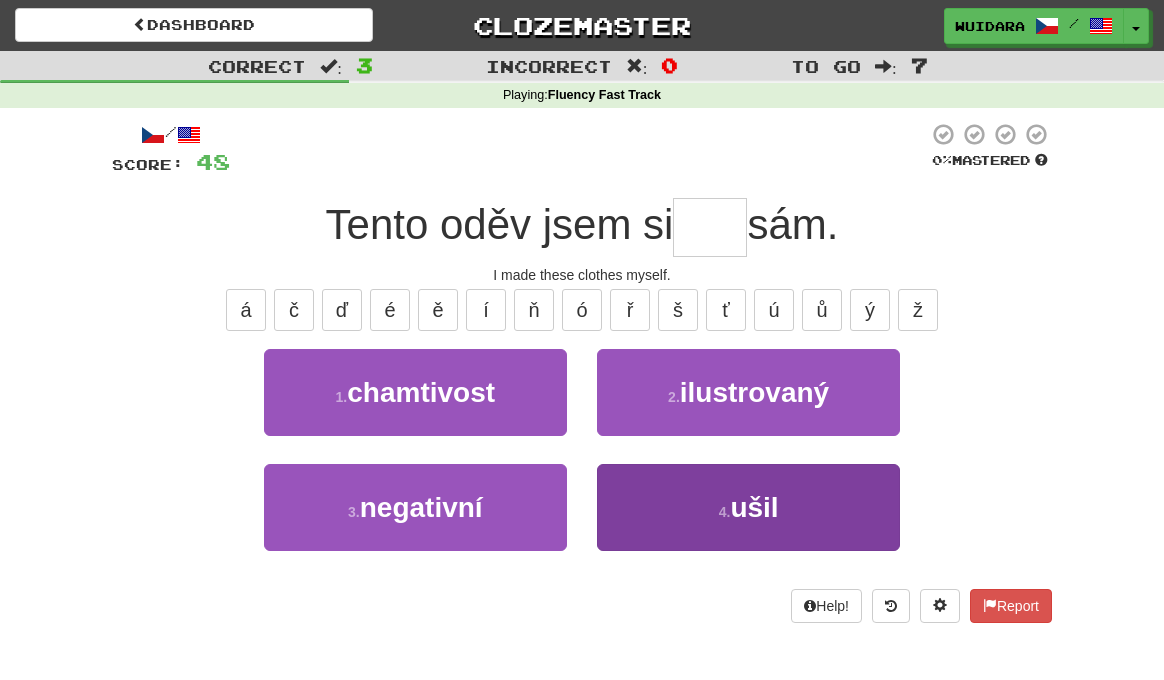 click on "ušil" at bounding box center (754, 507) 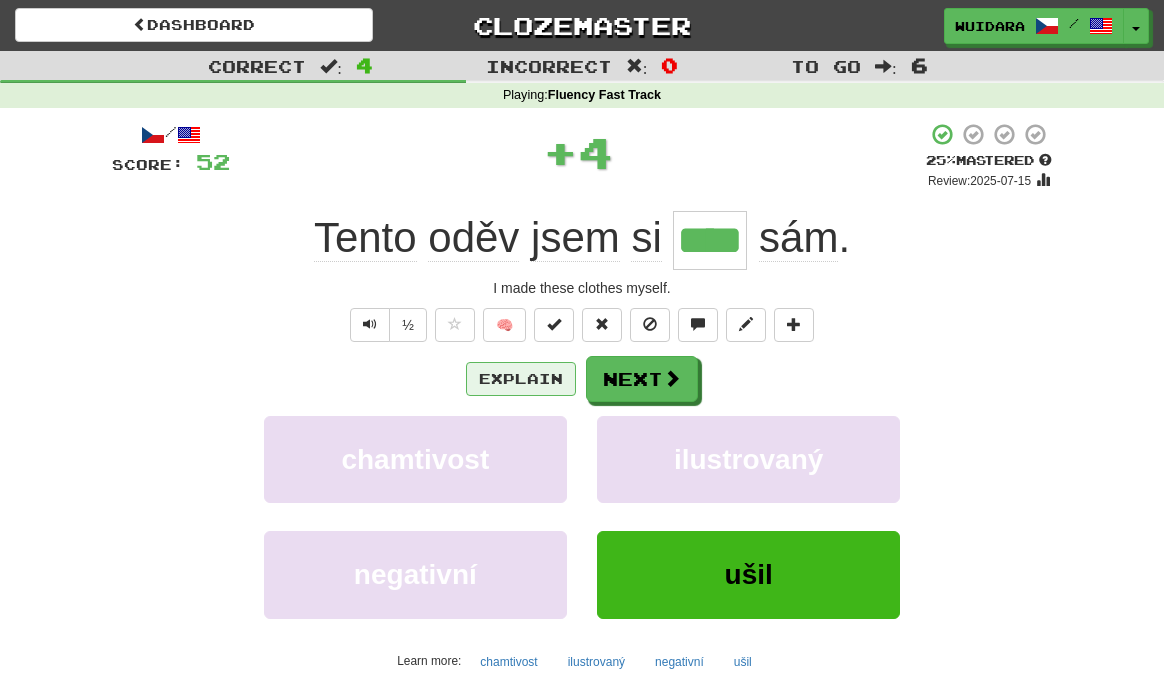 click on "Explain" at bounding box center (521, 379) 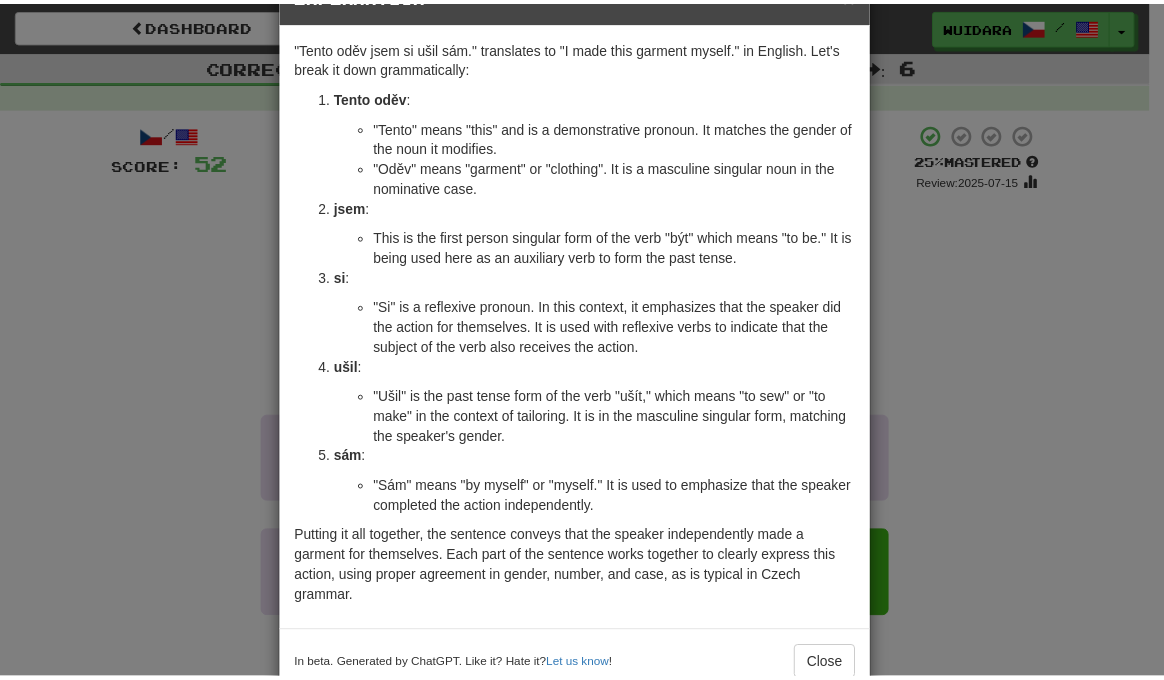 scroll, scrollTop: 10, scrollLeft: 0, axis: vertical 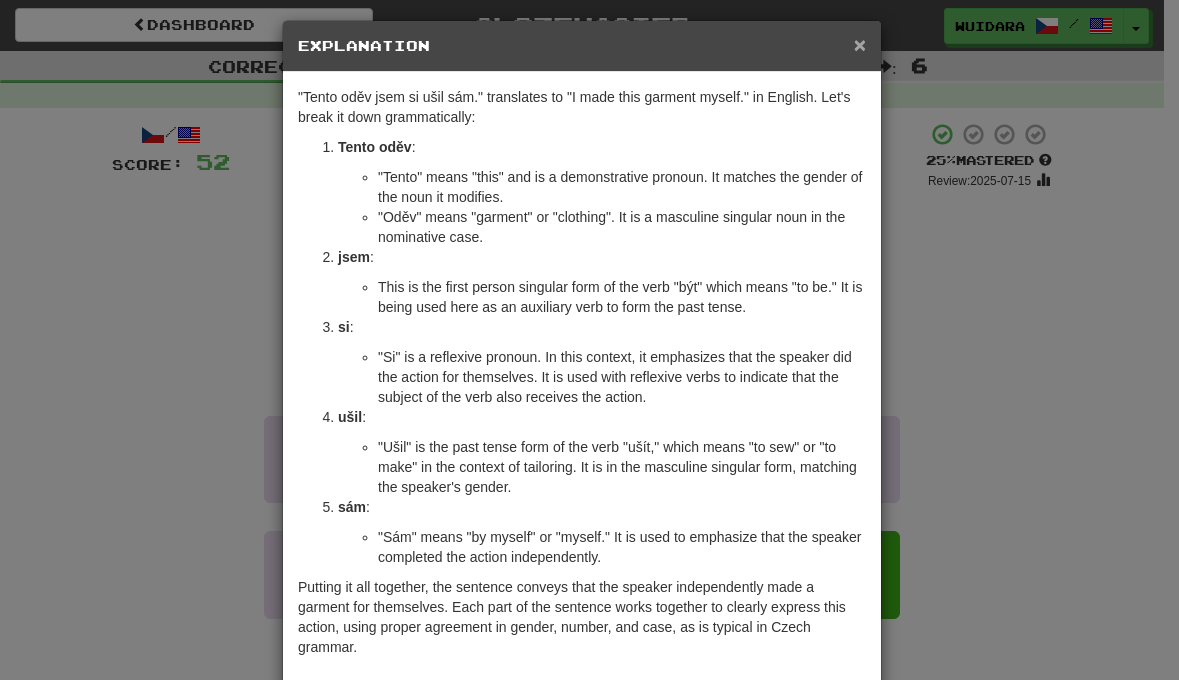 click on "×" at bounding box center (860, 44) 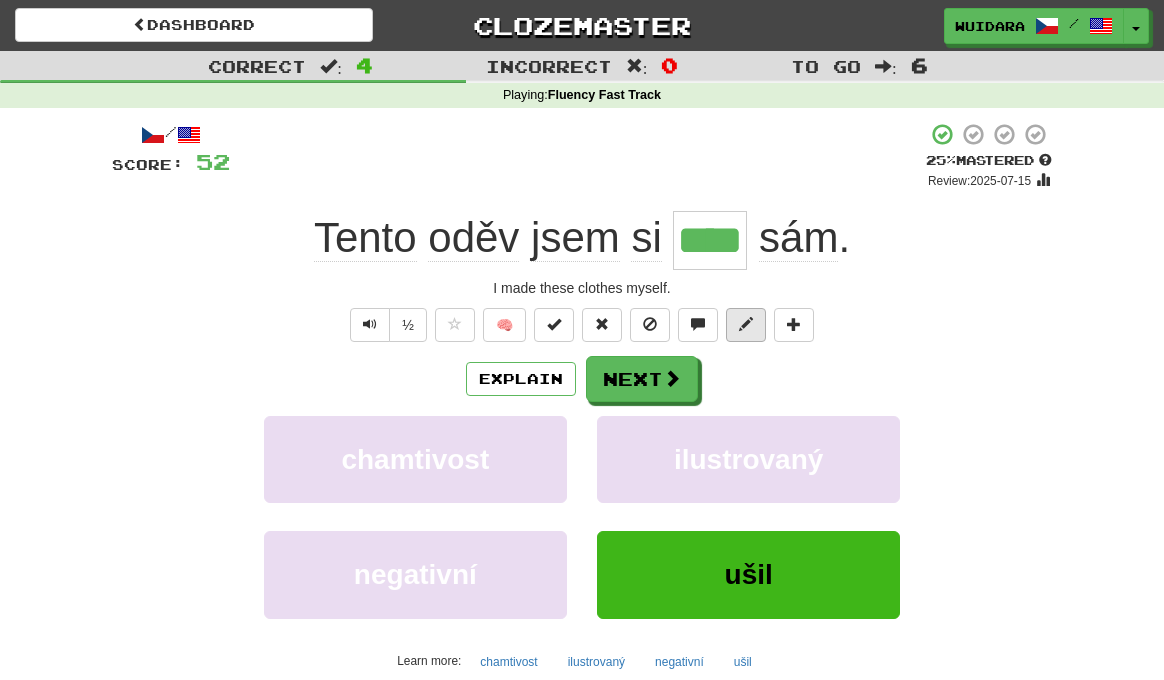 click at bounding box center (746, 324) 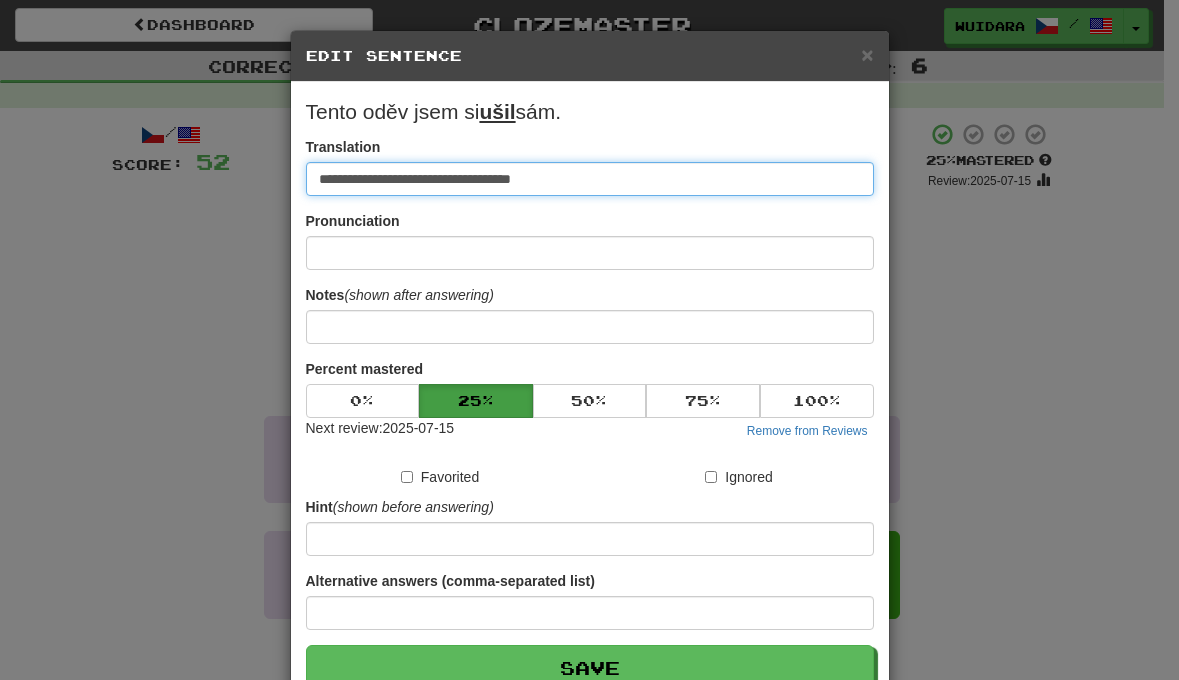 type on "**********" 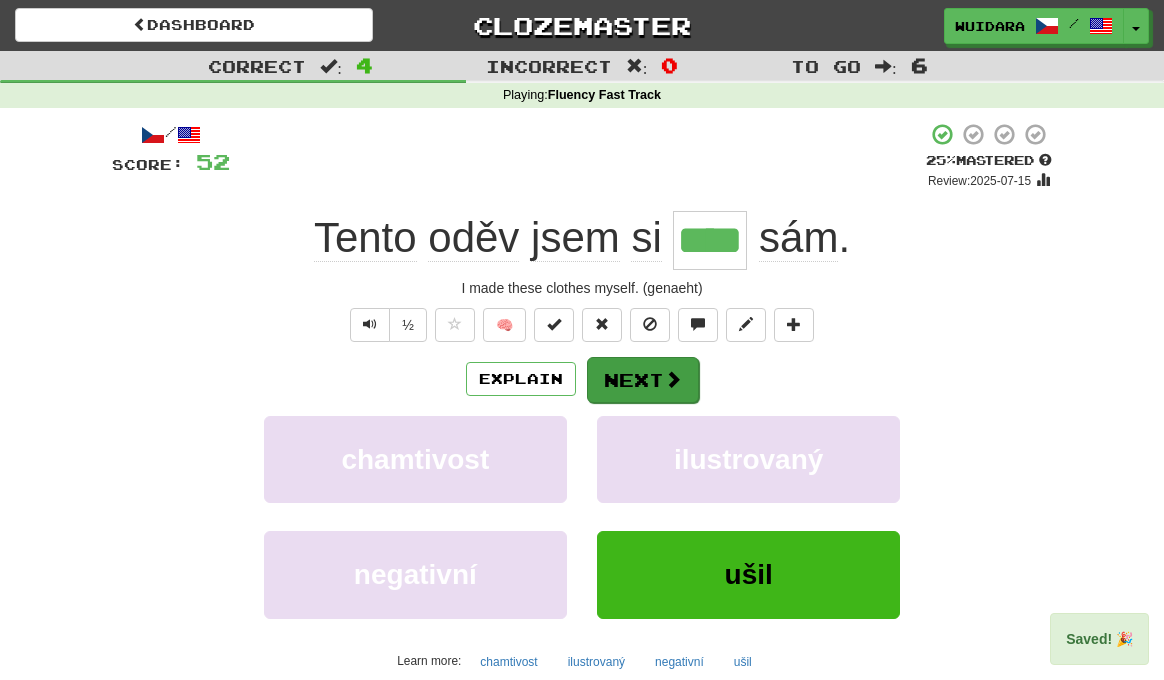 click on "Next" at bounding box center [643, 380] 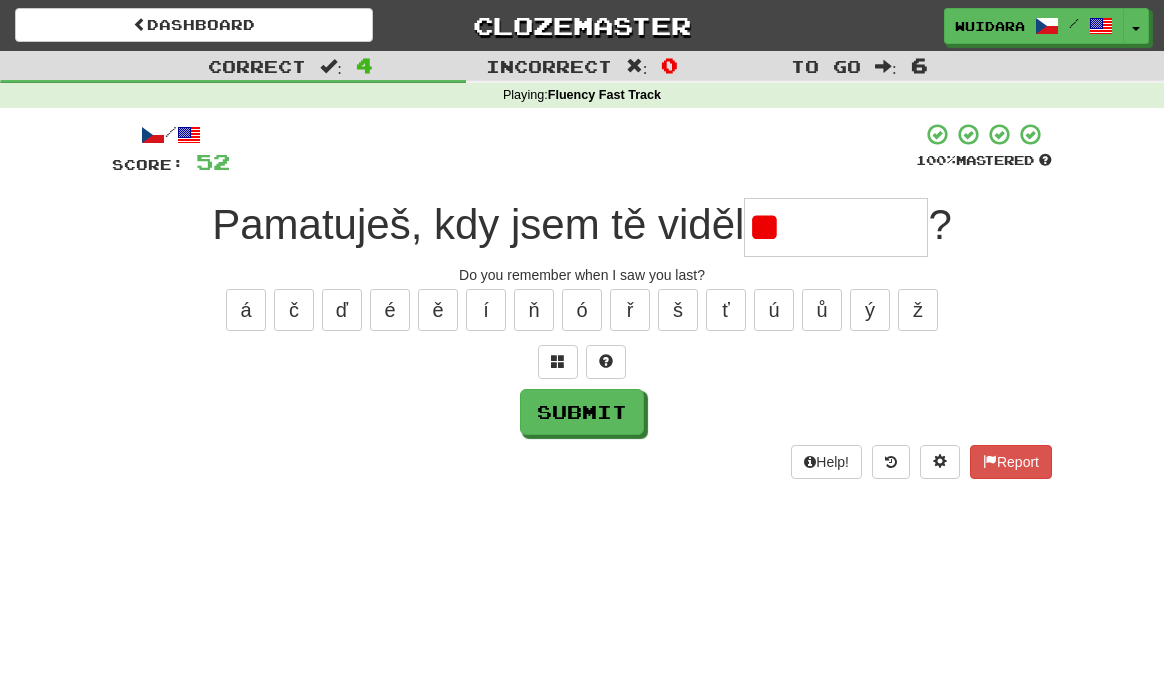 type on "*" 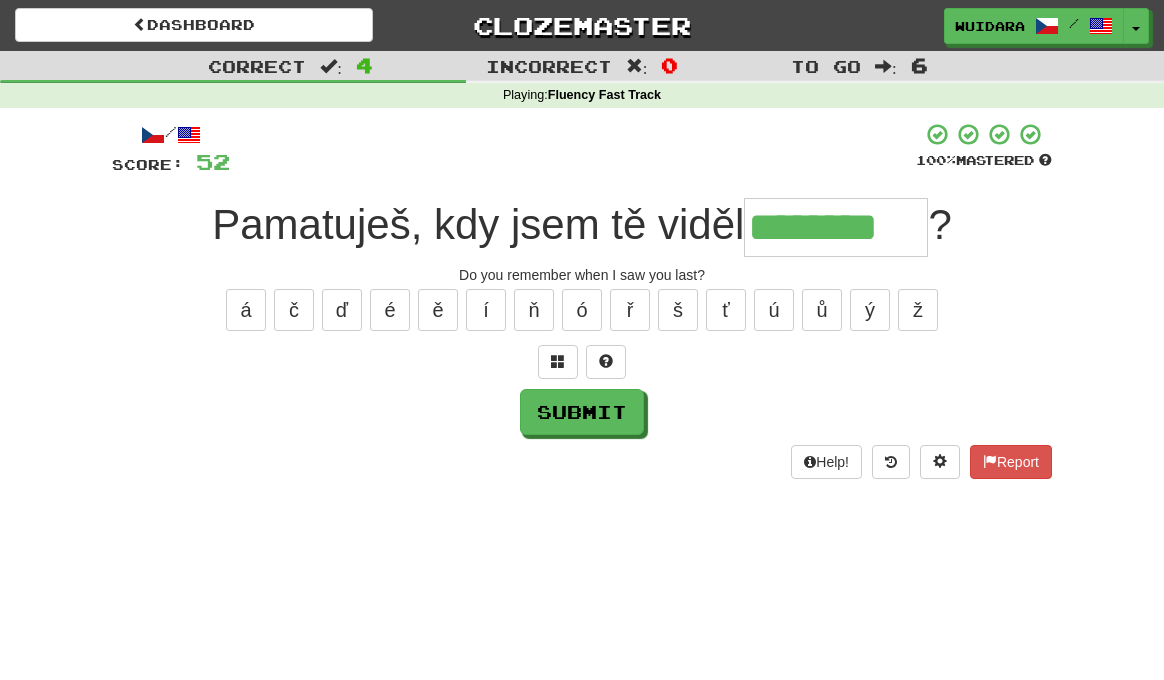 type on "********" 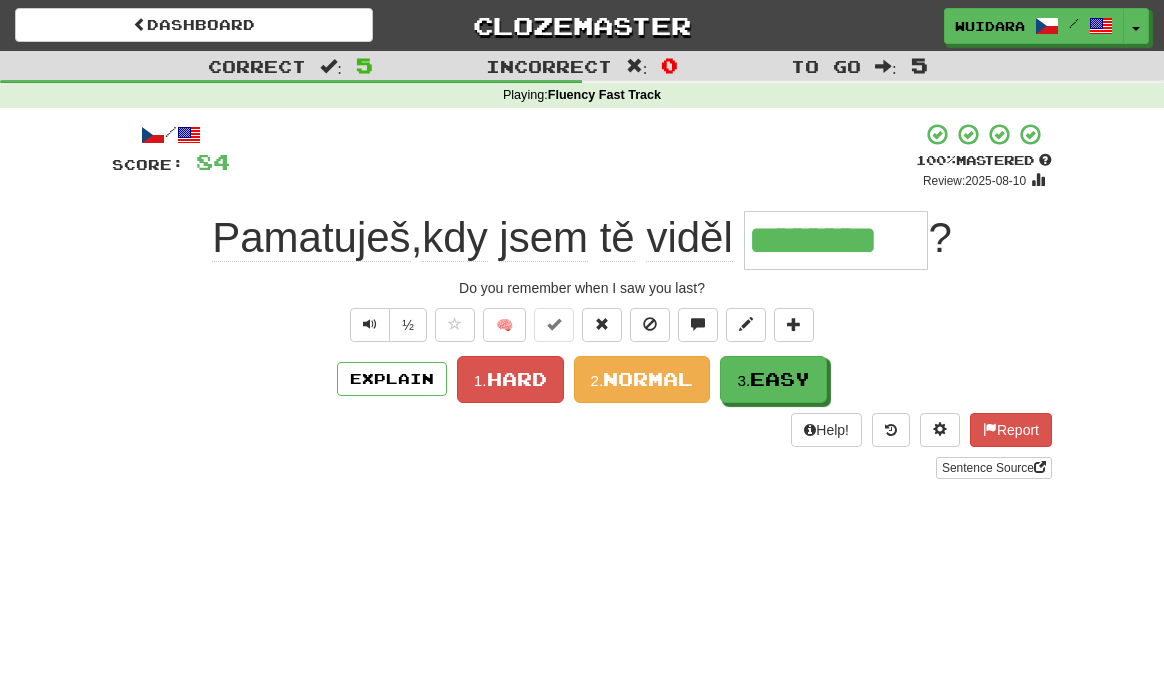 click on "Normal" at bounding box center (648, 379) 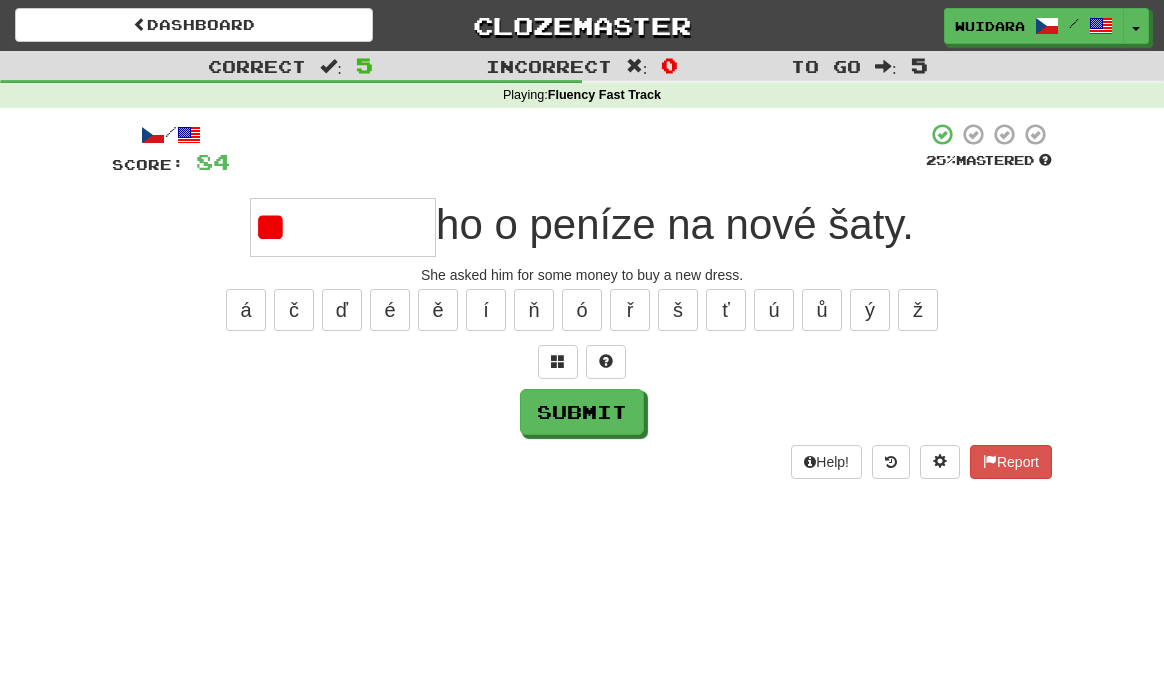 type on "*" 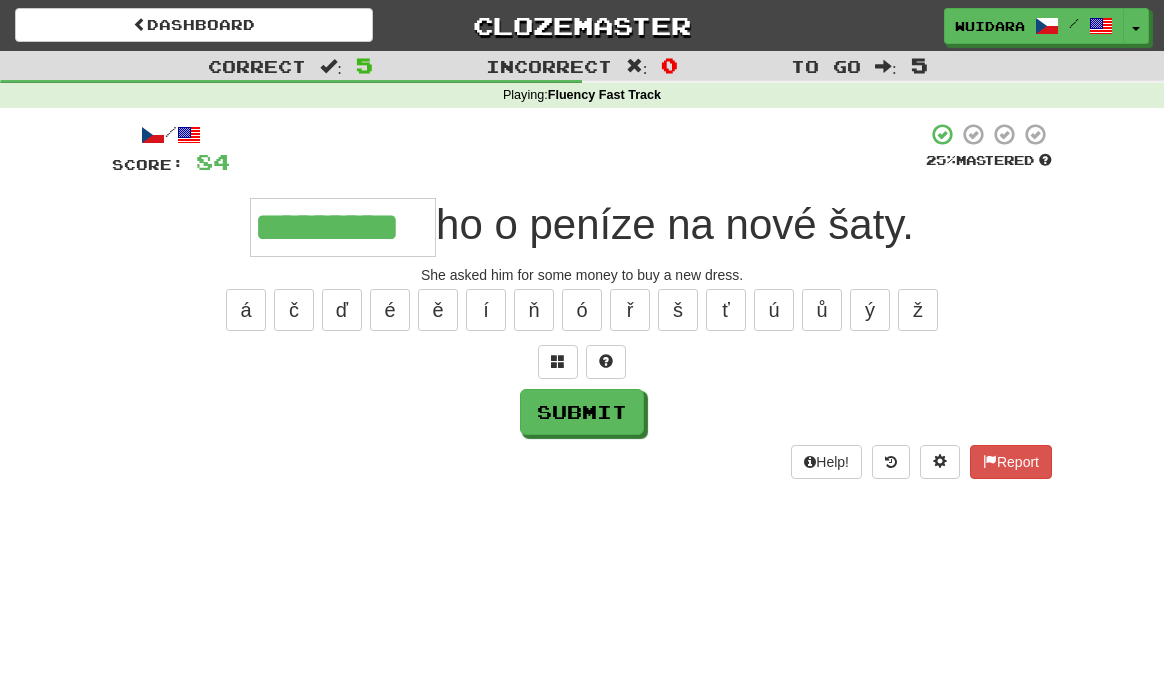 type on "*********" 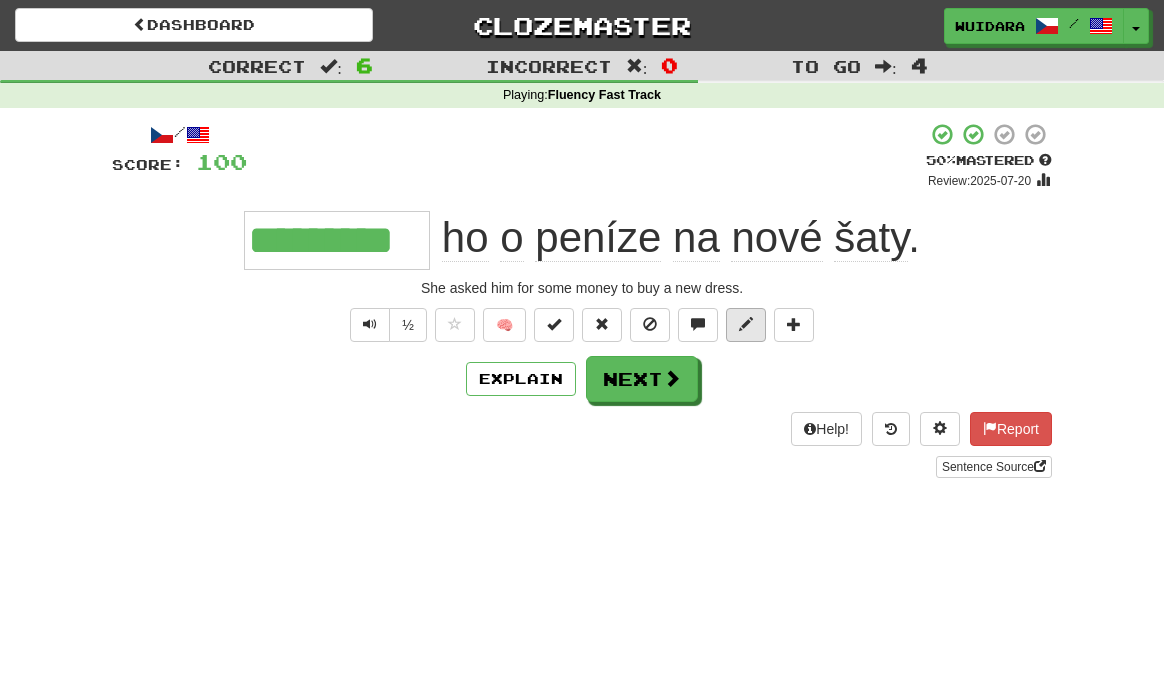 click at bounding box center (746, 325) 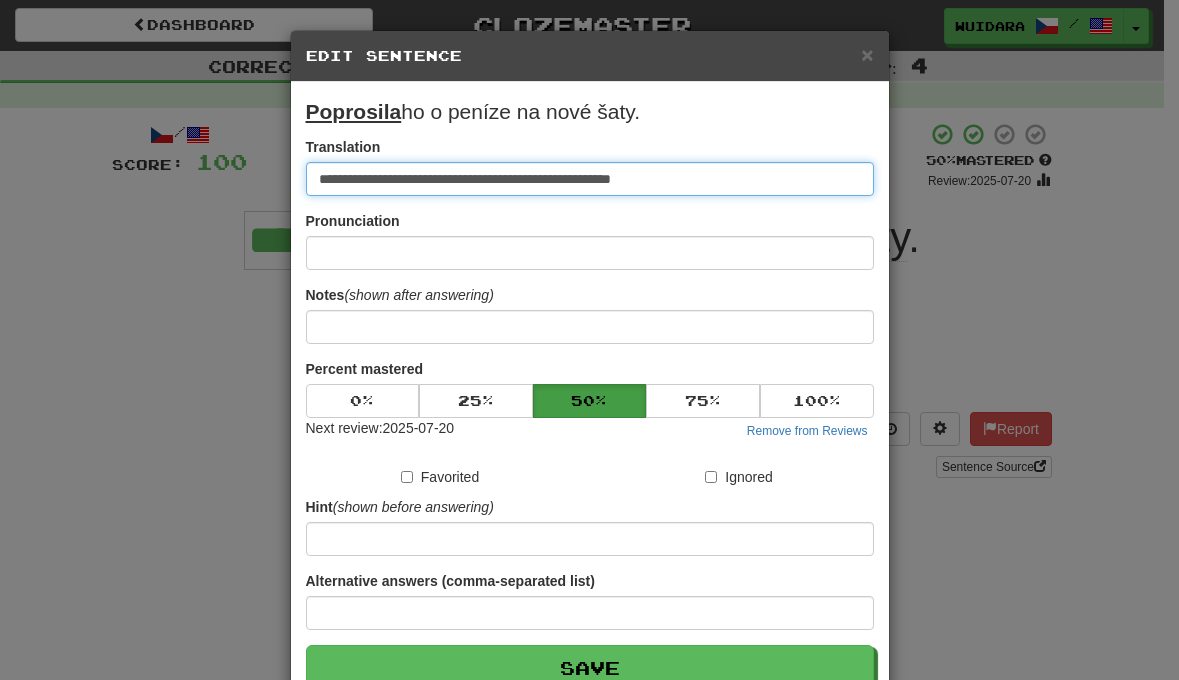 type on "**********" 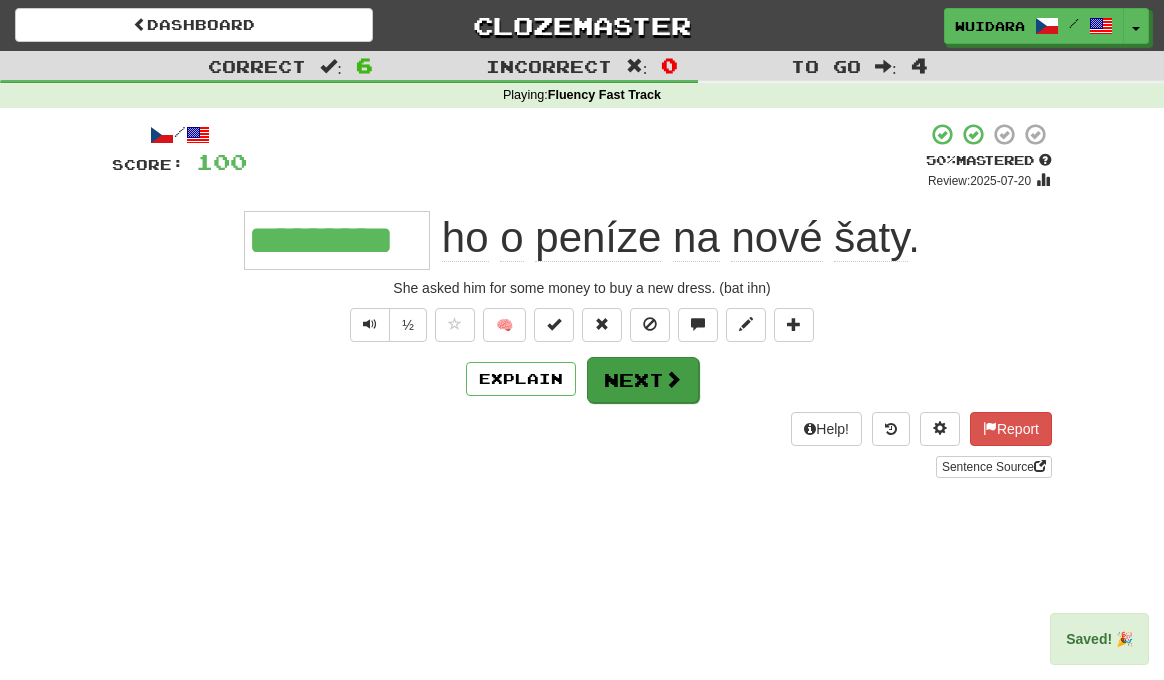 click on "Next" at bounding box center (643, 380) 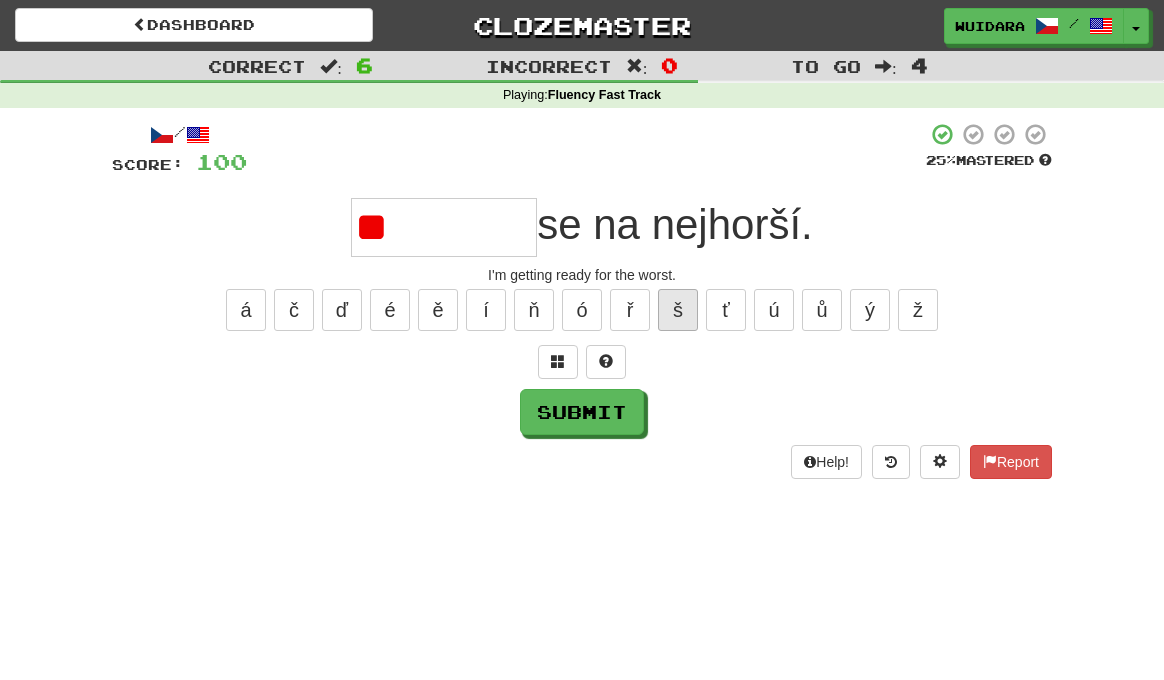 type on "*" 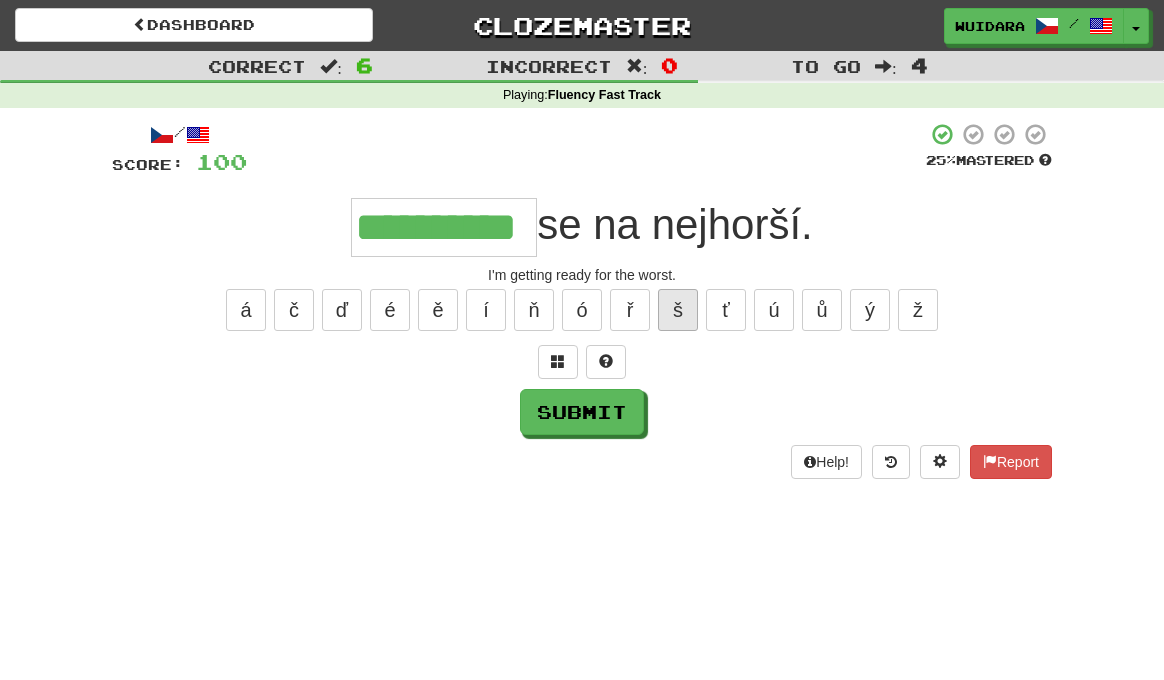 type on "**********" 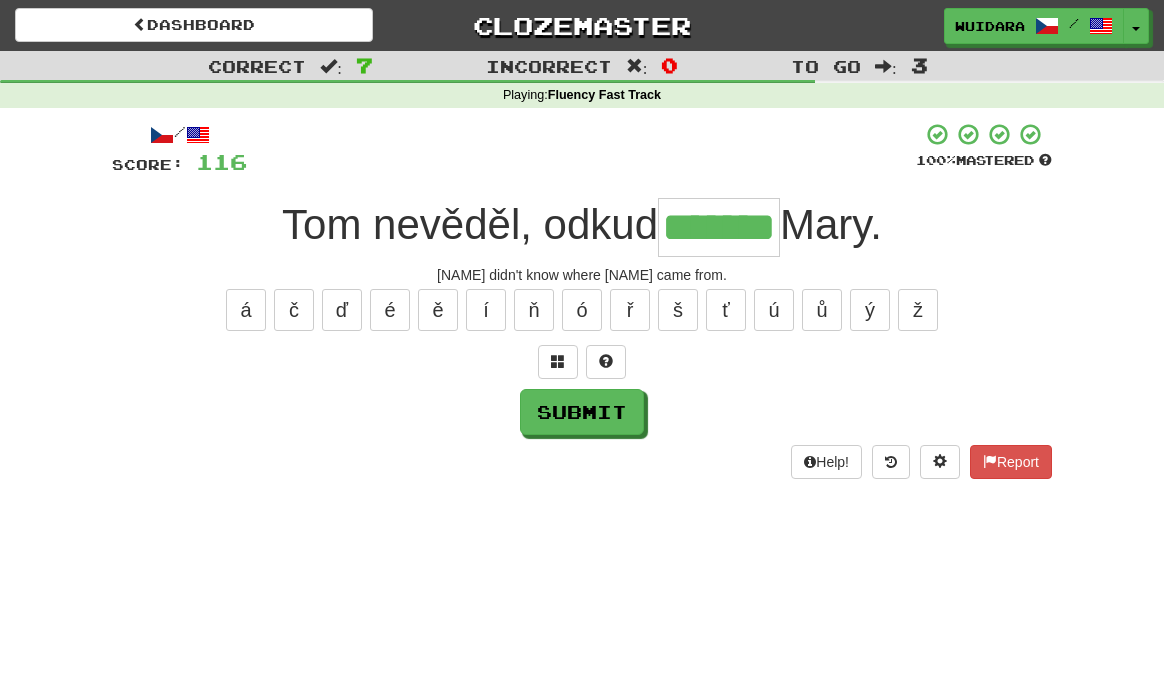 type on "*******" 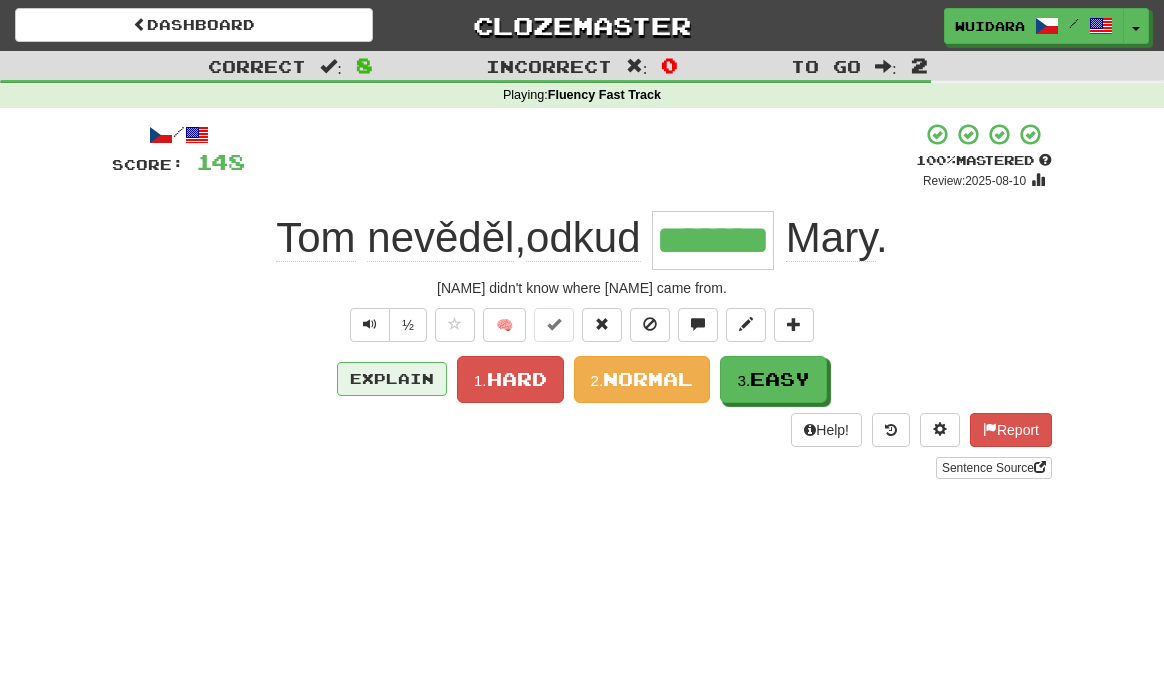 click on "Explain" at bounding box center (392, 379) 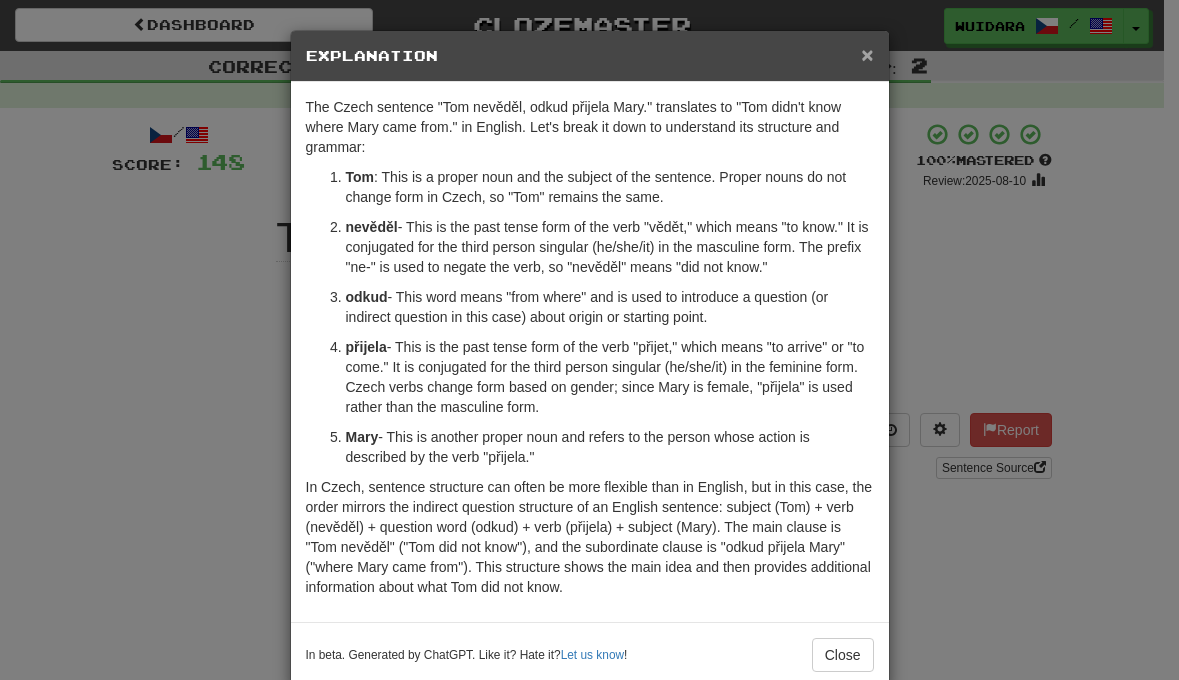 click on "×" at bounding box center (867, 54) 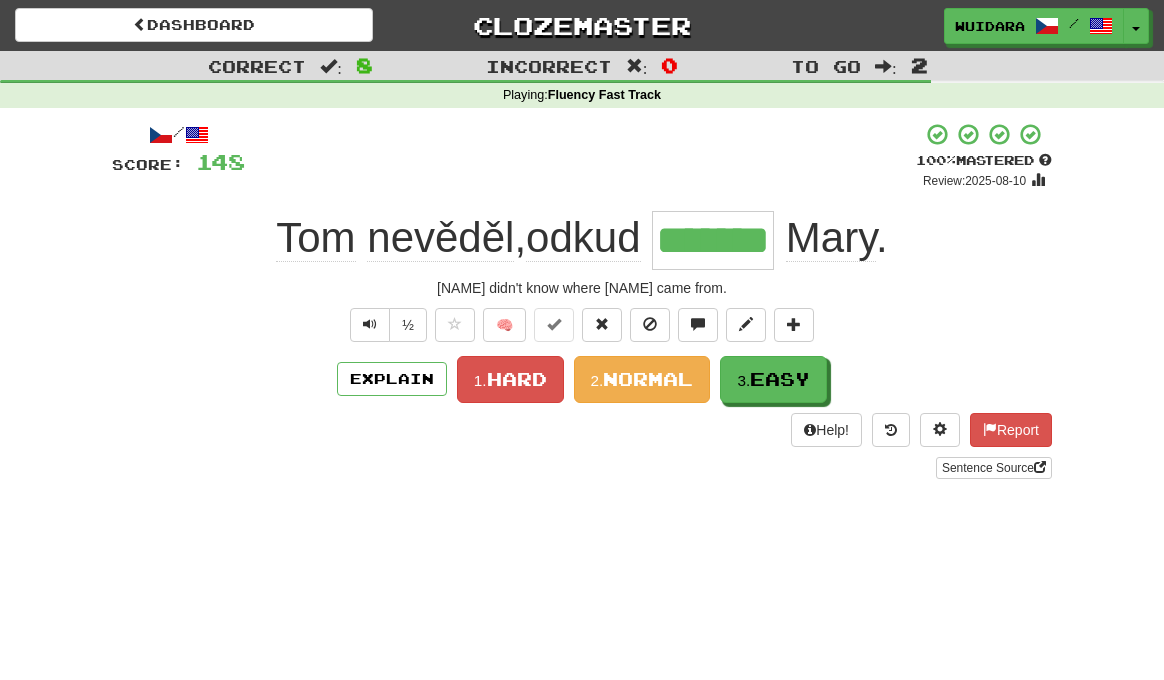 drag, startPoint x: 664, startPoint y: 242, endPoint x: 750, endPoint y: 244, distance: 86.023254 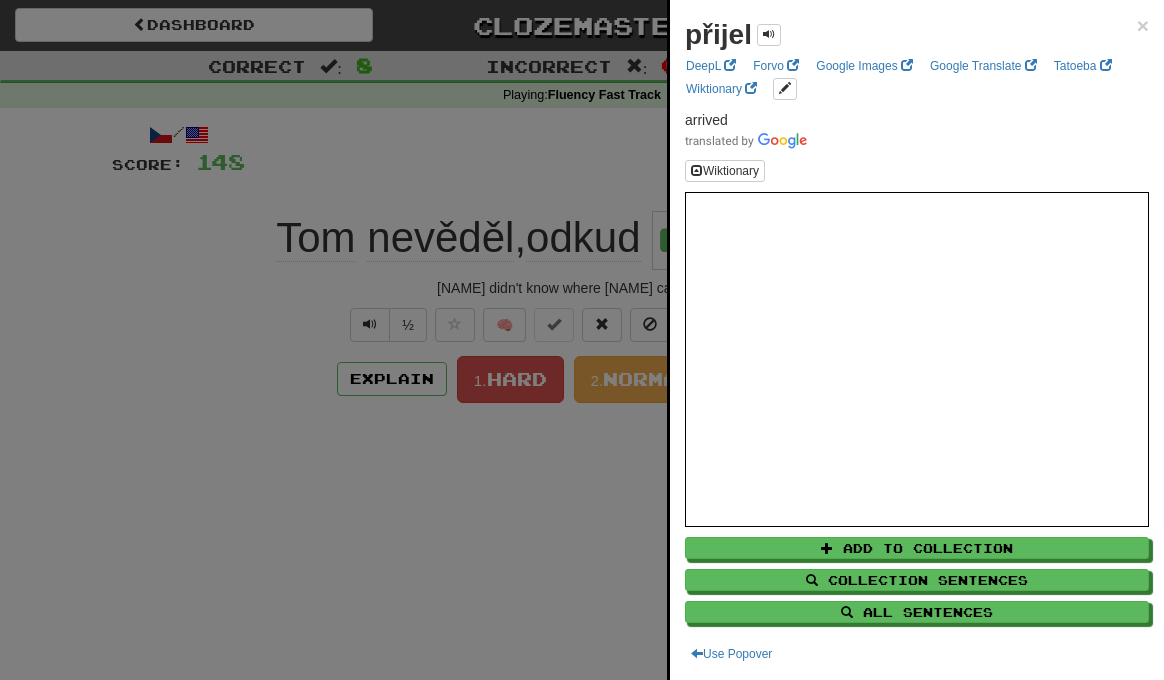 click at bounding box center [582, 340] 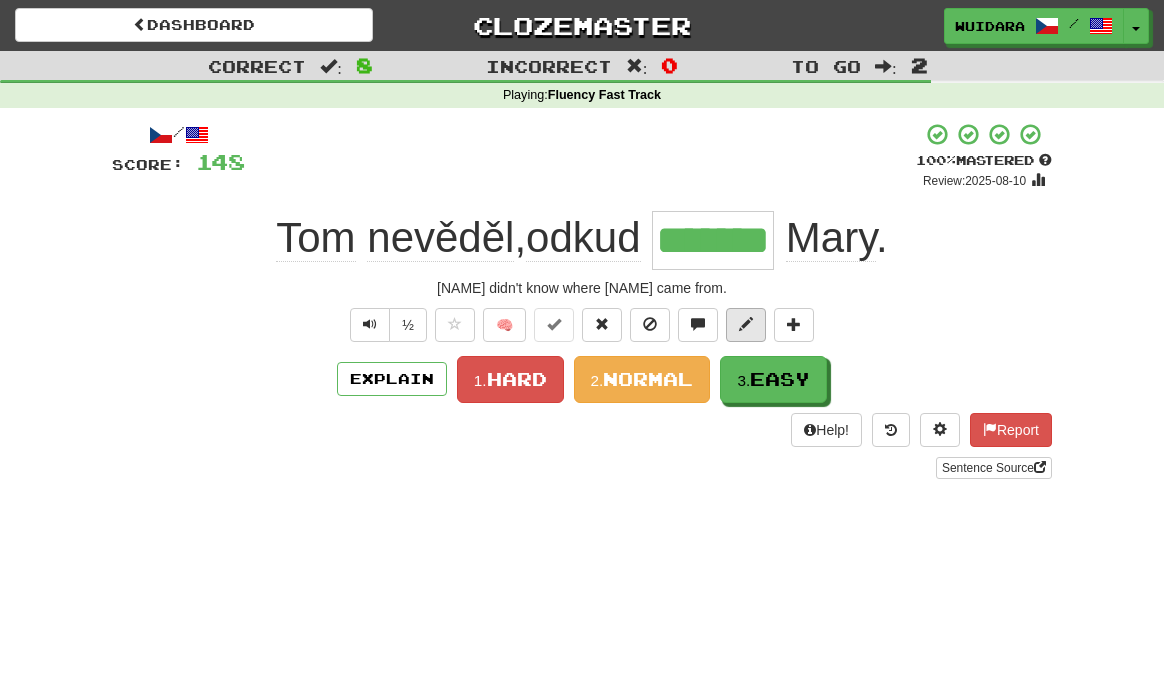 click at bounding box center [746, 324] 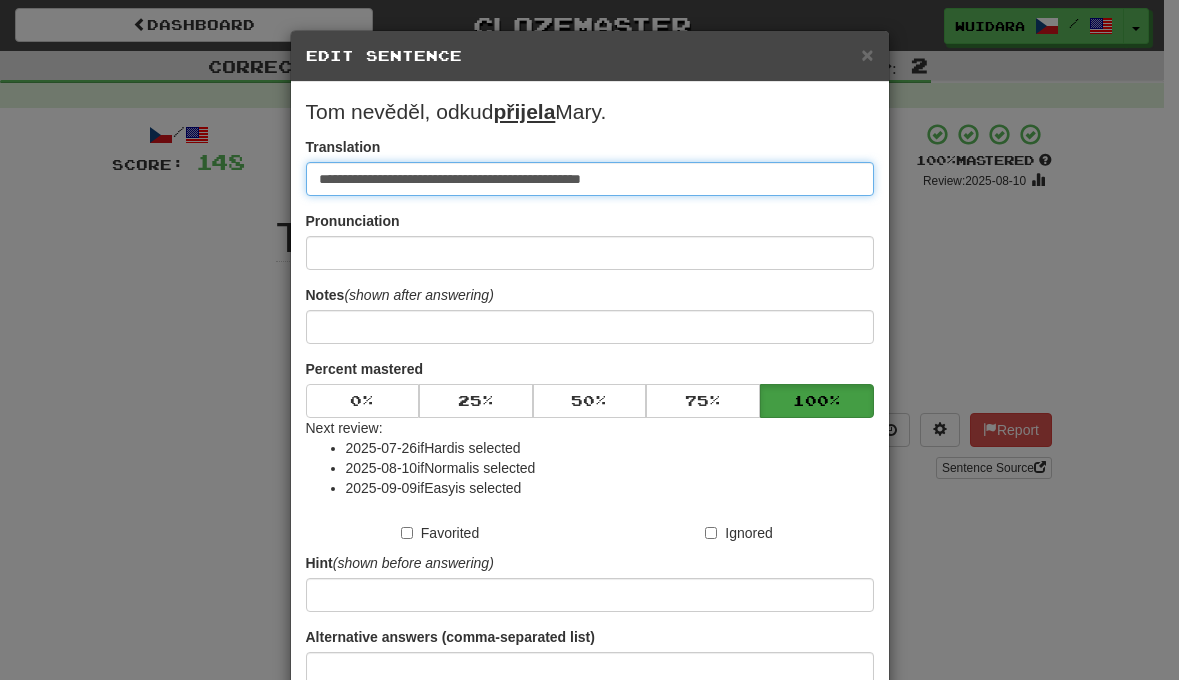 type on "**********" 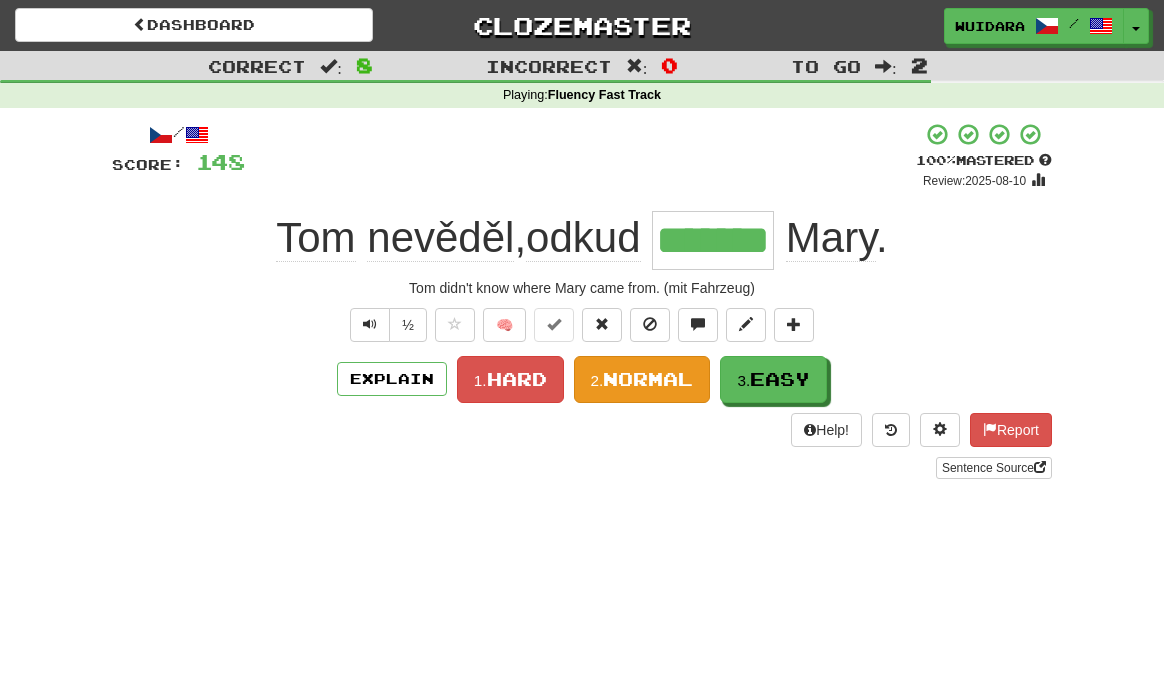 click on "2." at bounding box center (597, 380) 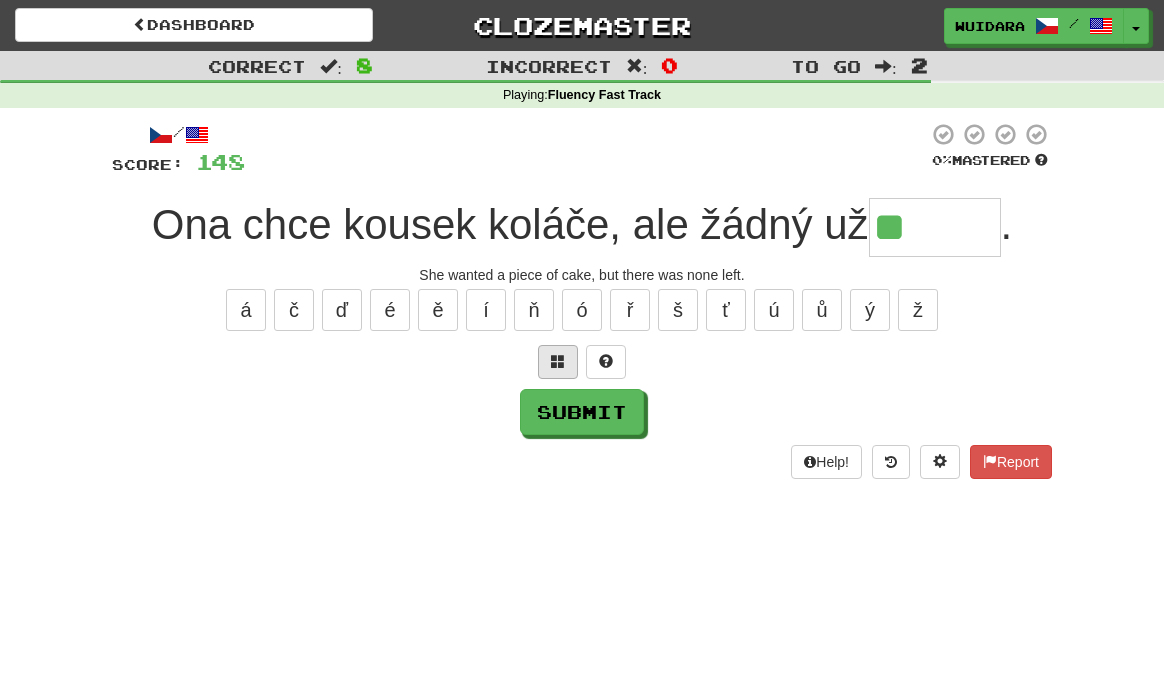 click at bounding box center (558, 362) 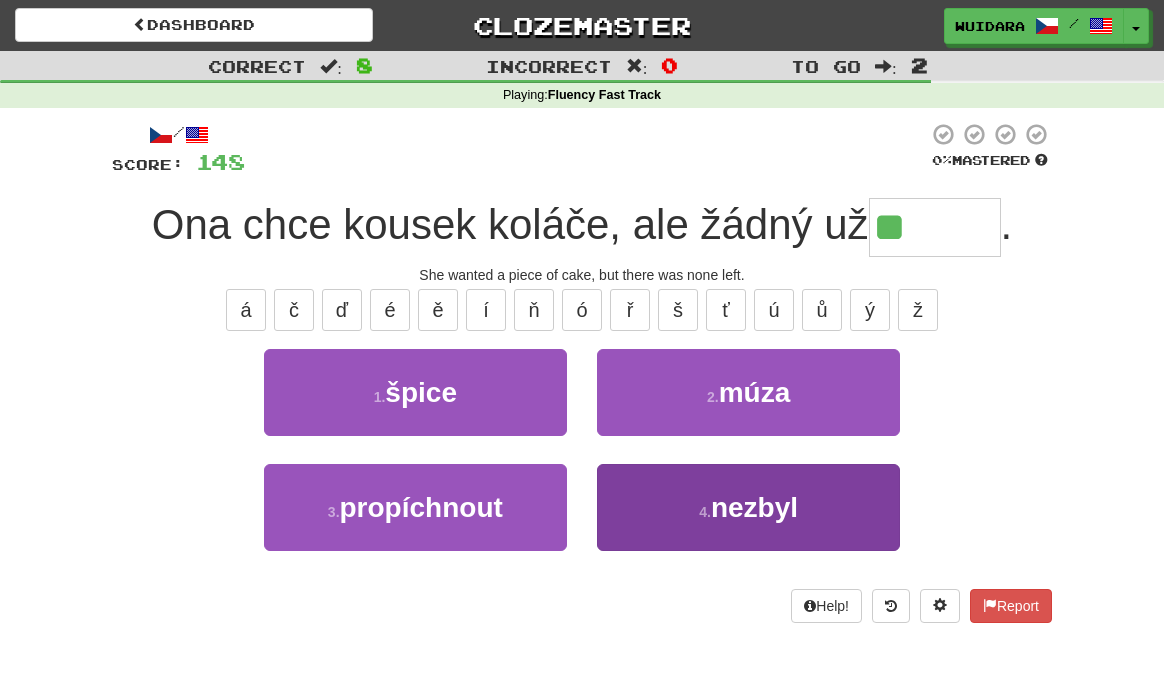 click on "4 .  nezbyl" at bounding box center [748, 507] 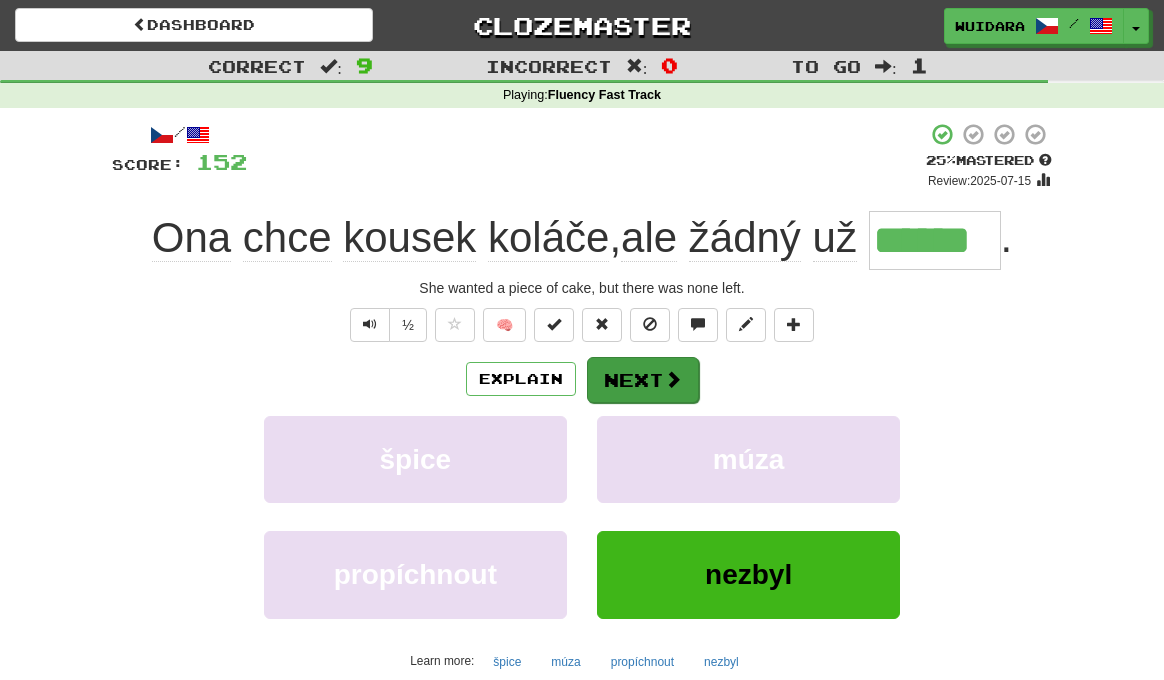 click on "Next" at bounding box center (643, 380) 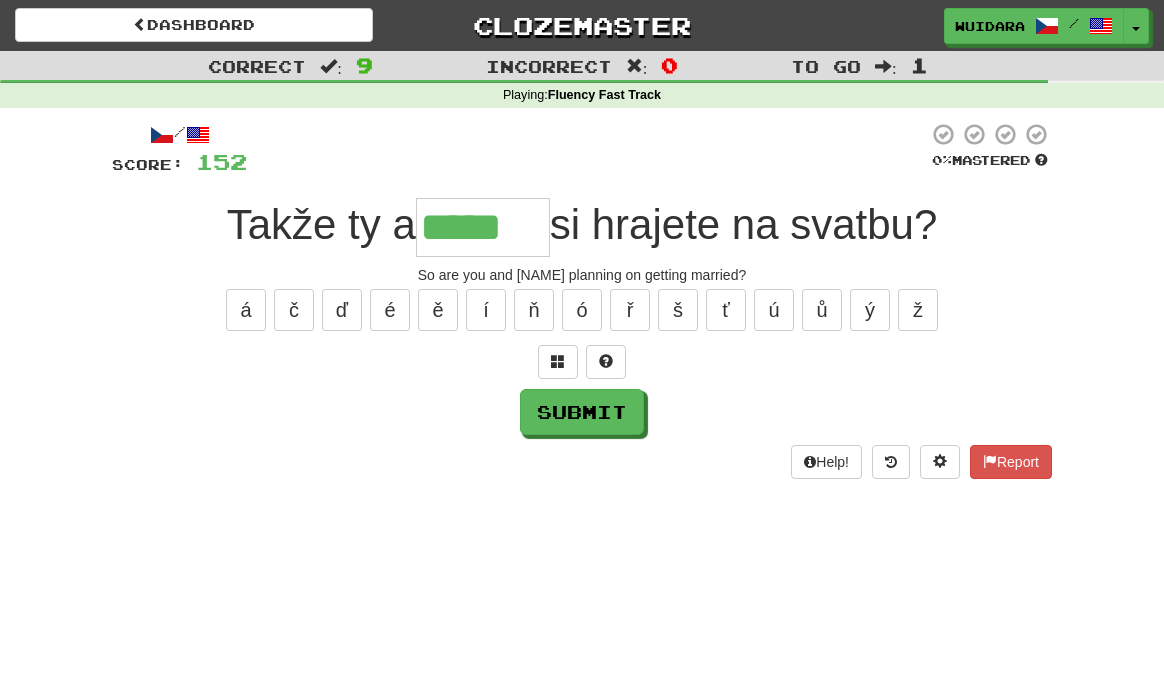 type on "*****" 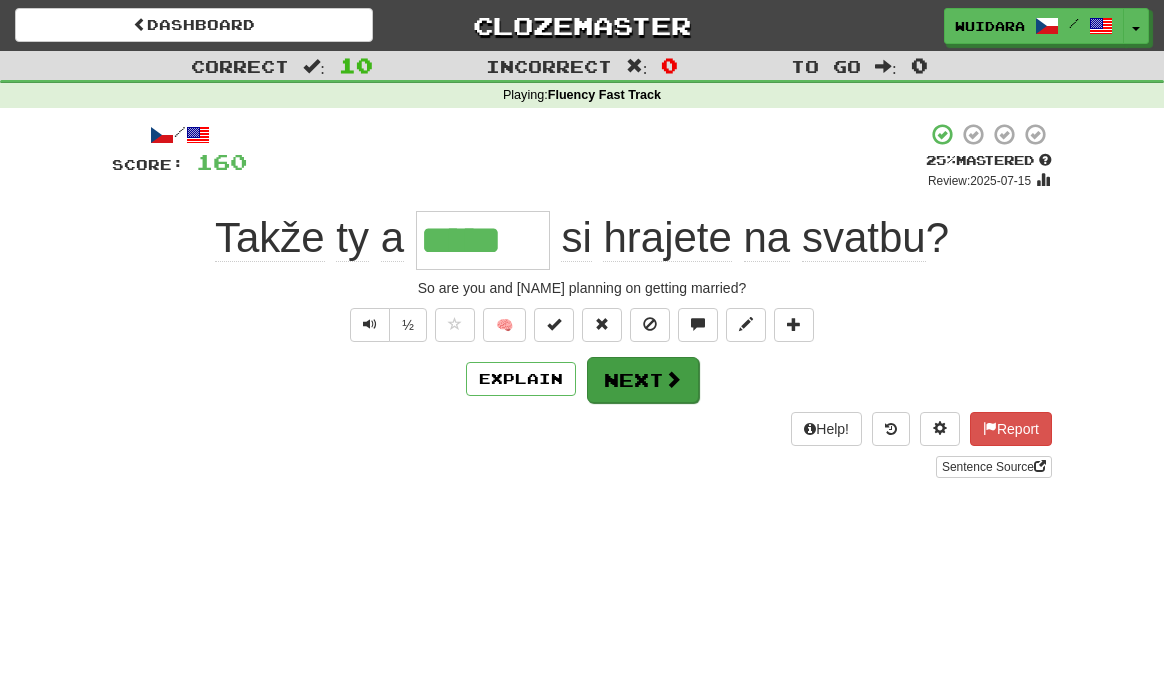 click on "Next" at bounding box center [643, 380] 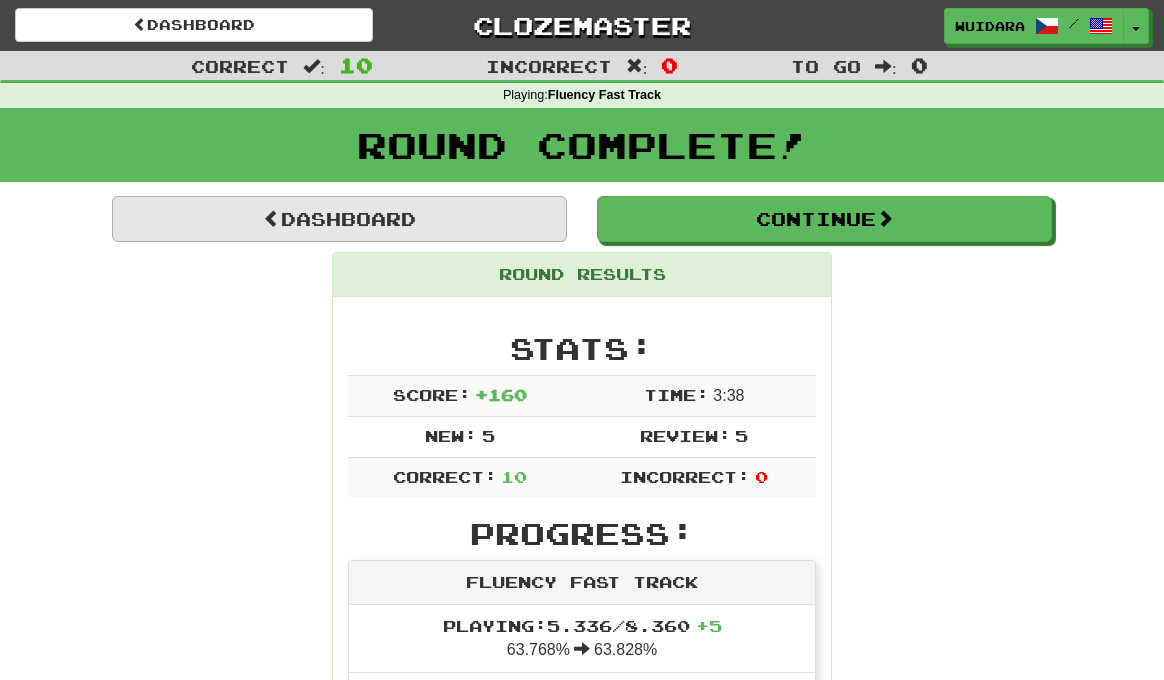 click on "Dashboard" at bounding box center (339, 219) 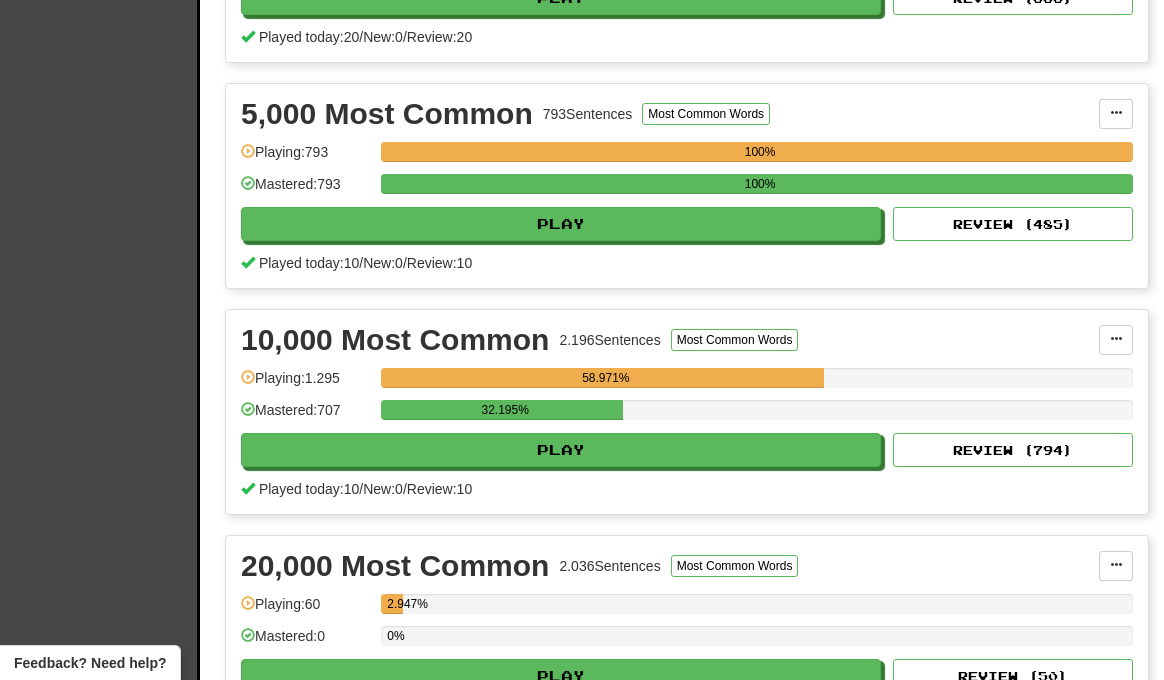 scroll, scrollTop: 1326, scrollLeft: 0, axis: vertical 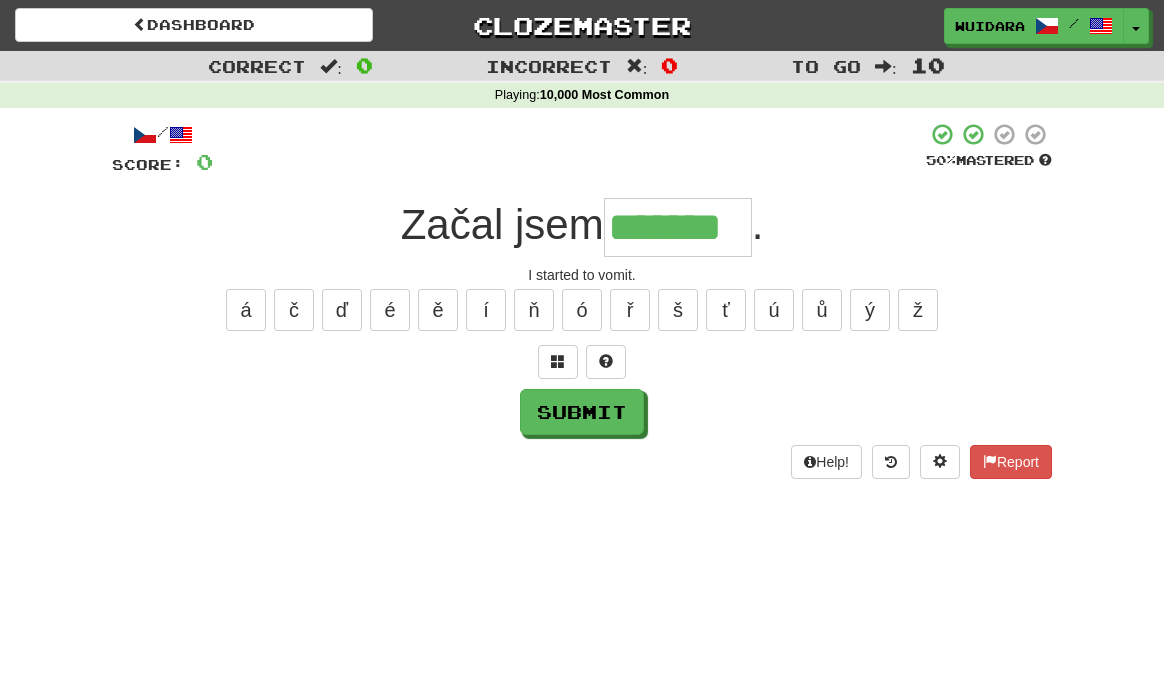 type on "*******" 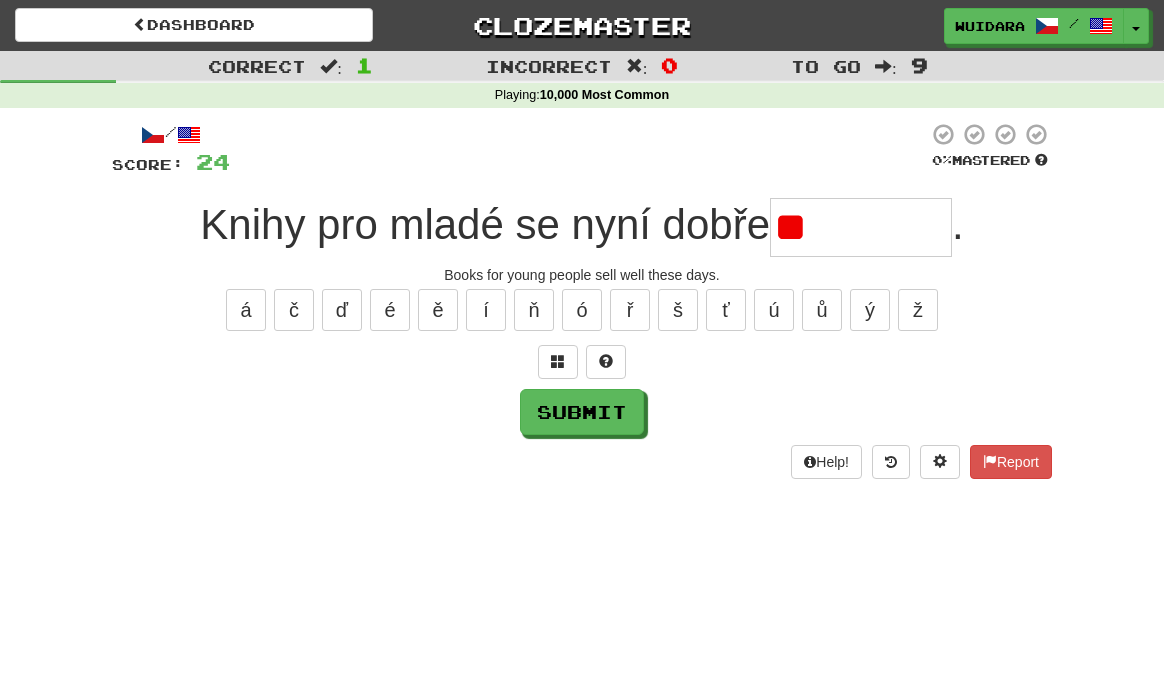 type on "*" 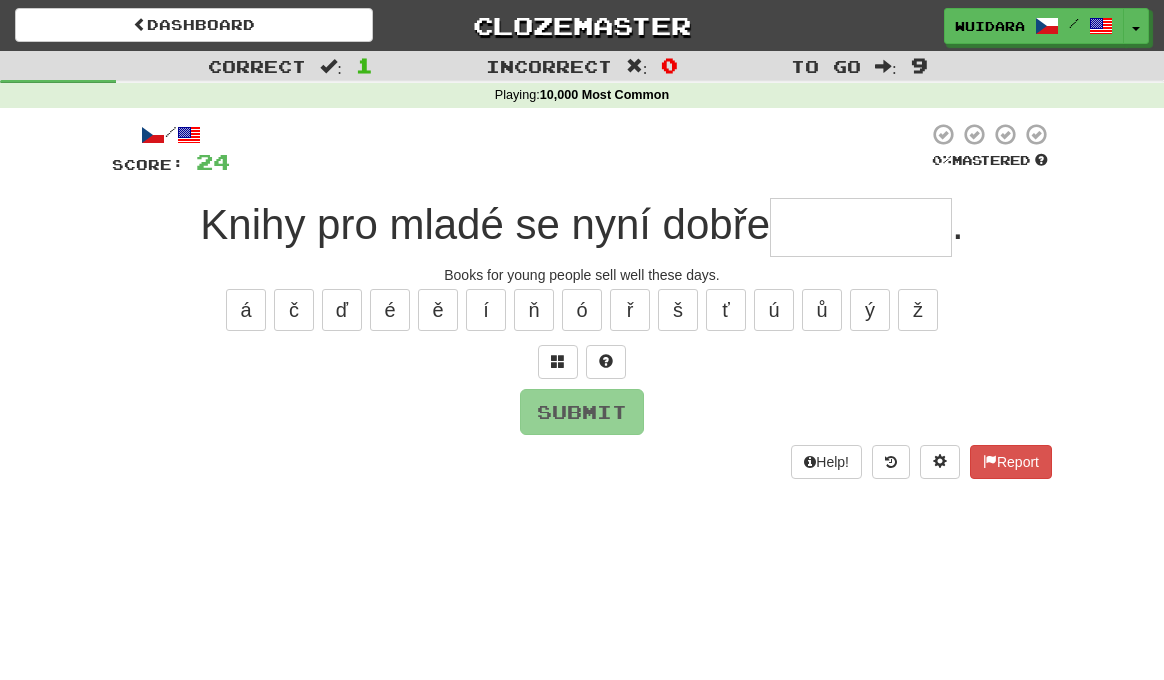 type on "*" 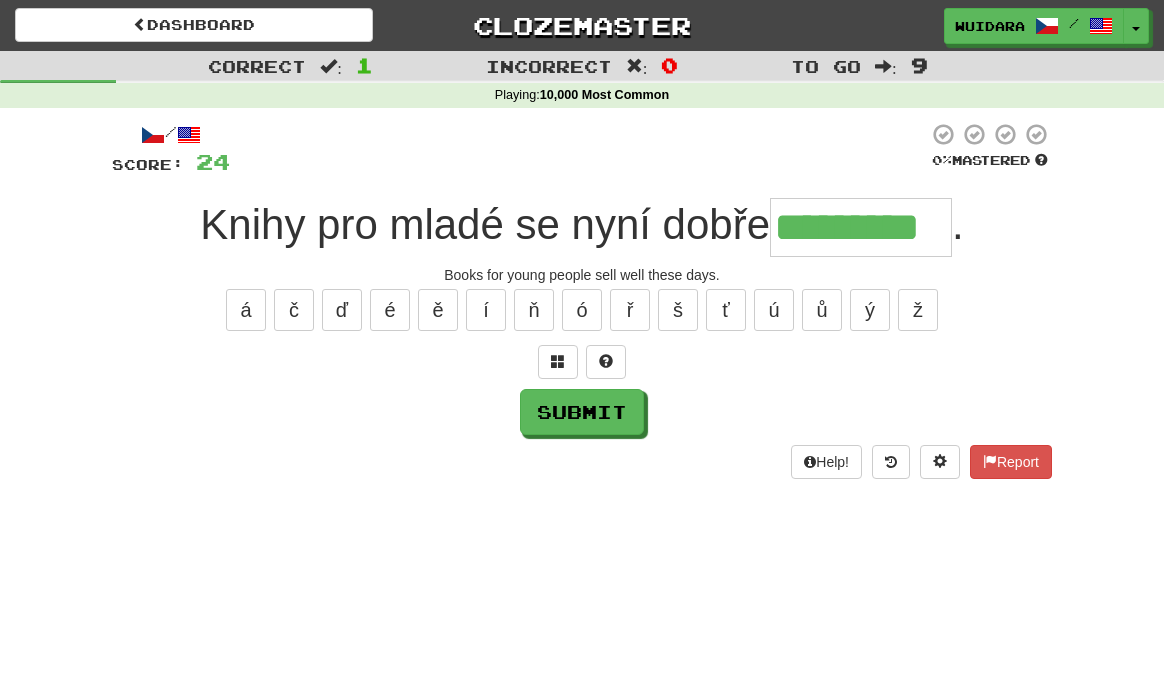 type on "*********" 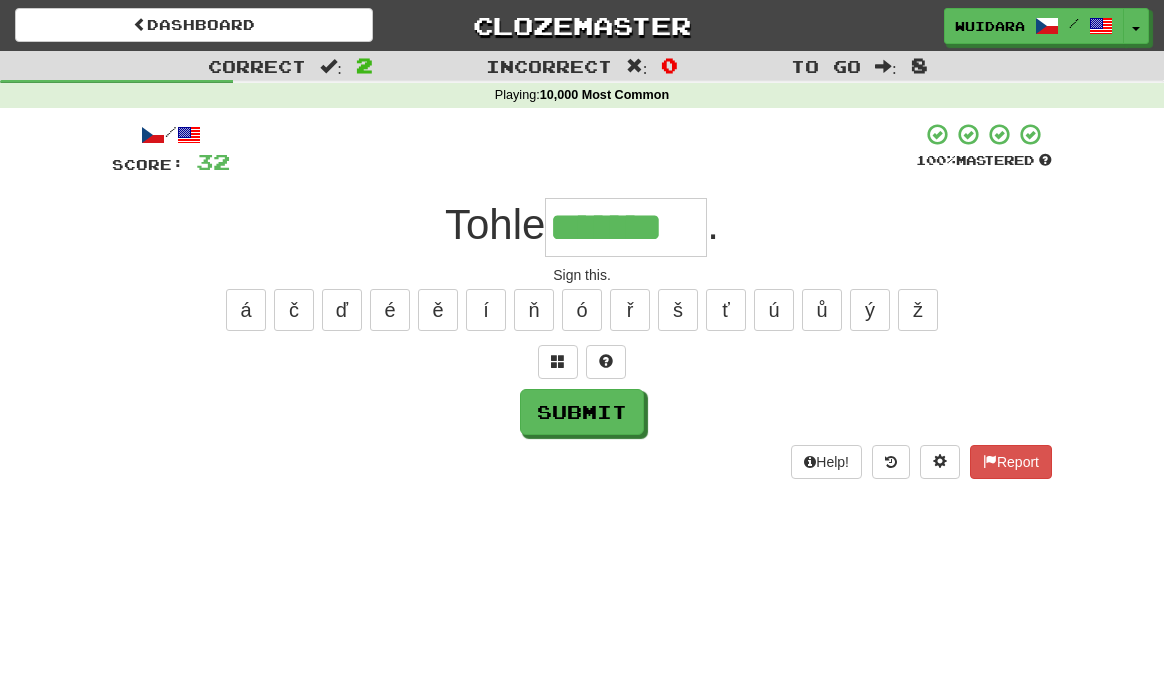 type on "*******" 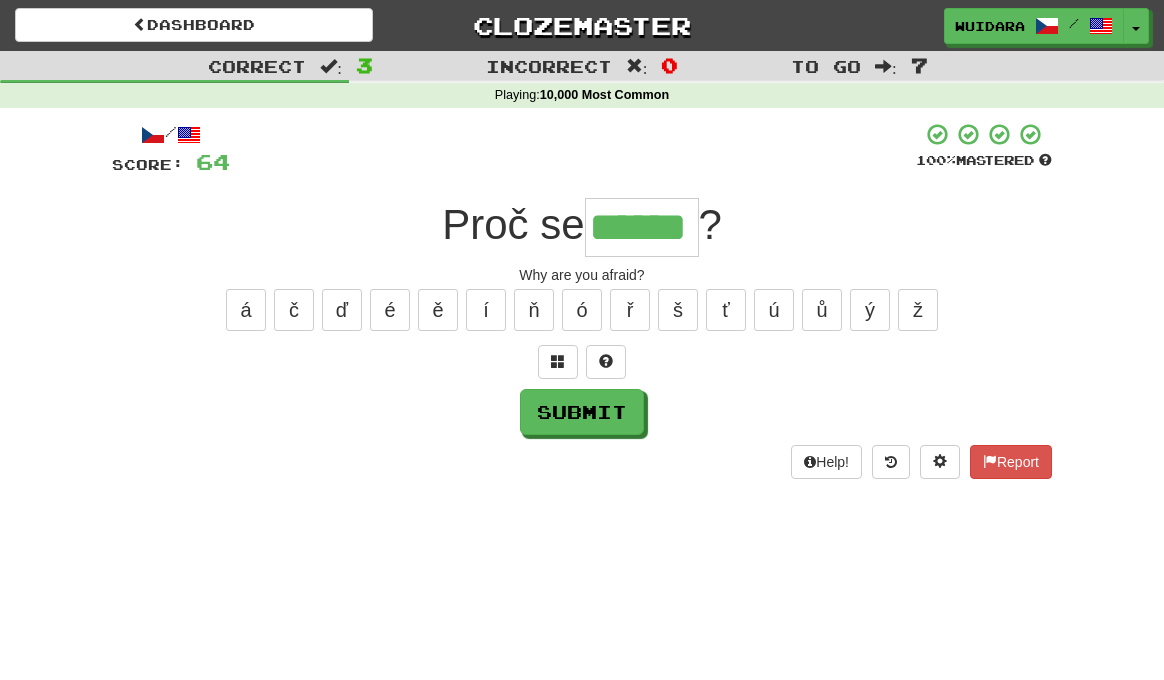 type on "******" 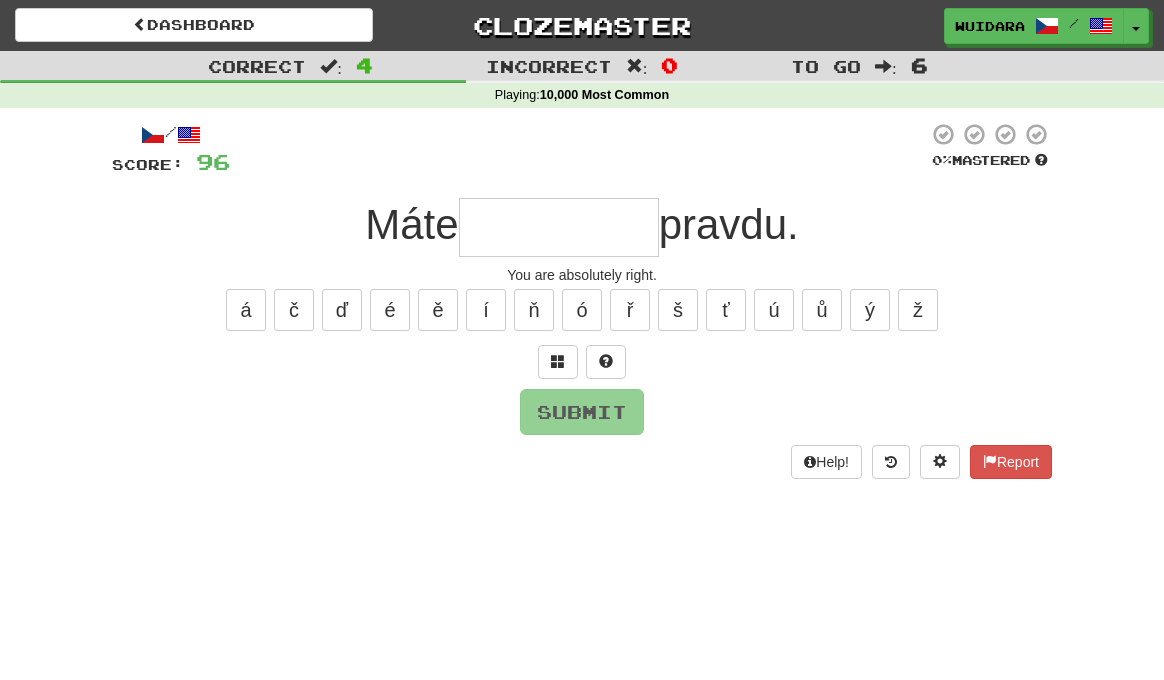 type on "*" 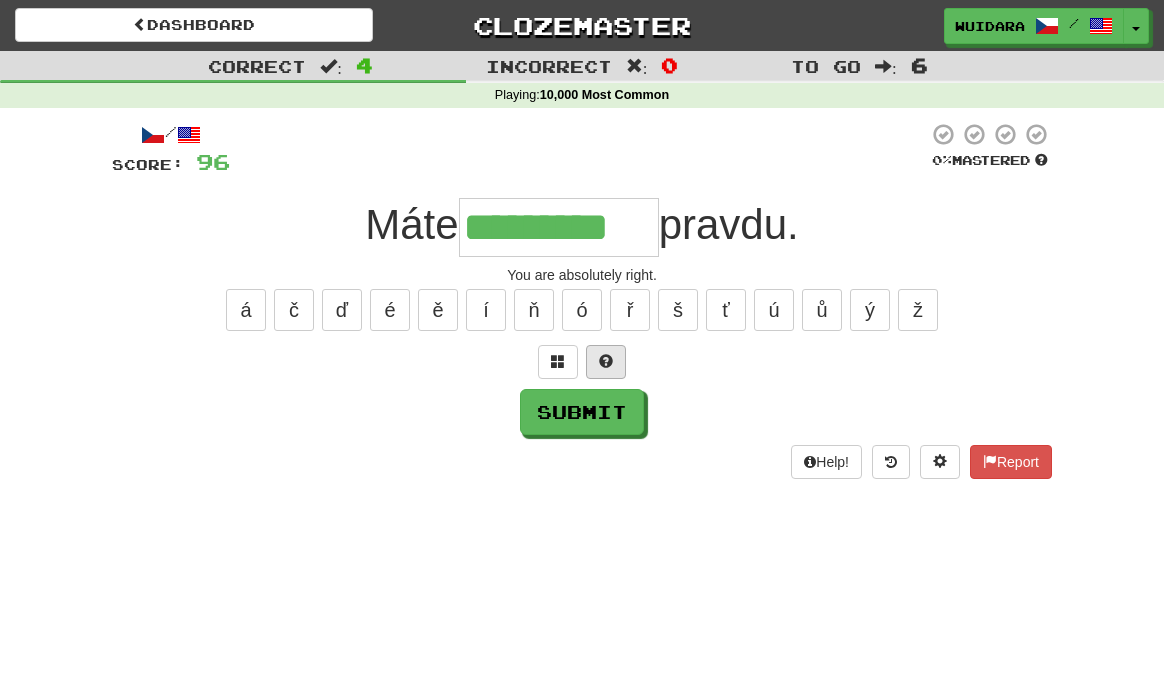 type on "*********" 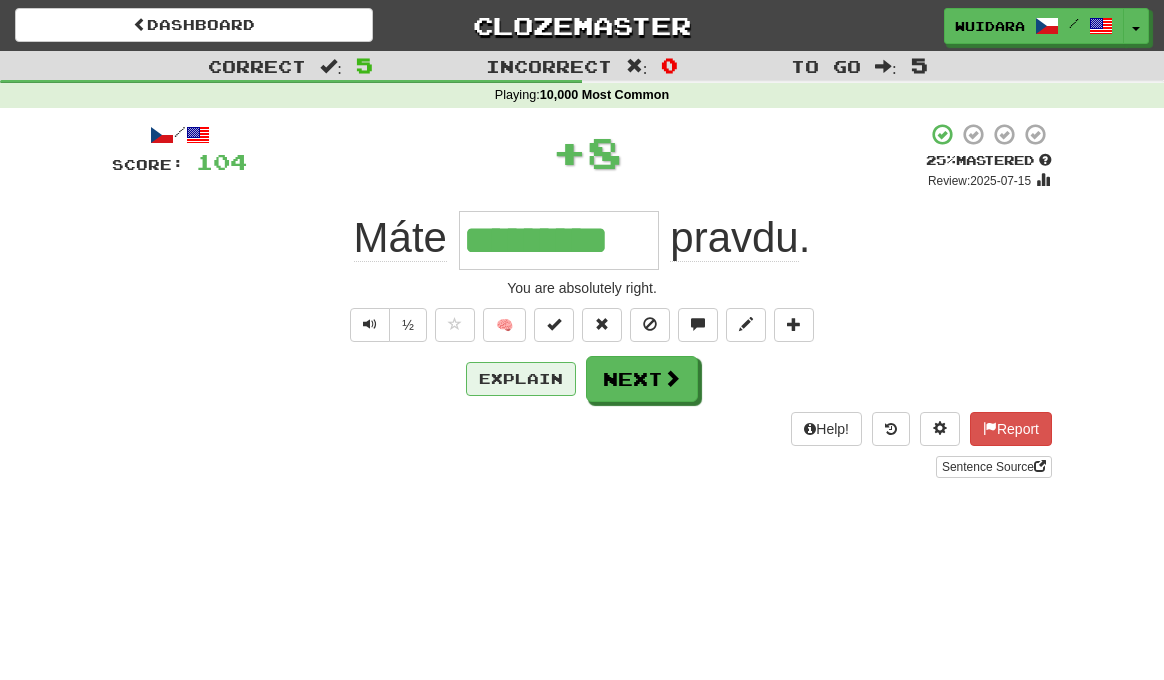 click on "Explain" at bounding box center [521, 379] 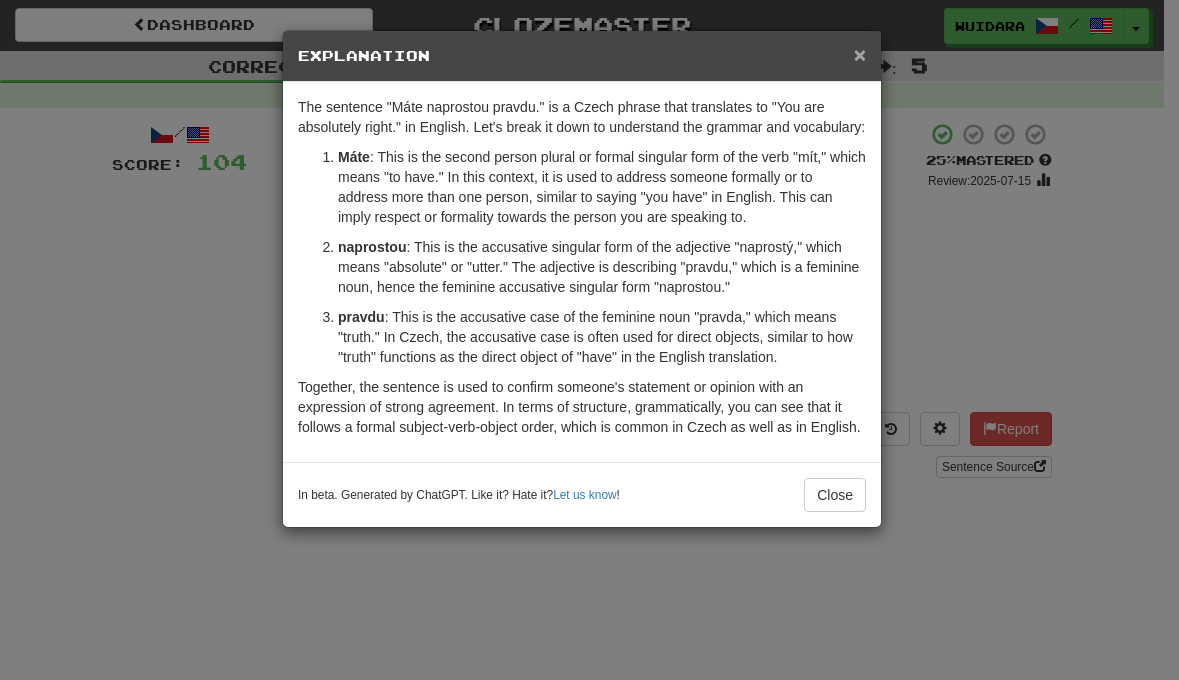 click on "×" at bounding box center [860, 54] 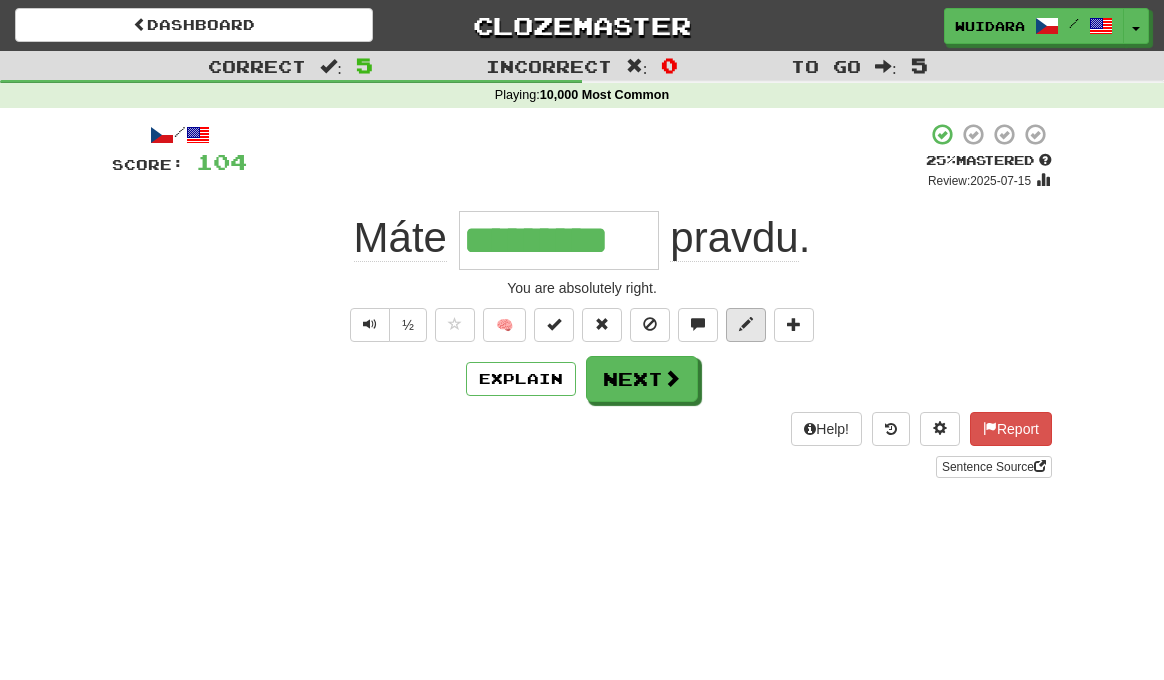 click at bounding box center (746, 324) 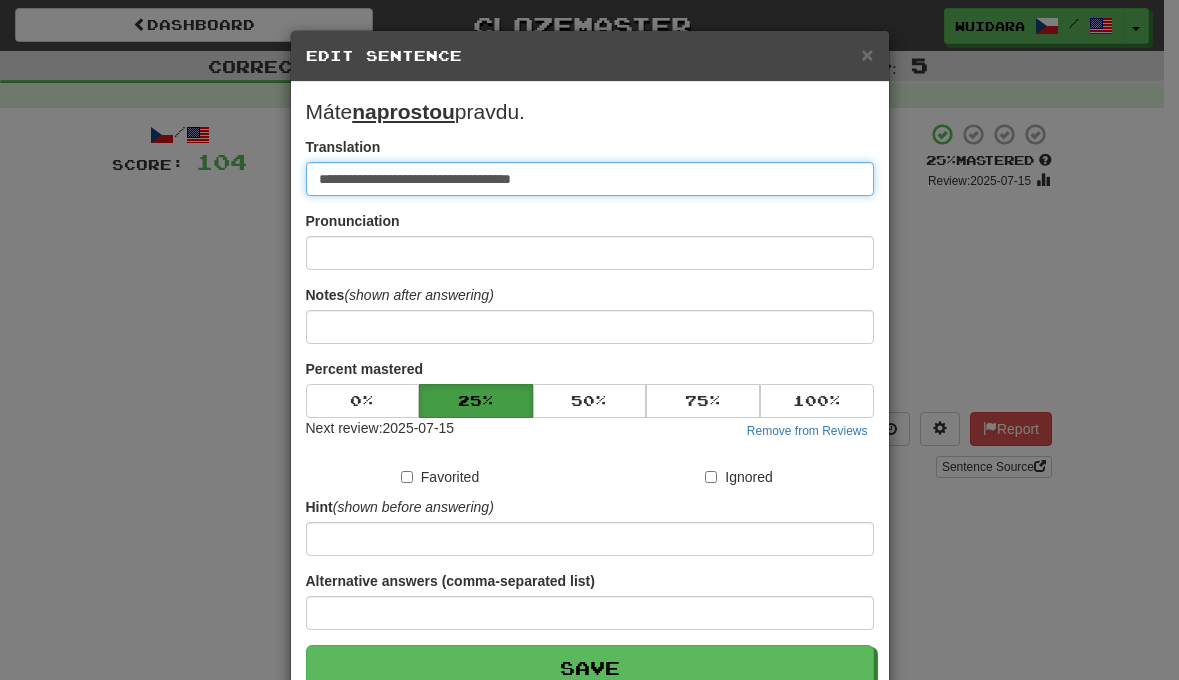 type on "**********" 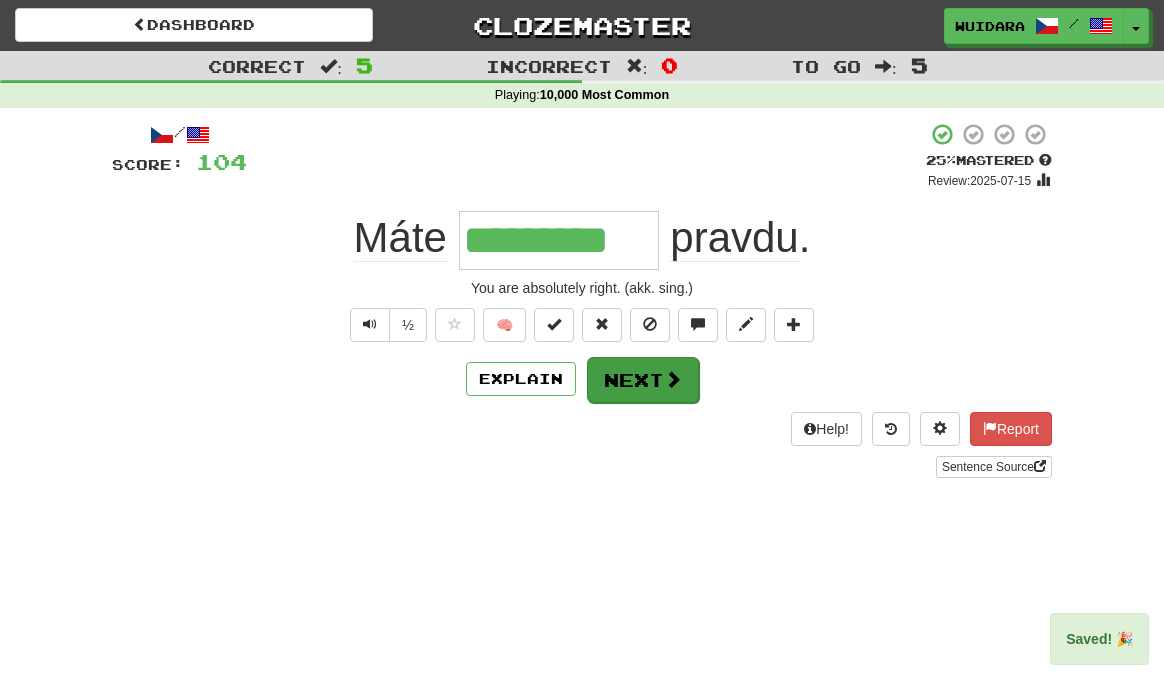 click at bounding box center (673, 379) 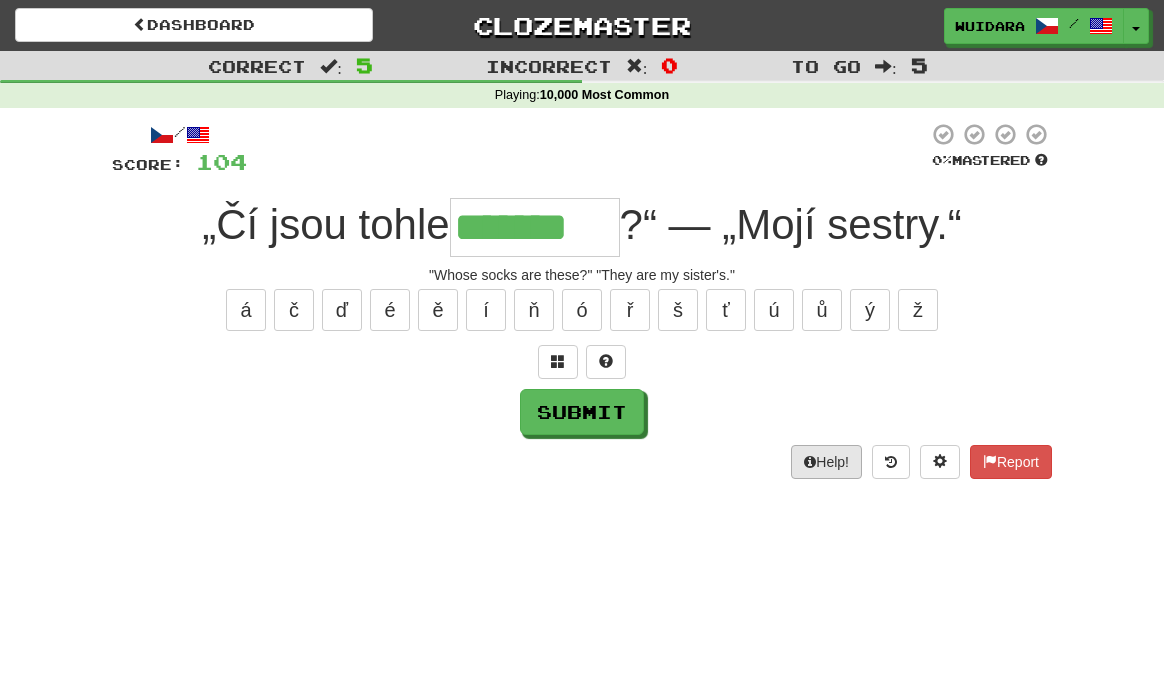type on "*******" 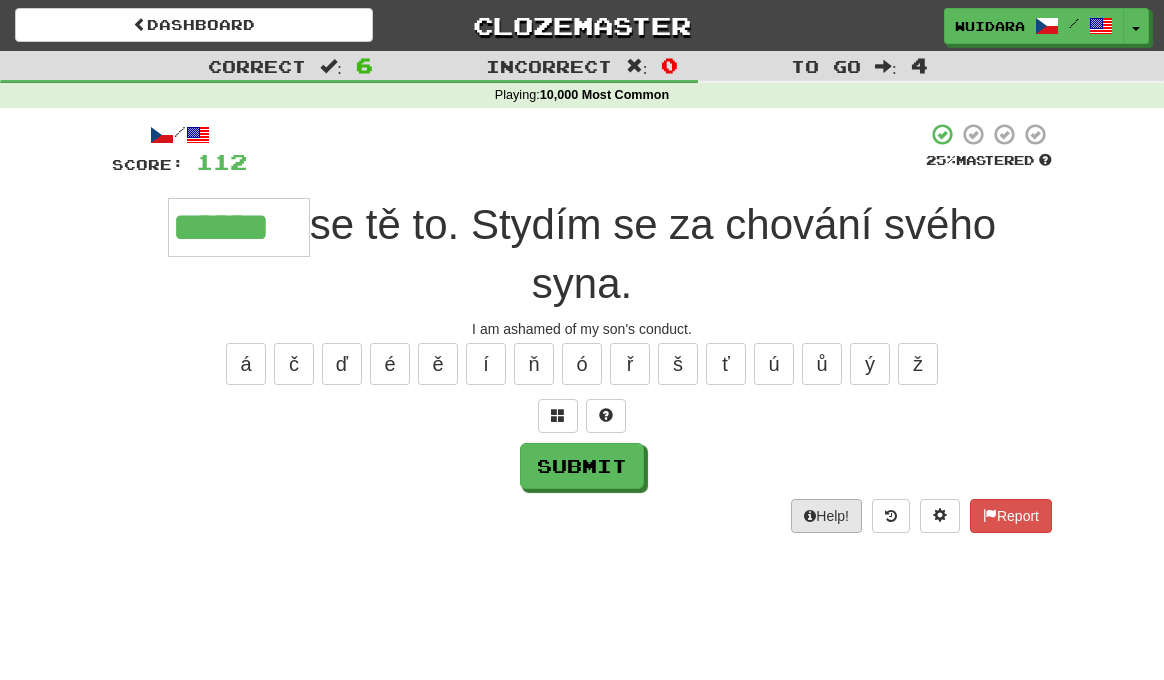 type on "******" 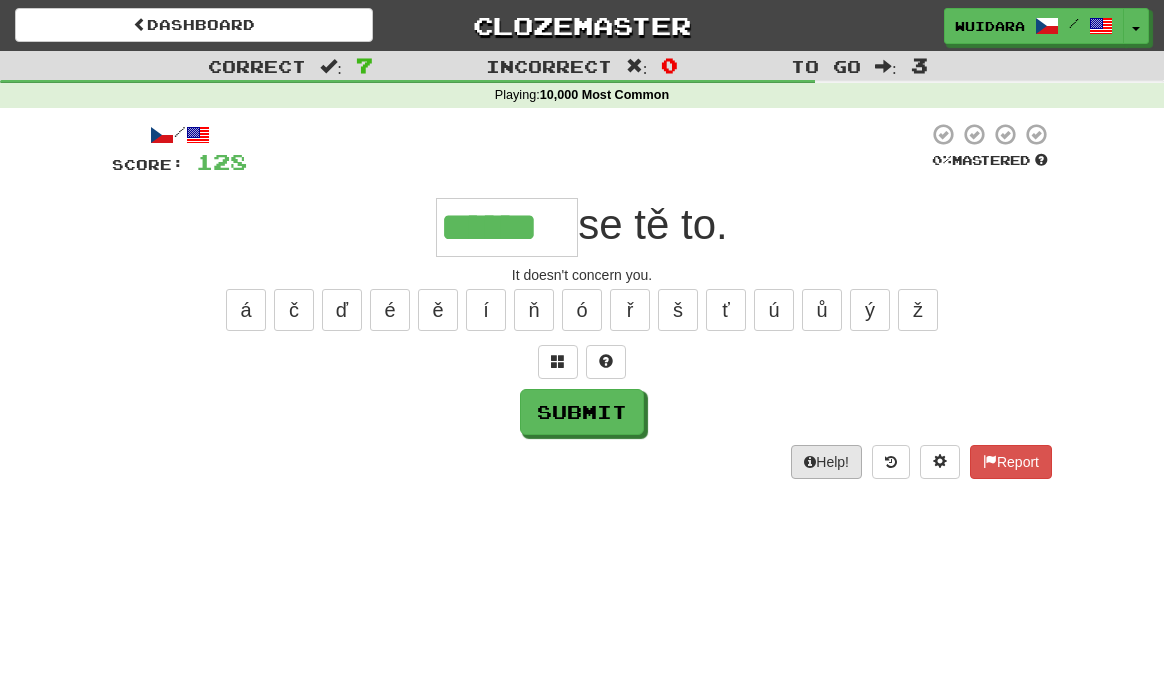 type on "******" 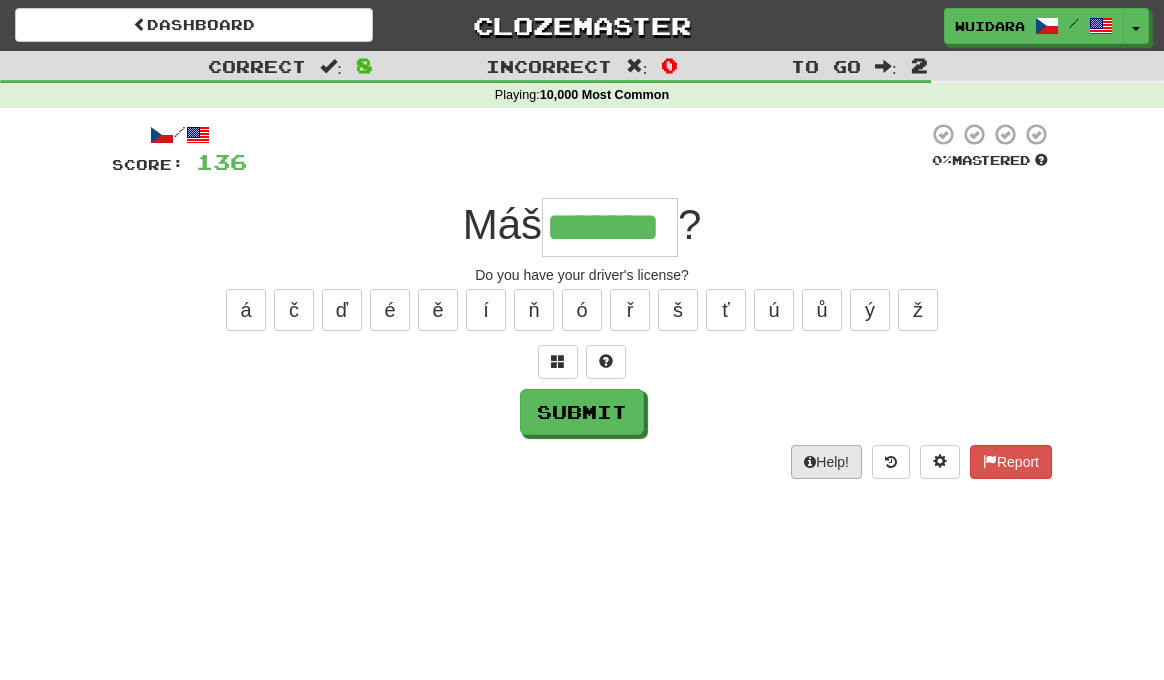 type on "*******" 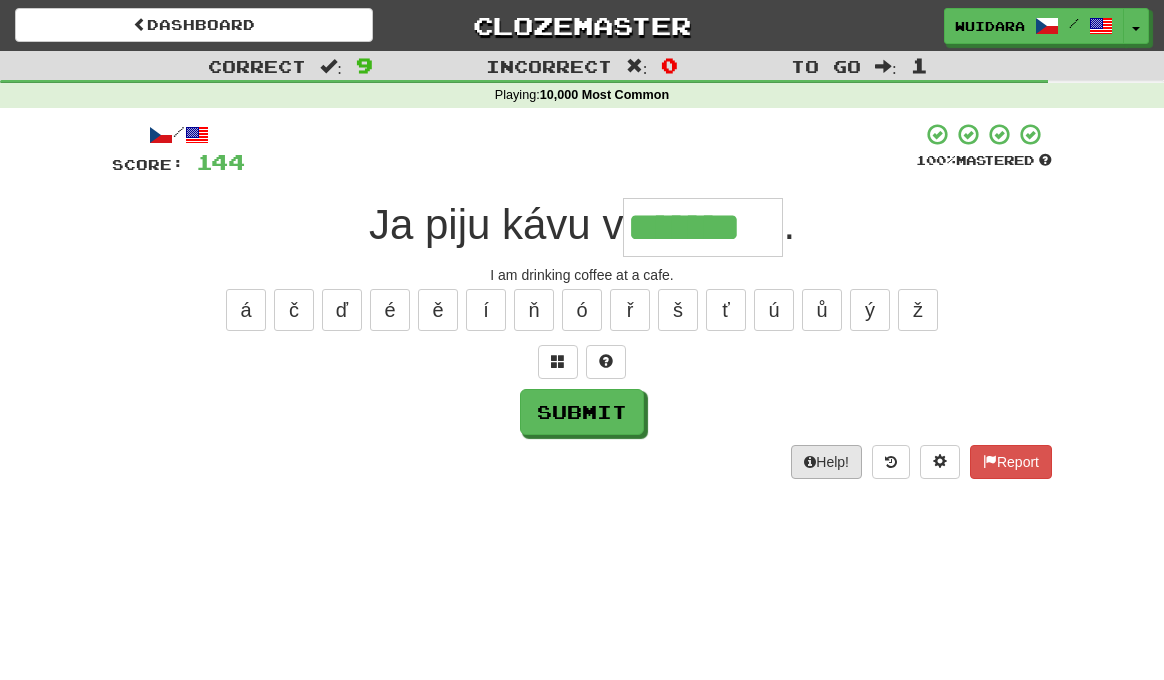 type on "*******" 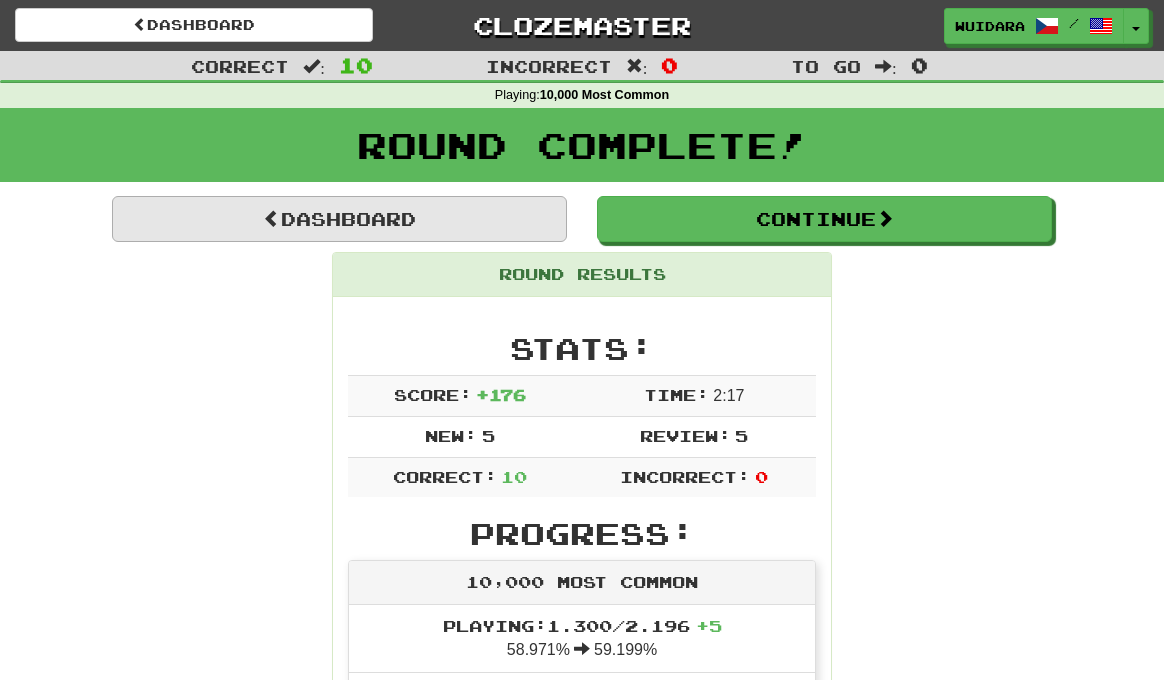 click on "Dashboard" at bounding box center [339, 219] 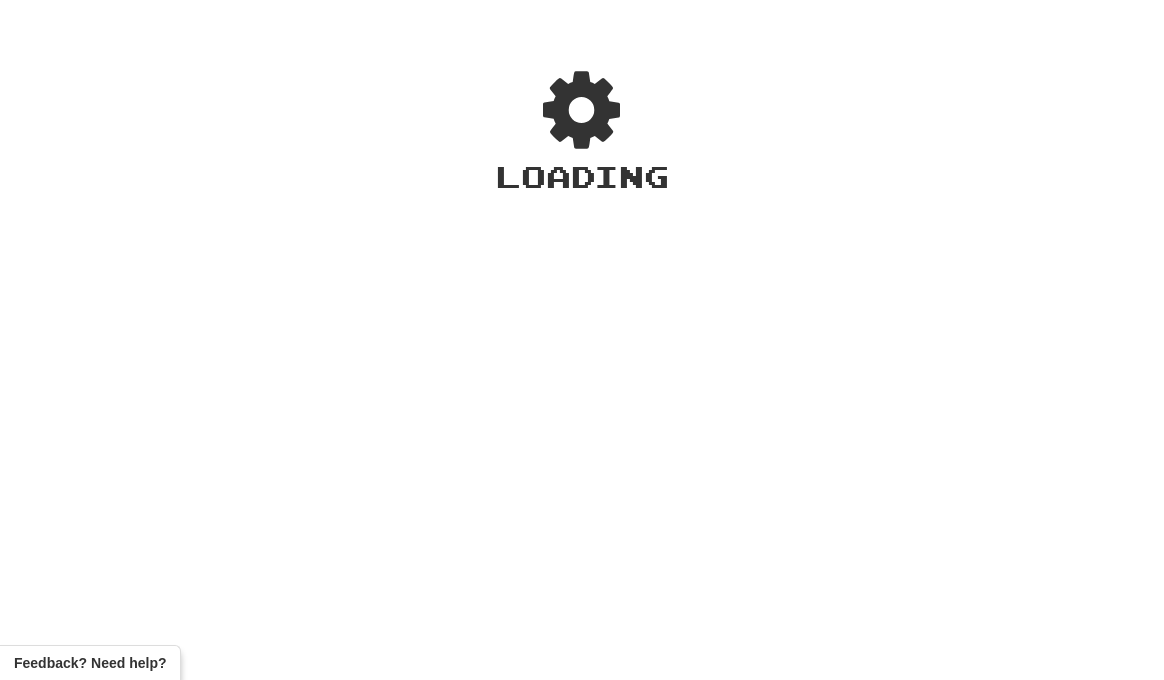 scroll, scrollTop: 0, scrollLeft: 0, axis: both 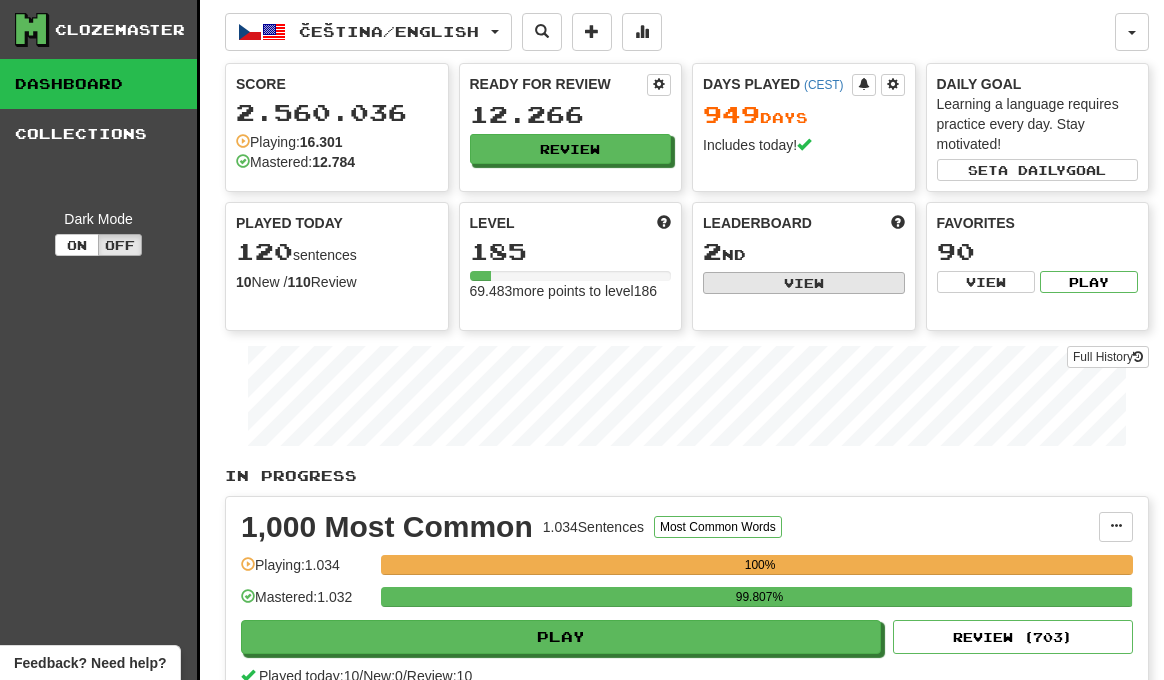 click on "View" at bounding box center [804, 283] 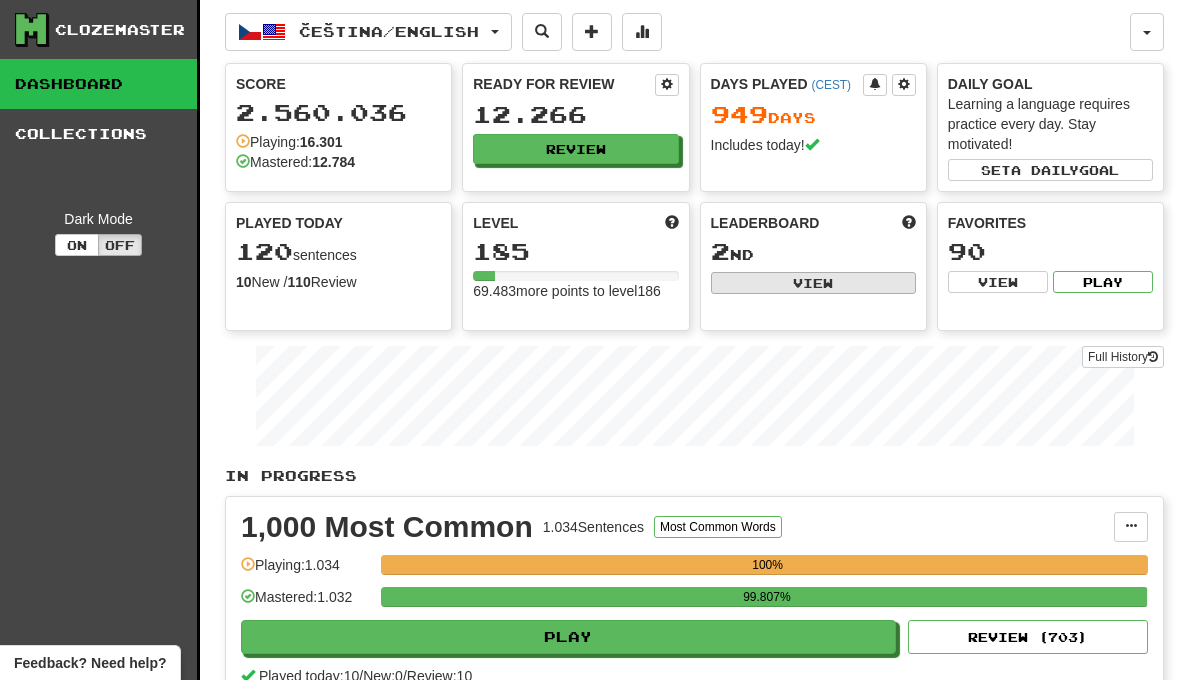 select on "**********" 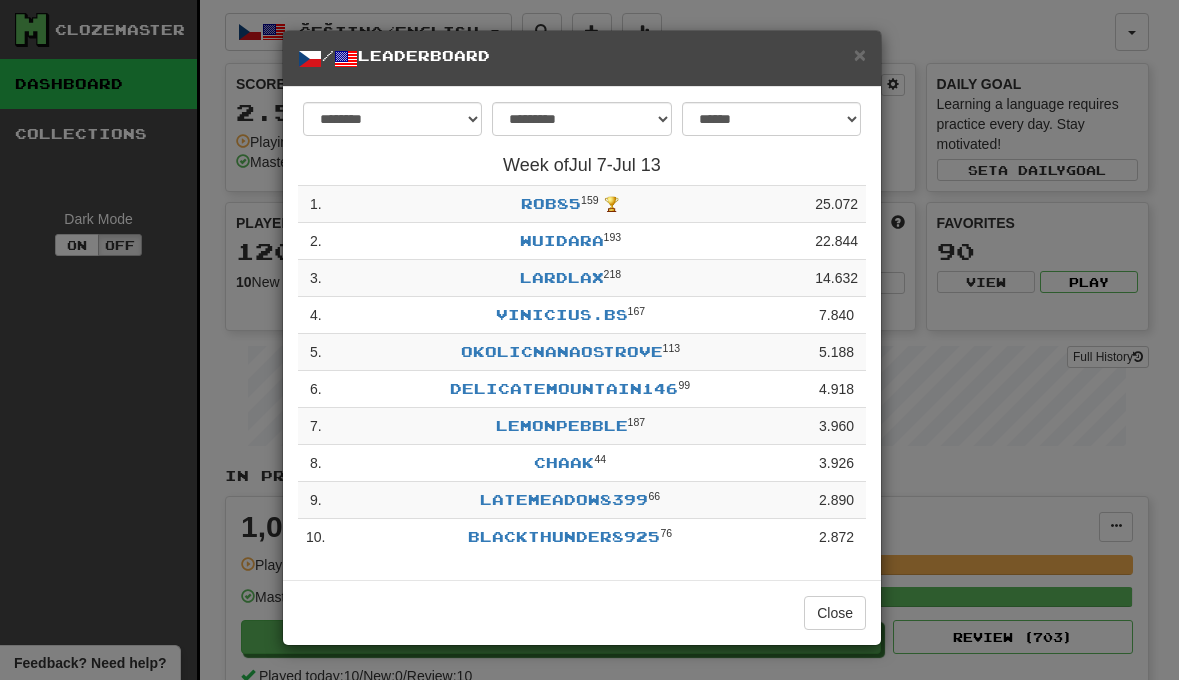 click on "/   Leaderboard" at bounding box center (582, 58) 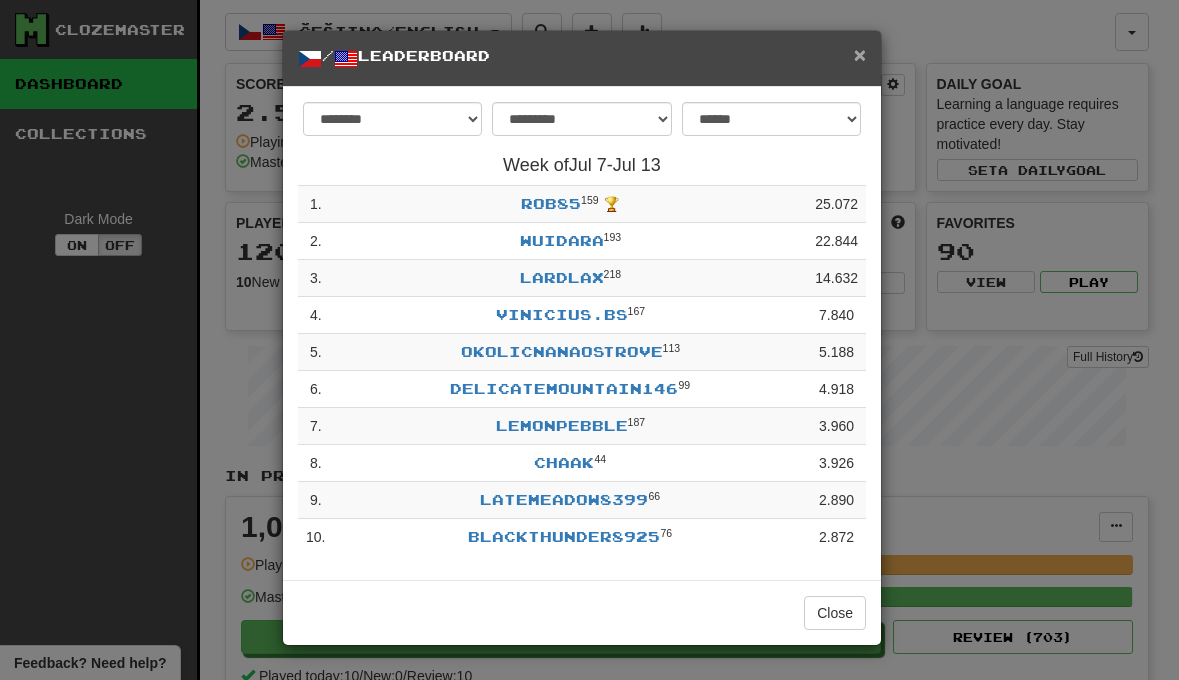 click on "×" at bounding box center (860, 54) 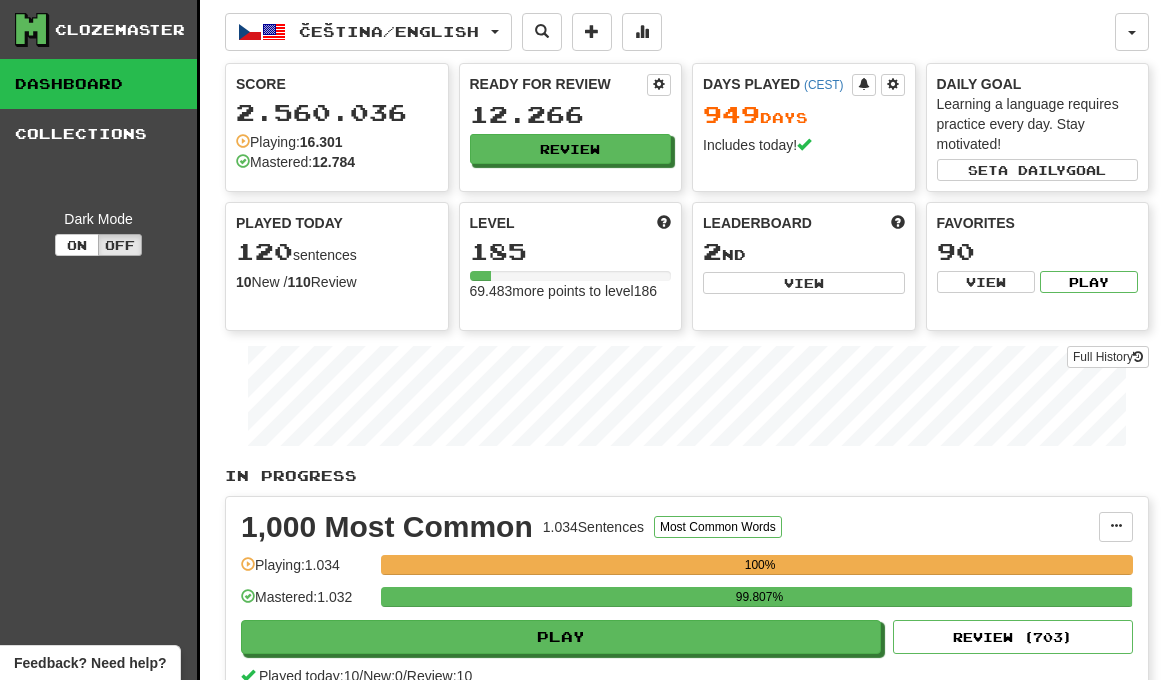 click on "Full History" at bounding box center [687, 398] 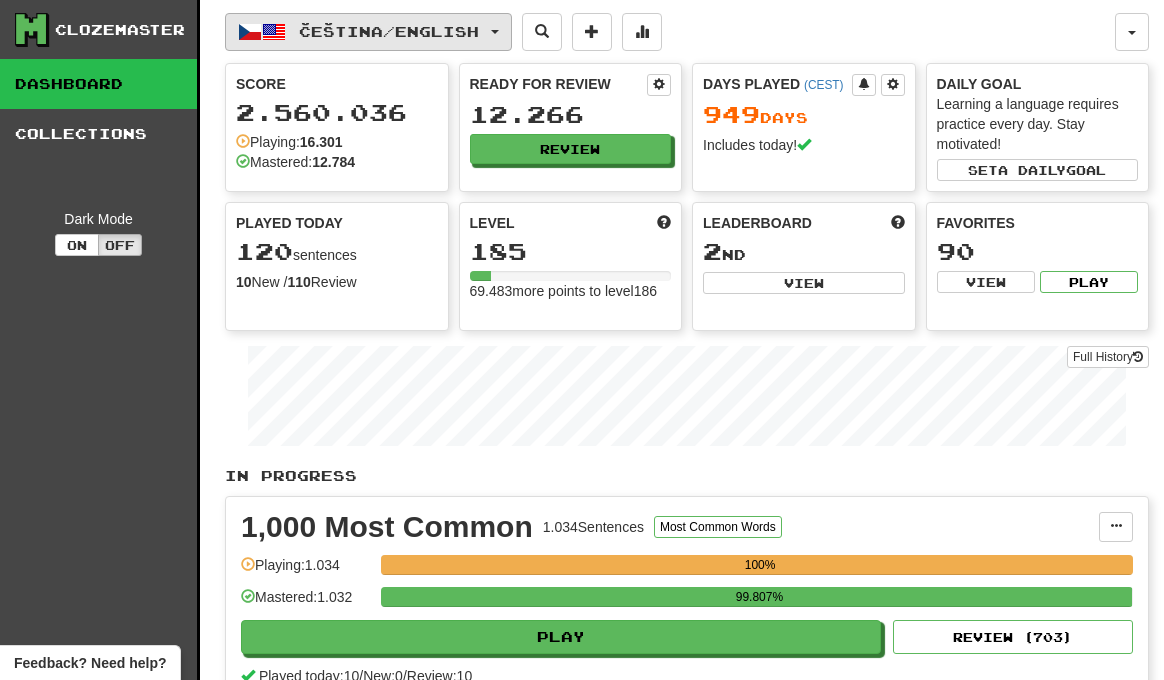 click on "Čeština  /  English" at bounding box center (389, 31) 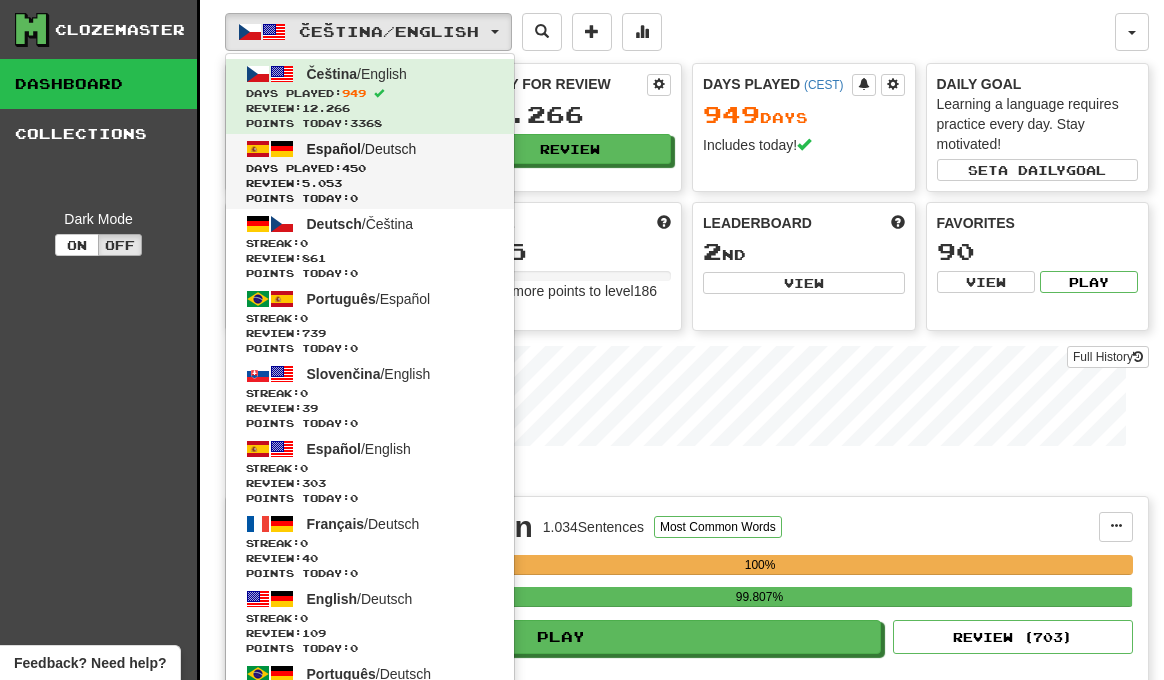click on "Days Played:  450" at bounding box center [370, 168] 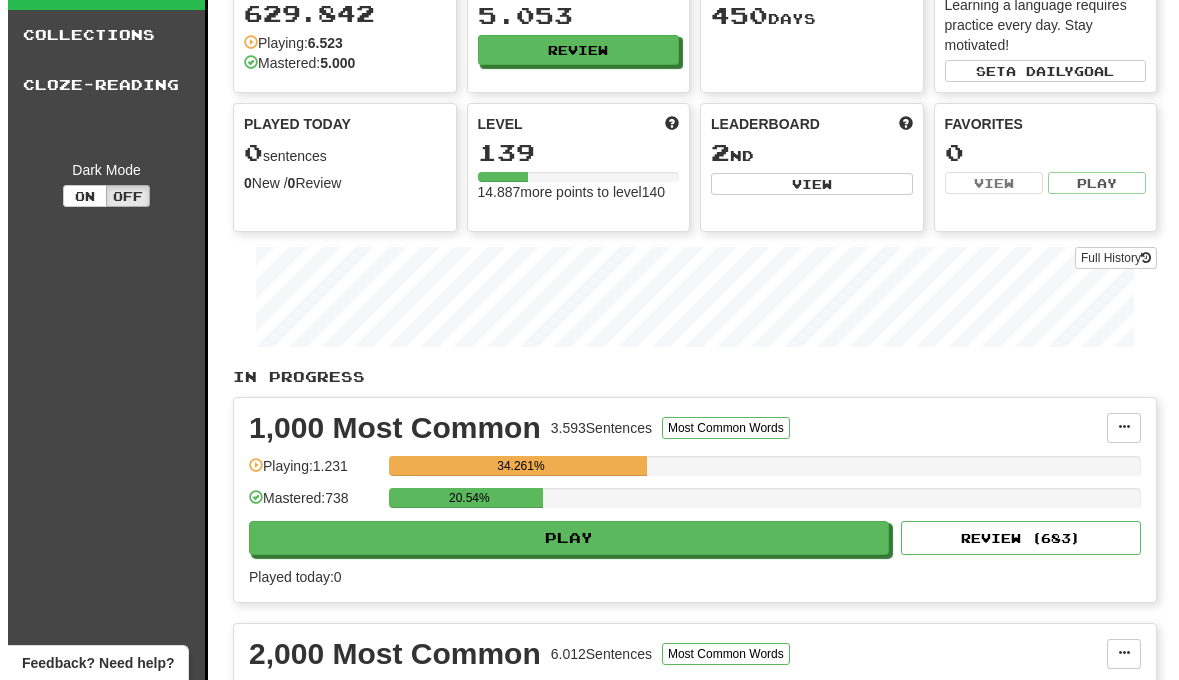 scroll, scrollTop: 156, scrollLeft: 0, axis: vertical 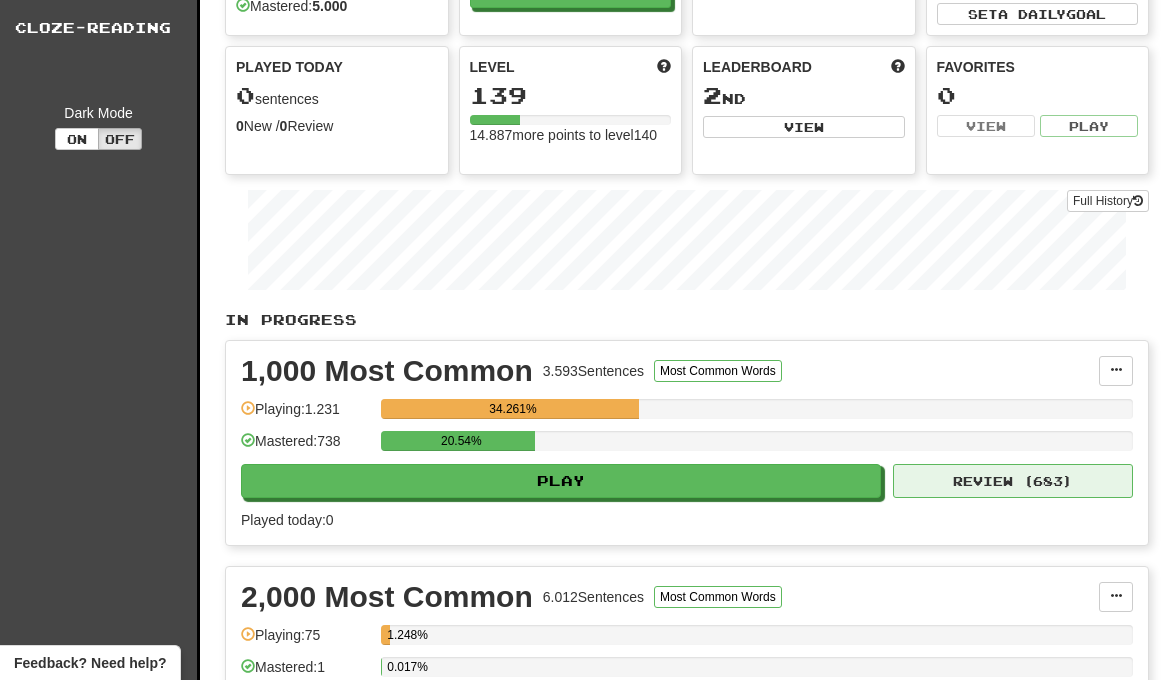 click on "Review ( 683 )" at bounding box center (1013, 481) 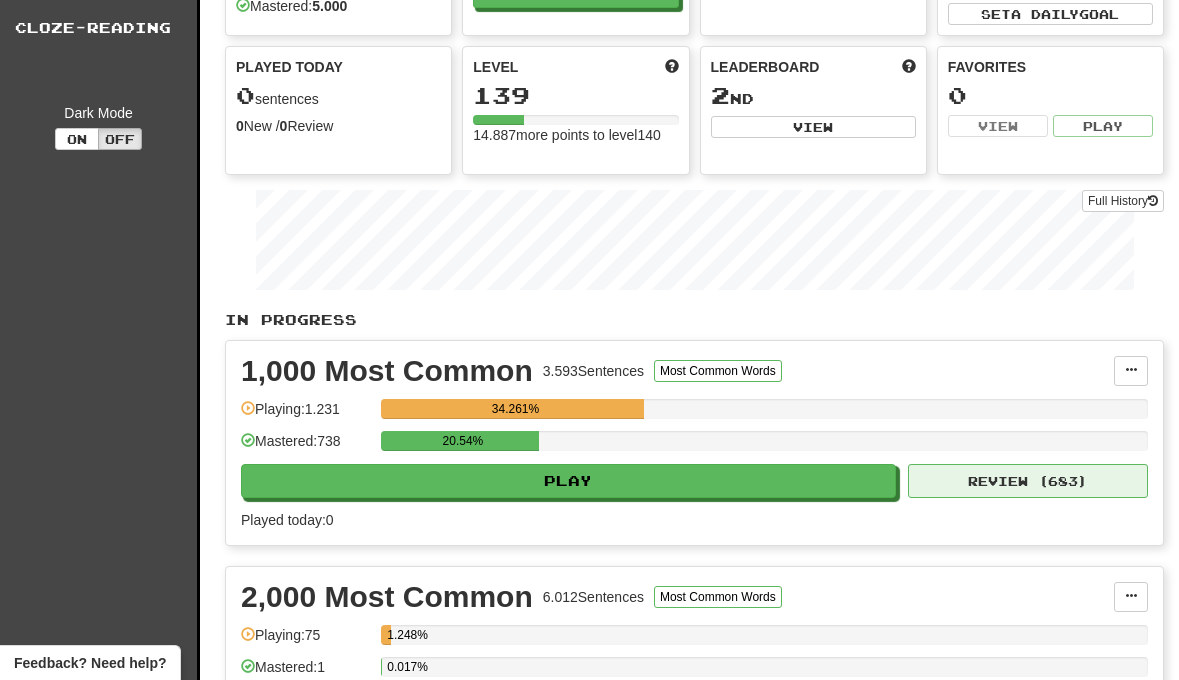 select on "**" 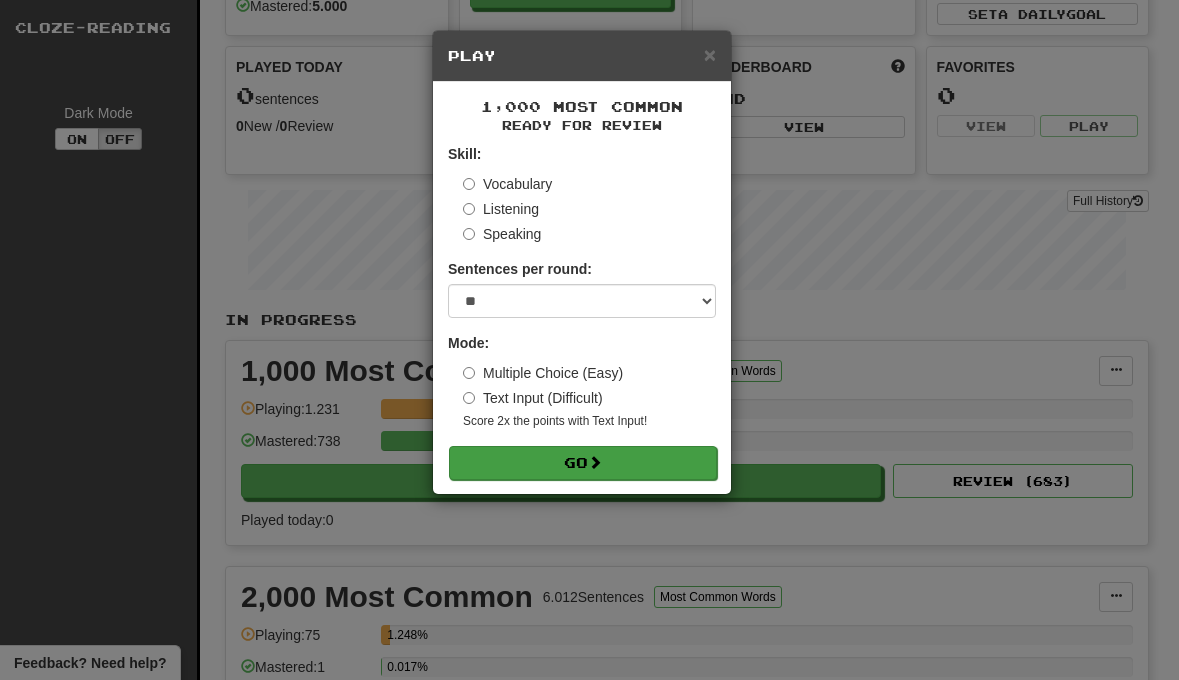 click on "Go" at bounding box center [583, 463] 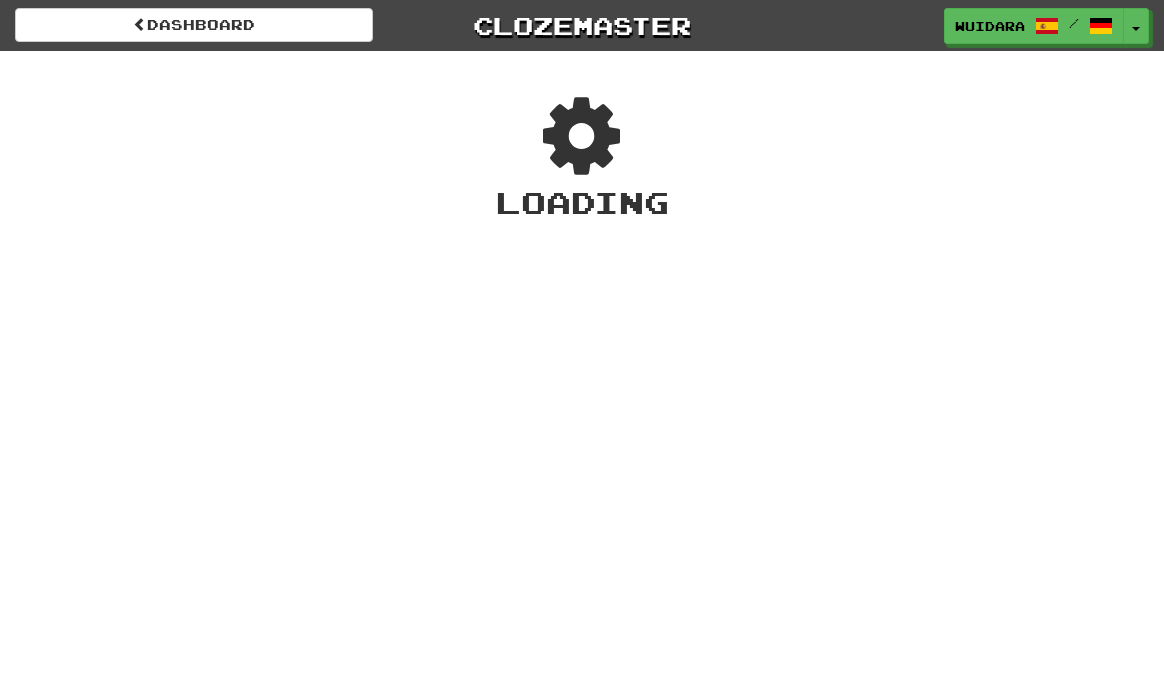 scroll, scrollTop: 0, scrollLeft: 0, axis: both 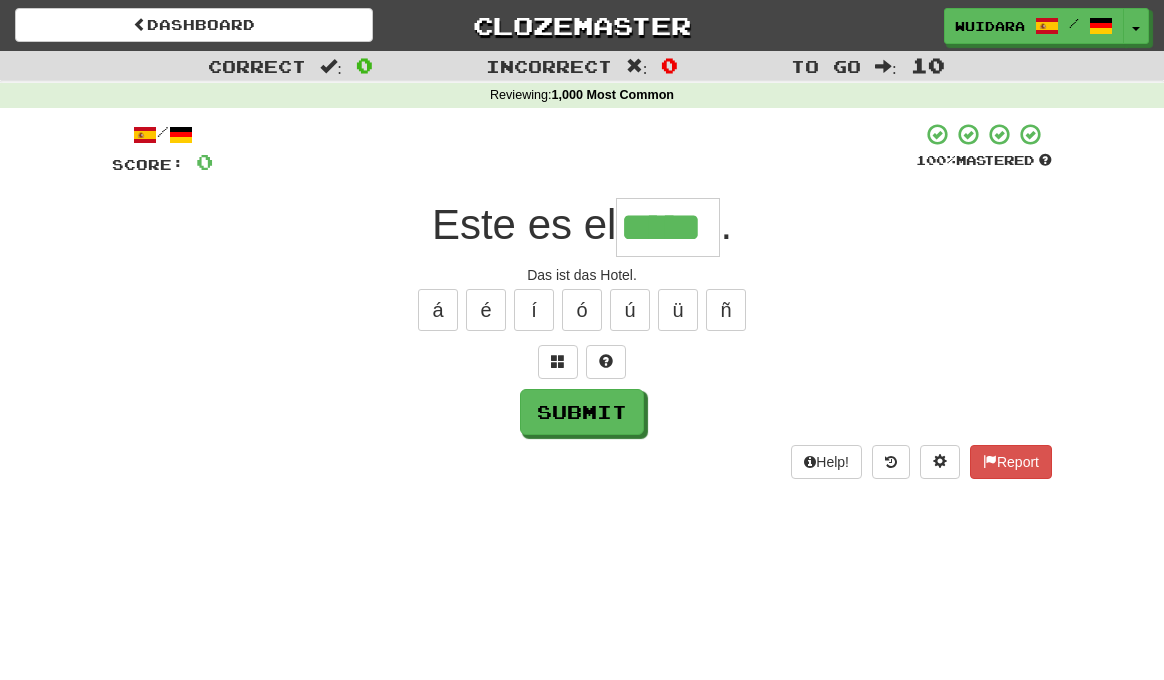 type on "*****" 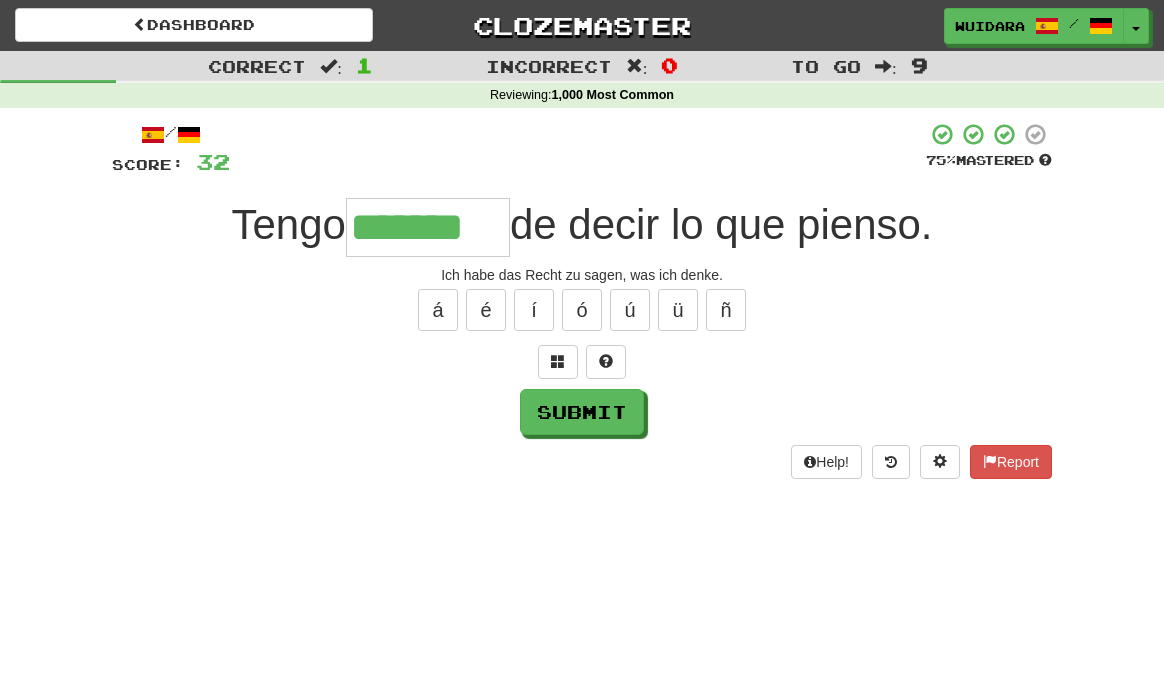 type on "*******" 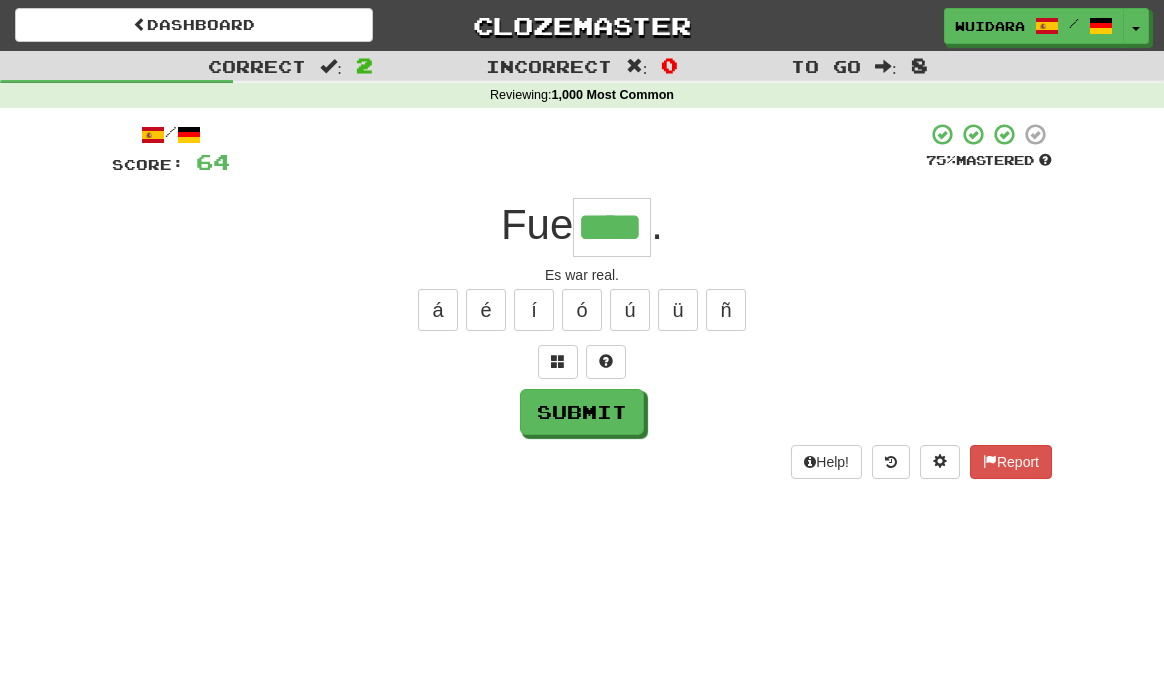 type on "****" 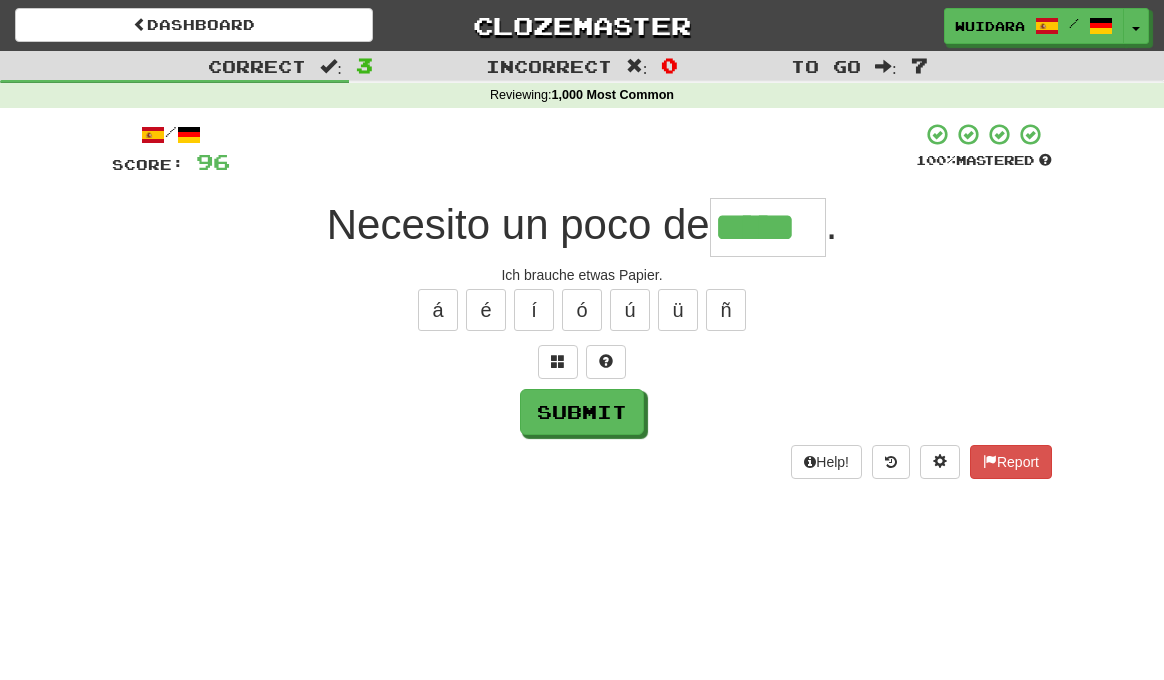 type on "*****" 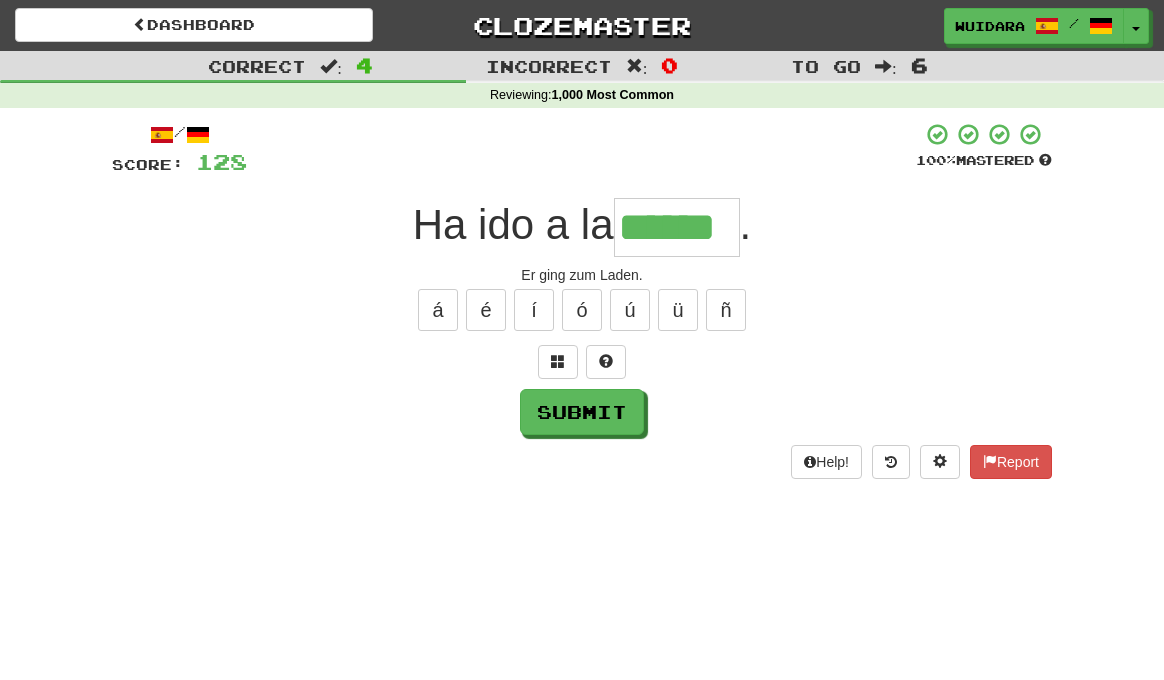 type on "******" 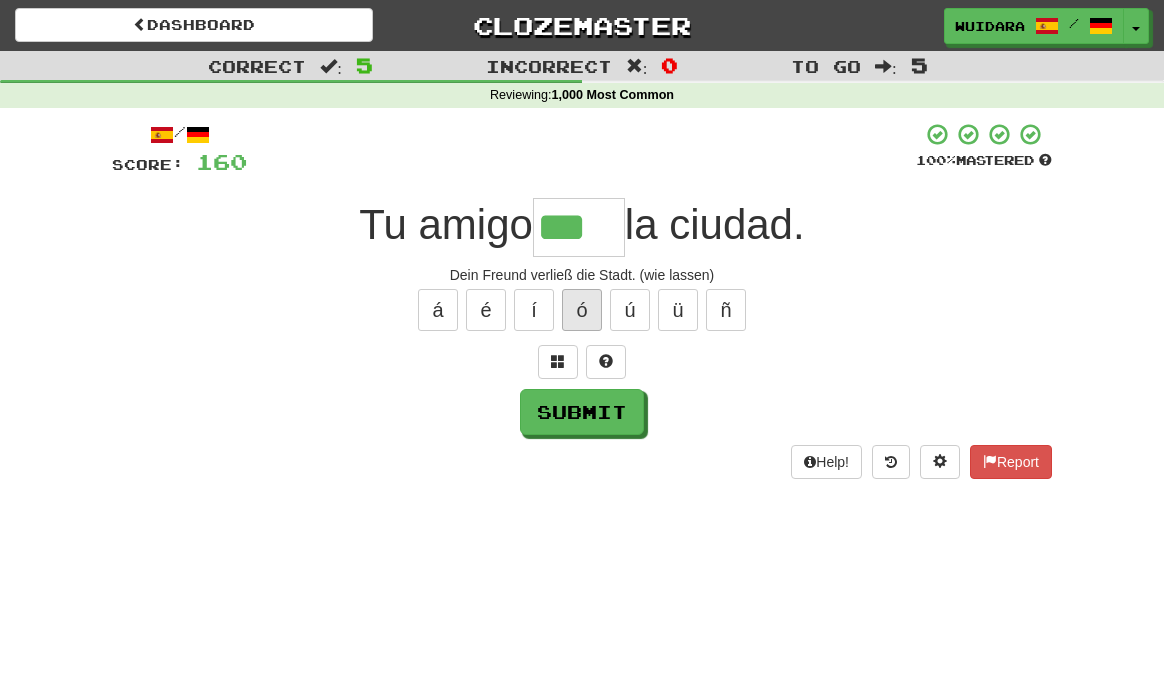 click on "ó" at bounding box center (582, 310) 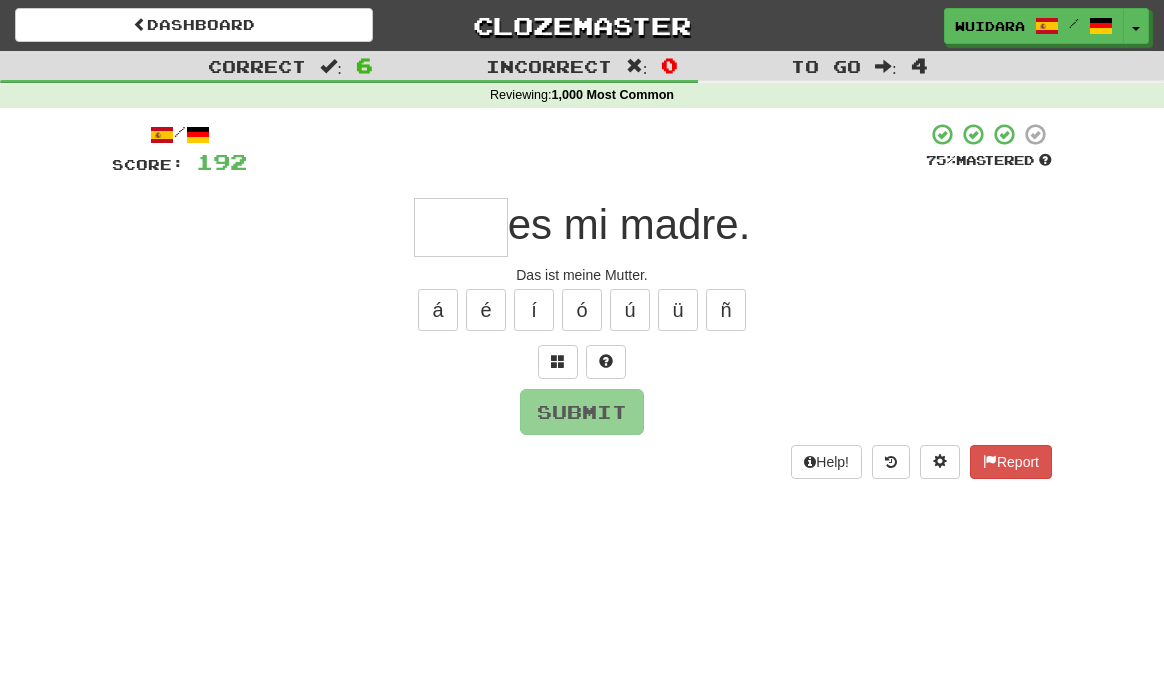 type on "*" 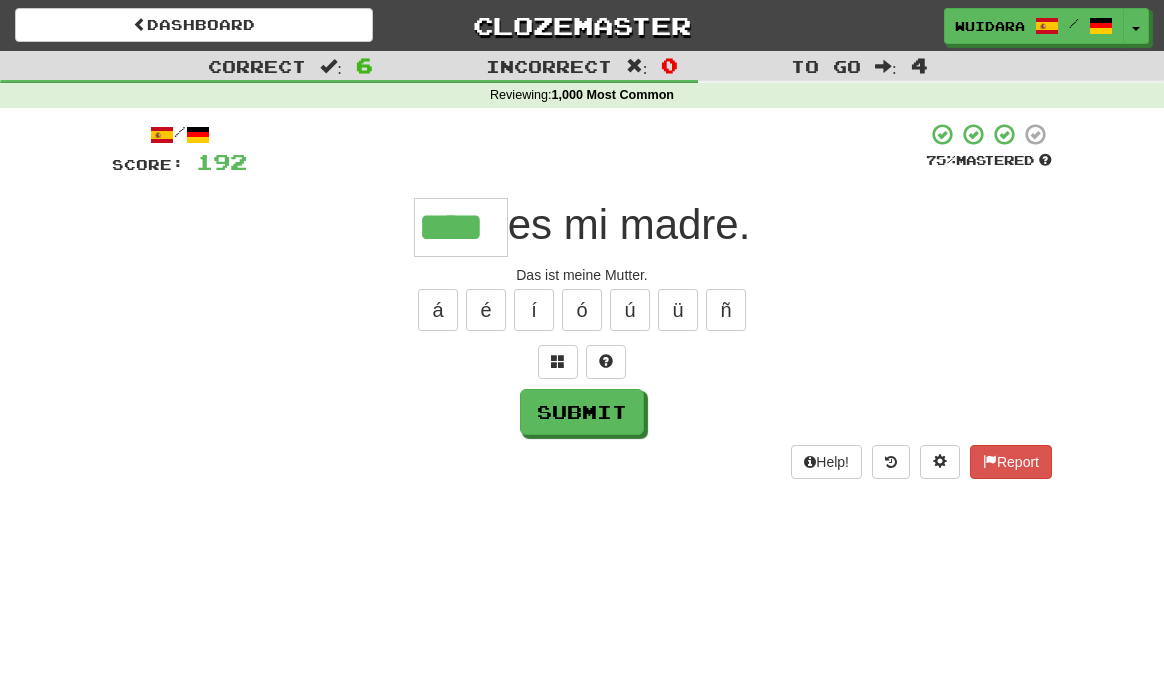 type on "****" 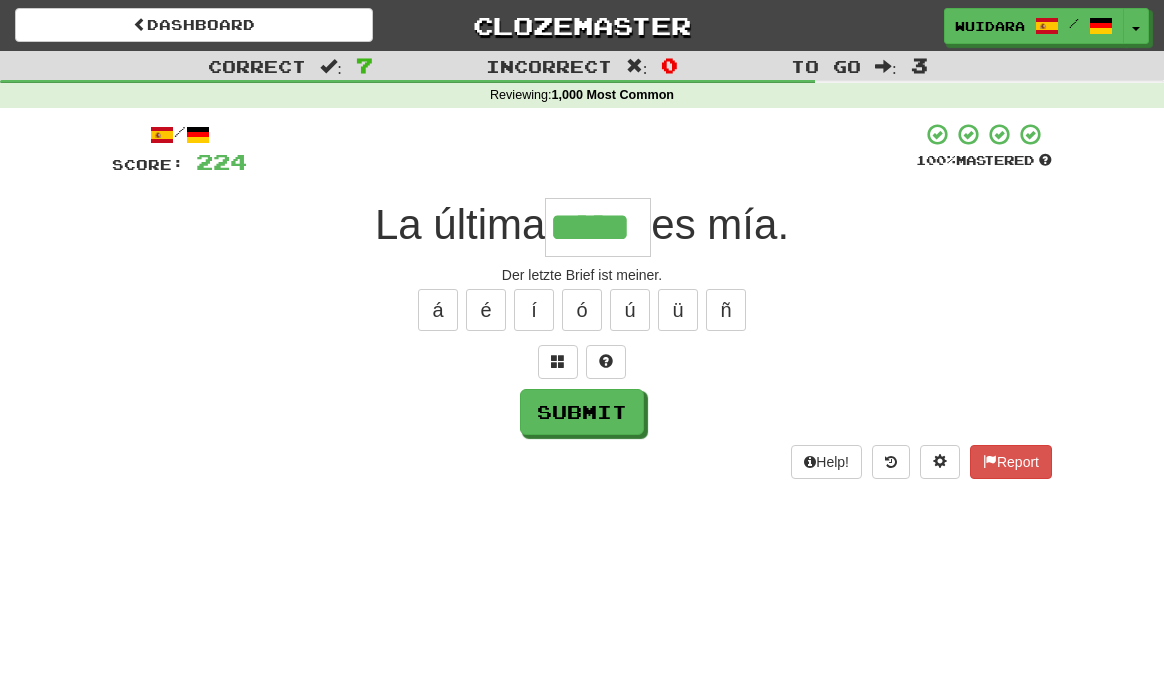 type on "*****" 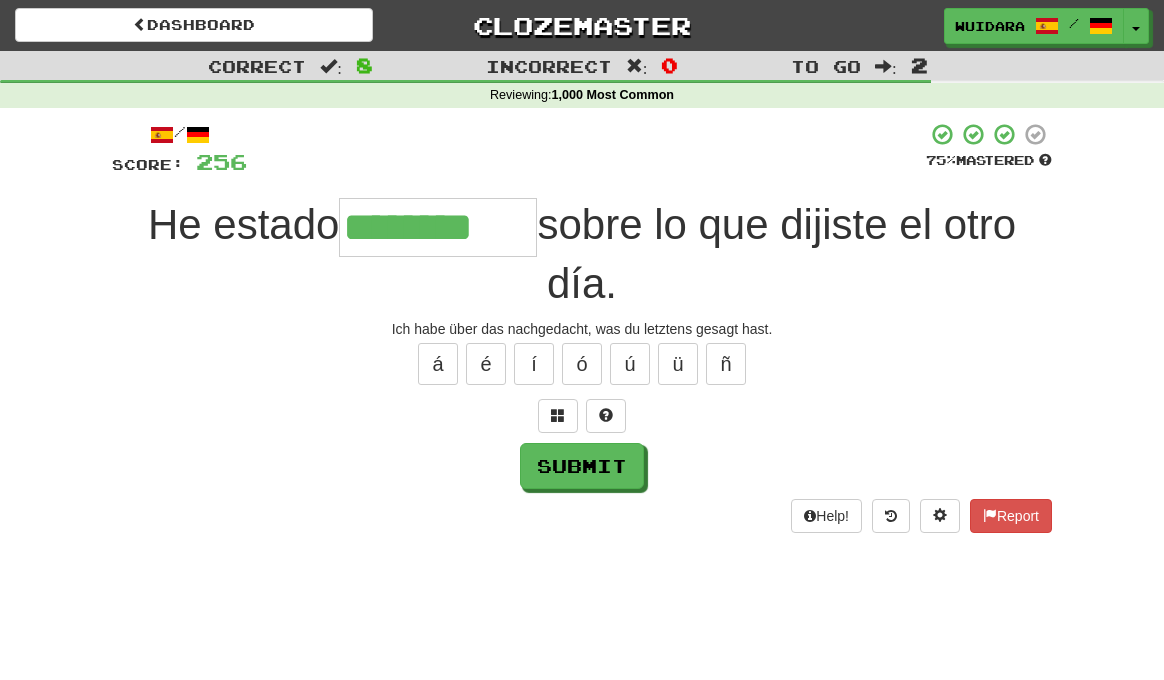 type on "********" 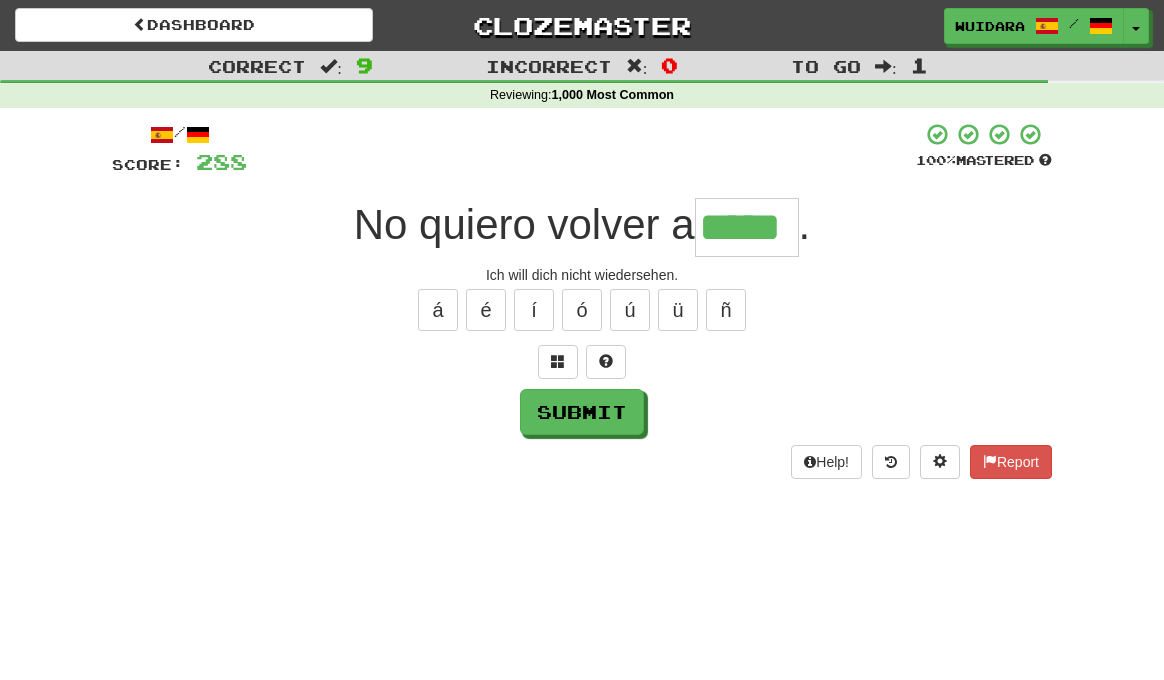 type on "*****" 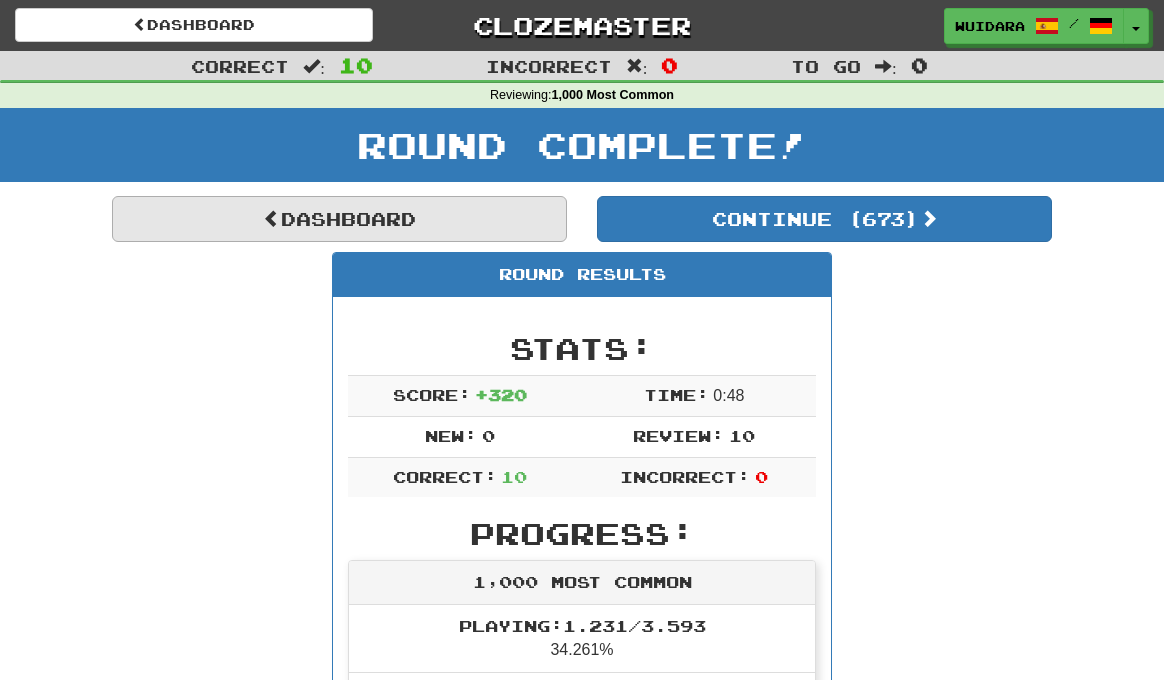 click on "Dashboard" at bounding box center [339, 219] 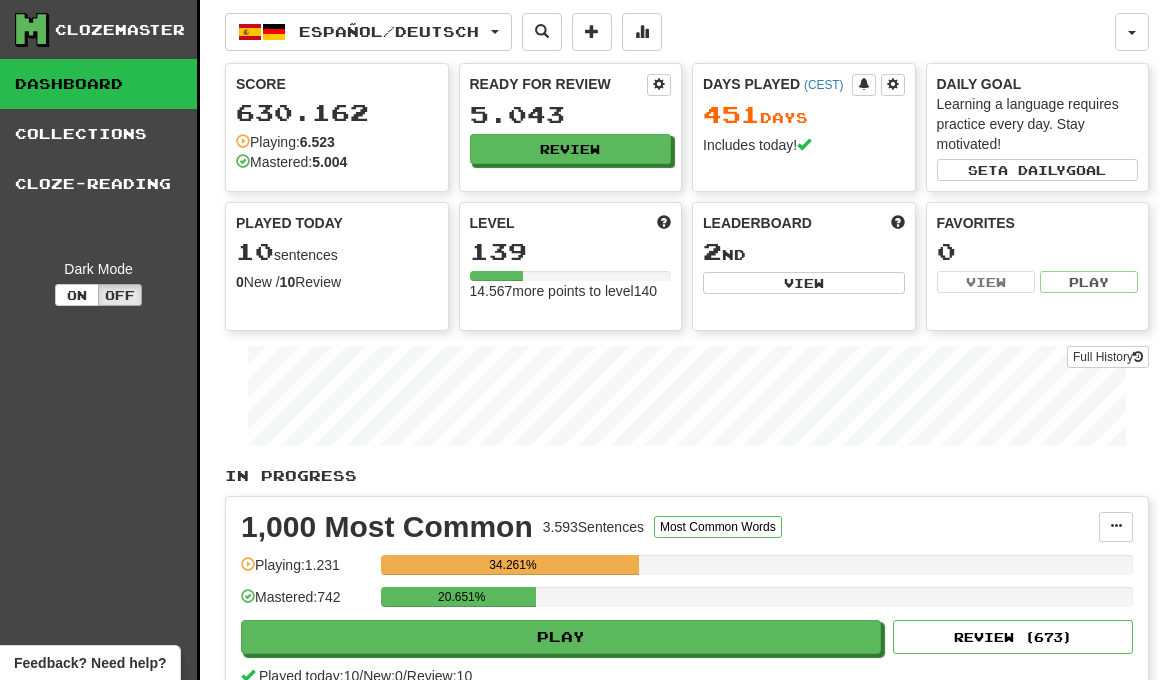 scroll, scrollTop: 0, scrollLeft: 0, axis: both 